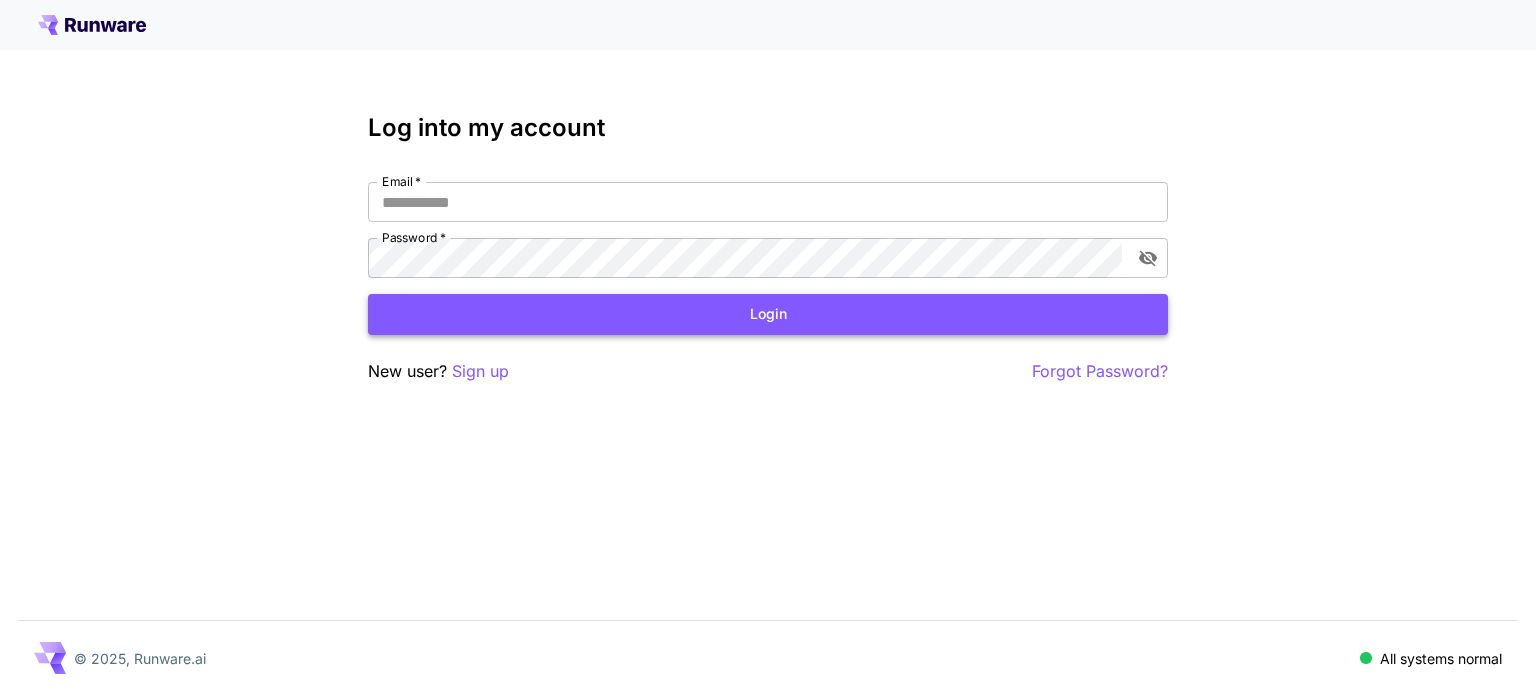 scroll, scrollTop: 0, scrollLeft: 0, axis: both 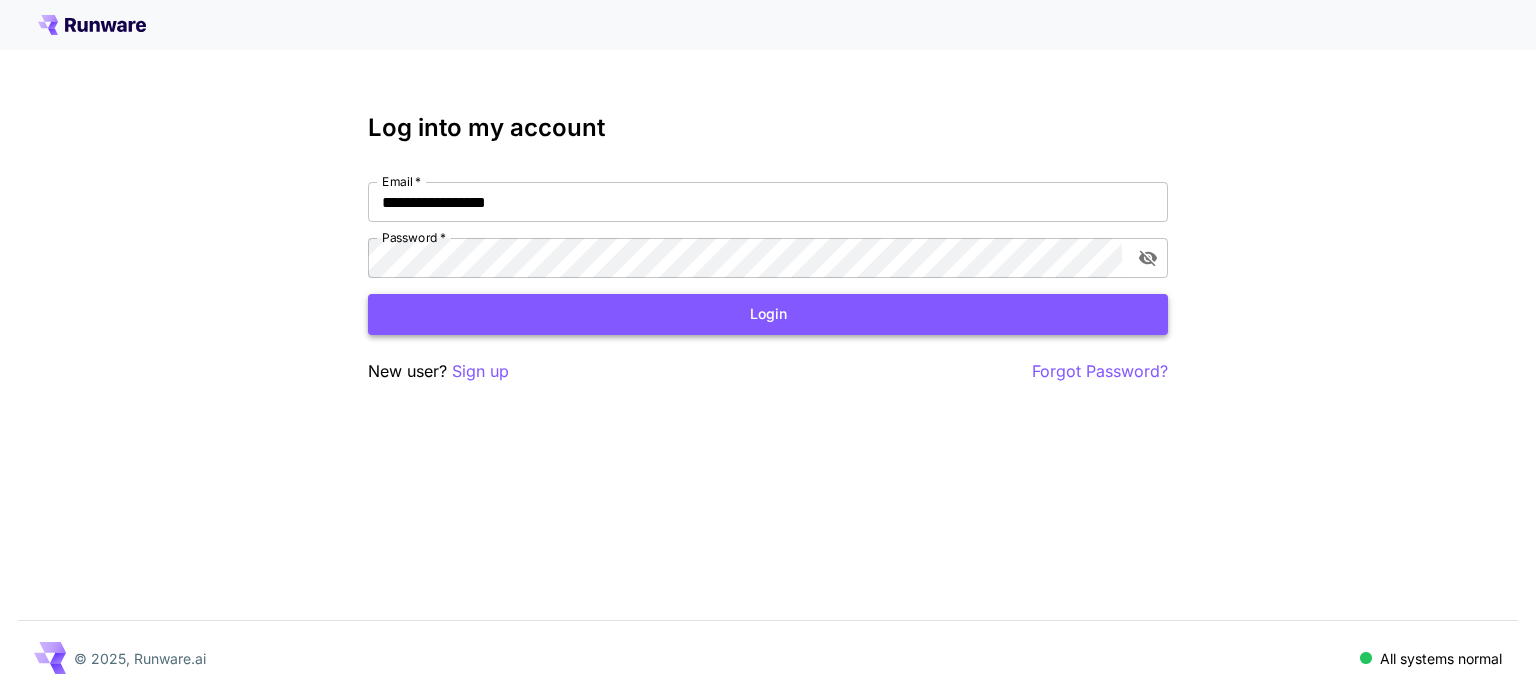 click on "Login" at bounding box center [768, 314] 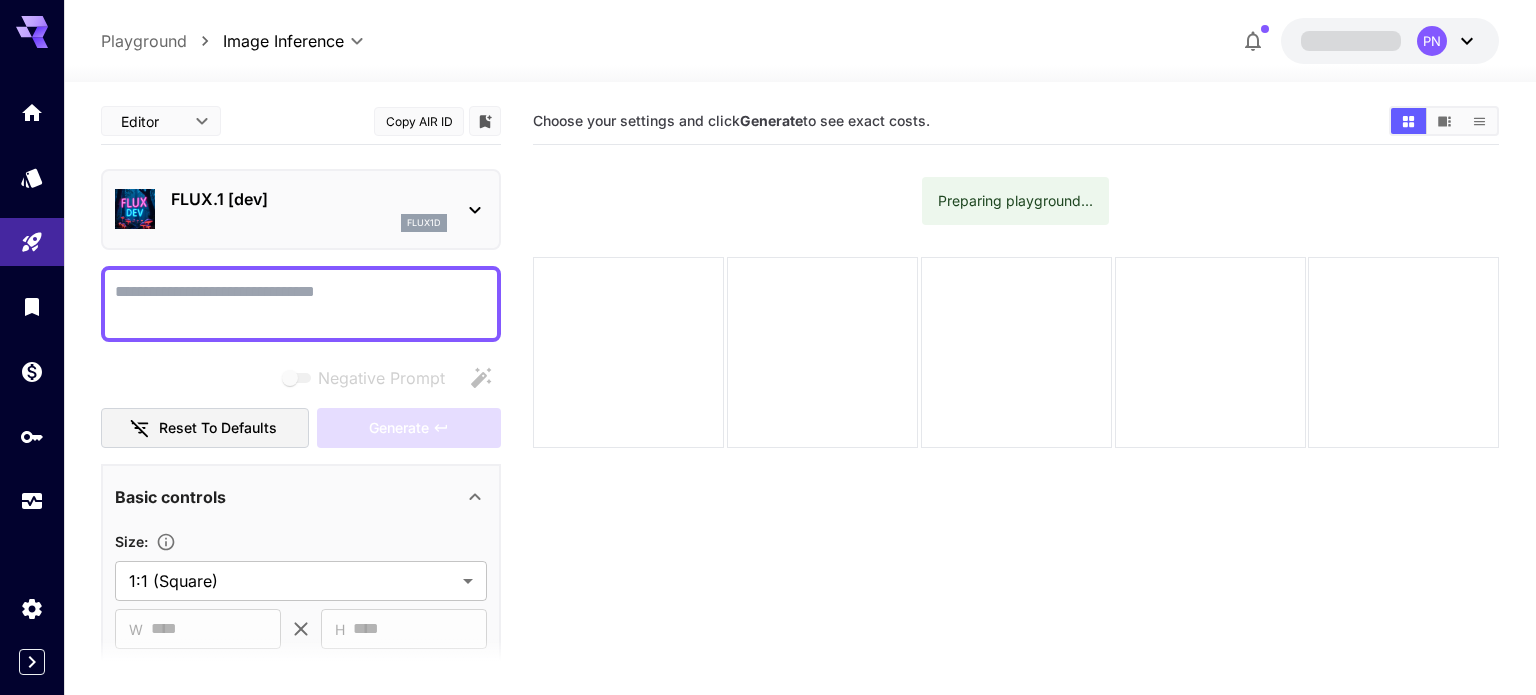 click on "FLUX.1 [dev]" at bounding box center [309, 199] 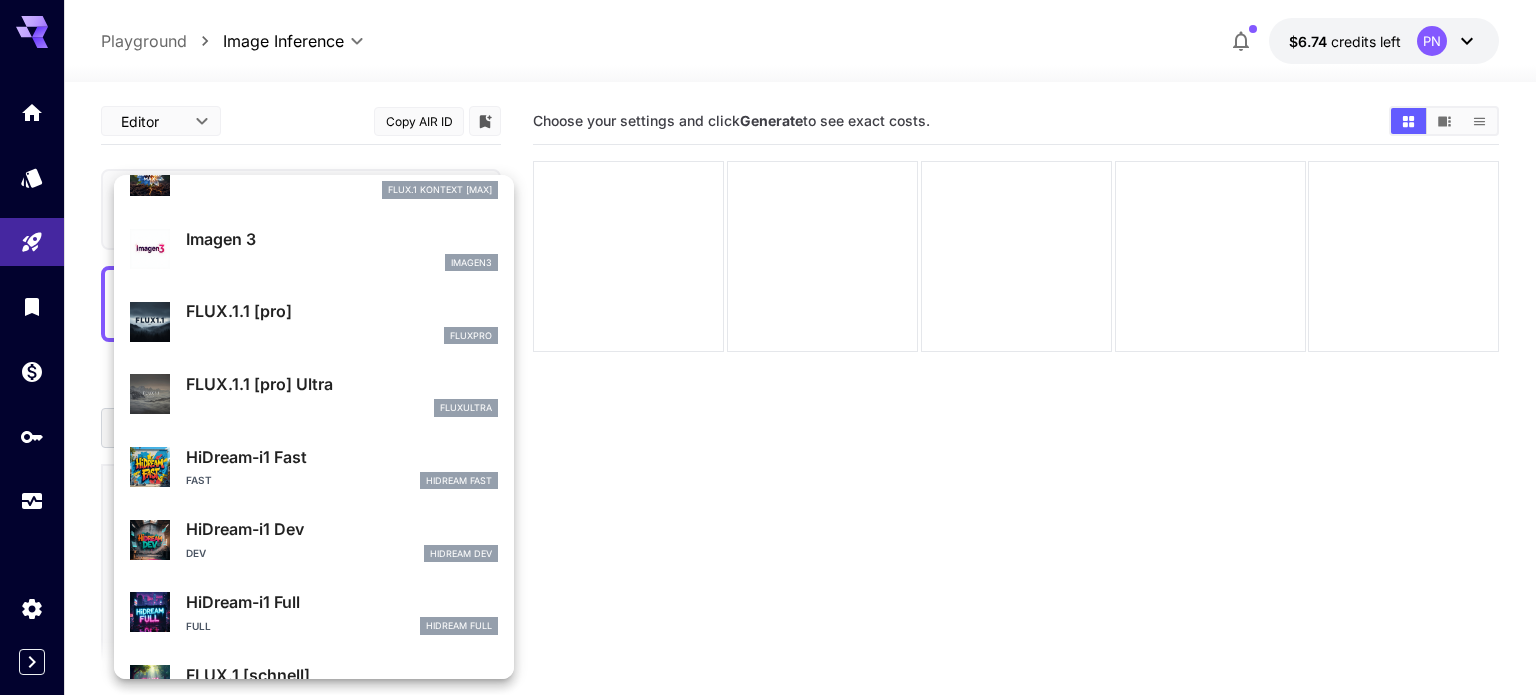 scroll, scrollTop: 1033, scrollLeft: 0, axis: vertical 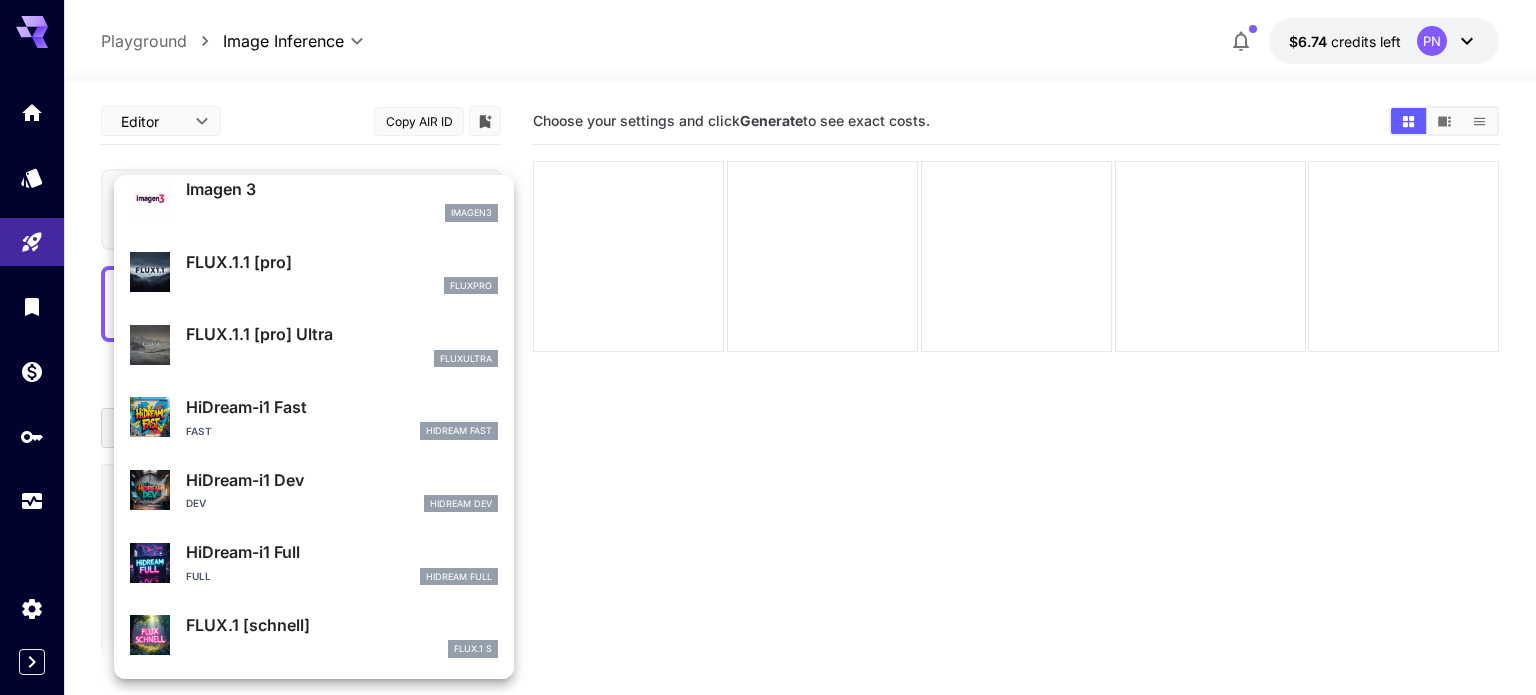click at bounding box center (768, 347) 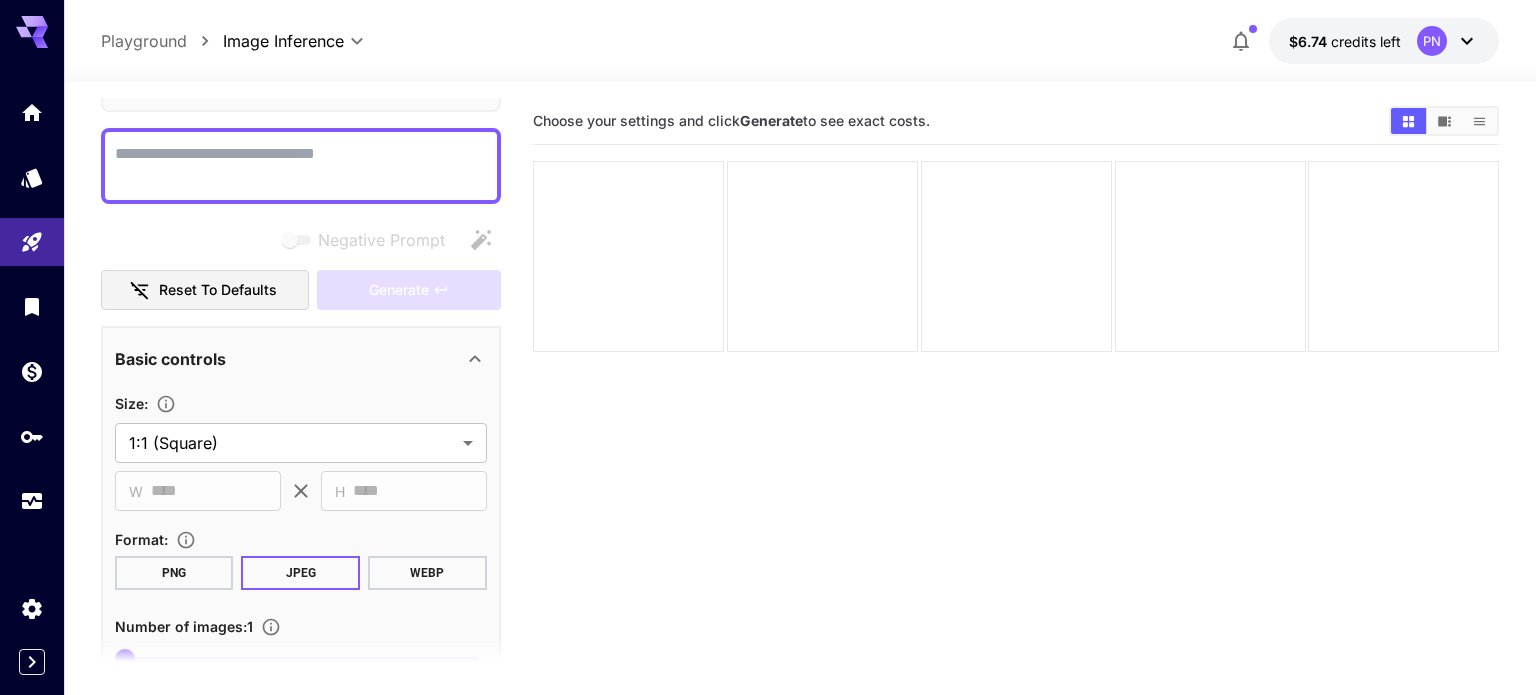 scroll, scrollTop: 0, scrollLeft: 0, axis: both 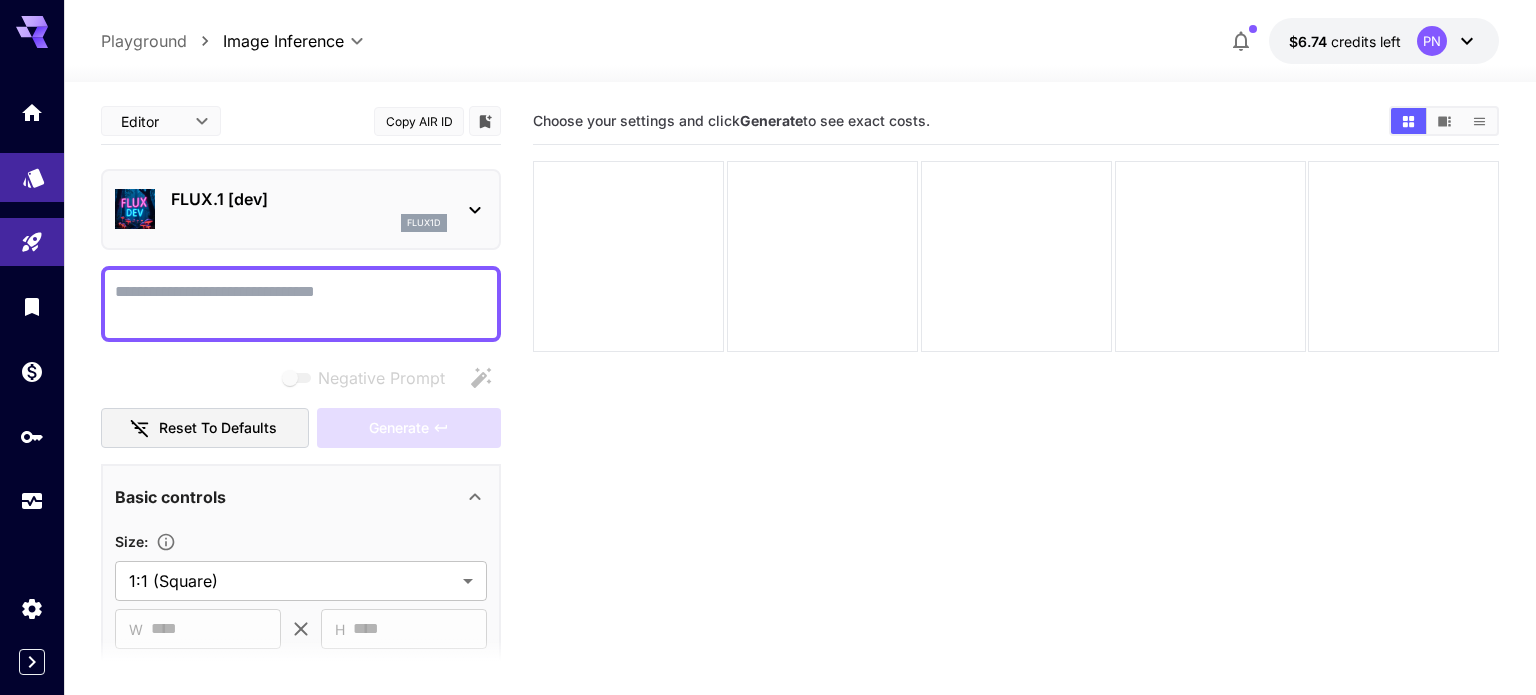 click at bounding box center [32, 177] 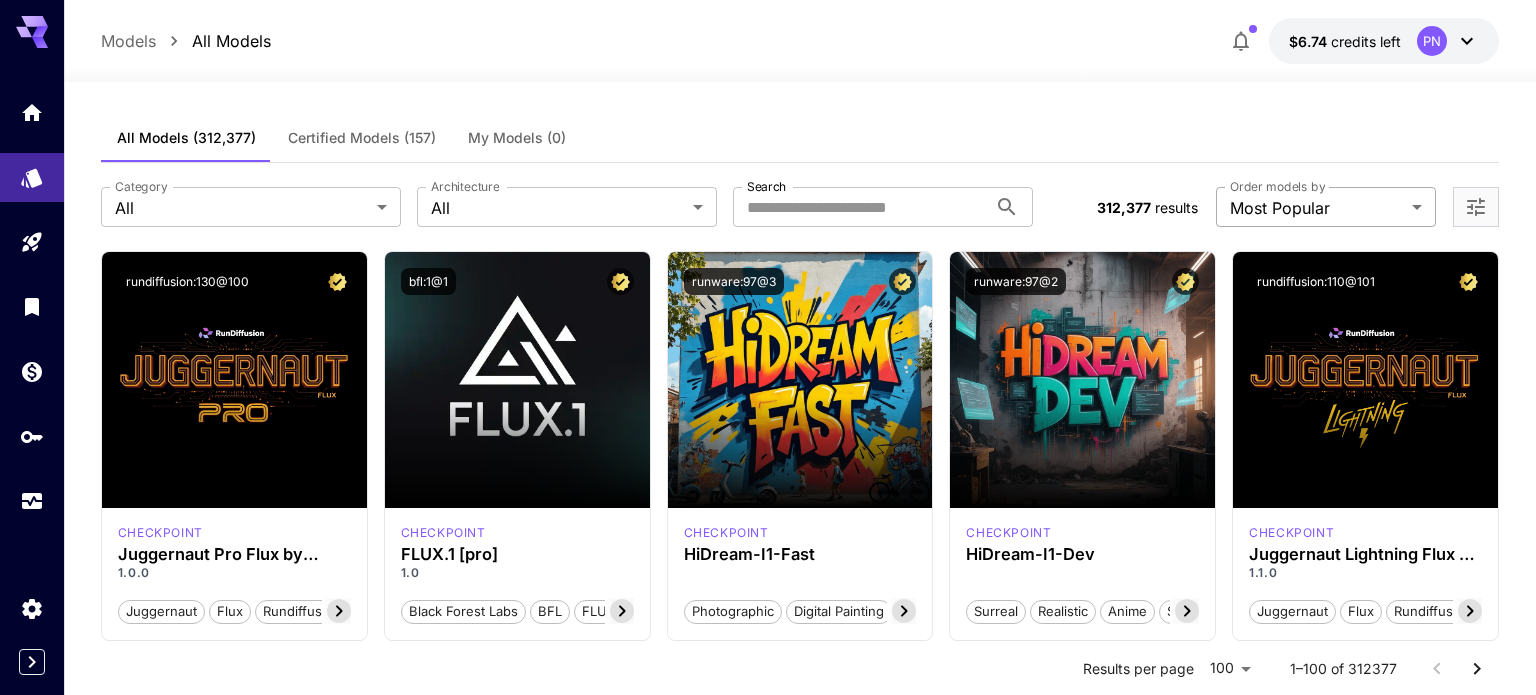 click on "**********" at bounding box center [768, 7718] 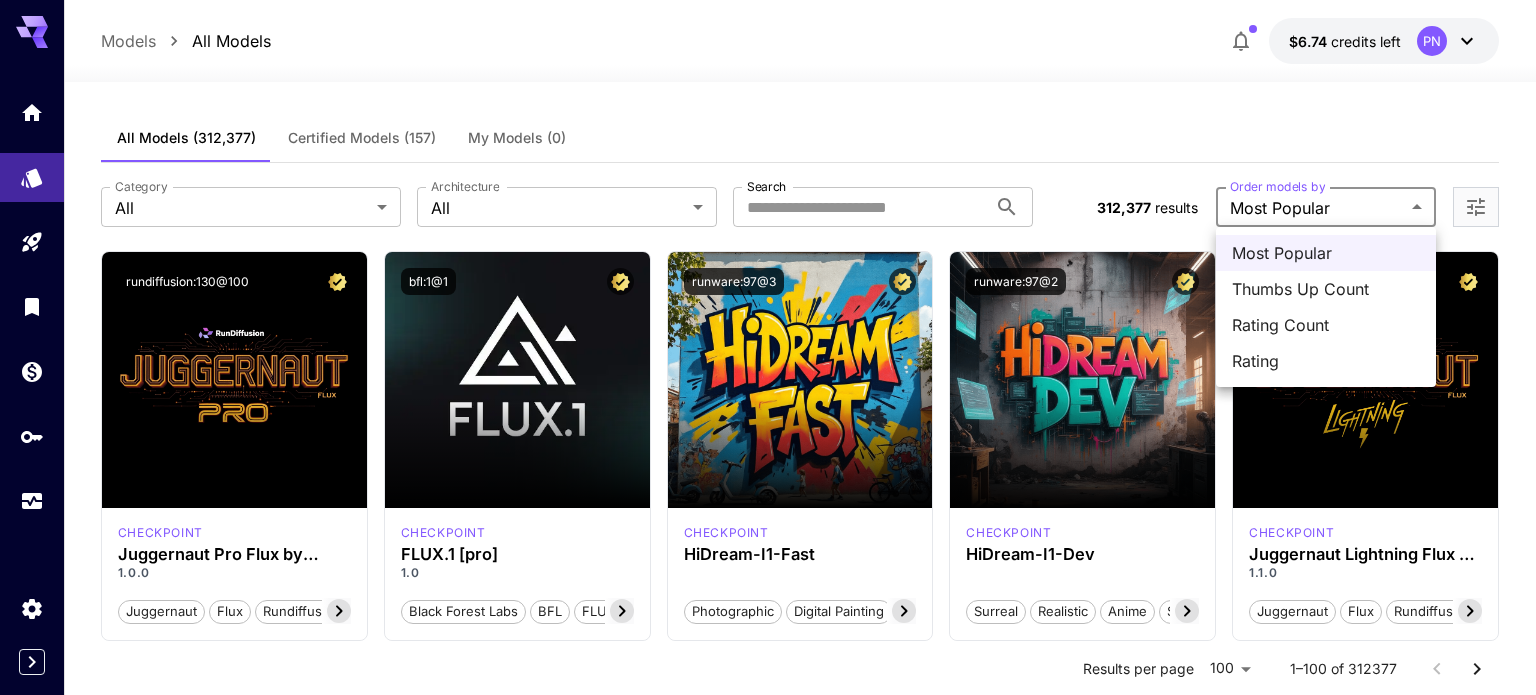 click at bounding box center (768, 347) 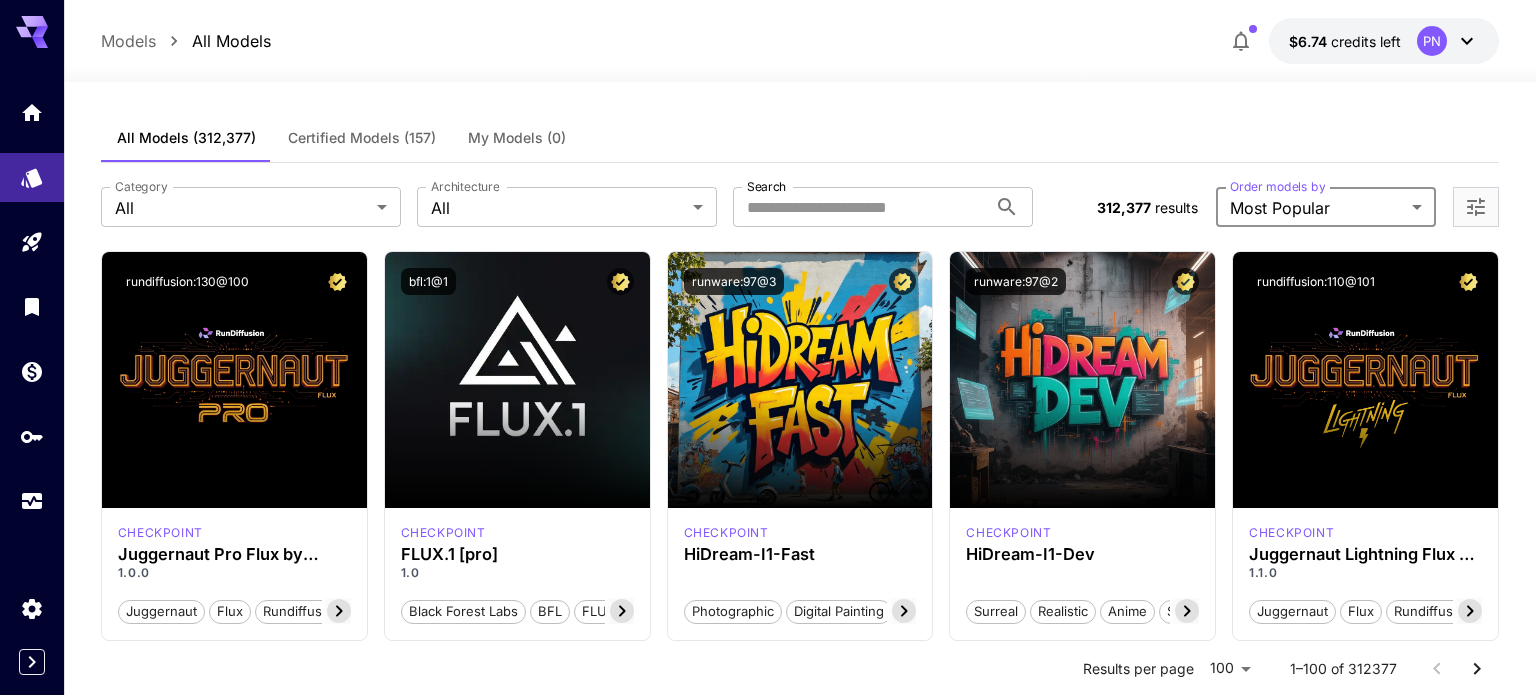 click on "**********" at bounding box center [800, 7554] 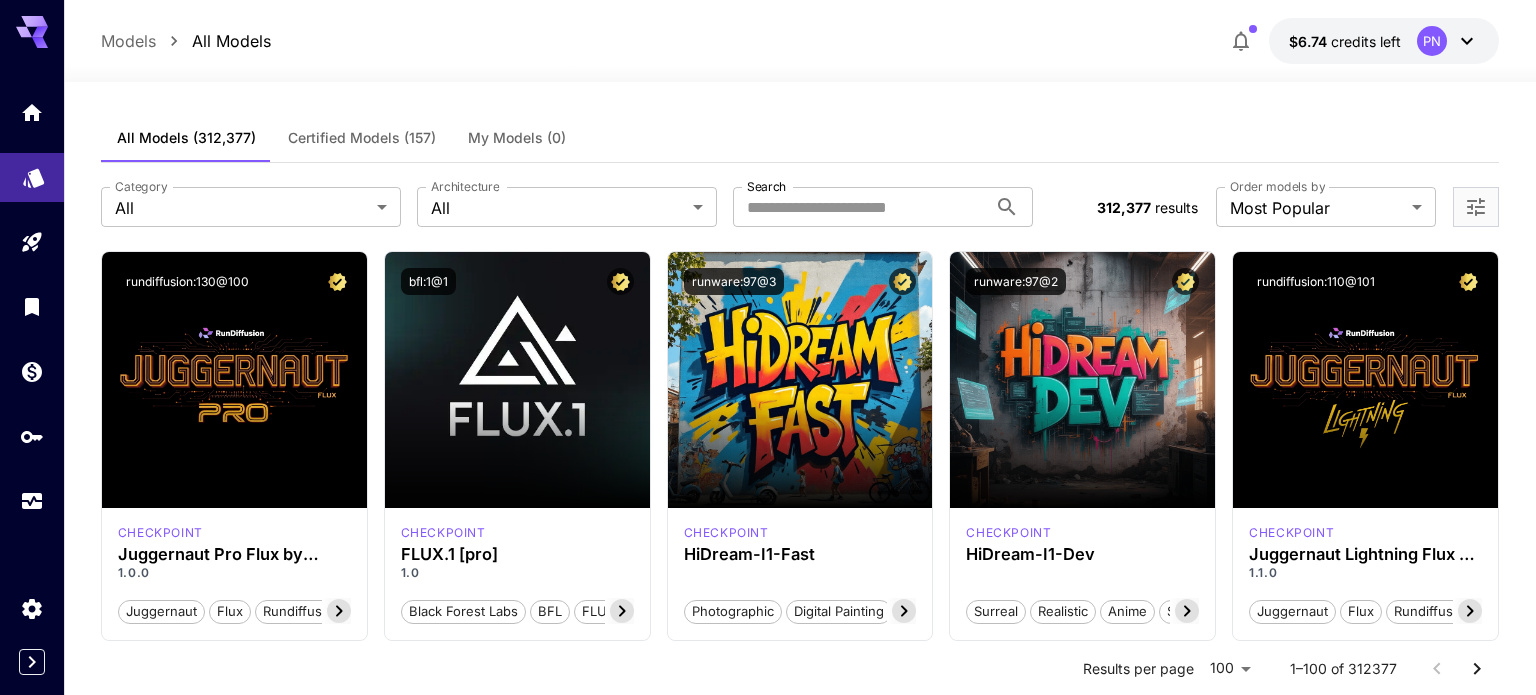 click at bounding box center [32, 177] 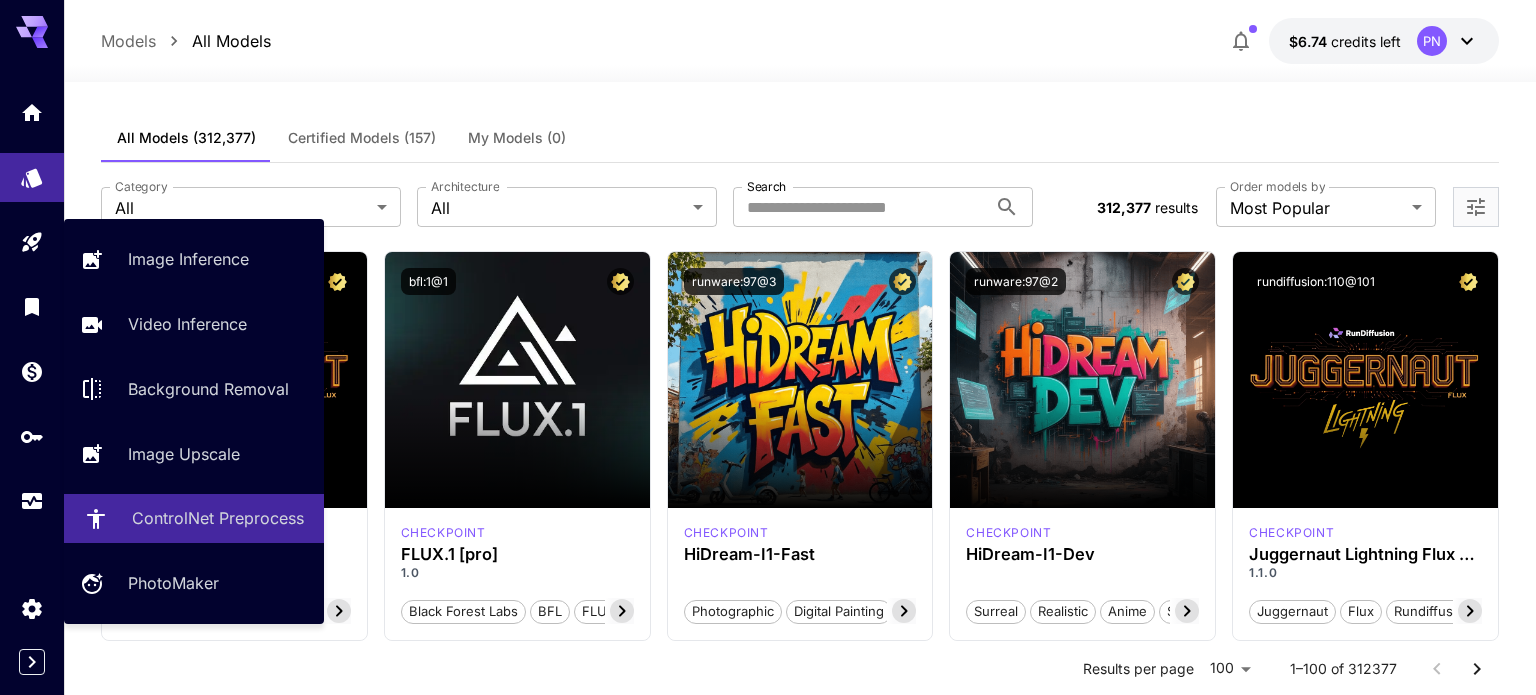 click on "ControlNet Preprocess" at bounding box center [194, 518] 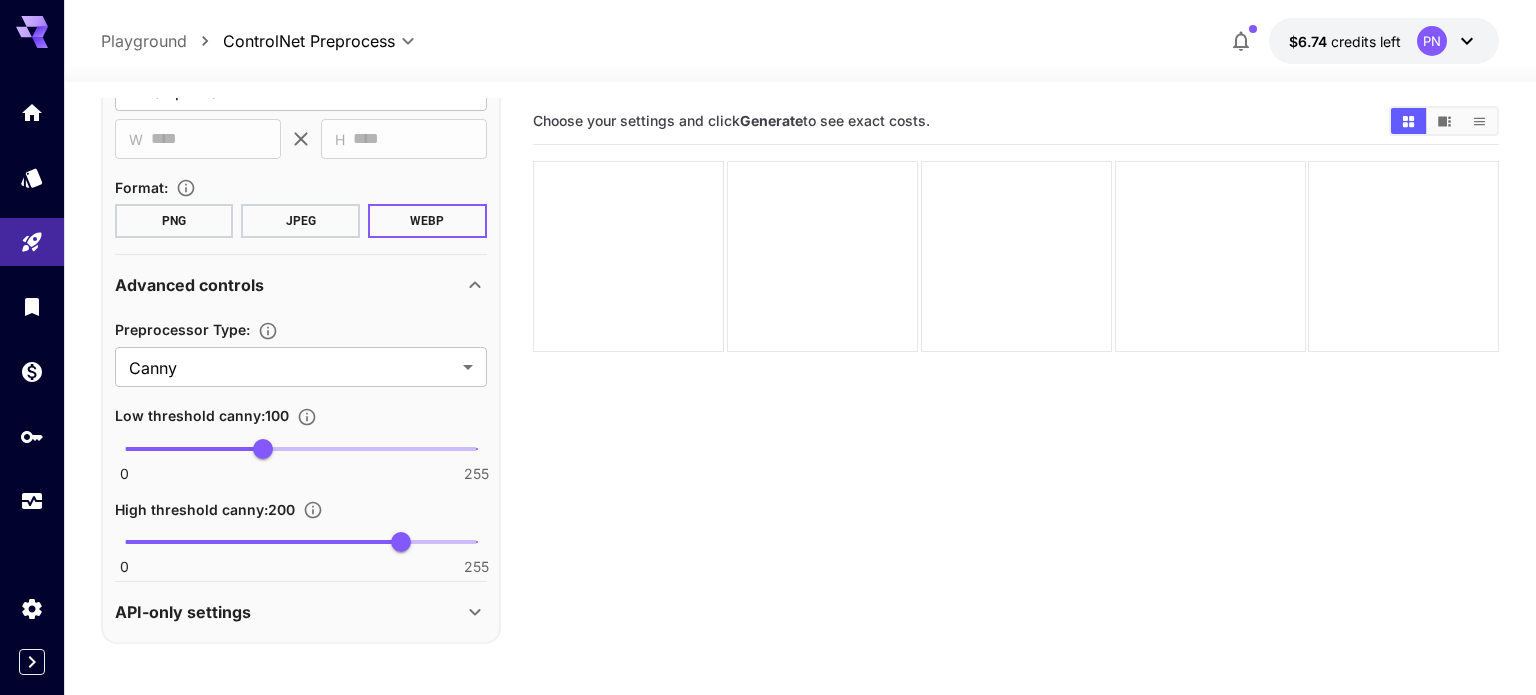 scroll, scrollTop: 420, scrollLeft: 0, axis: vertical 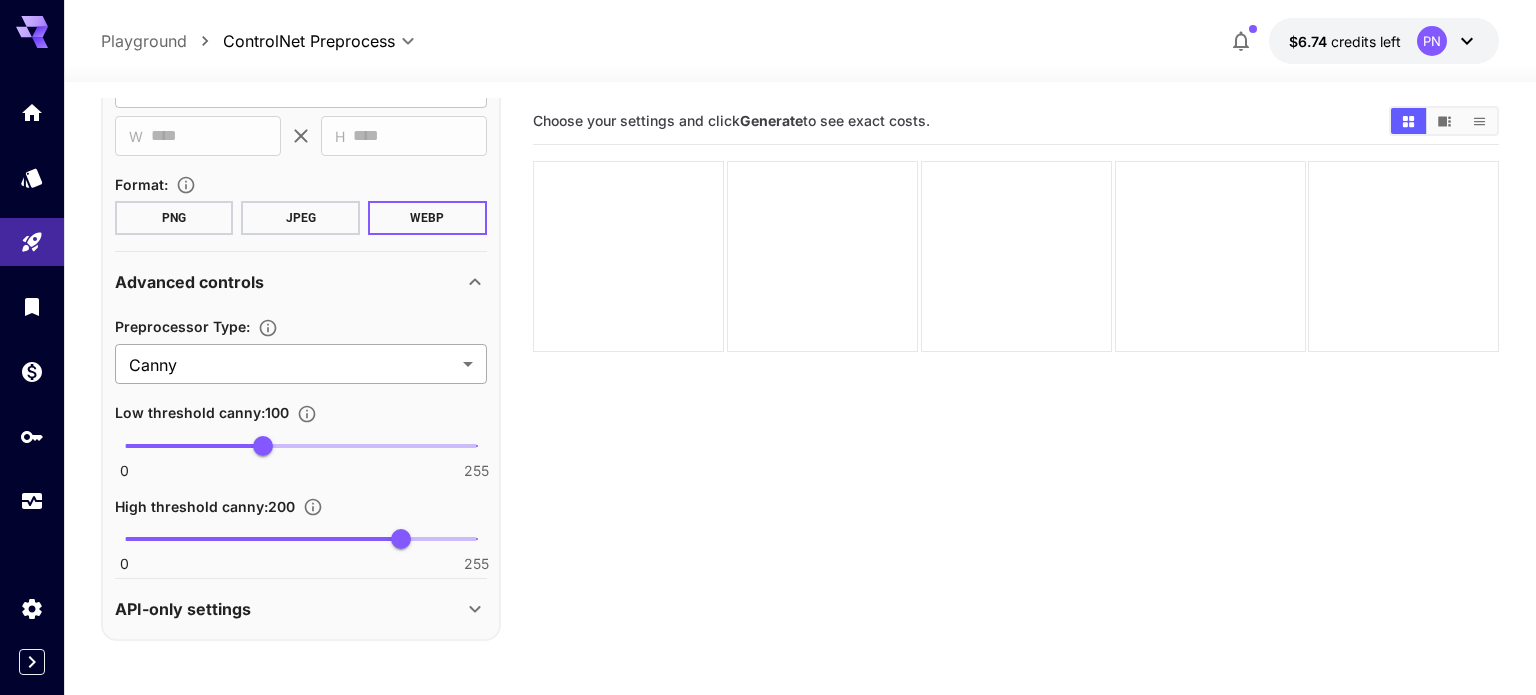 click on "**********" at bounding box center [768, 426] 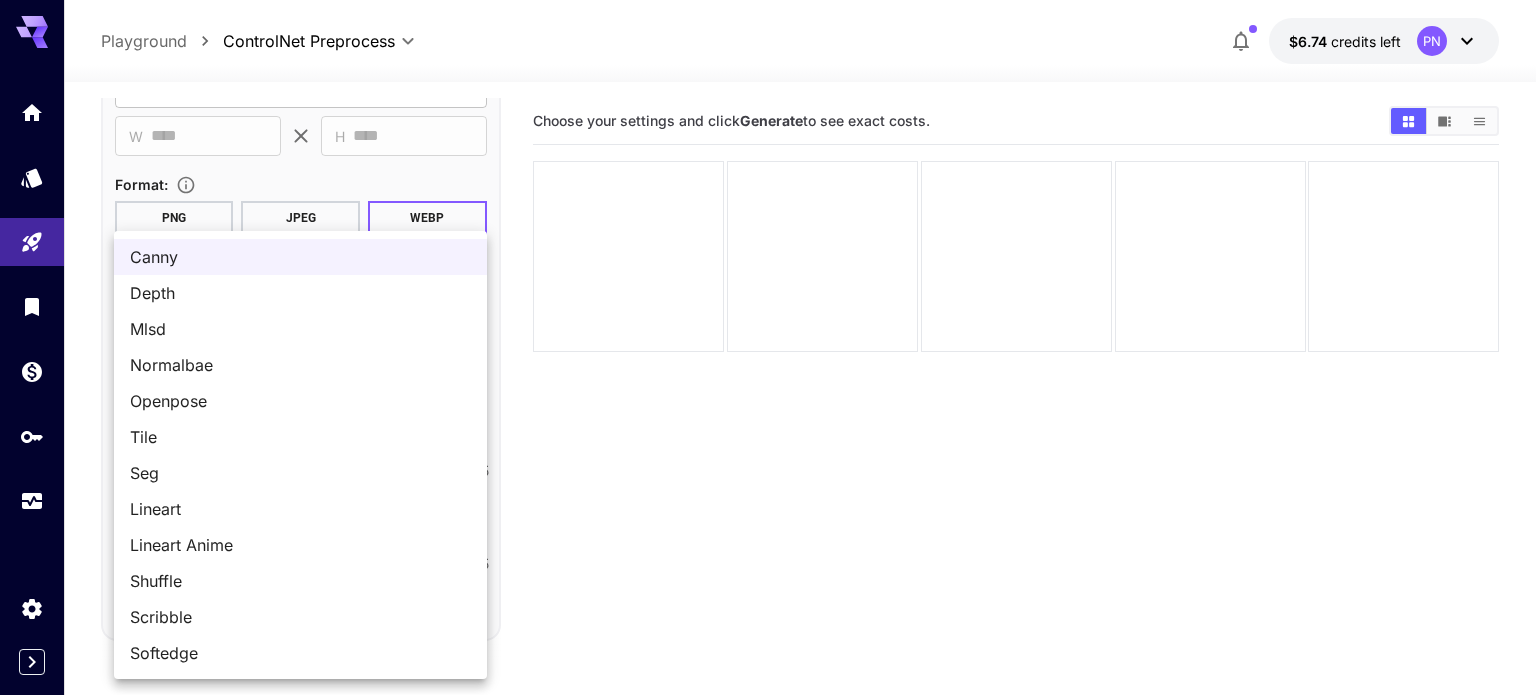 click at bounding box center (768, 347) 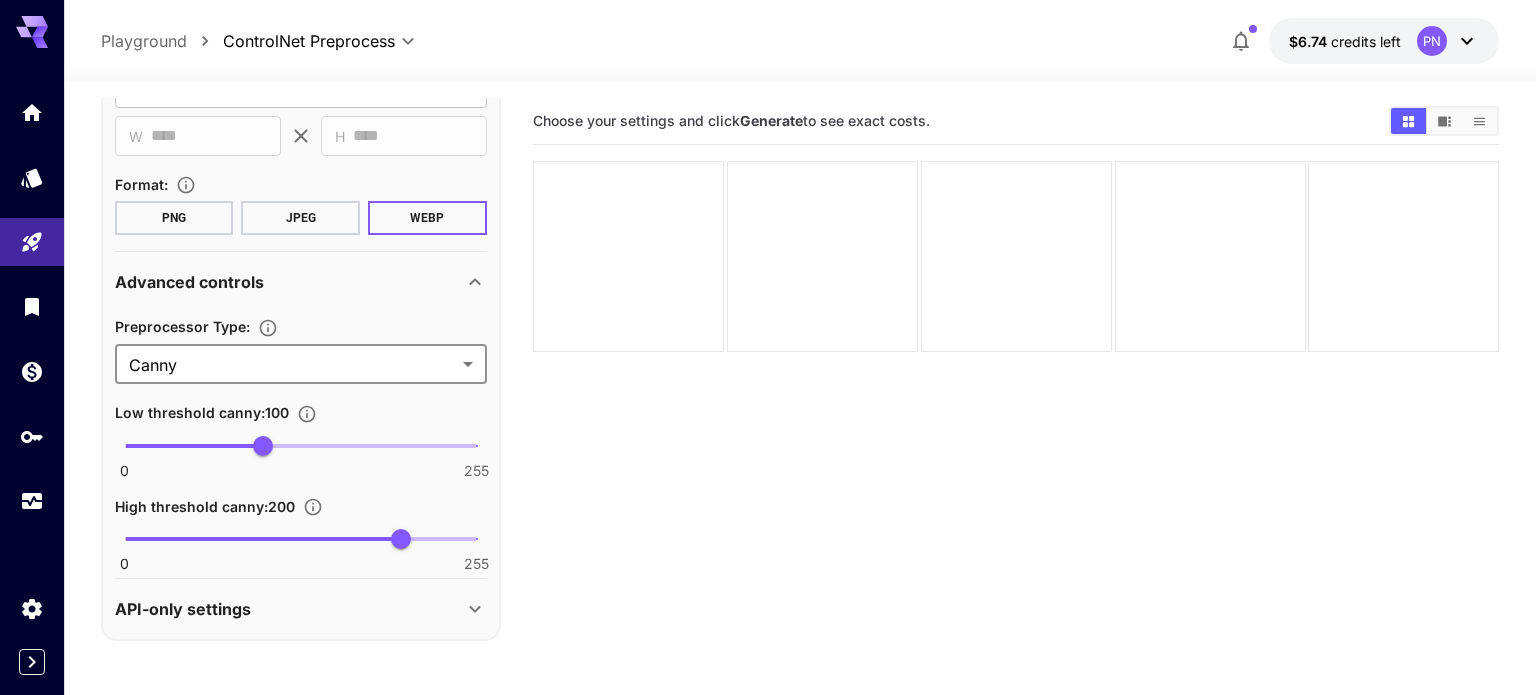 scroll, scrollTop: 158, scrollLeft: 0, axis: vertical 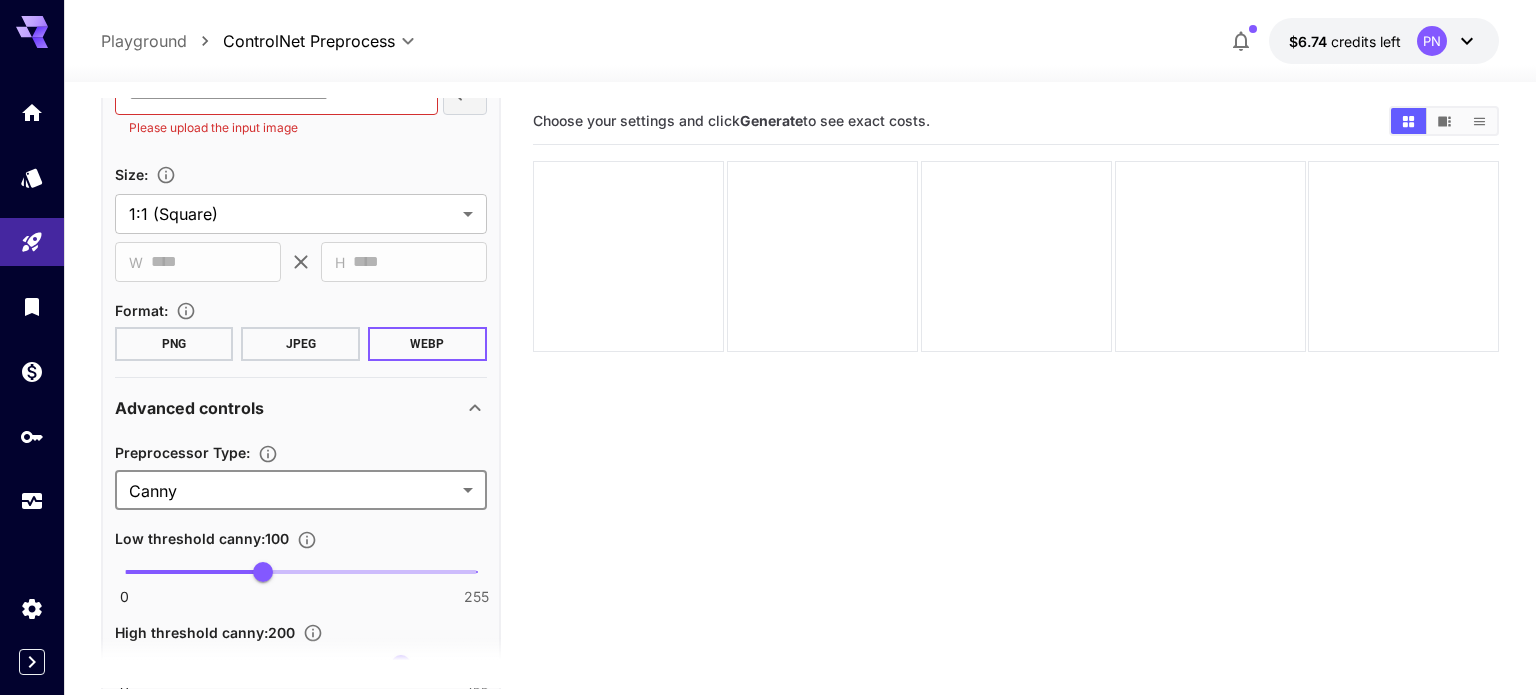 click on "**********" at bounding box center (768, 426) 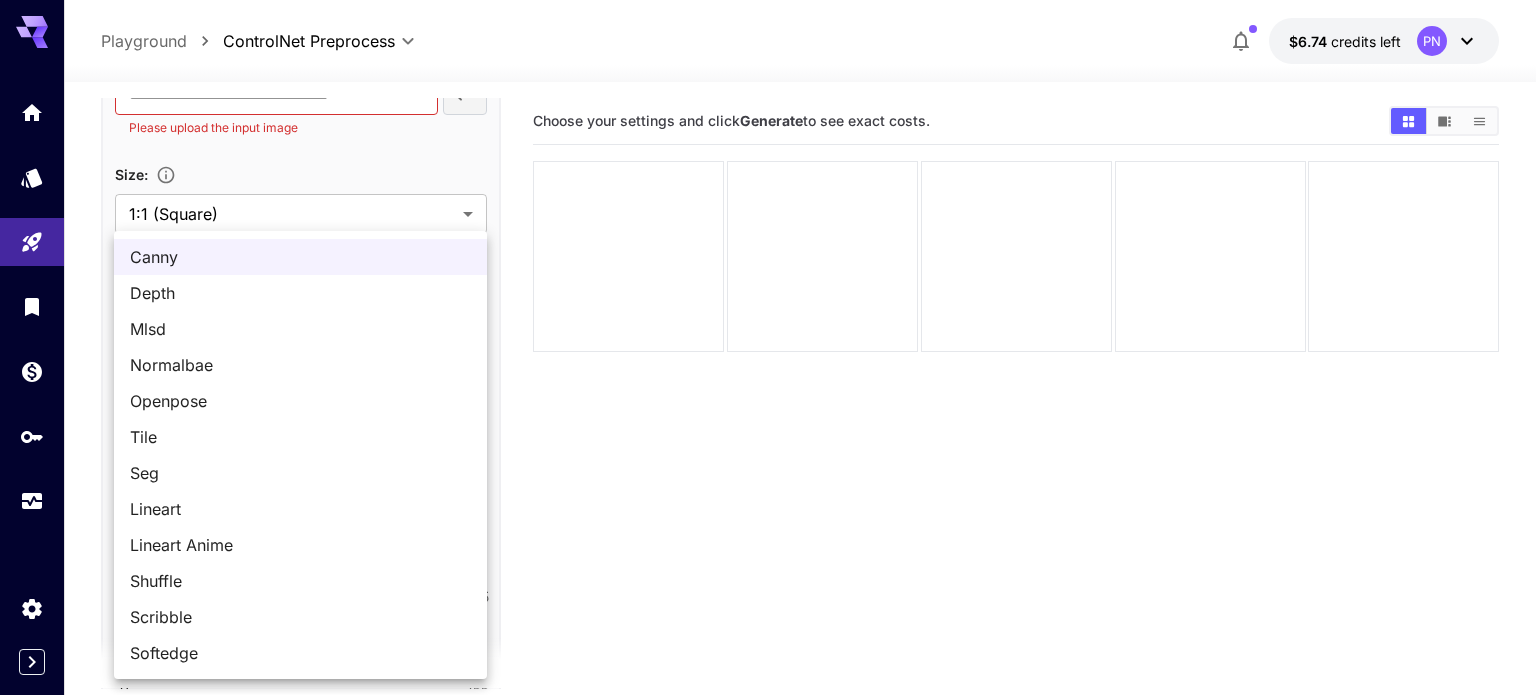 click on "Openpose" at bounding box center [300, 401] 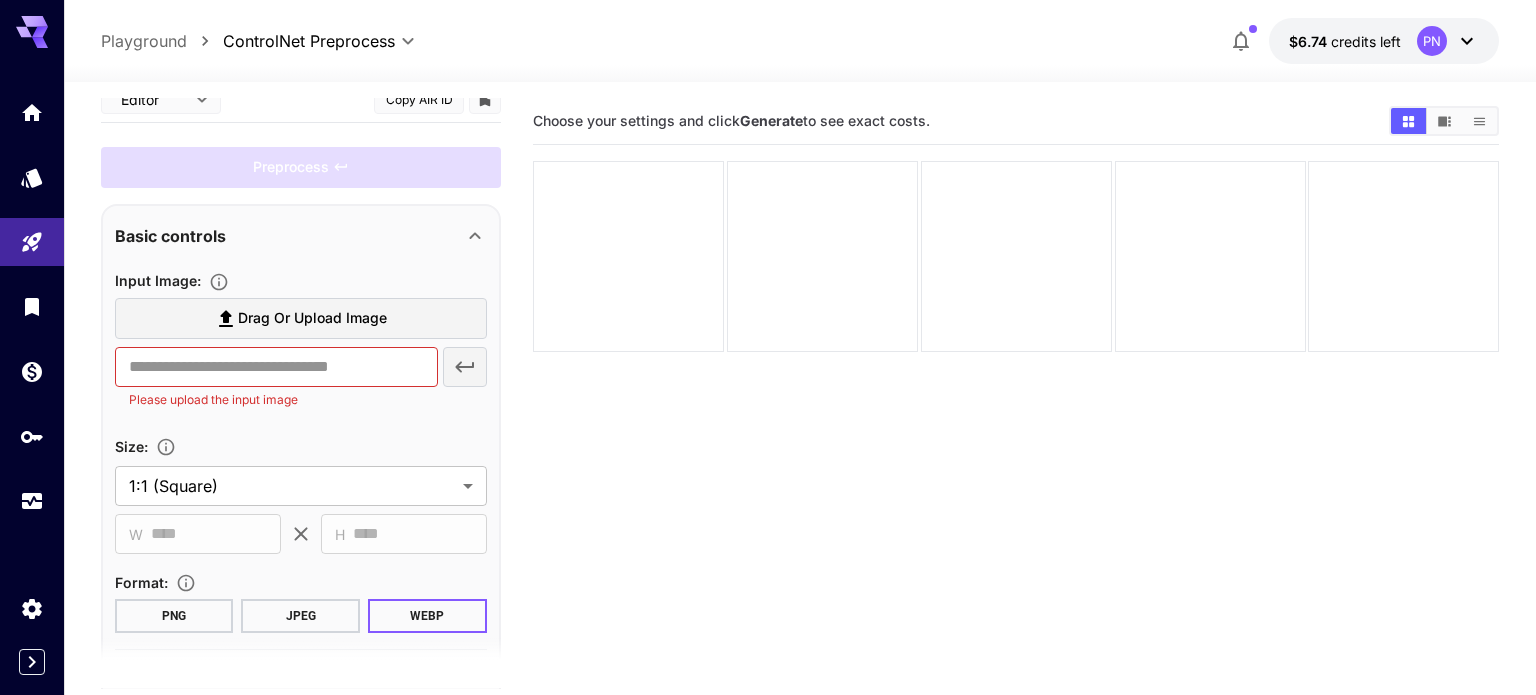 scroll, scrollTop: 0, scrollLeft: 0, axis: both 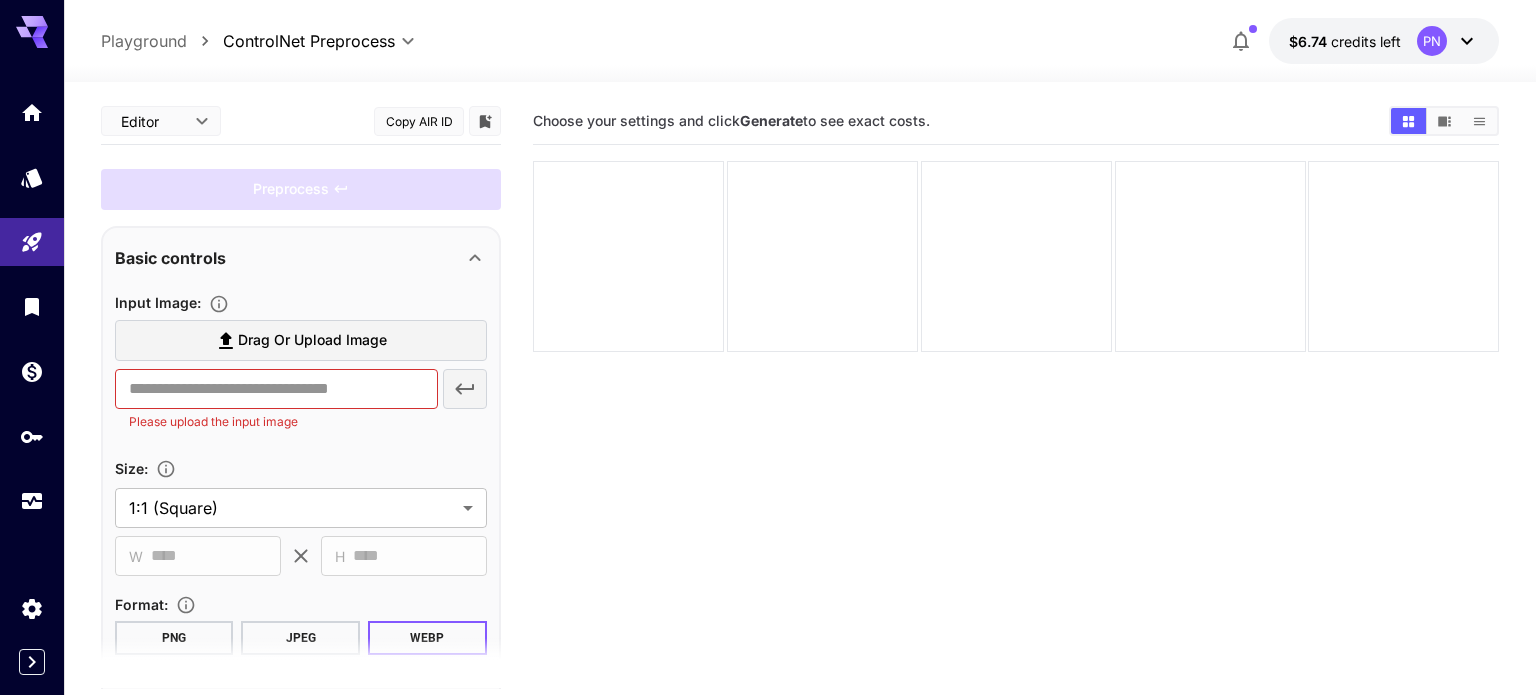 click on "**********" at bounding box center [800, 467] 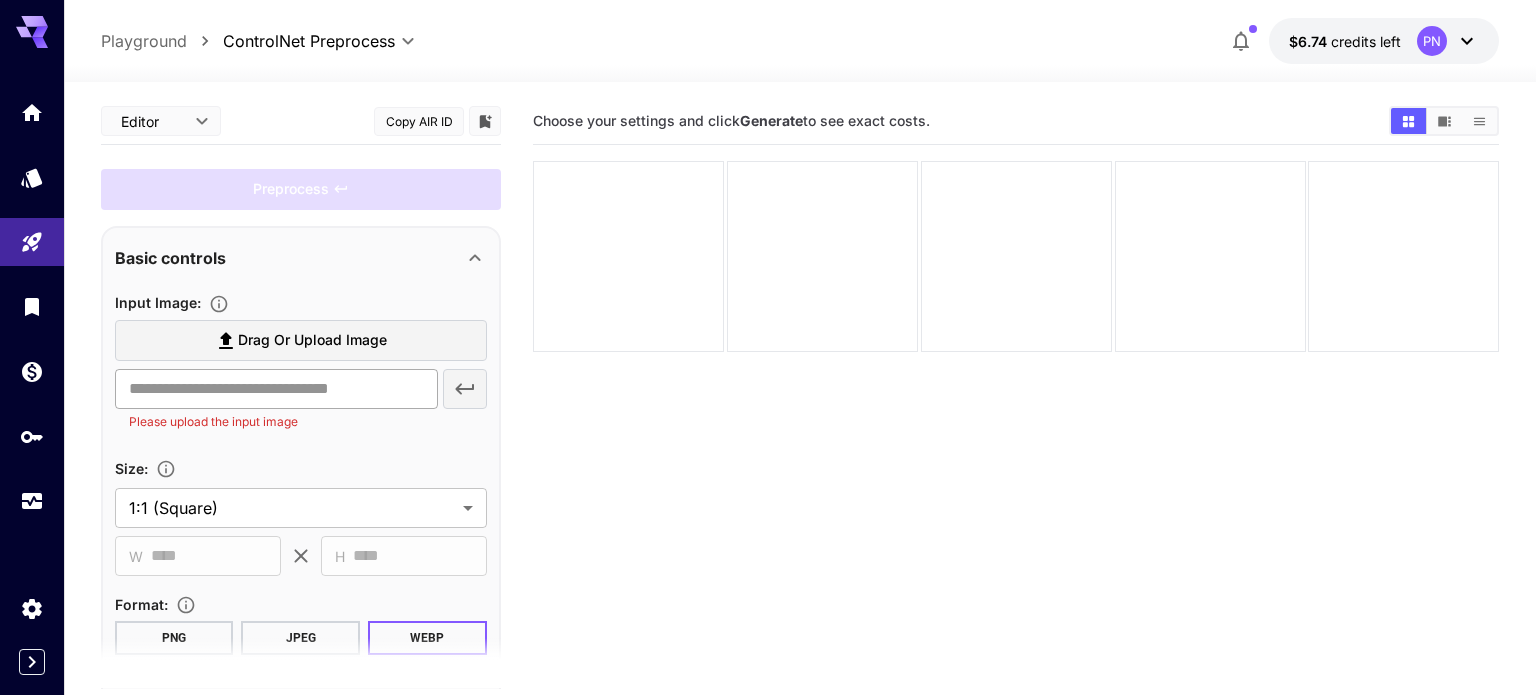 click at bounding box center [276, 389] 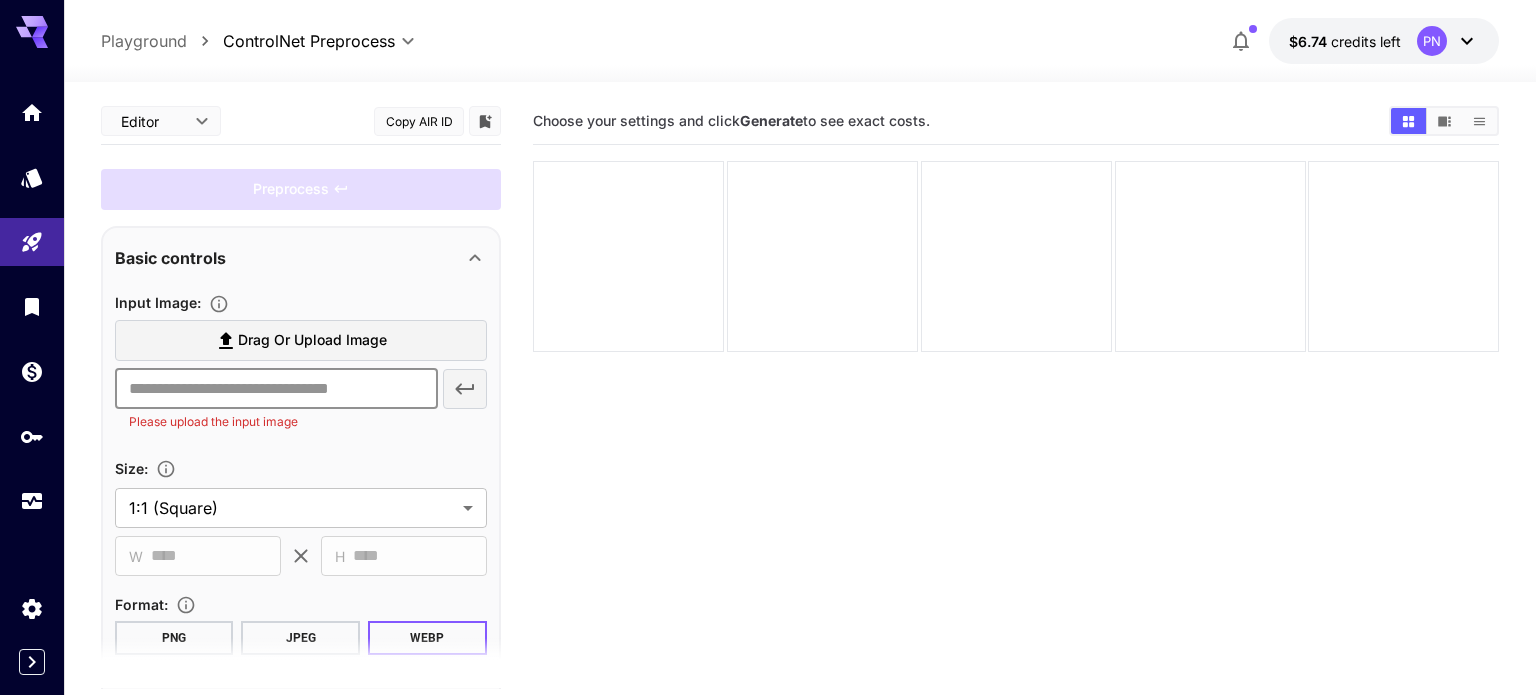 paste on "**********" 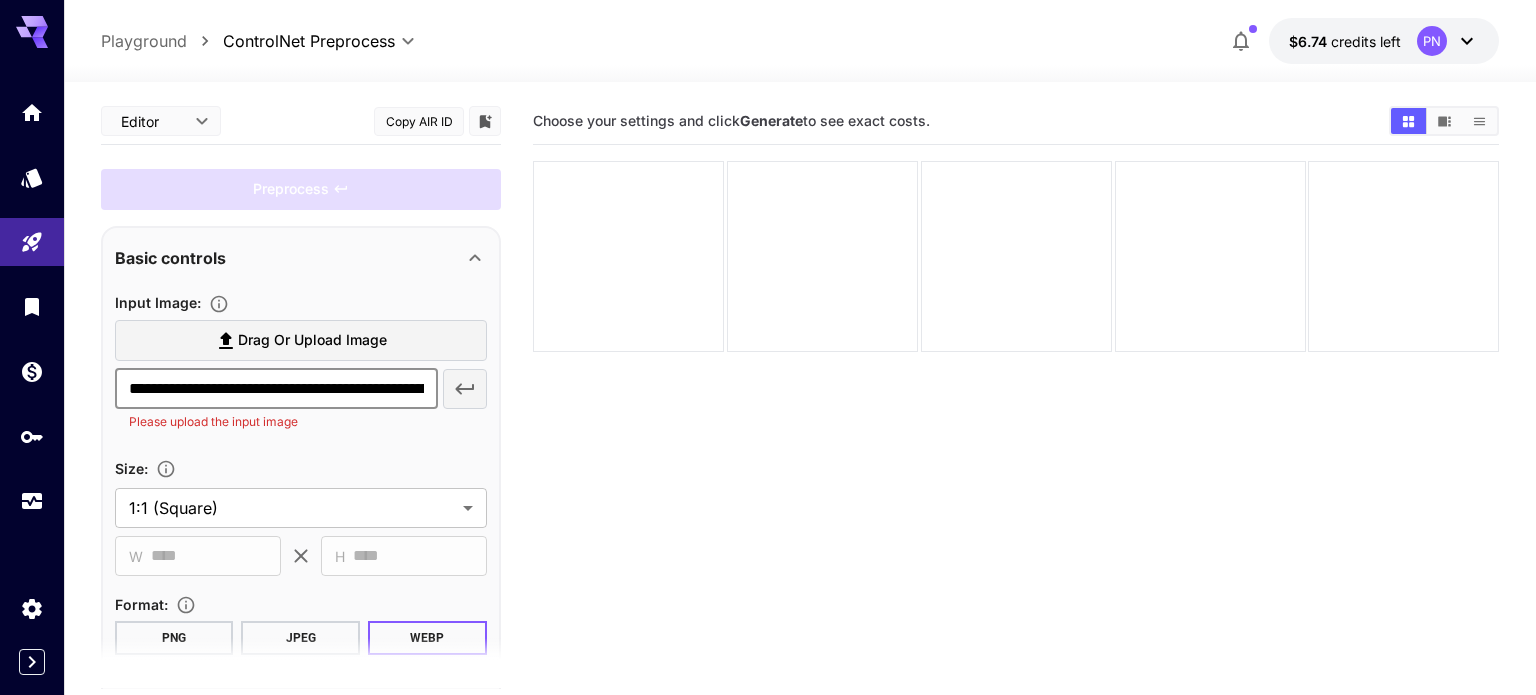 scroll, scrollTop: 0, scrollLeft: 329, axis: horizontal 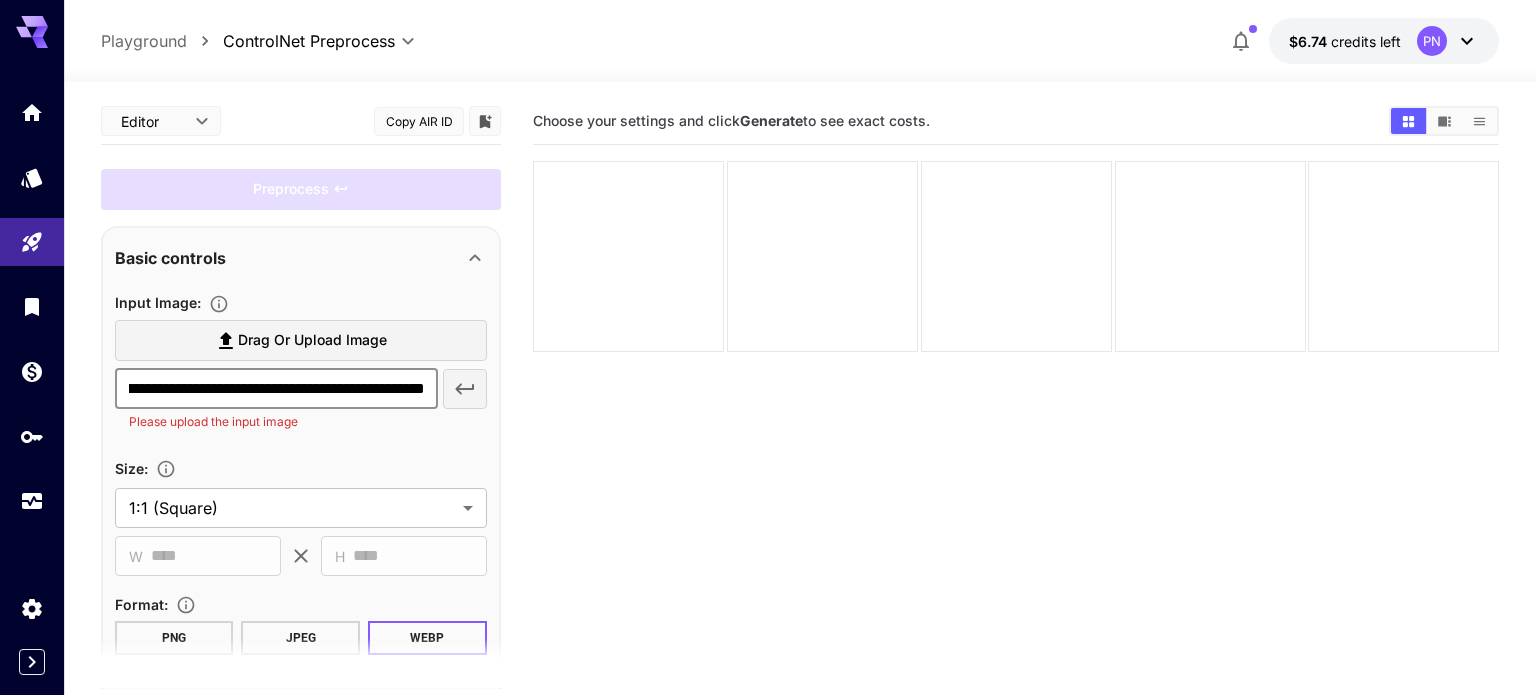 type on "**********" 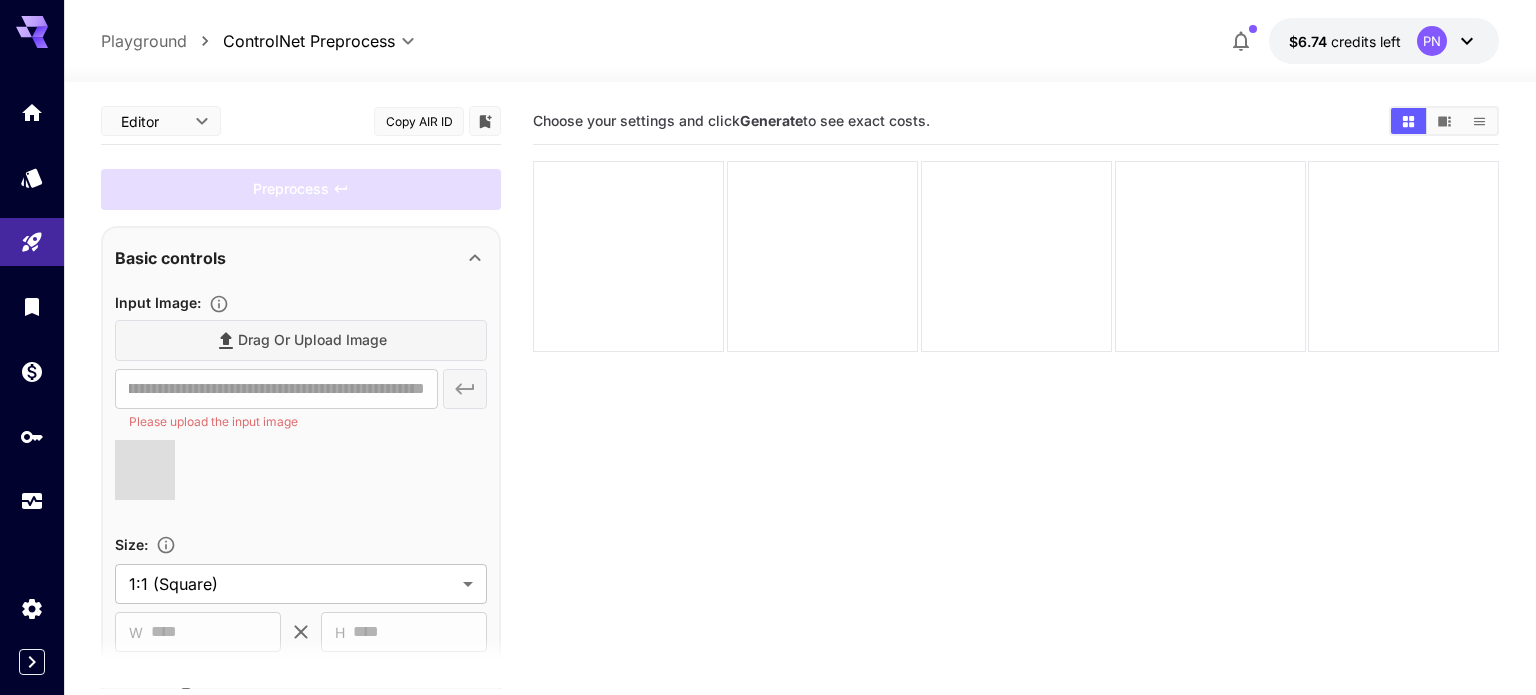 scroll, scrollTop: 0, scrollLeft: 0, axis: both 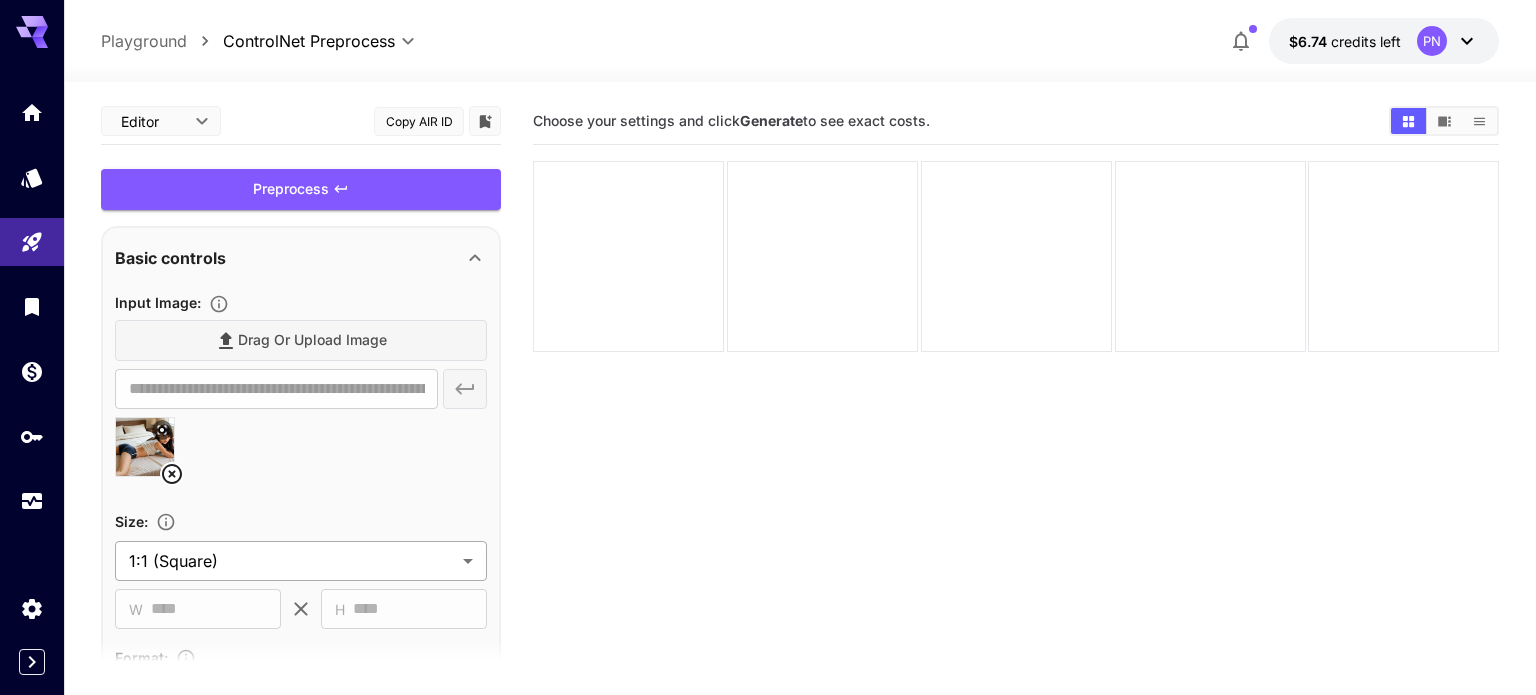 click on "**********" at bounding box center (768, 426) 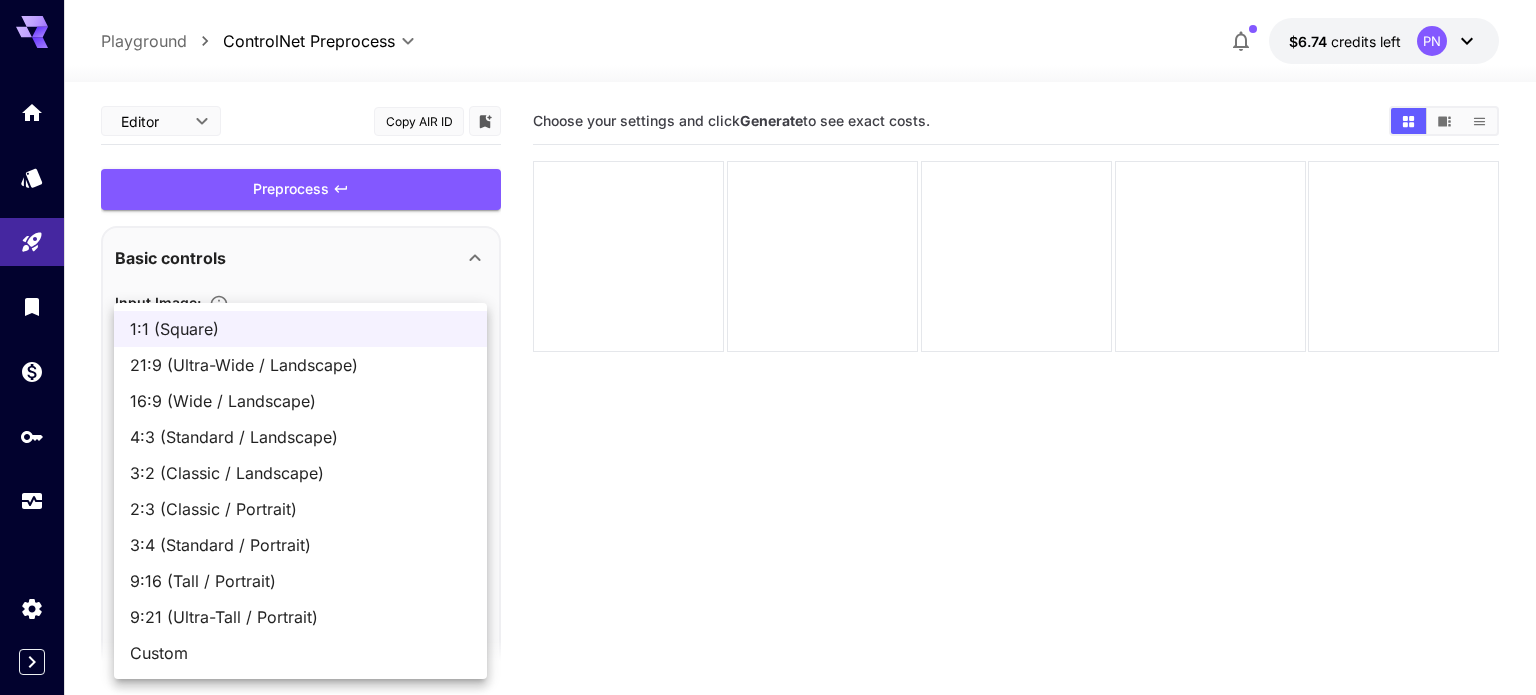 click on "2:3 (Classic / Portrait)" at bounding box center (300, 509) 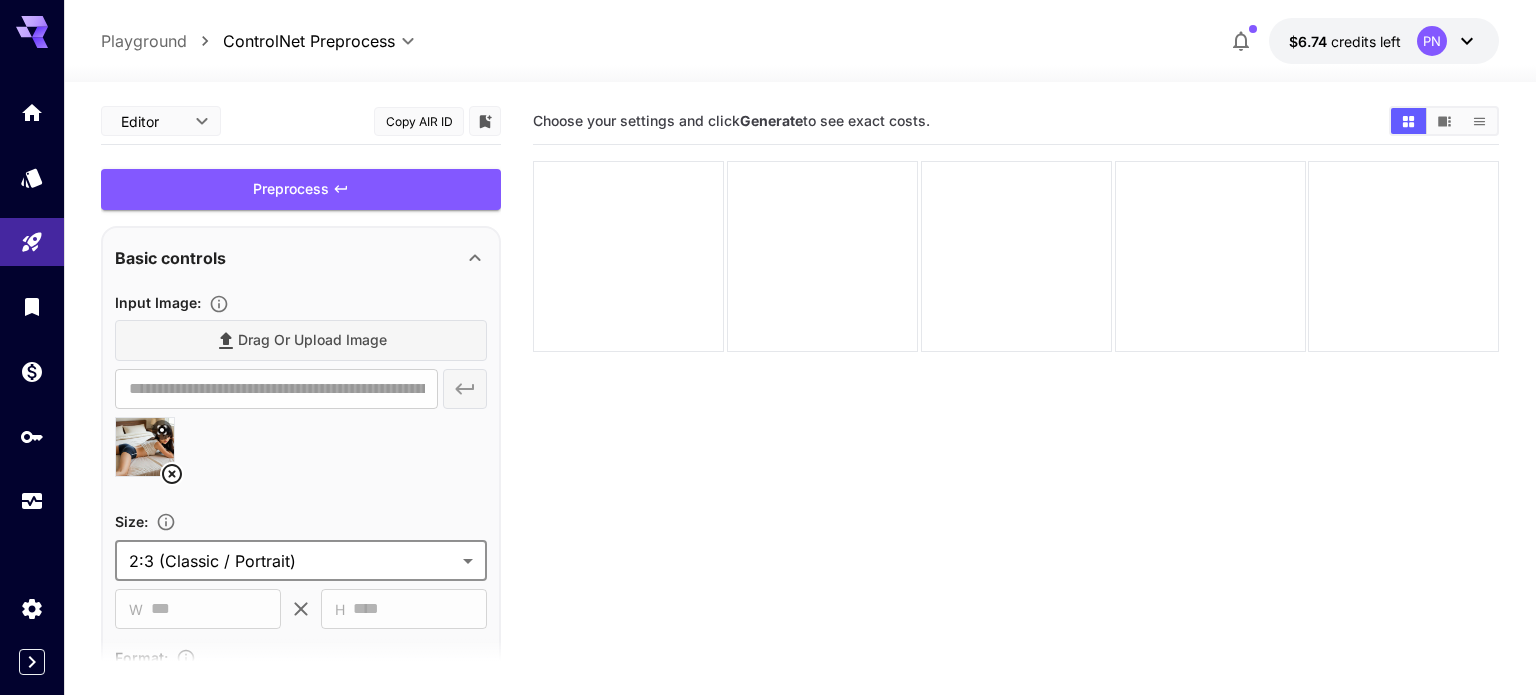 scroll, scrollTop: 158, scrollLeft: 0, axis: vertical 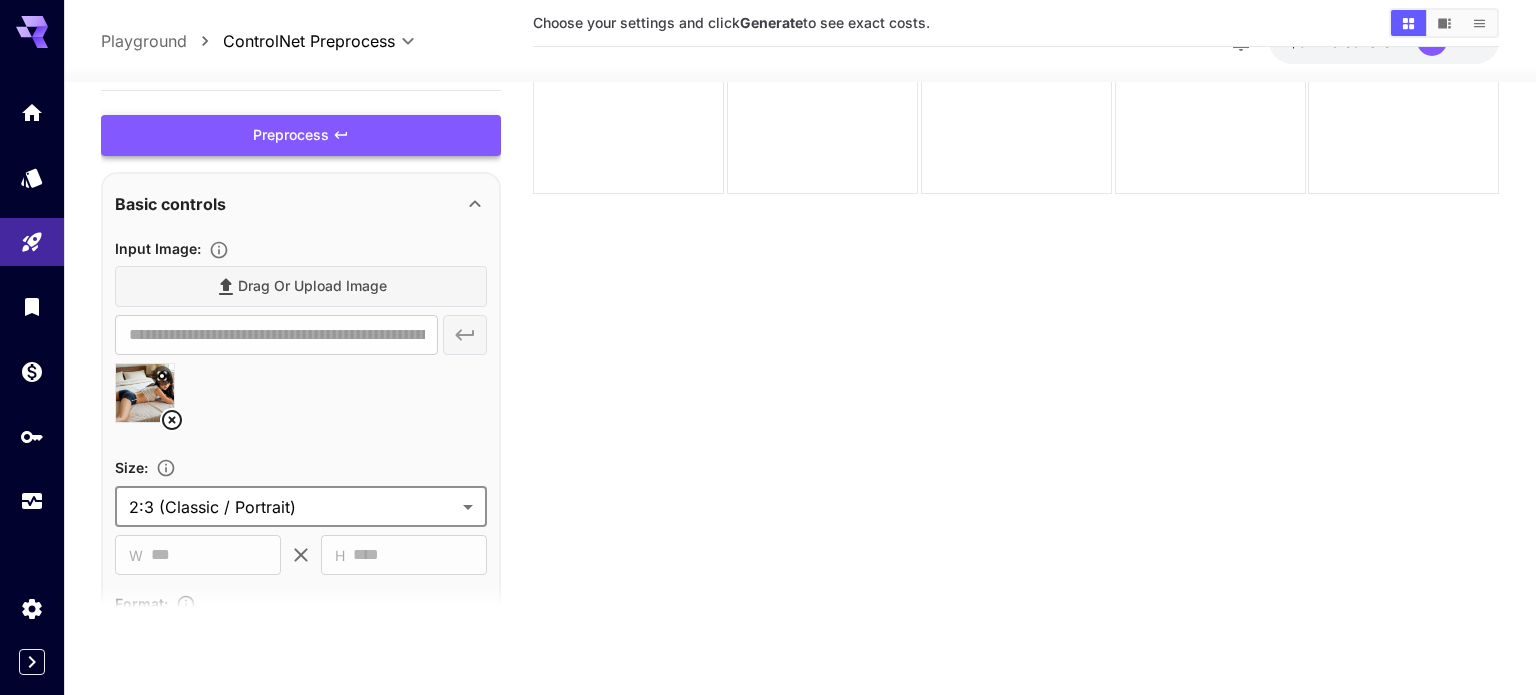 click on "Preprocess" at bounding box center (301, 135) 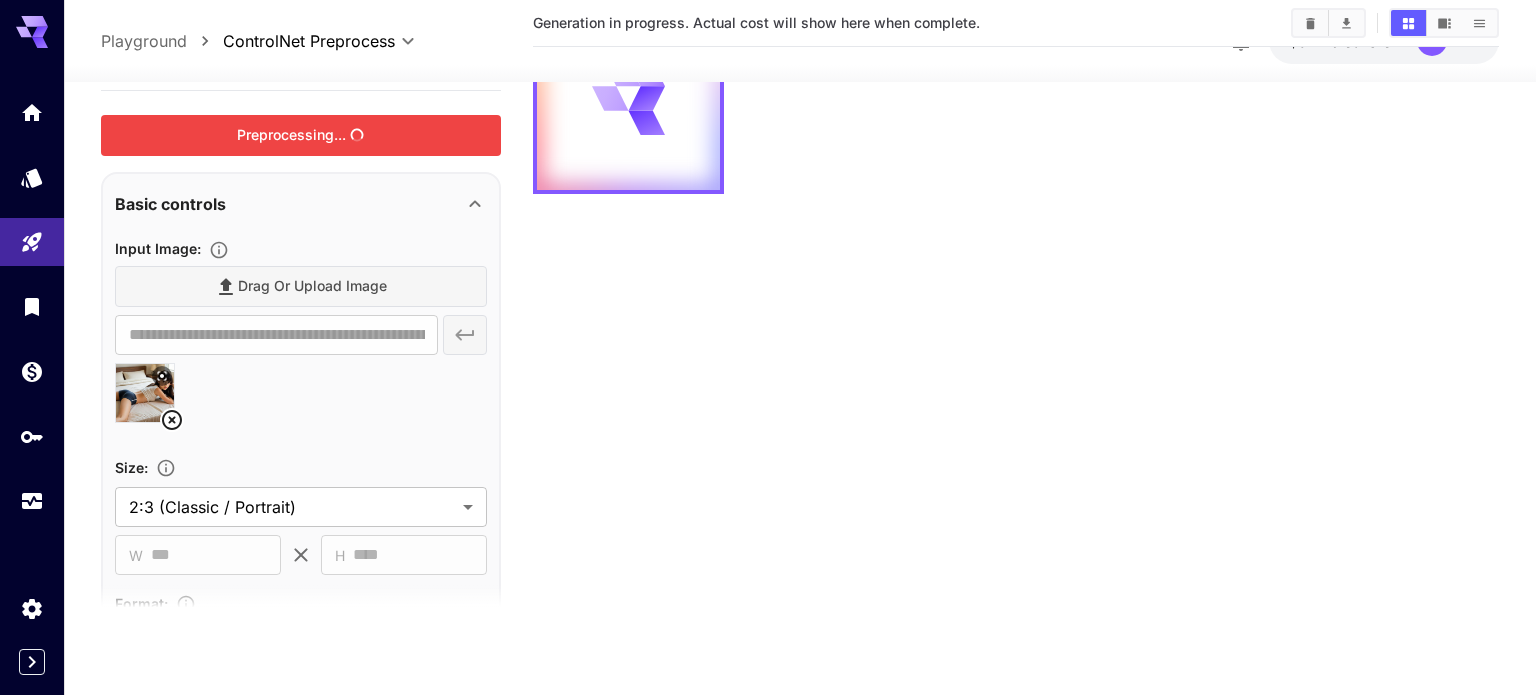 scroll, scrollTop: 0, scrollLeft: 0, axis: both 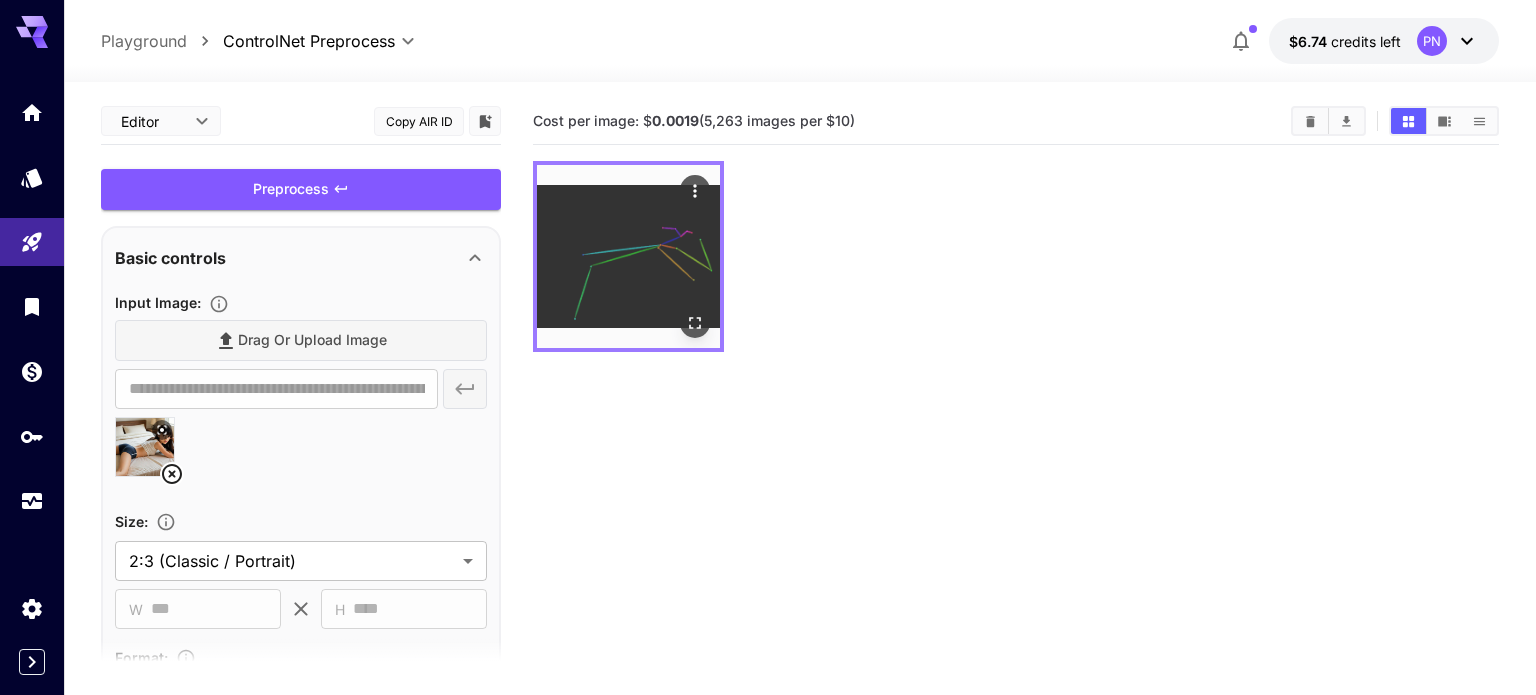 click at bounding box center [628, 256] 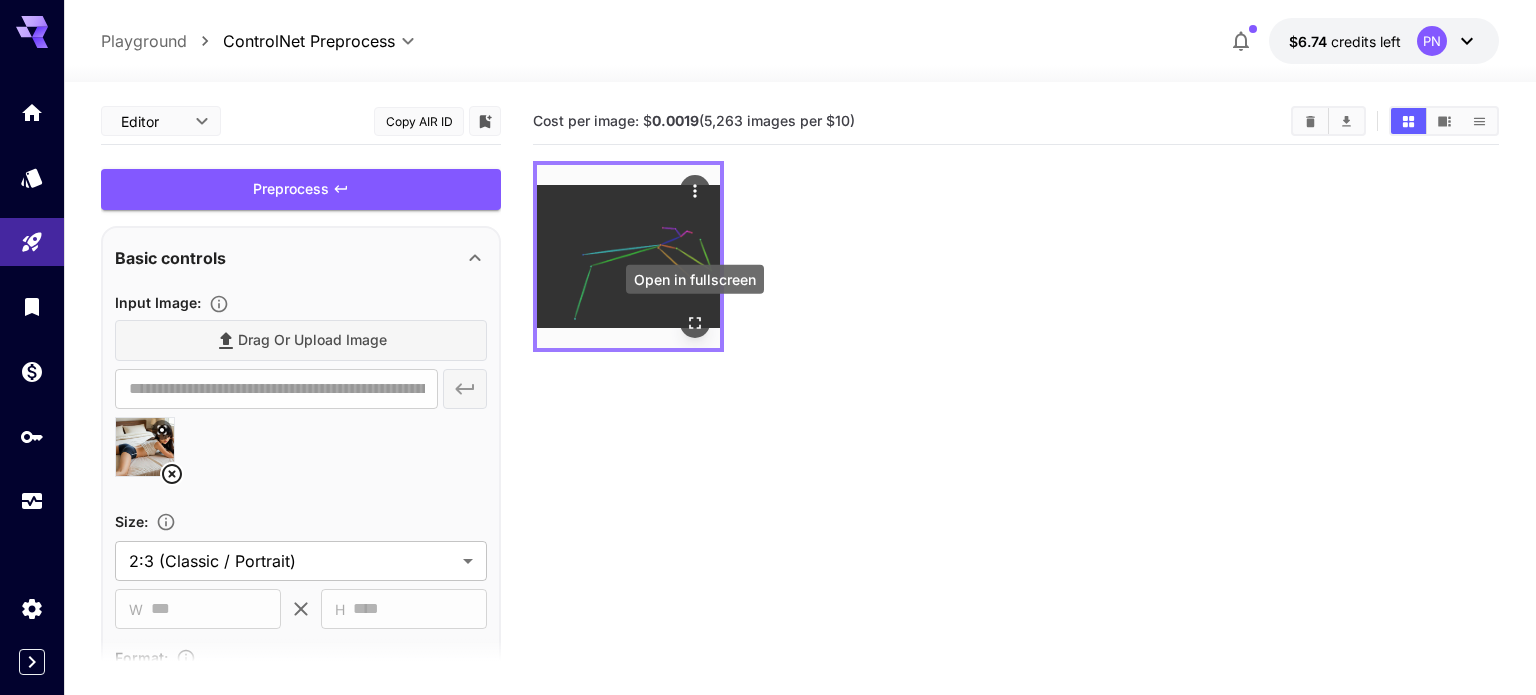 click 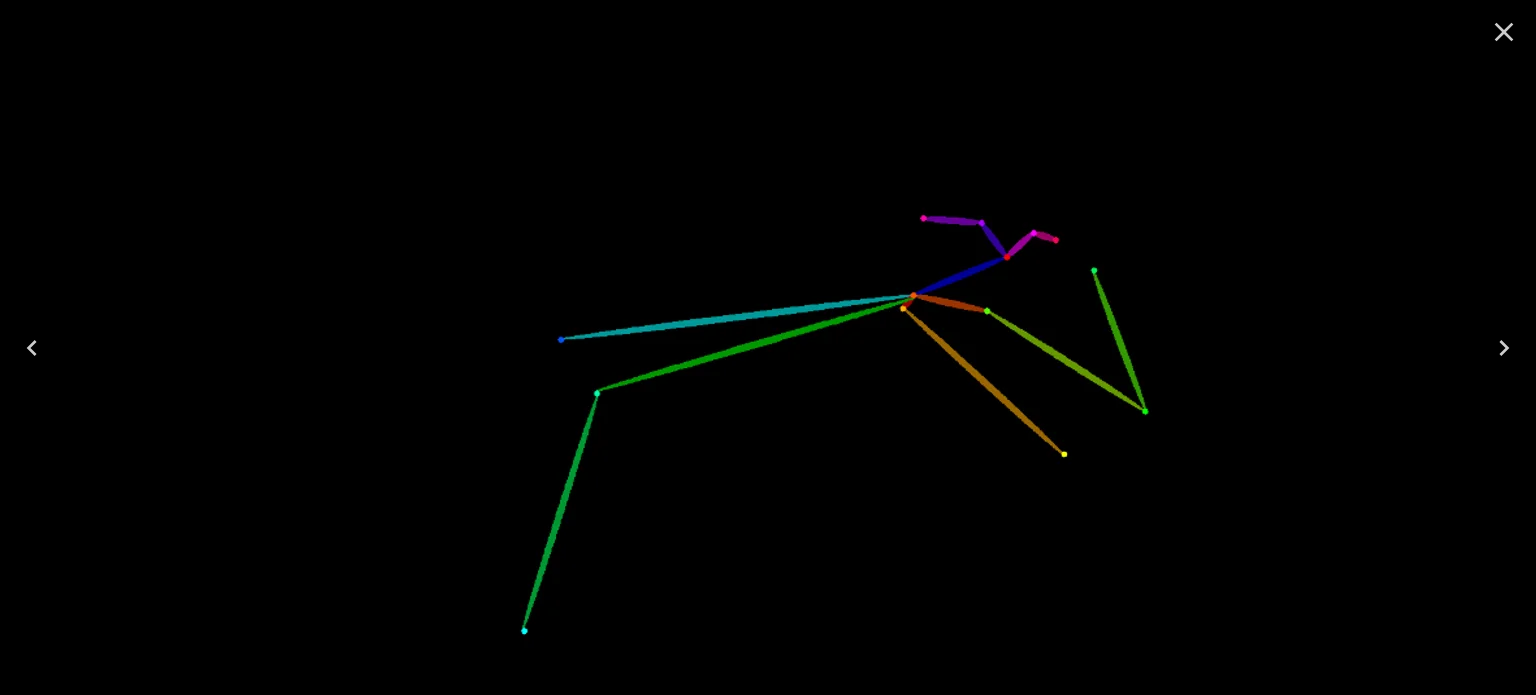 click 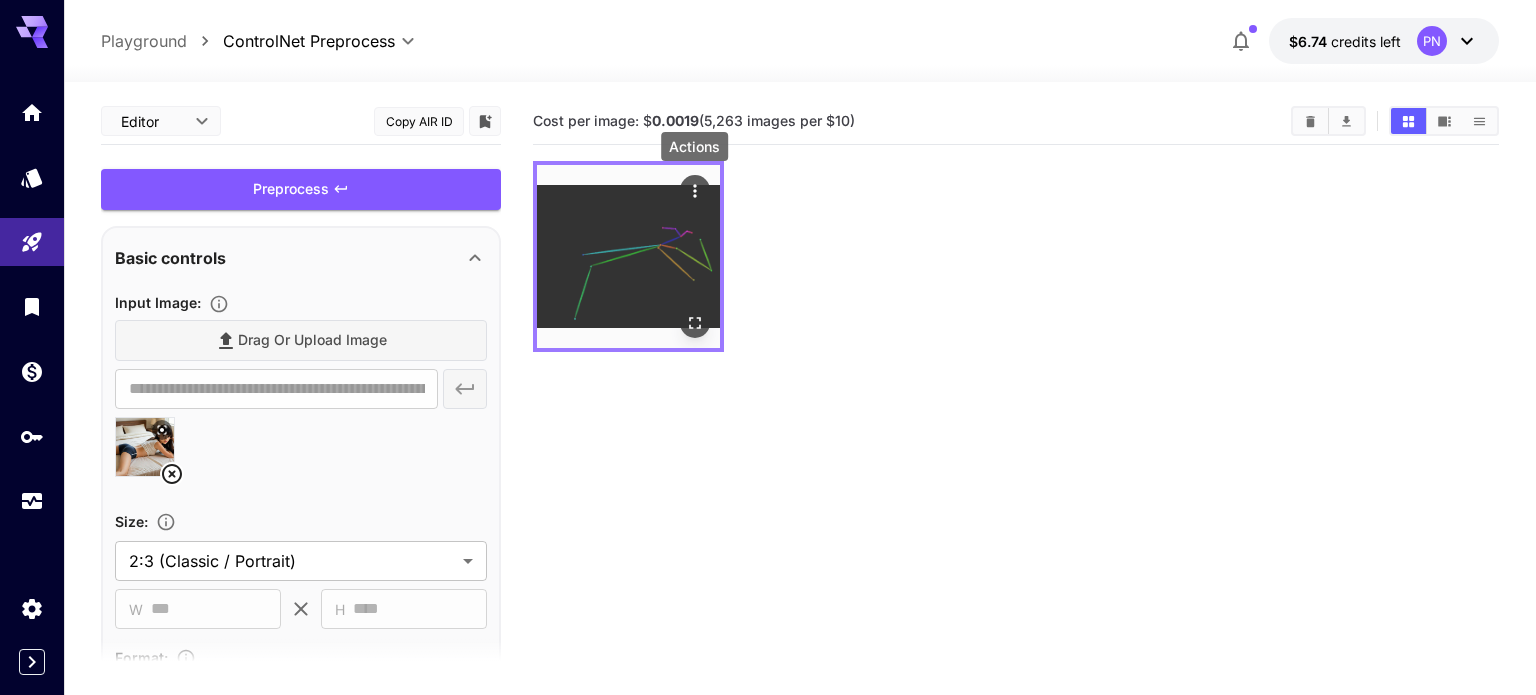 click 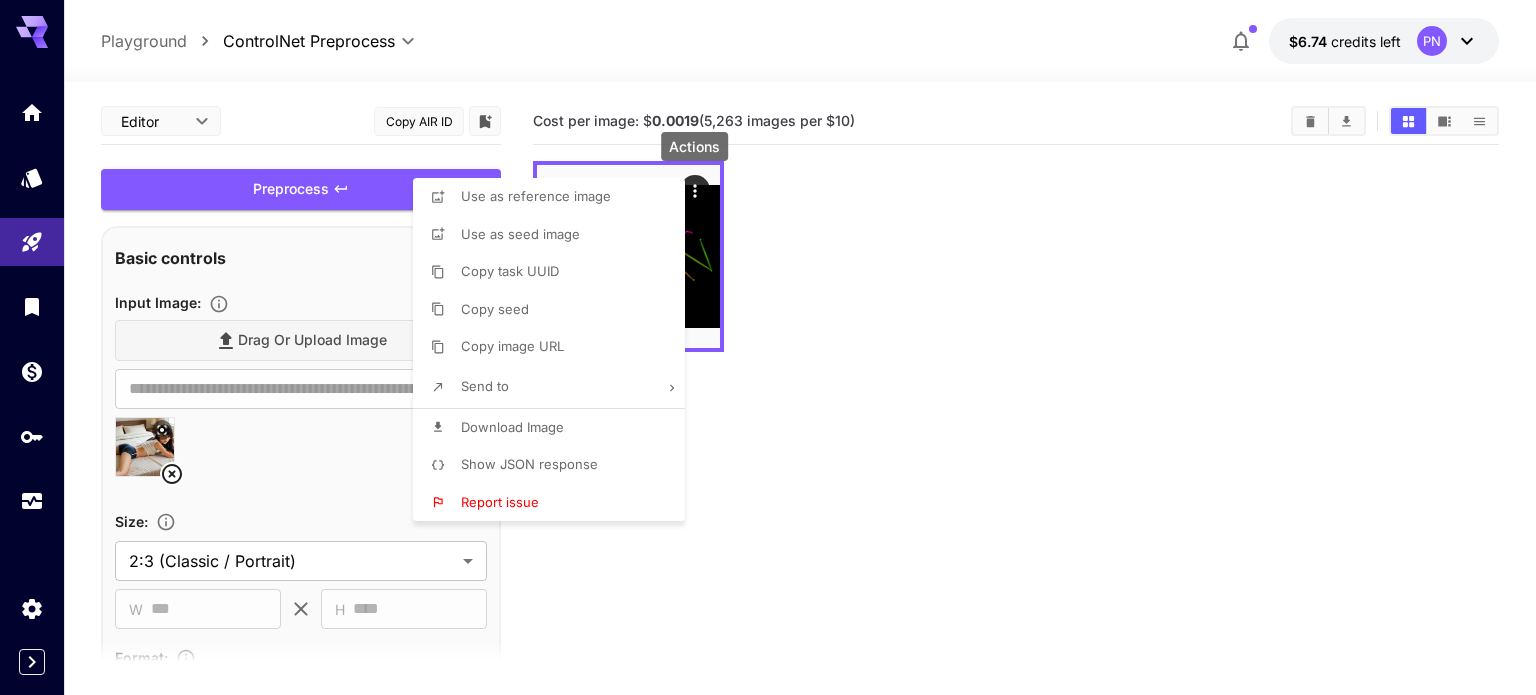 click on "Copy image URL" at bounding box center [555, 347] 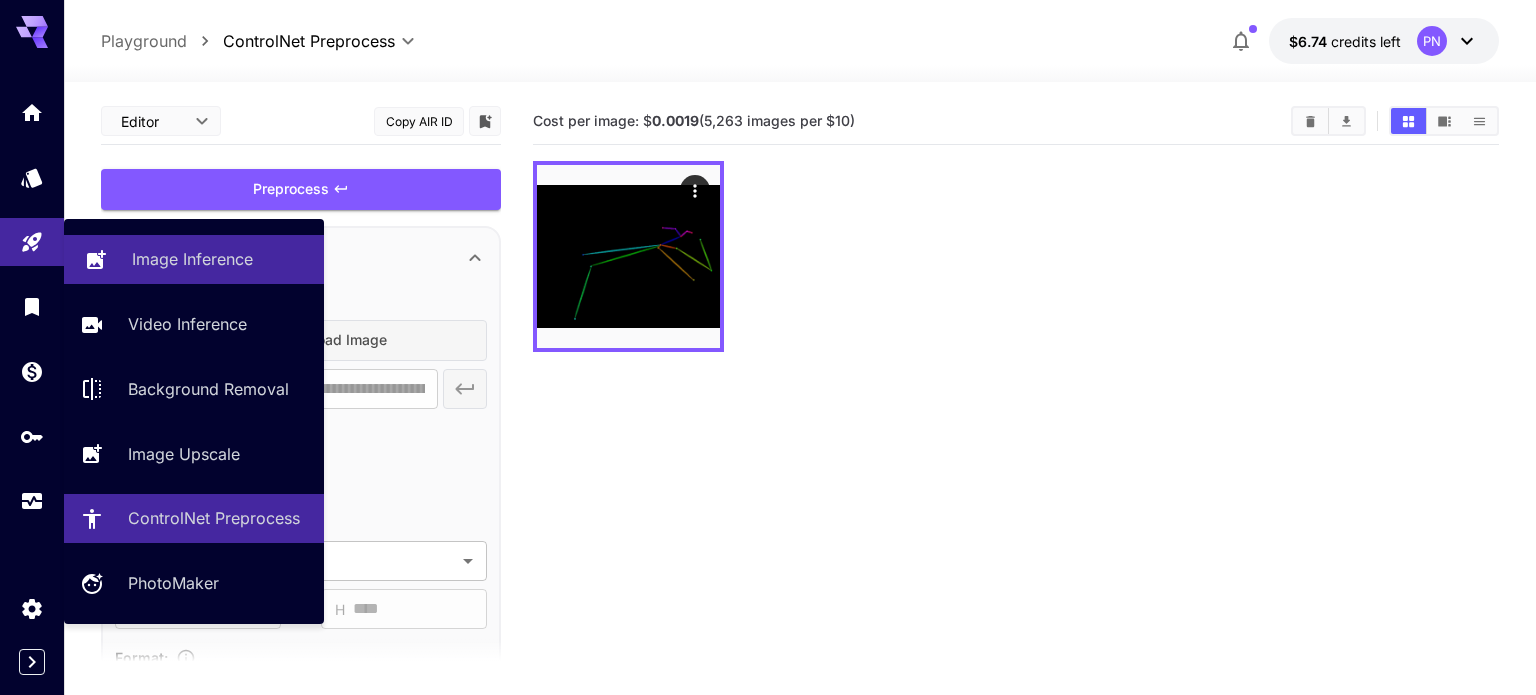click on "Image Inference" at bounding box center [192, 259] 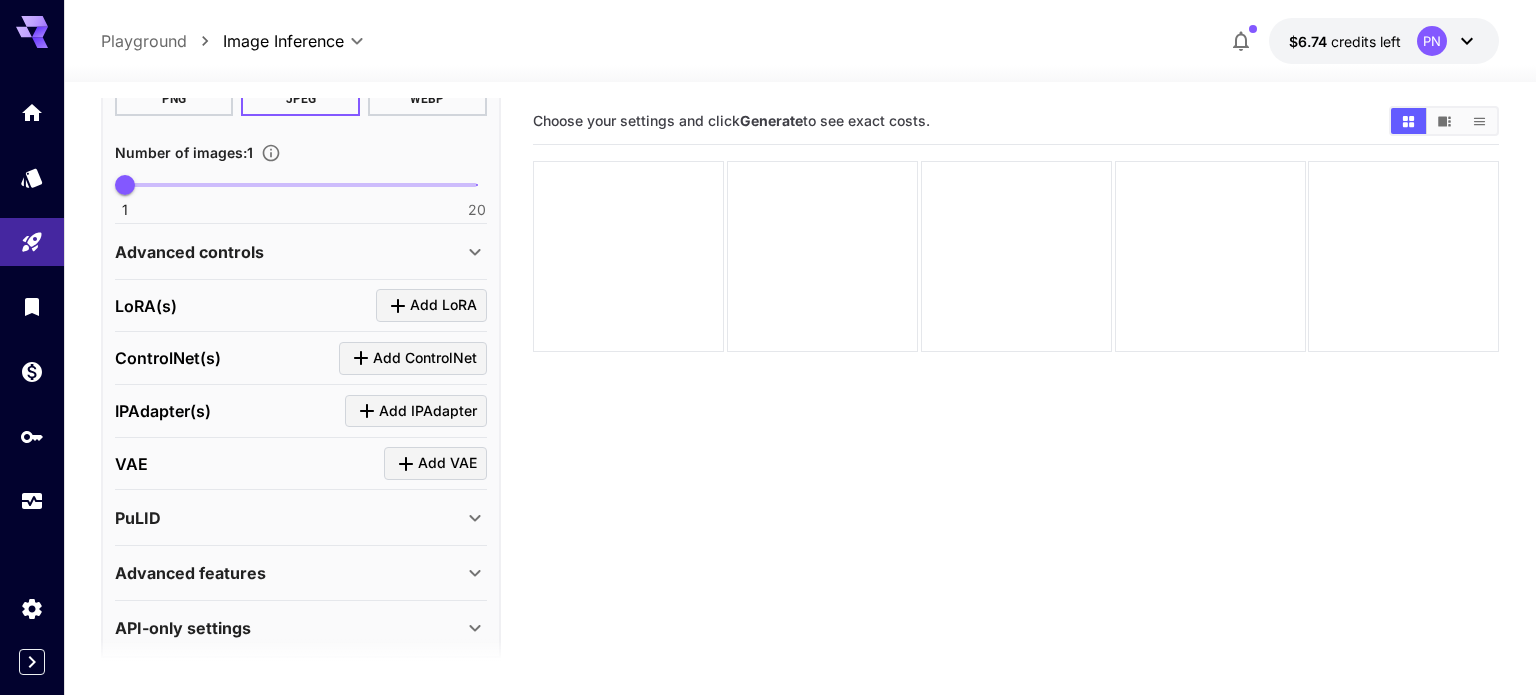 scroll, scrollTop: 624, scrollLeft: 0, axis: vertical 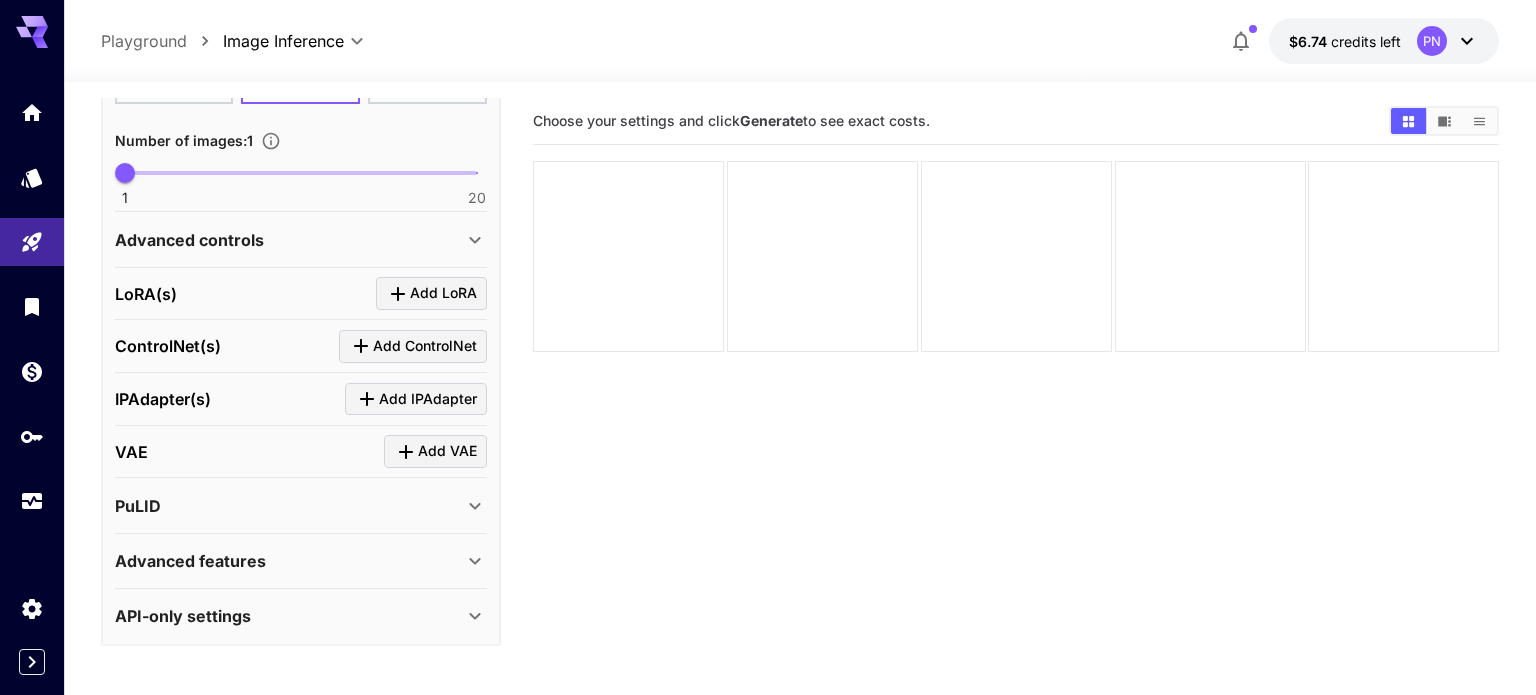 click on "Add ControlNet" at bounding box center [425, 346] 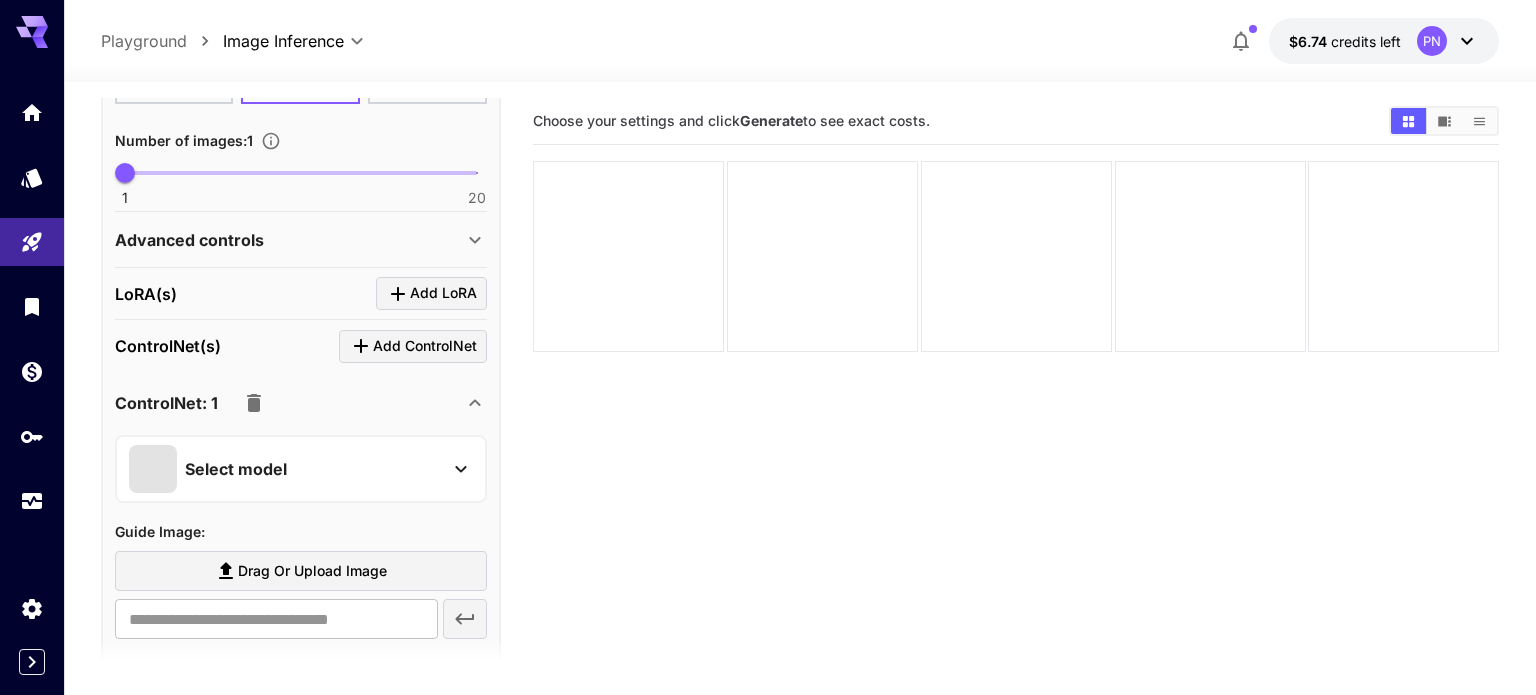 click on "Select model" at bounding box center [285, 469] 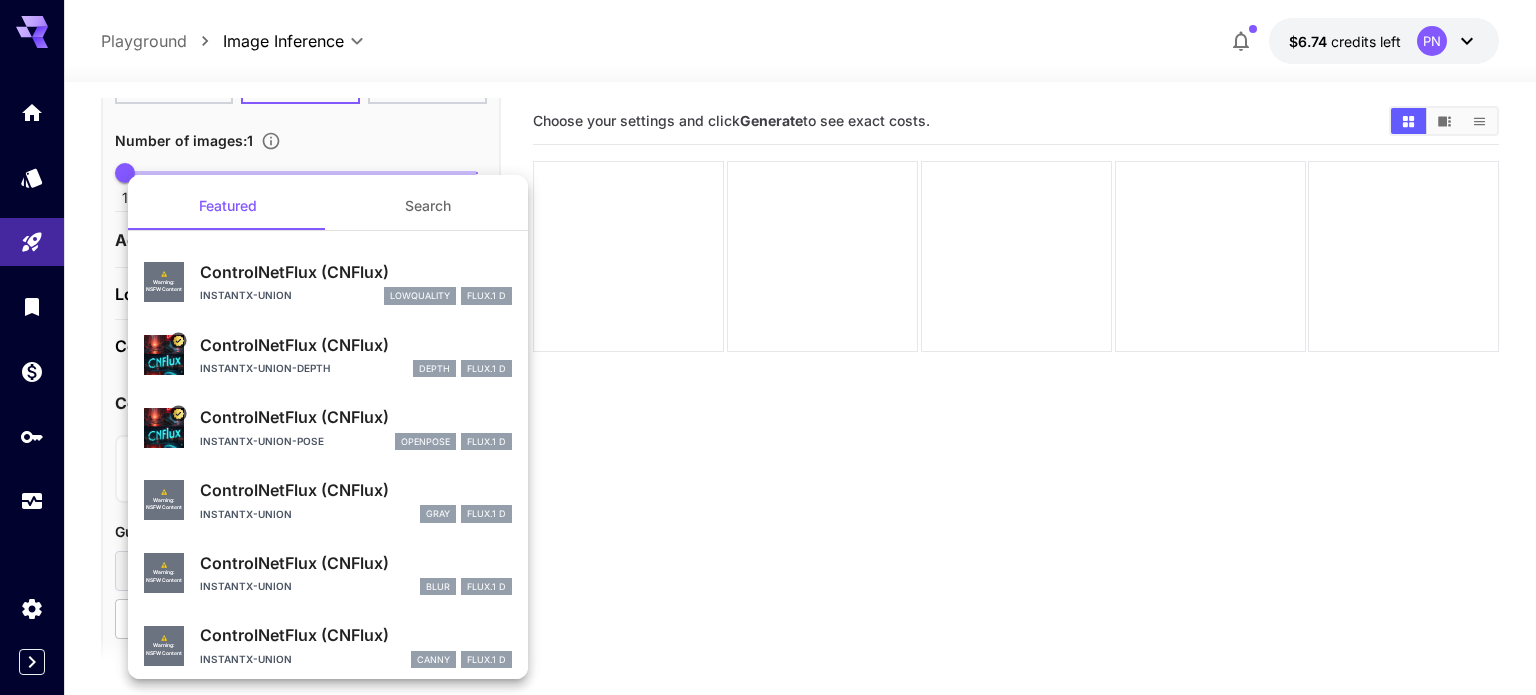 scroll, scrollTop: 0, scrollLeft: 0, axis: both 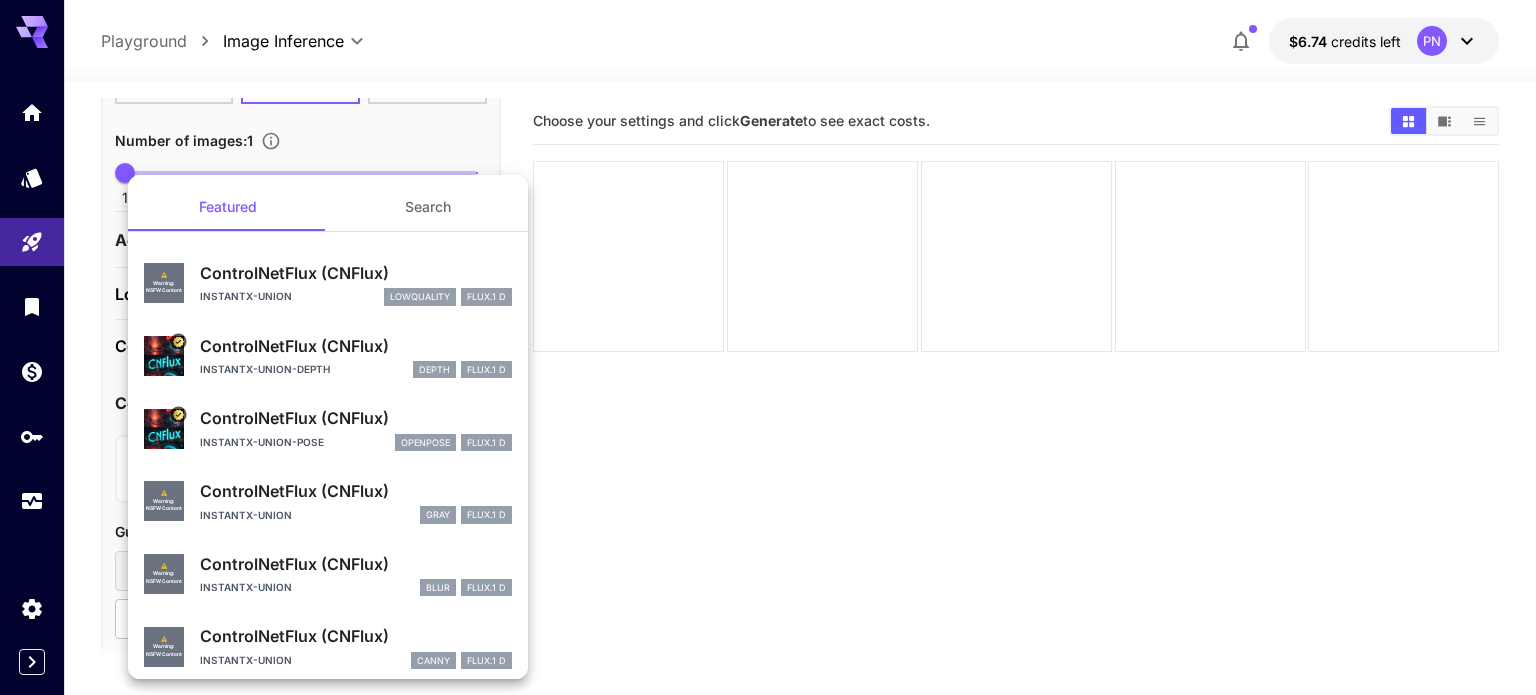 click at bounding box center (768, 347) 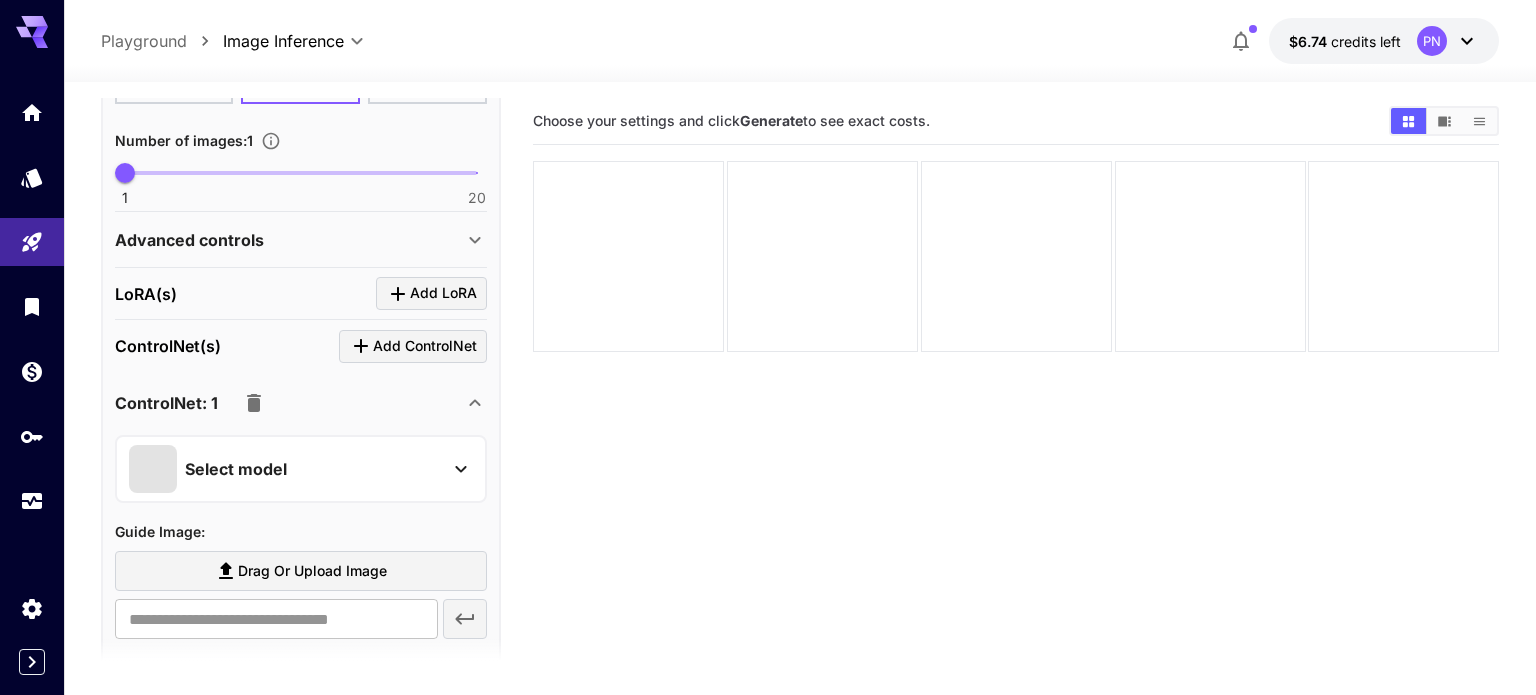 scroll, scrollTop: 0, scrollLeft: 0, axis: both 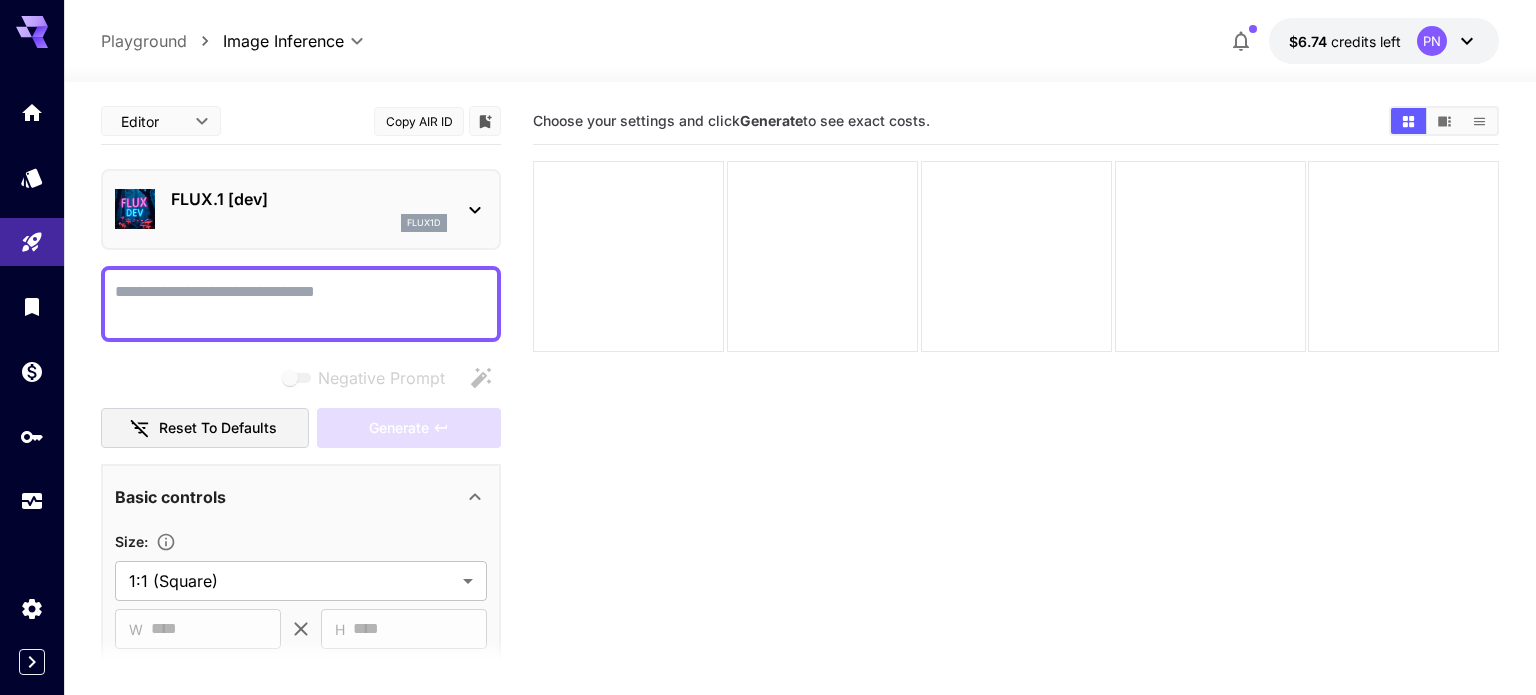 click on "FLUX.1 [dev] flux1d" at bounding box center [301, 209] 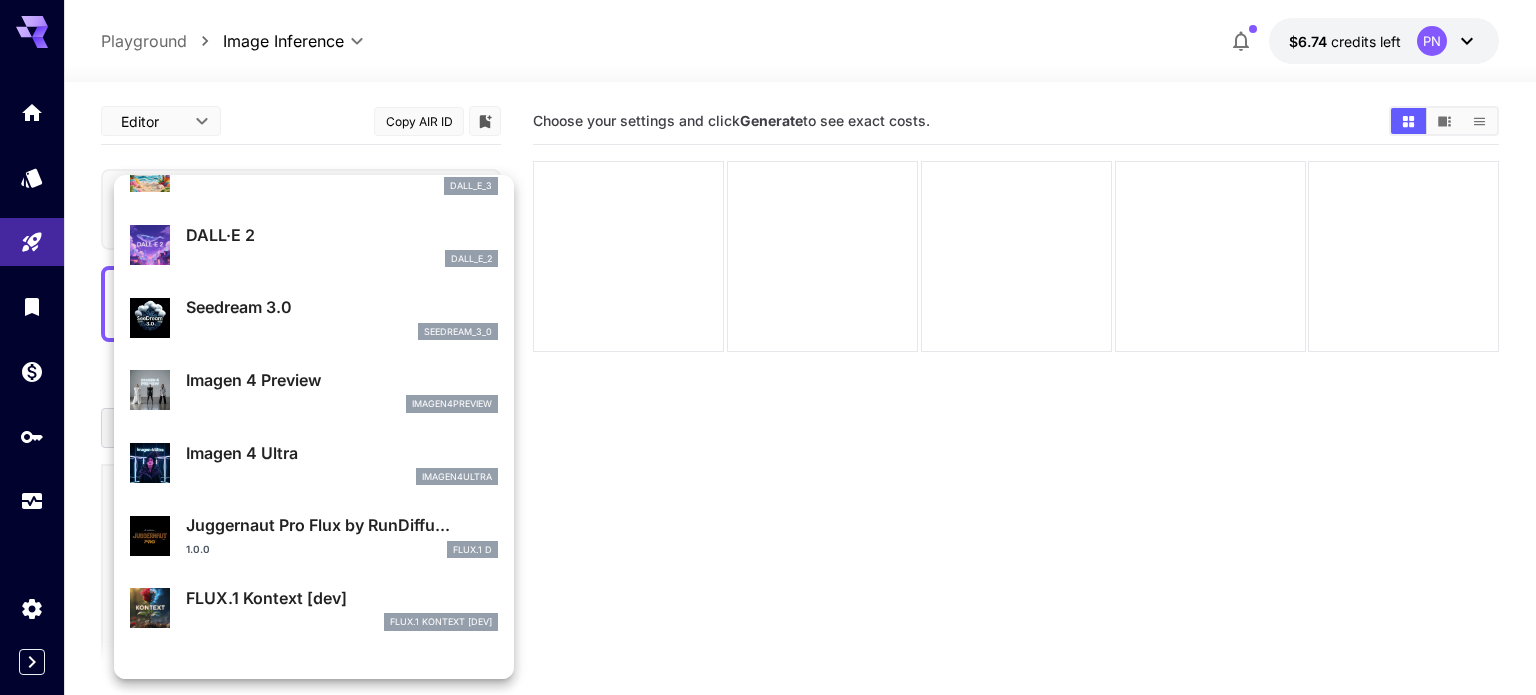 scroll, scrollTop: 433, scrollLeft: 0, axis: vertical 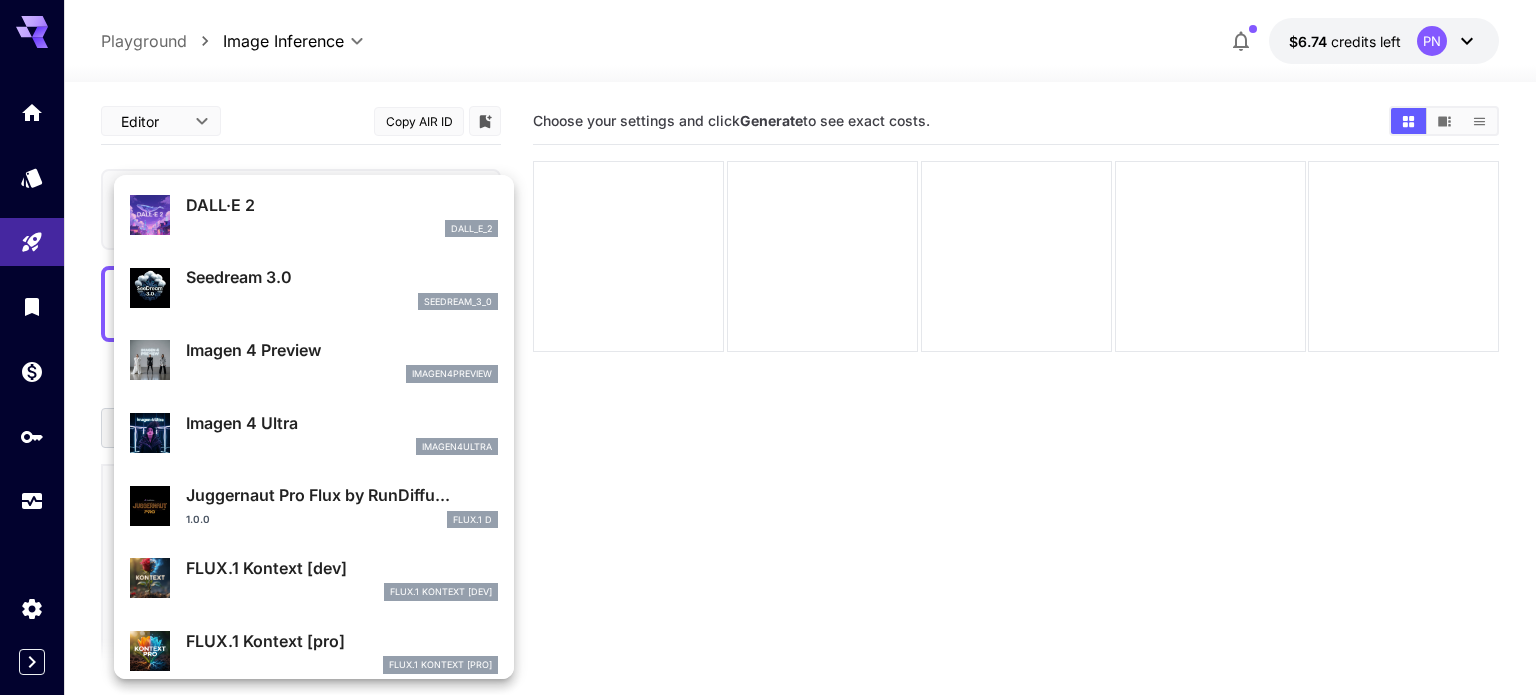 click at bounding box center (768, 347) 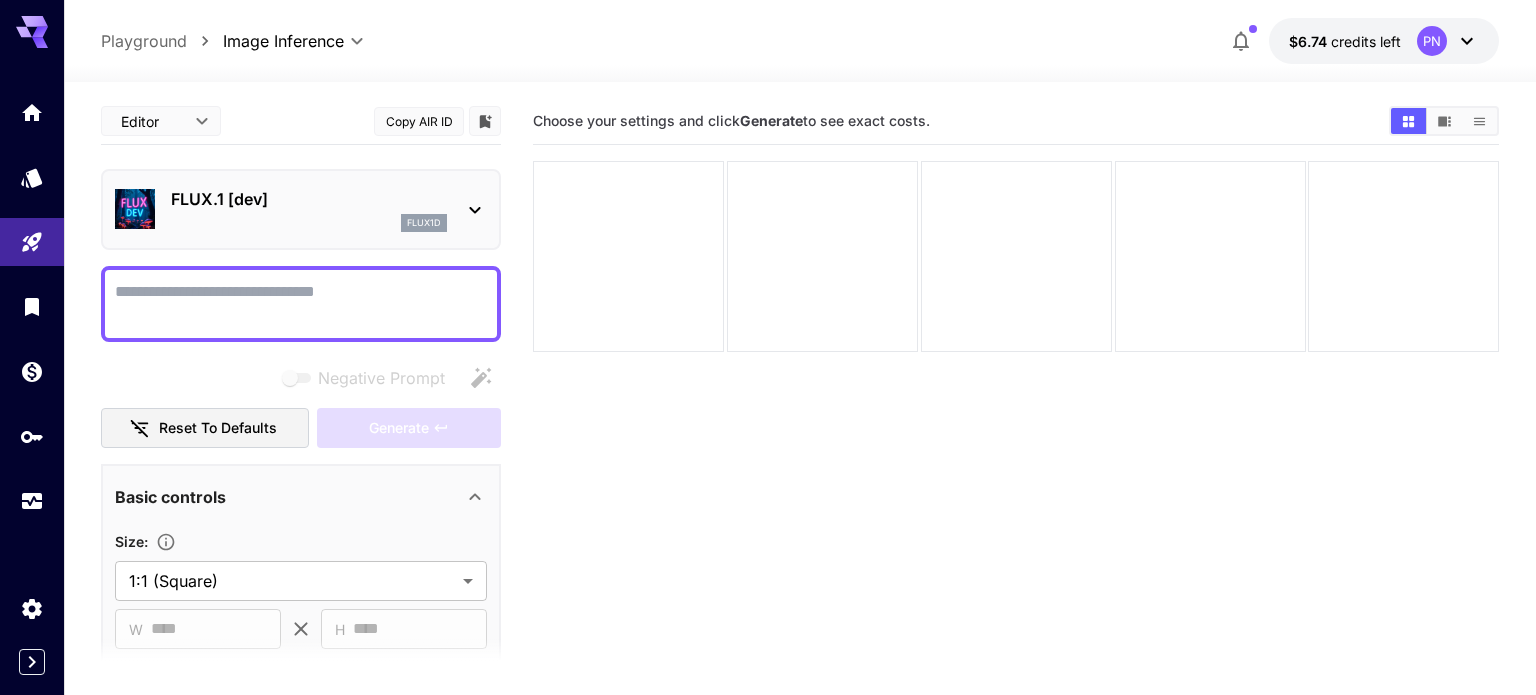 click on "FLUX.1 [dev]" at bounding box center (309, 199) 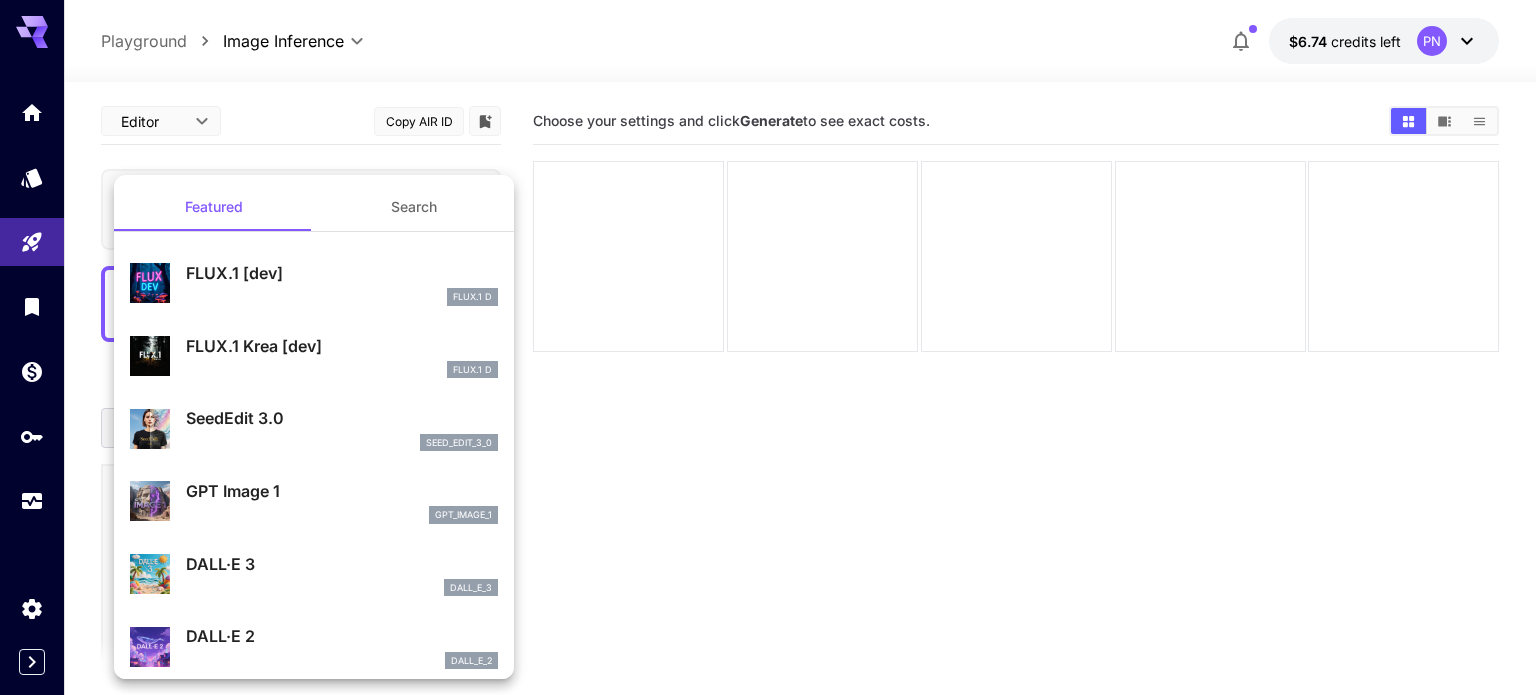 click on "Search" at bounding box center (414, 207) 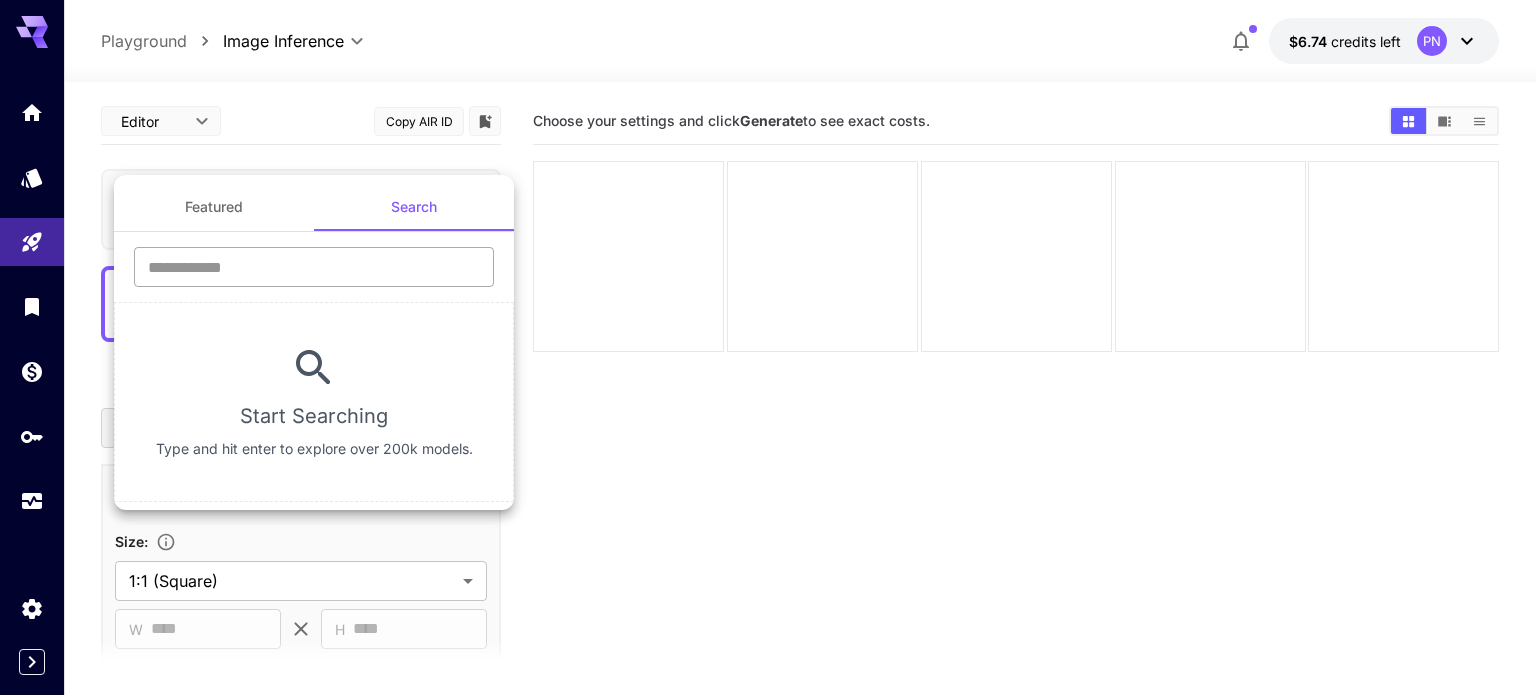 click at bounding box center [314, 267] 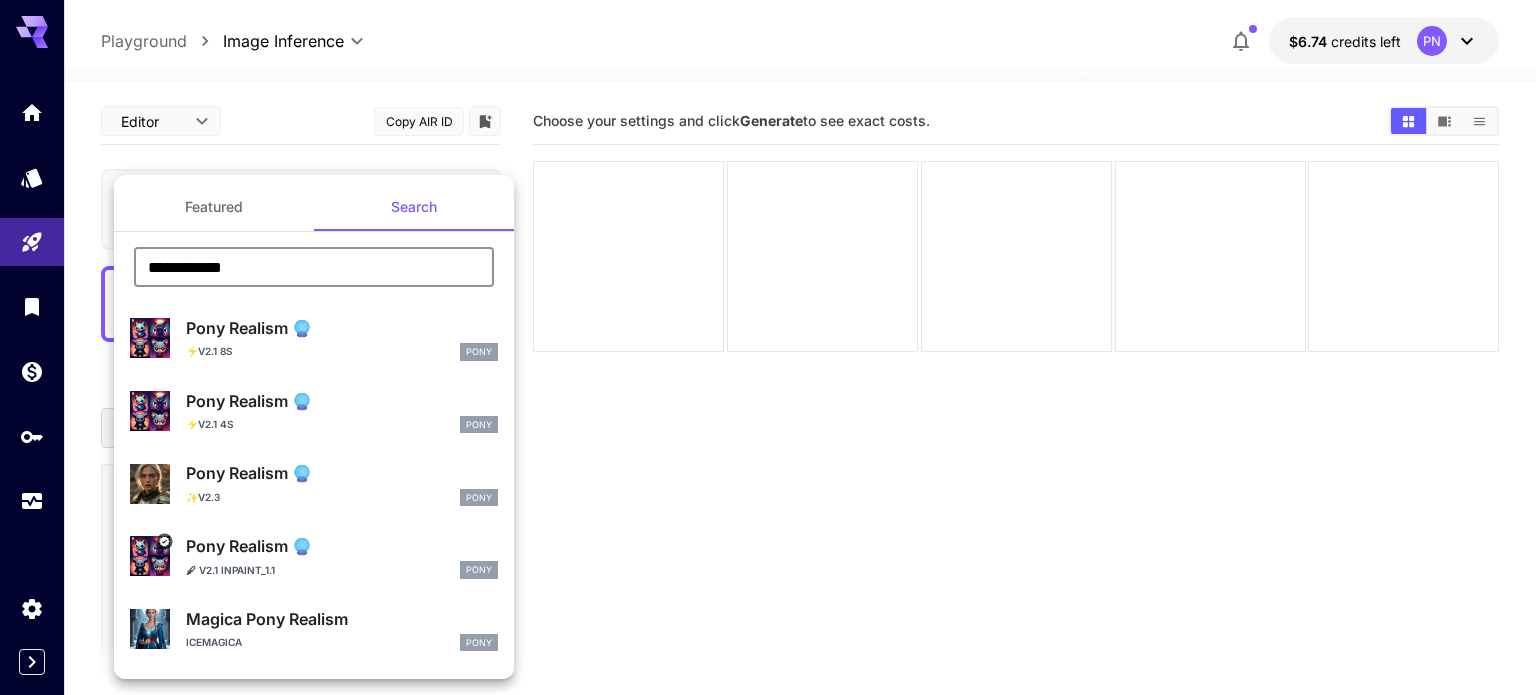 type on "**********" 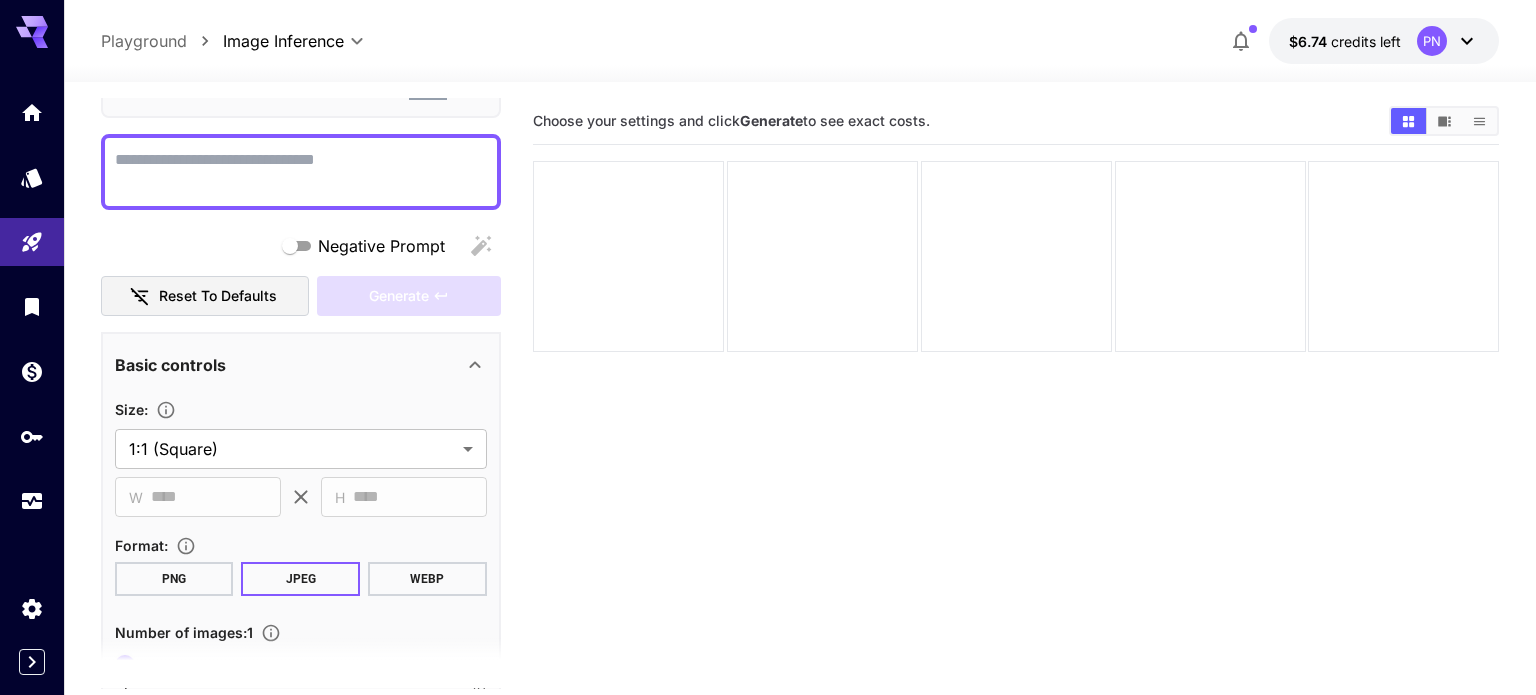 scroll, scrollTop: 183, scrollLeft: 0, axis: vertical 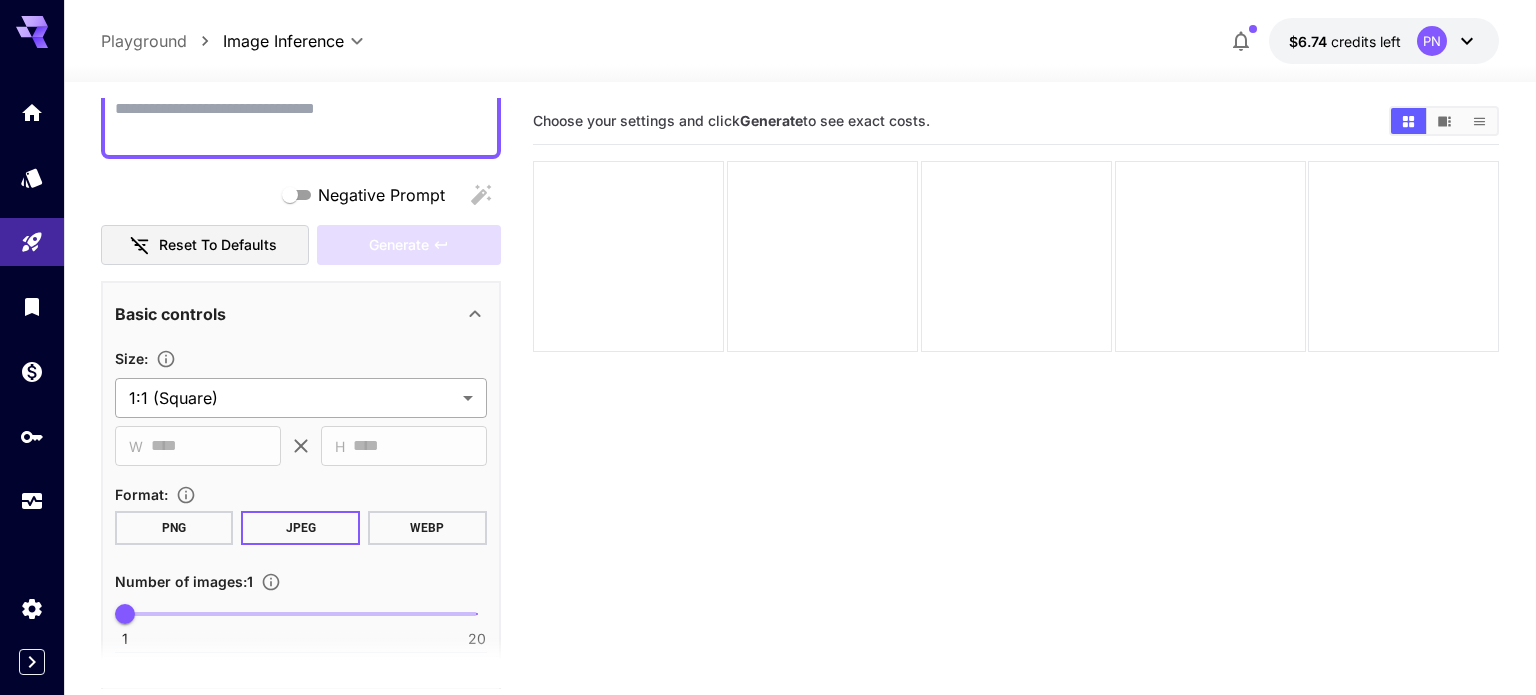 click on "**********" at bounding box center (768, 426) 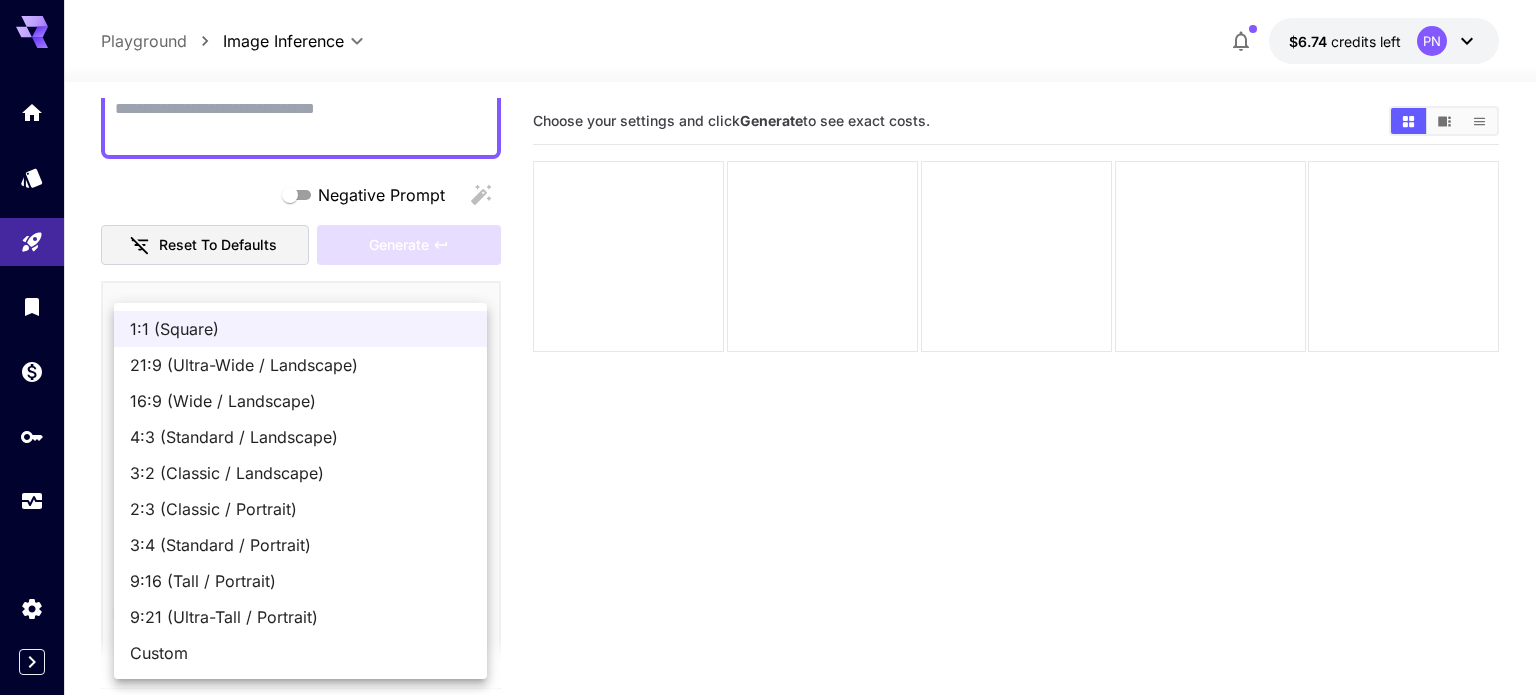 click on "3:2 (Classic / Landscape)" at bounding box center (300, 473) 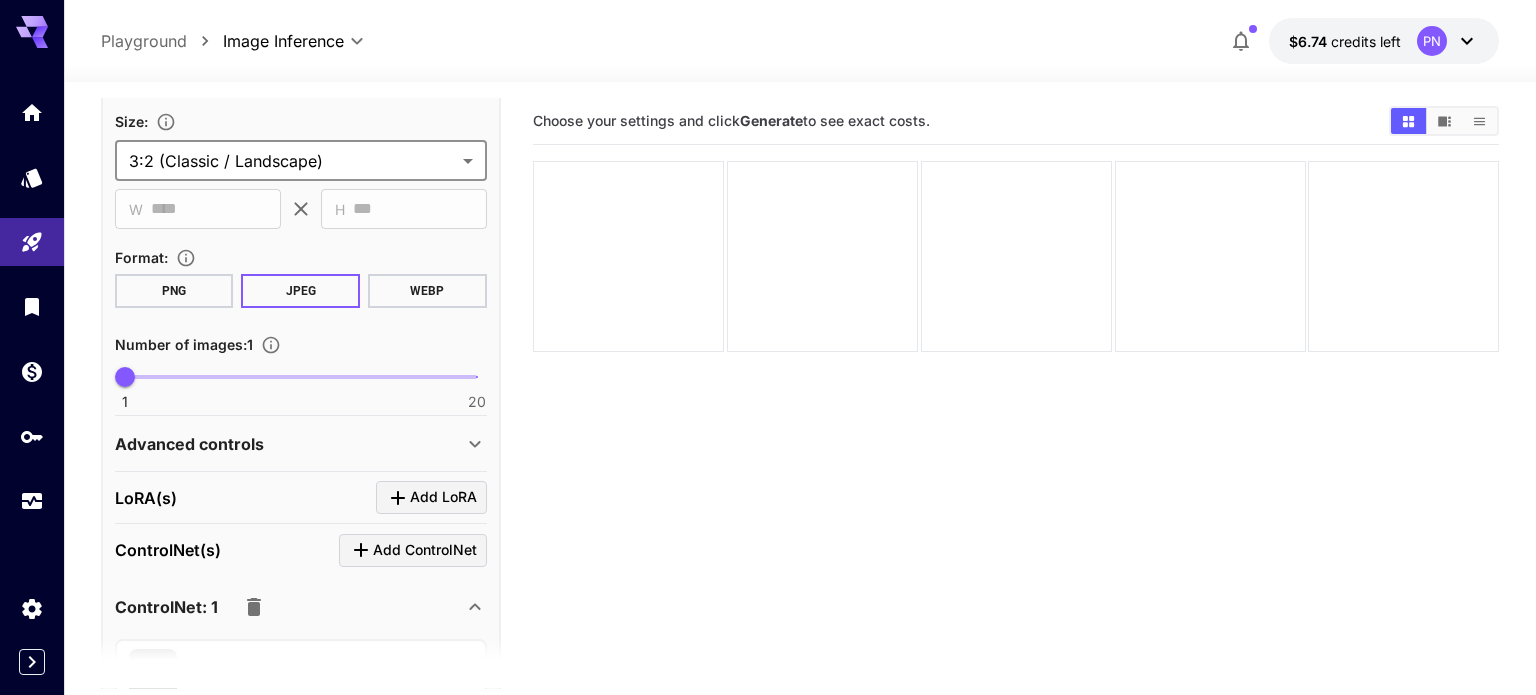 scroll, scrollTop: 444, scrollLeft: 0, axis: vertical 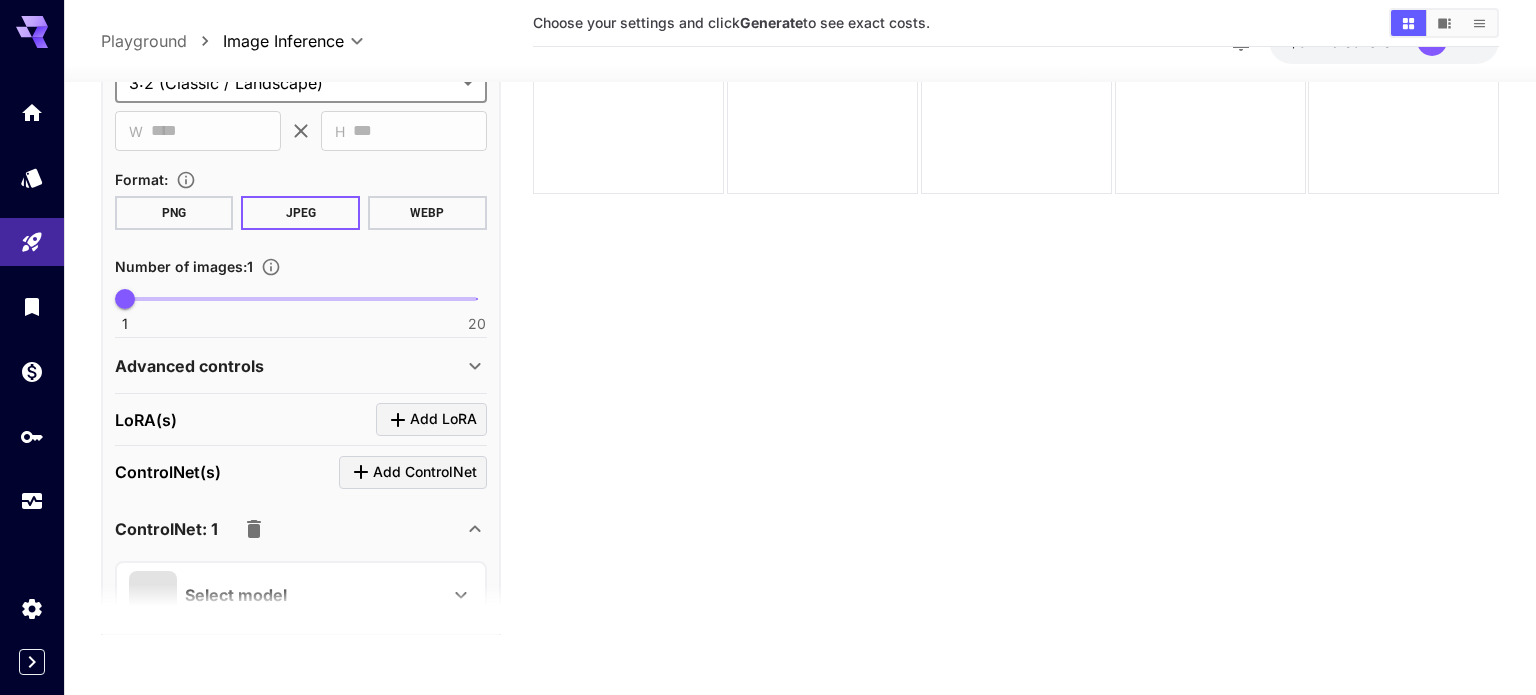 click at bounding box center (301, 610) 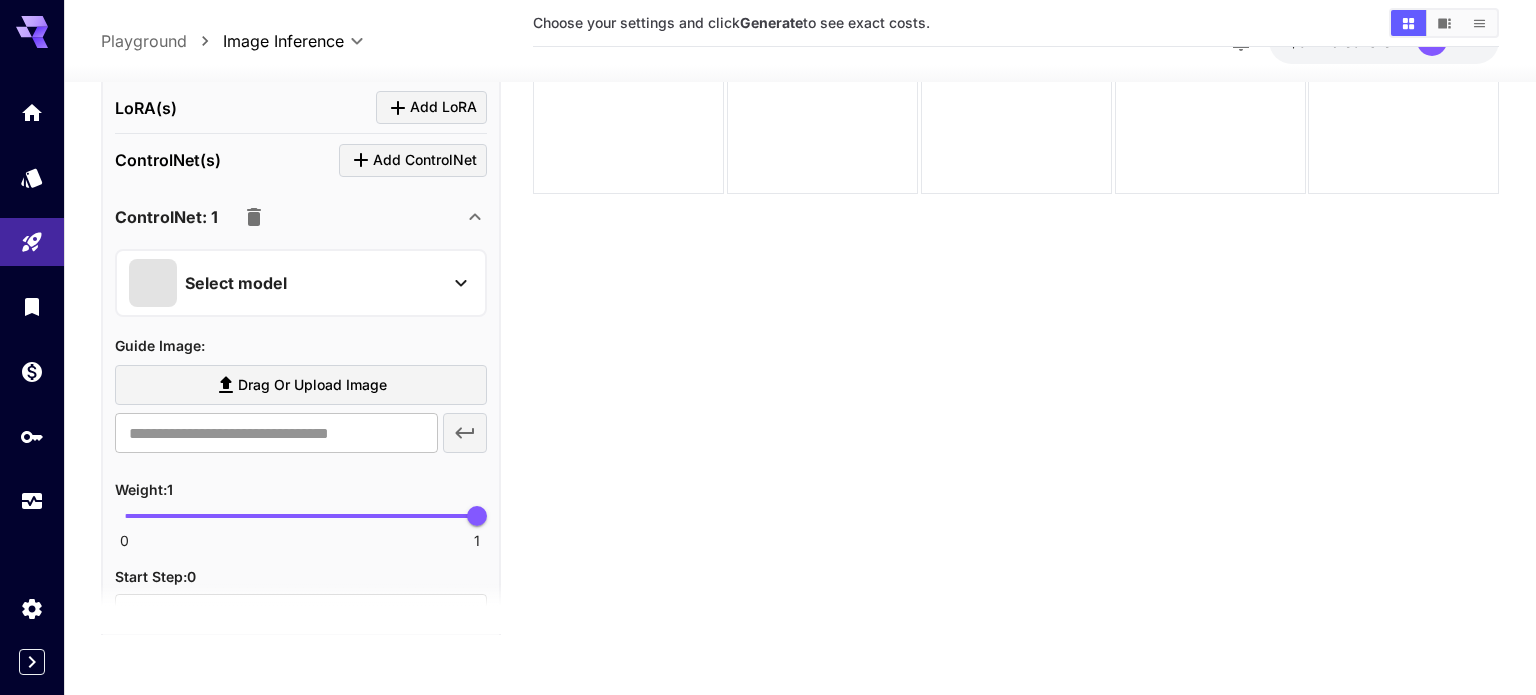 scroll, scrollTop: 767, scrollLeft: 0, axis: vertical 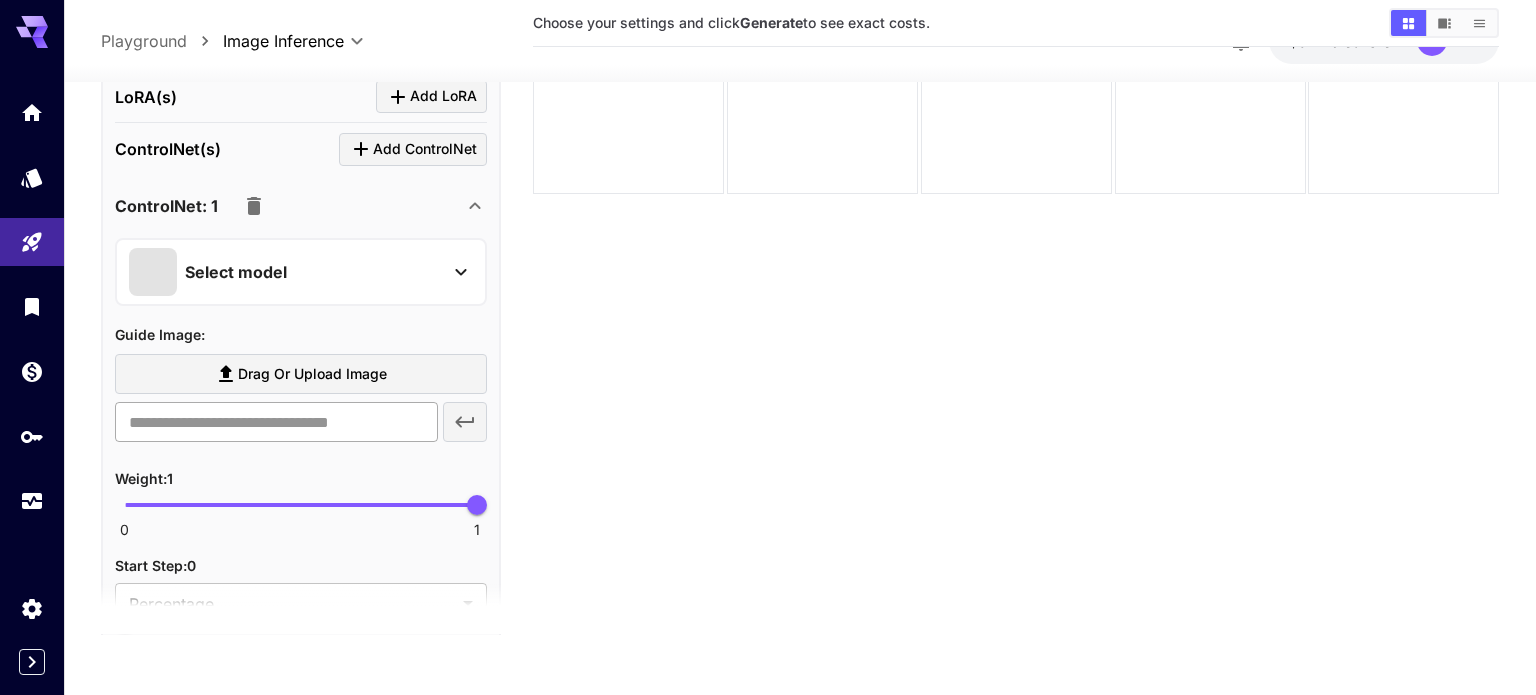 click at bounding box center (276, 422) 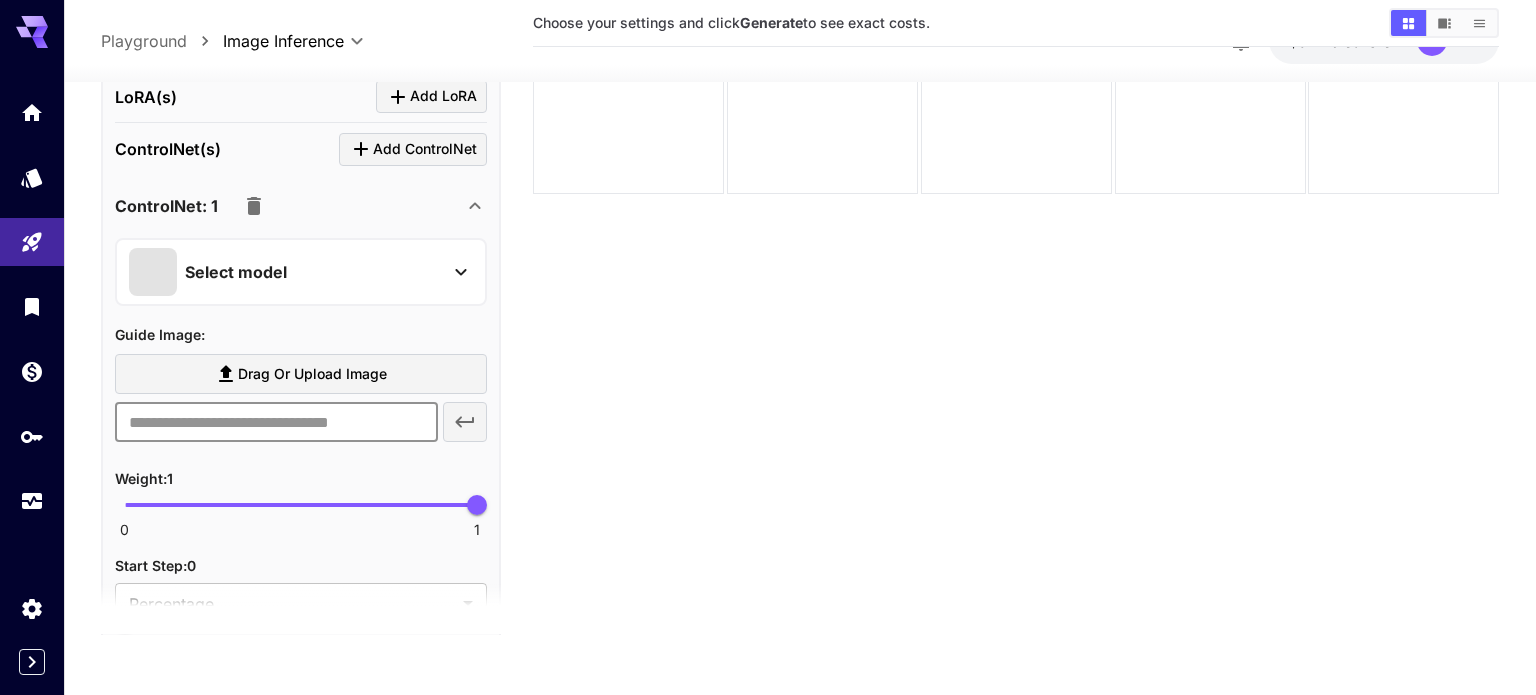 paste on "**********" 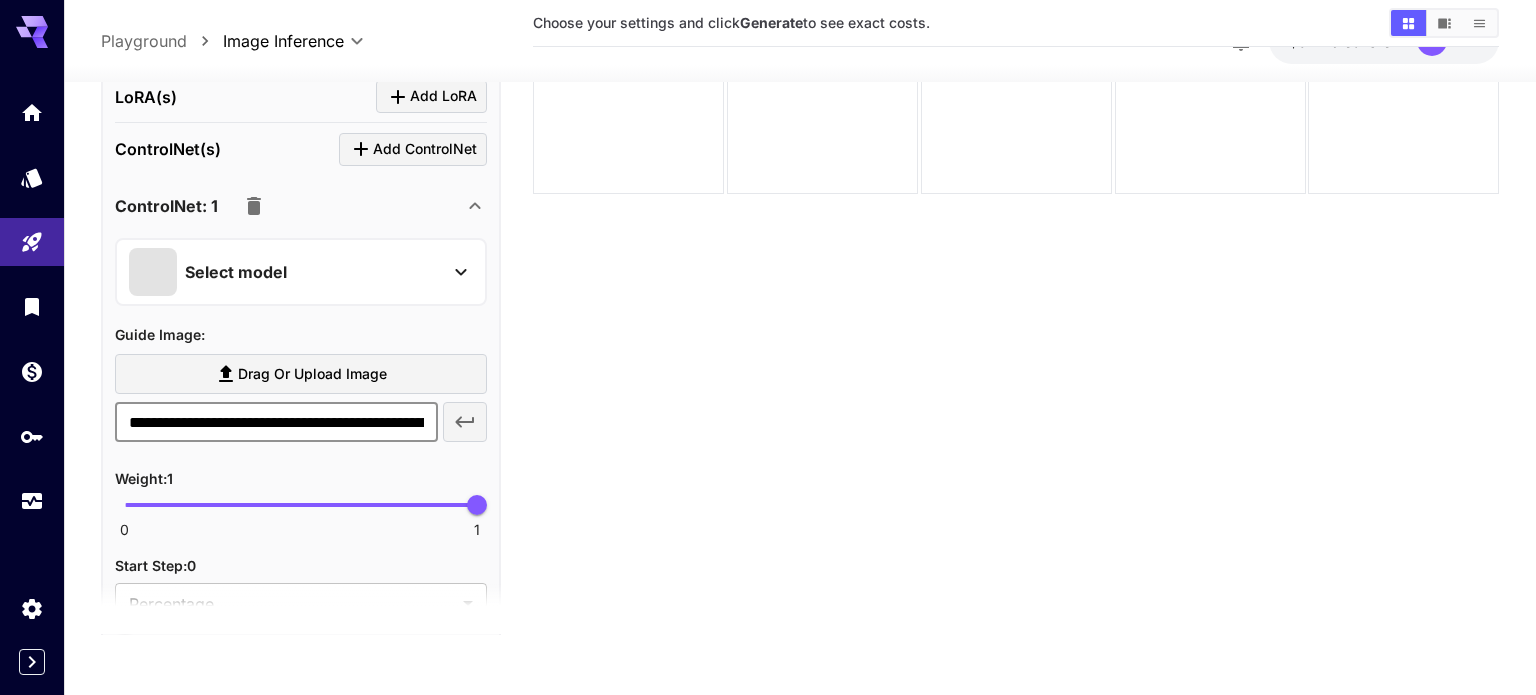 scroll, scrollTop: 0, scrollLeft: 348, axis: horizontal 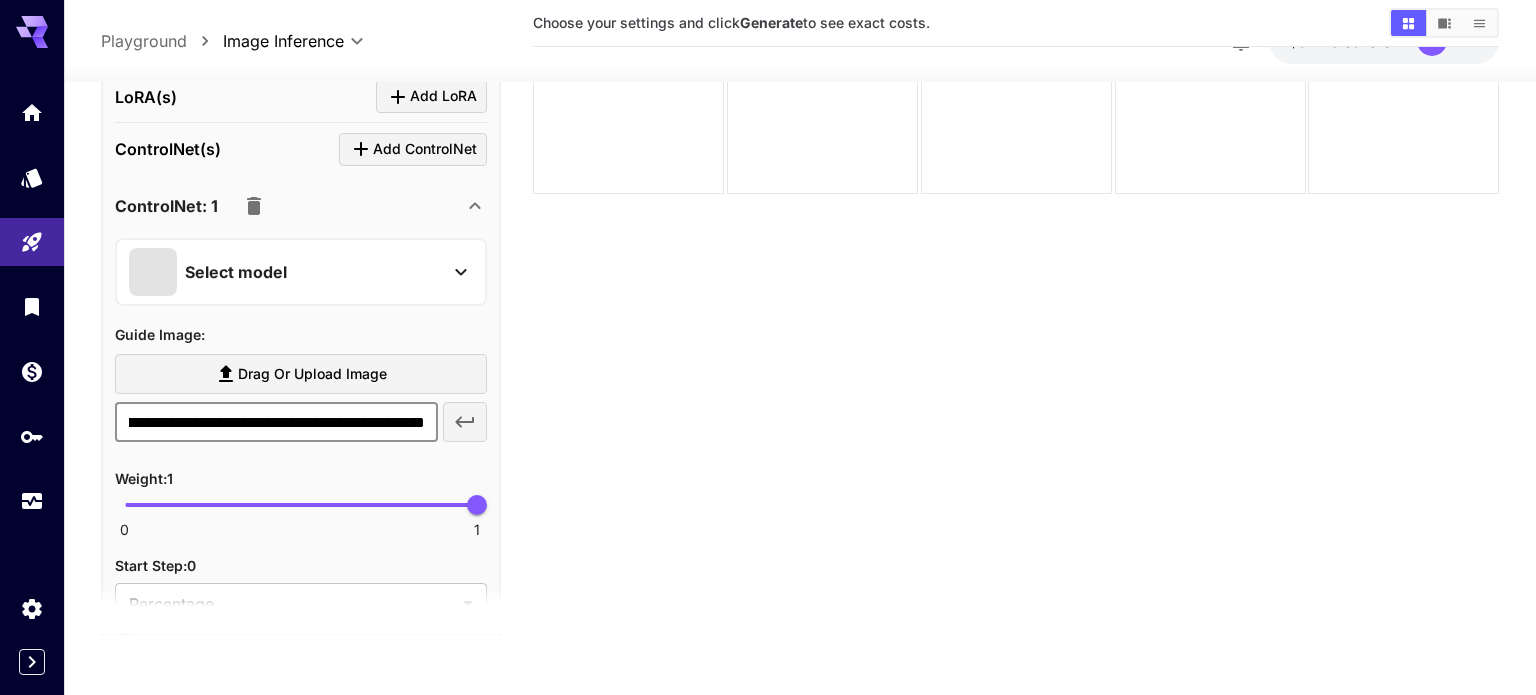 type on "**********" 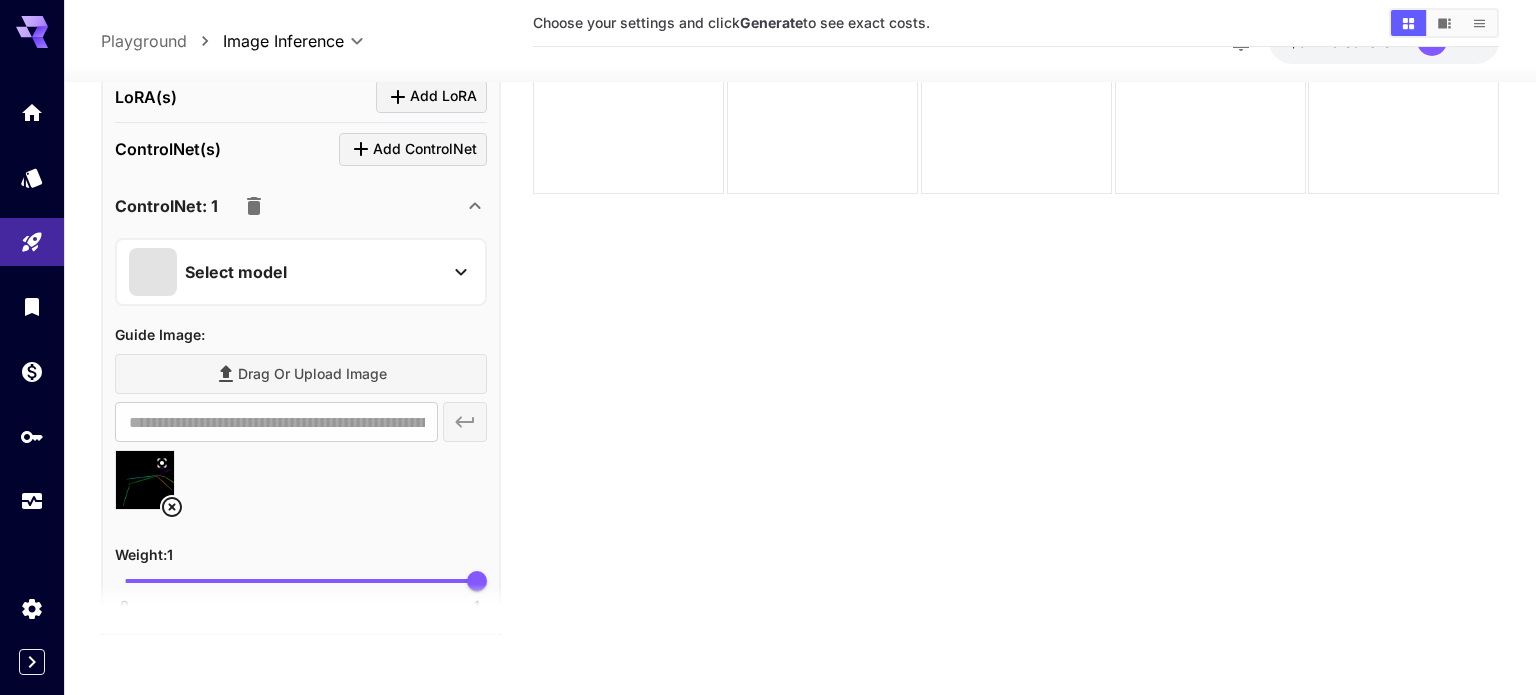 click on "Select model" at bounding box center (285, 272) 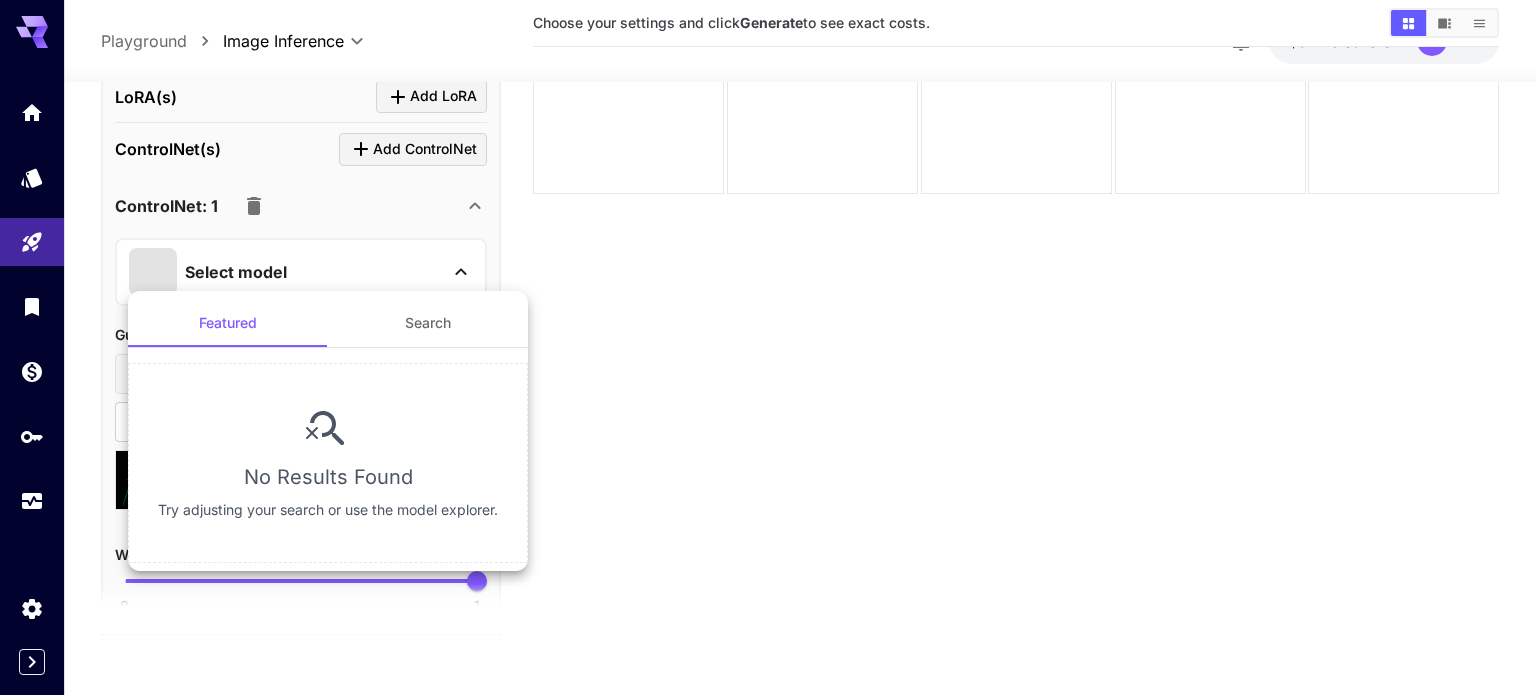 click at bounding box center (768, 347) 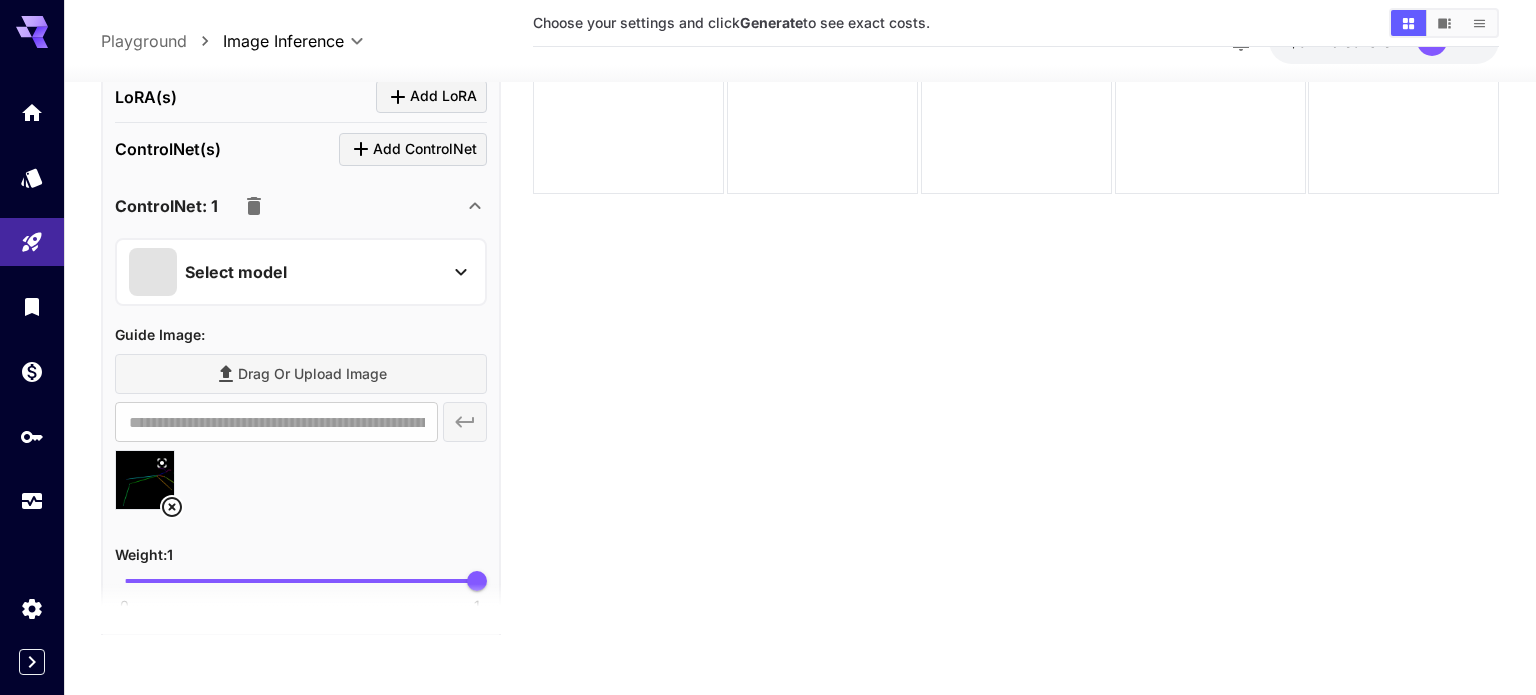 click 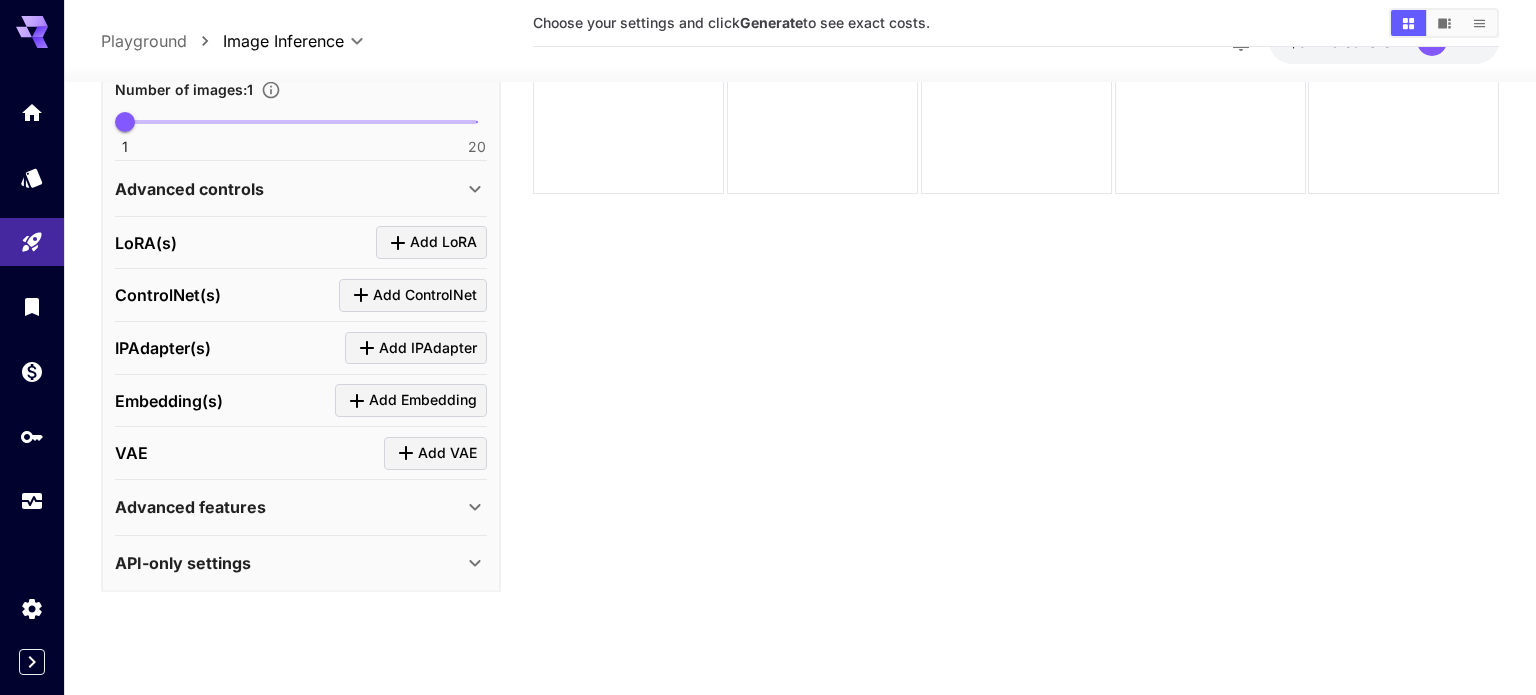 scroll, scrollTop: 0, scrollLeft: 0, axis: both 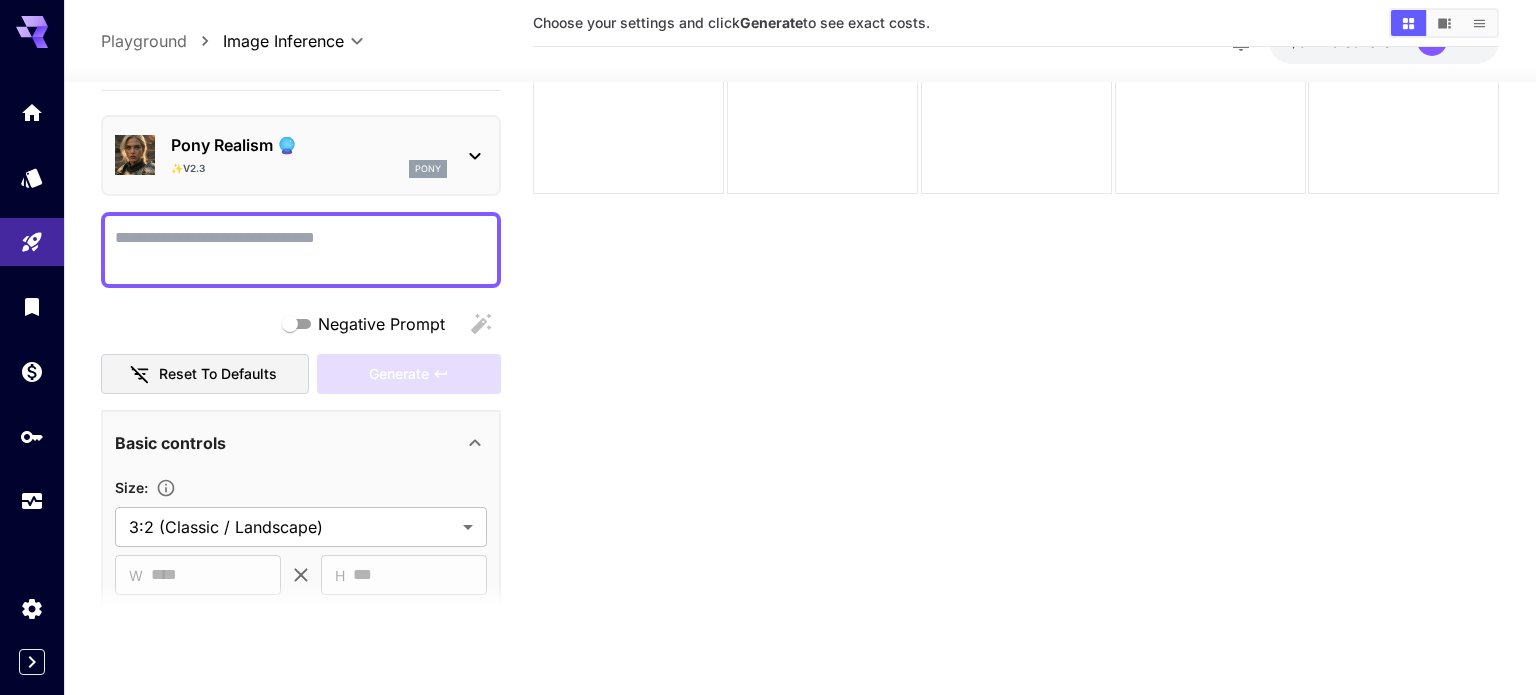 click on "Negative Prompt" at bounding box center [301, 250] 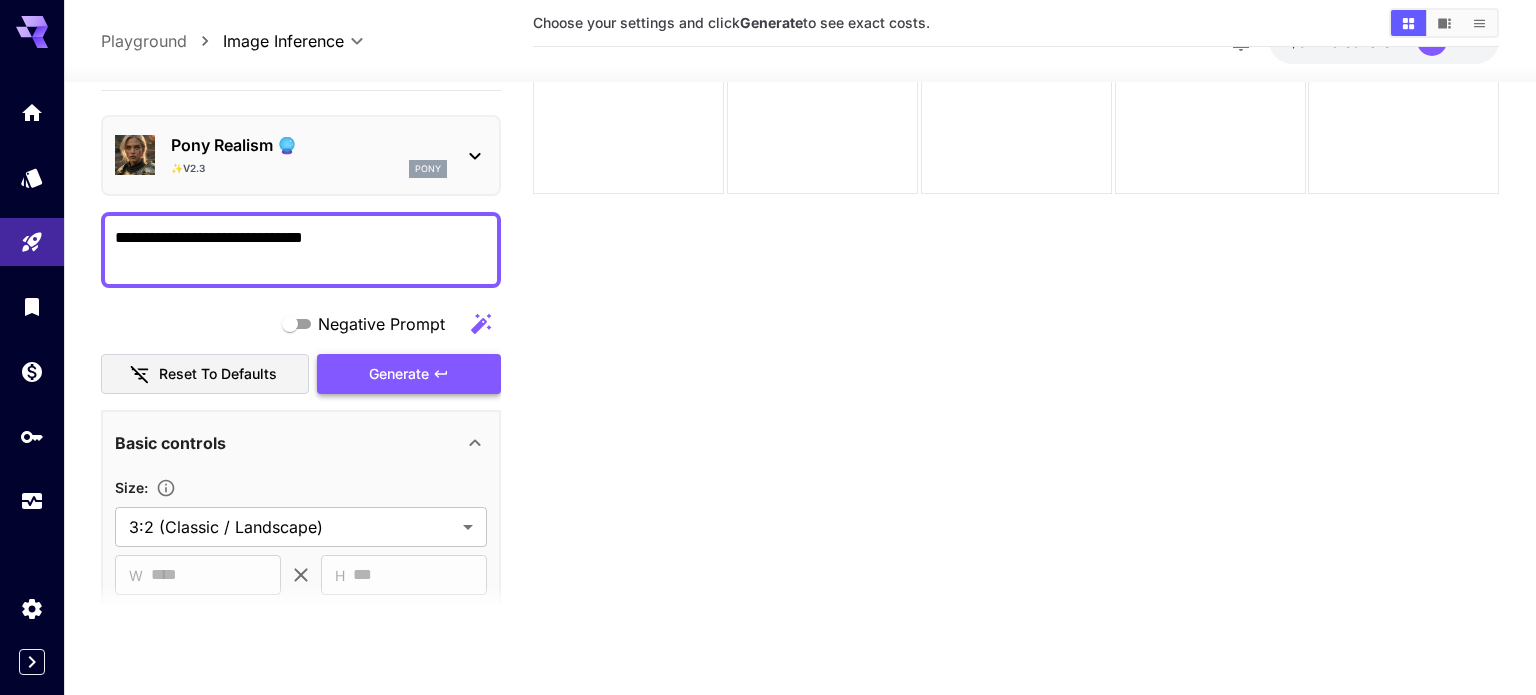 type on "**********" 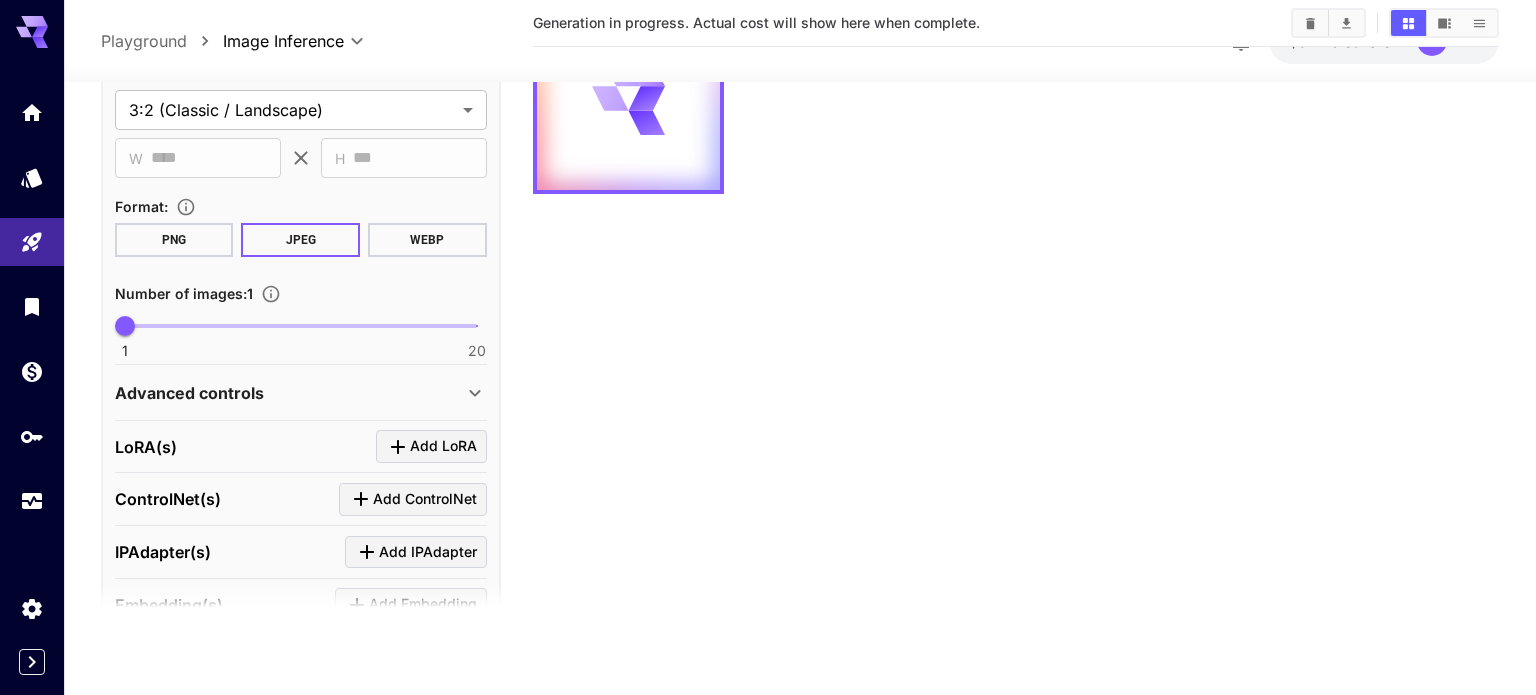 scroll, scrollTop: 621, scrollLeft: 0, axis: vertical 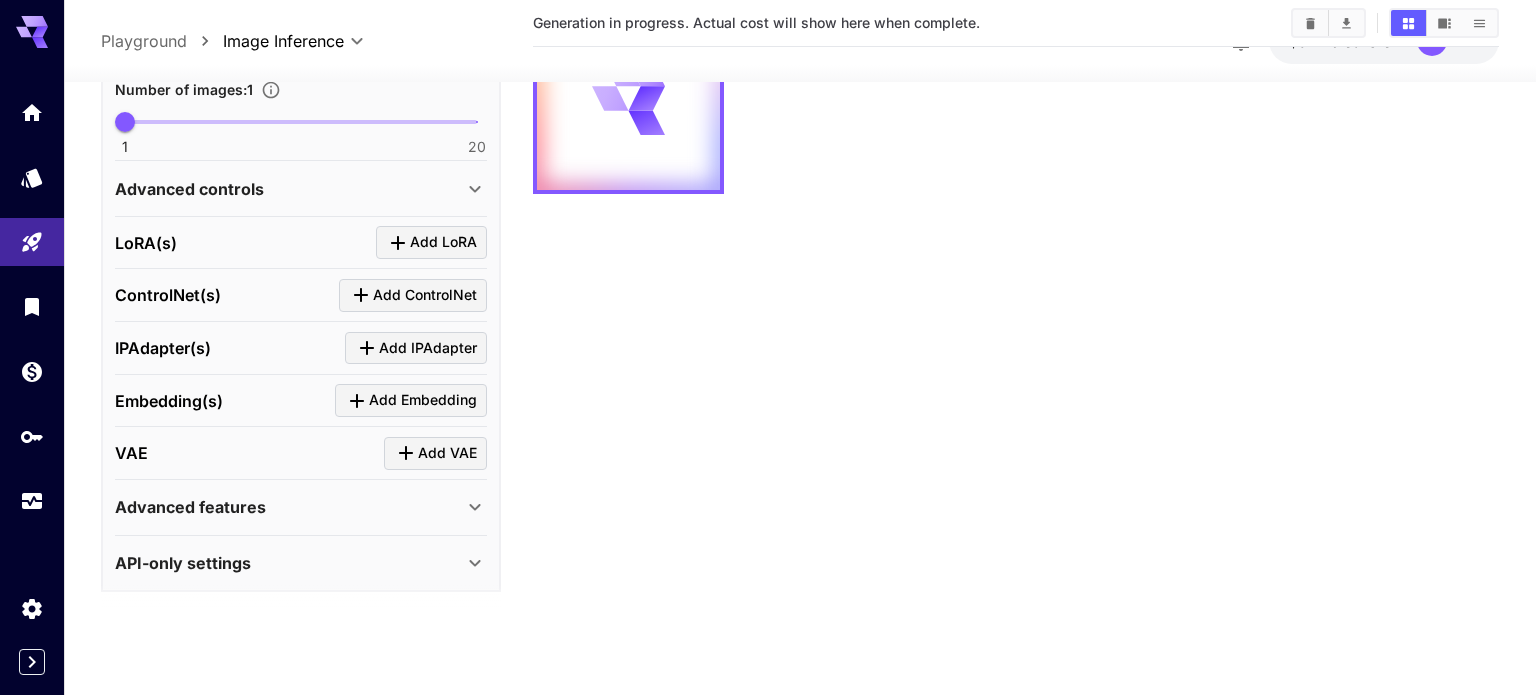 click on "Add ControlNet" at bounding box center [425, 295] 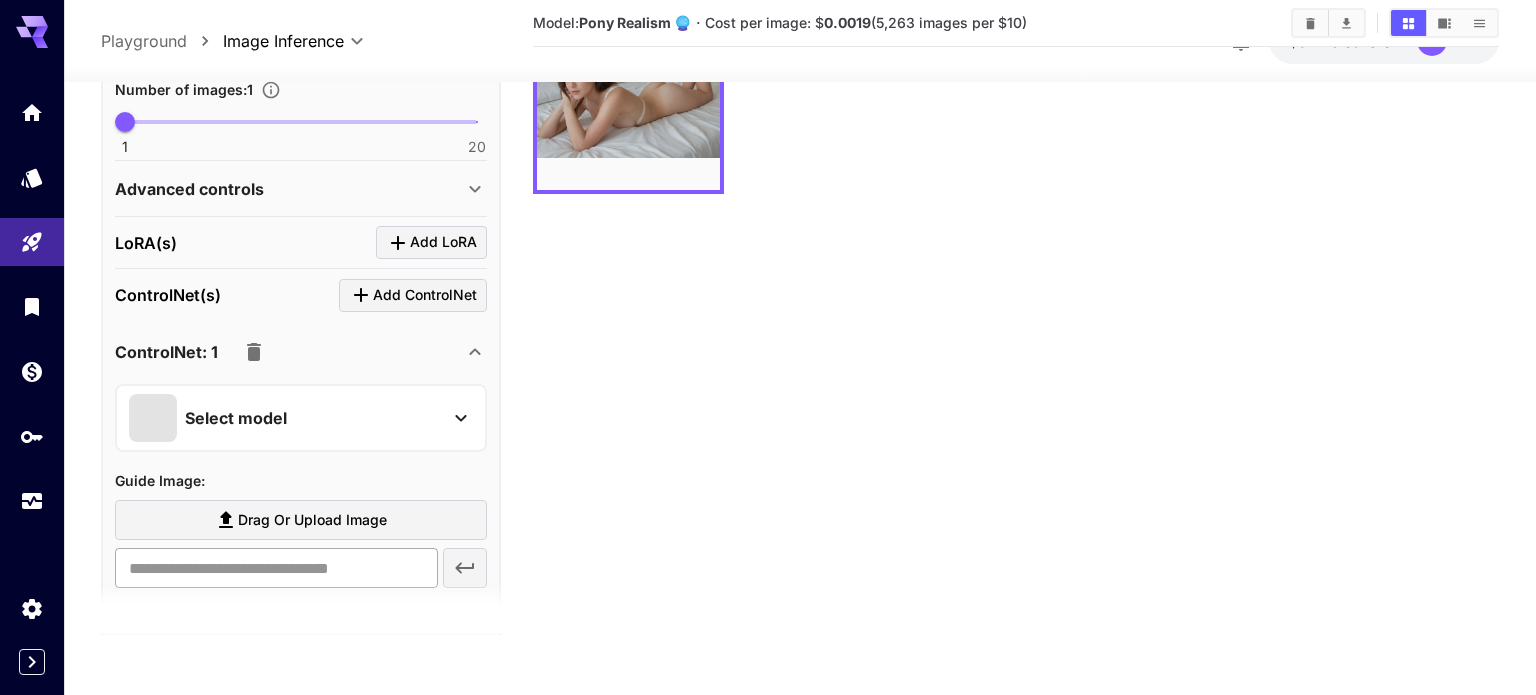 click at bounding box center [276, 568] 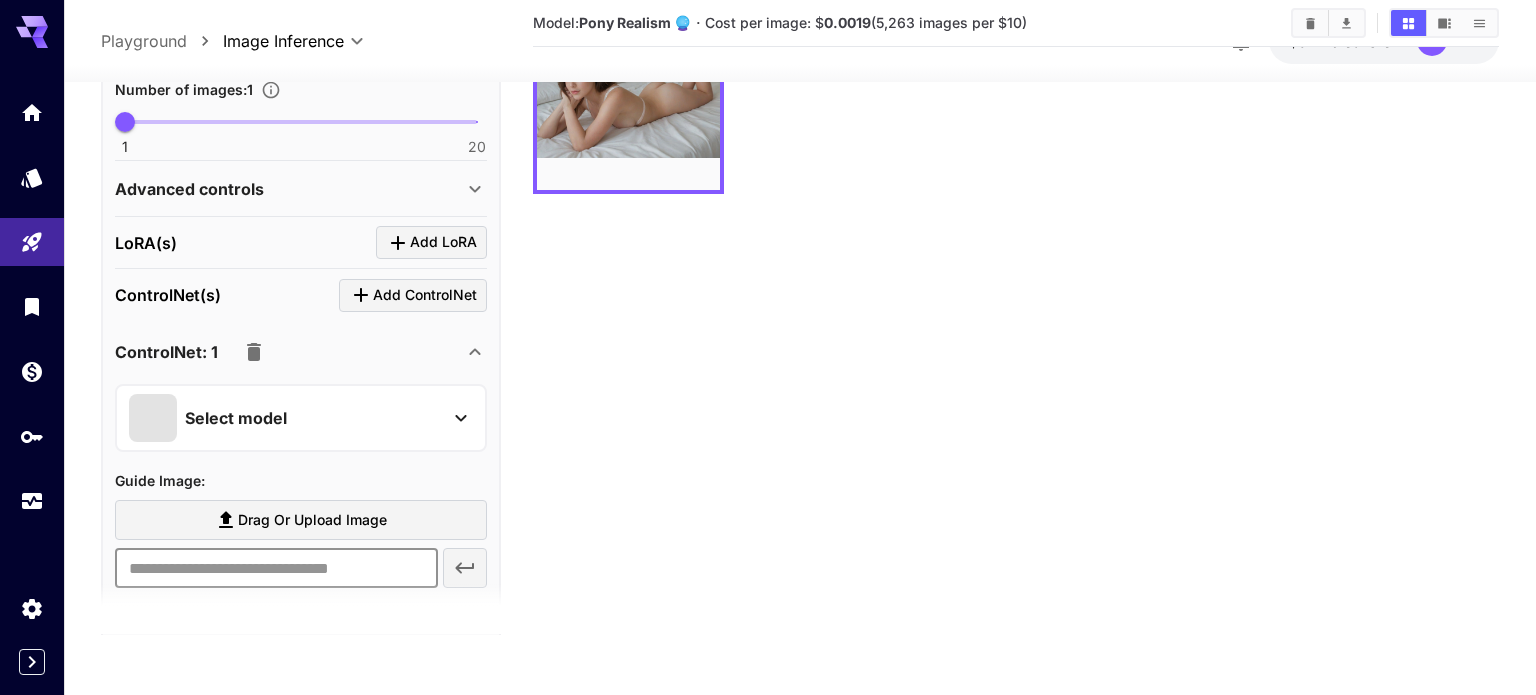 paste on "**********" 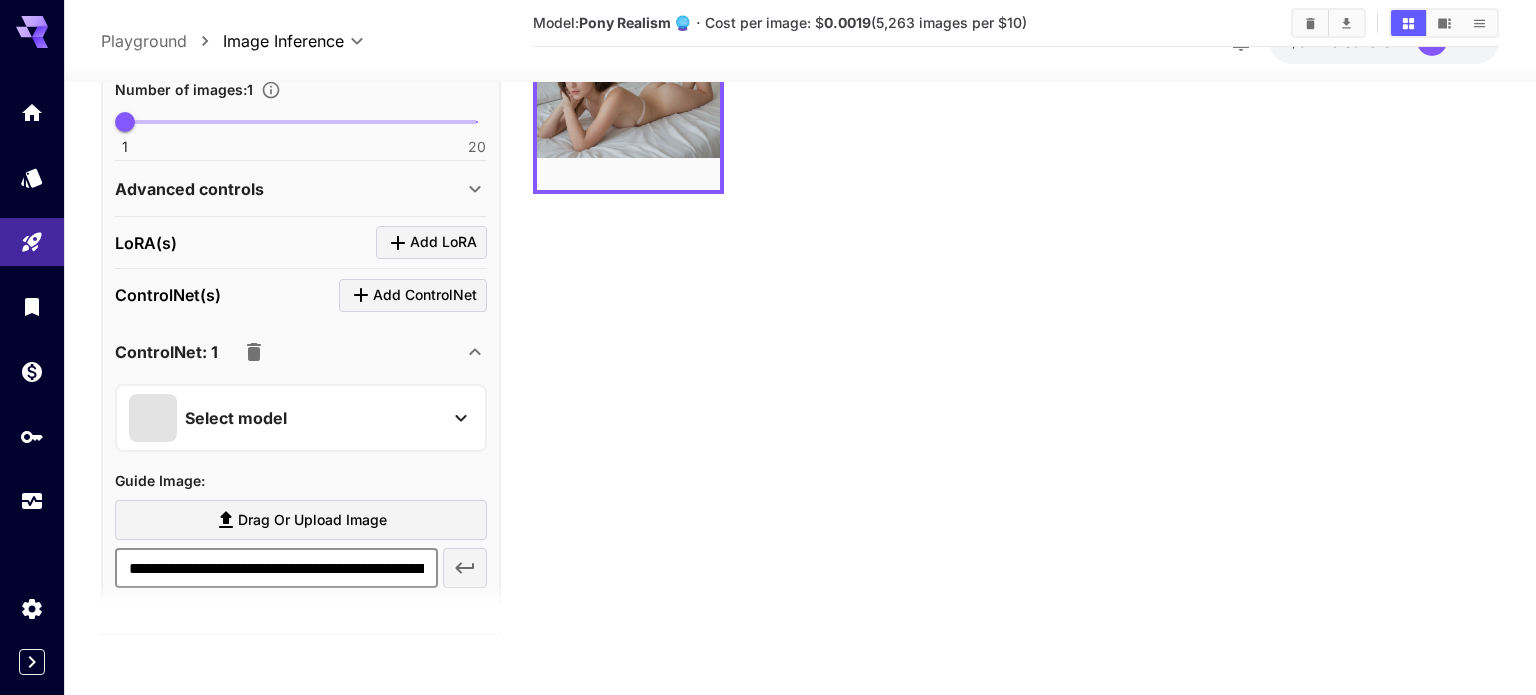 scroll, scrollTop: 0, scrollLeft: 348, axis: horizontal 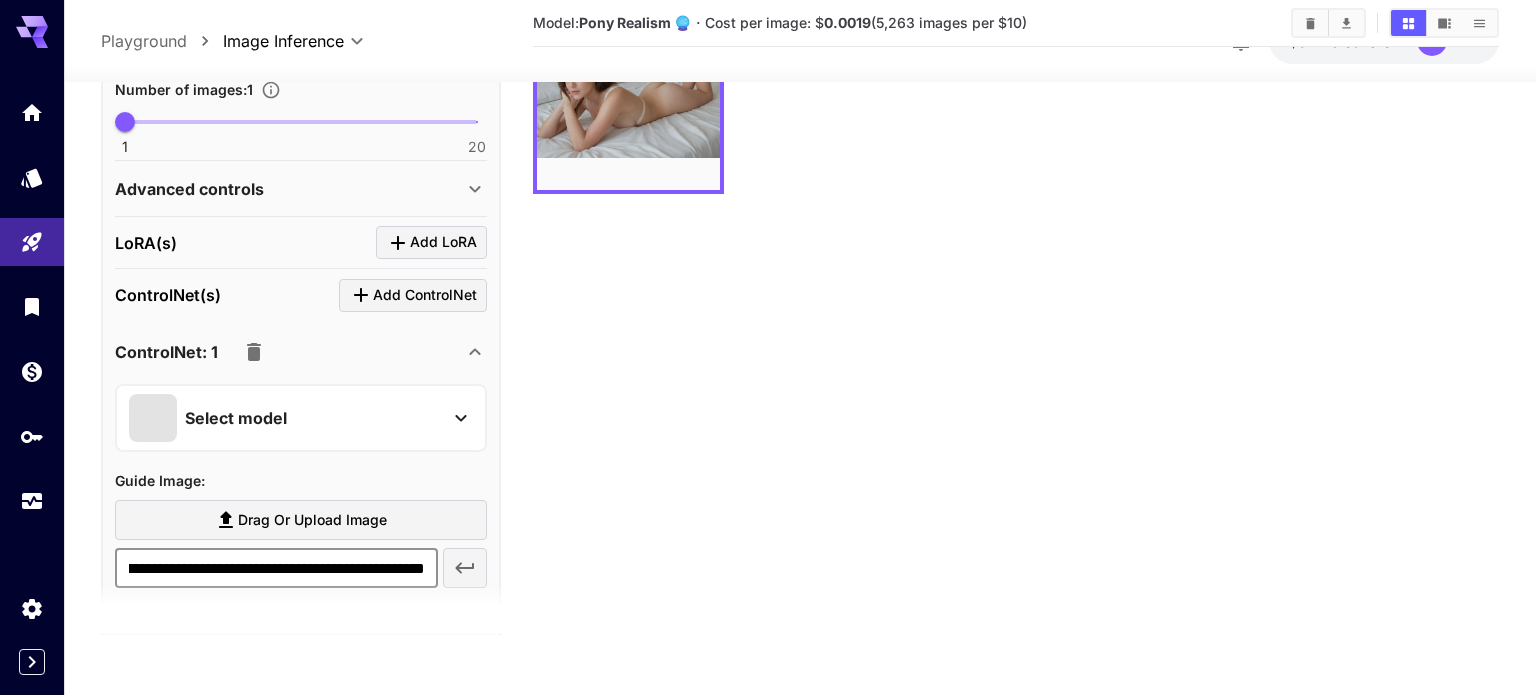 type on "**********" 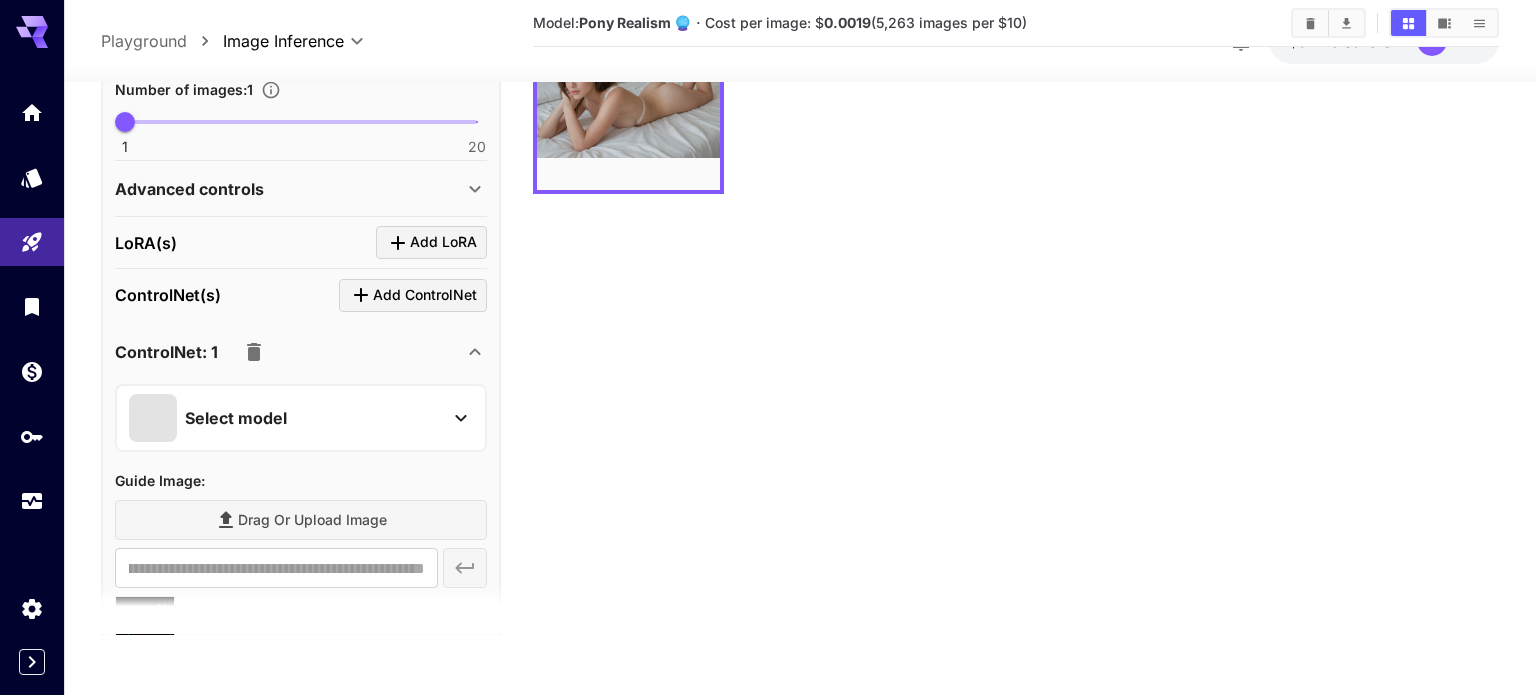 scroll, scrollTop: 0, scrollLeft: 0, axis: both 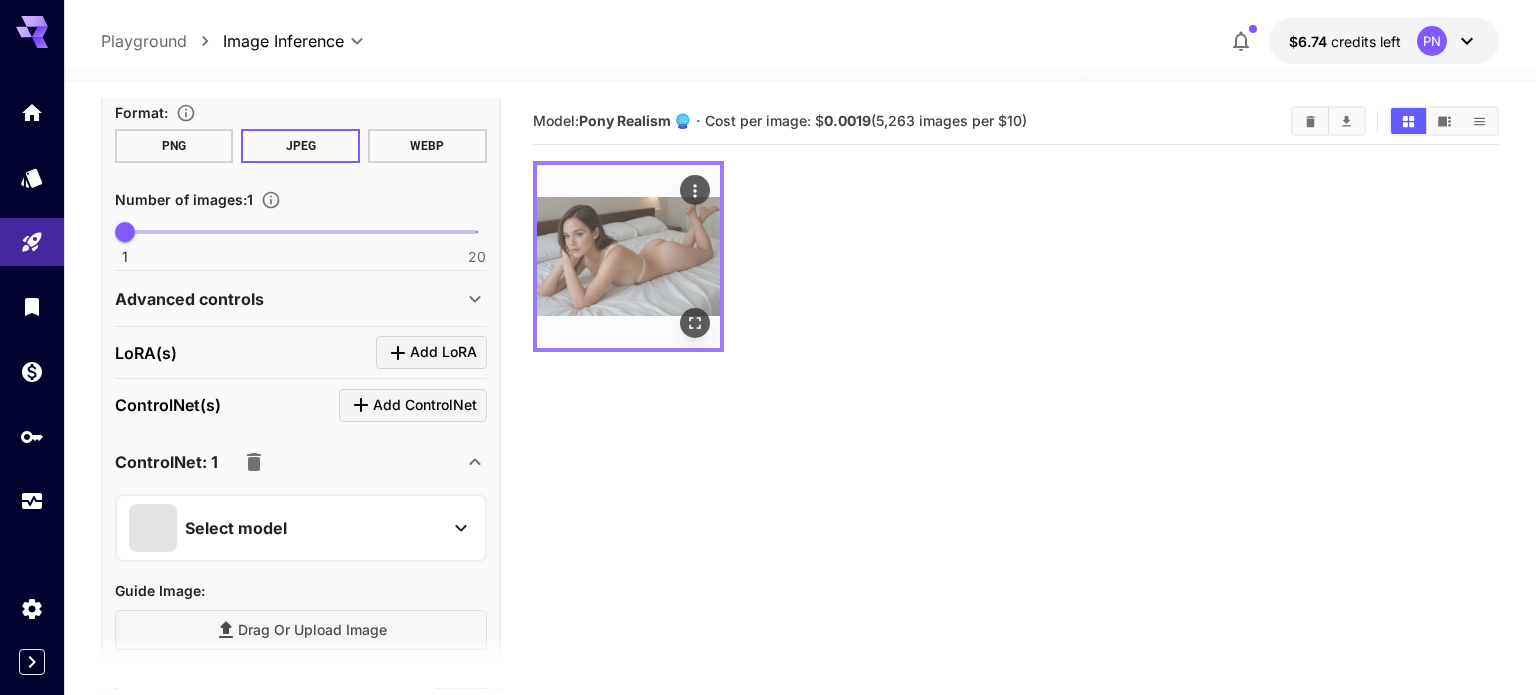 click 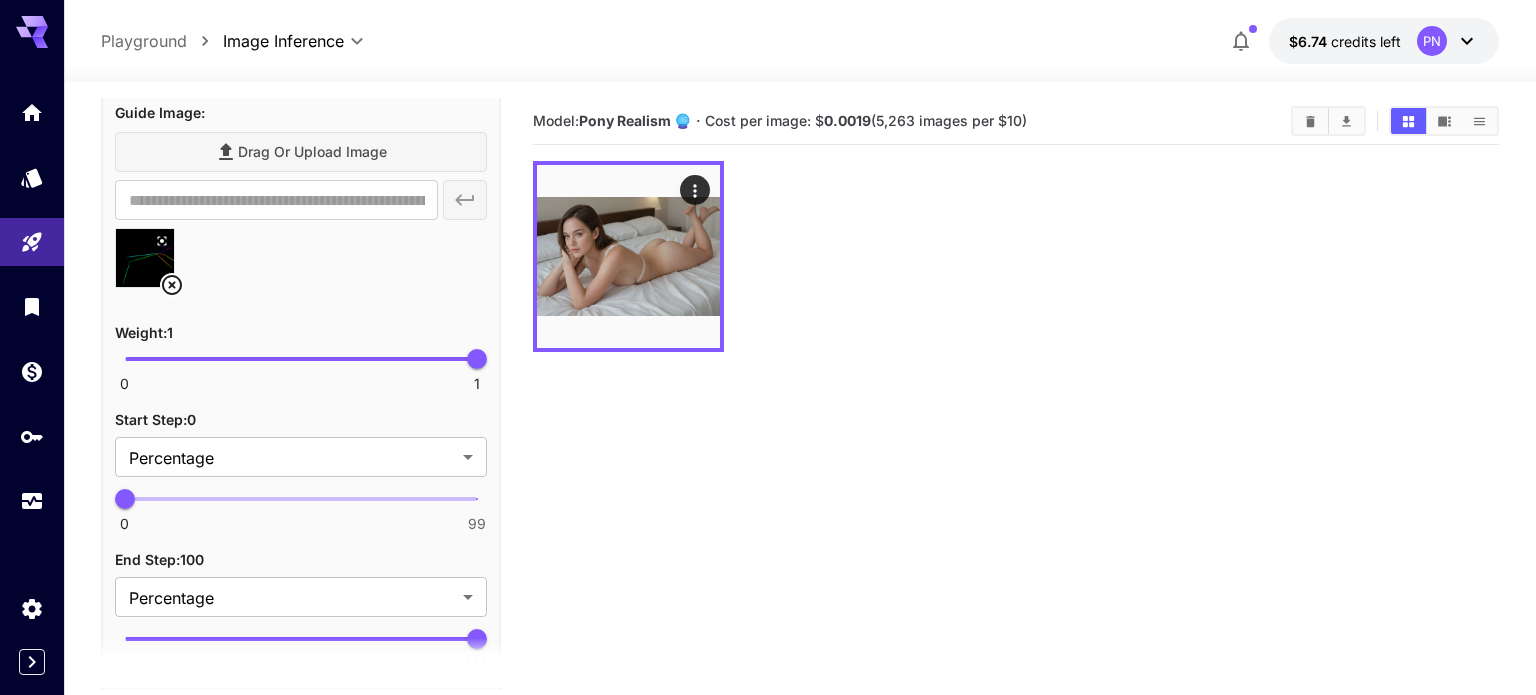 scroll, scrollTop: 0, scrollLeft: 0, axis: both 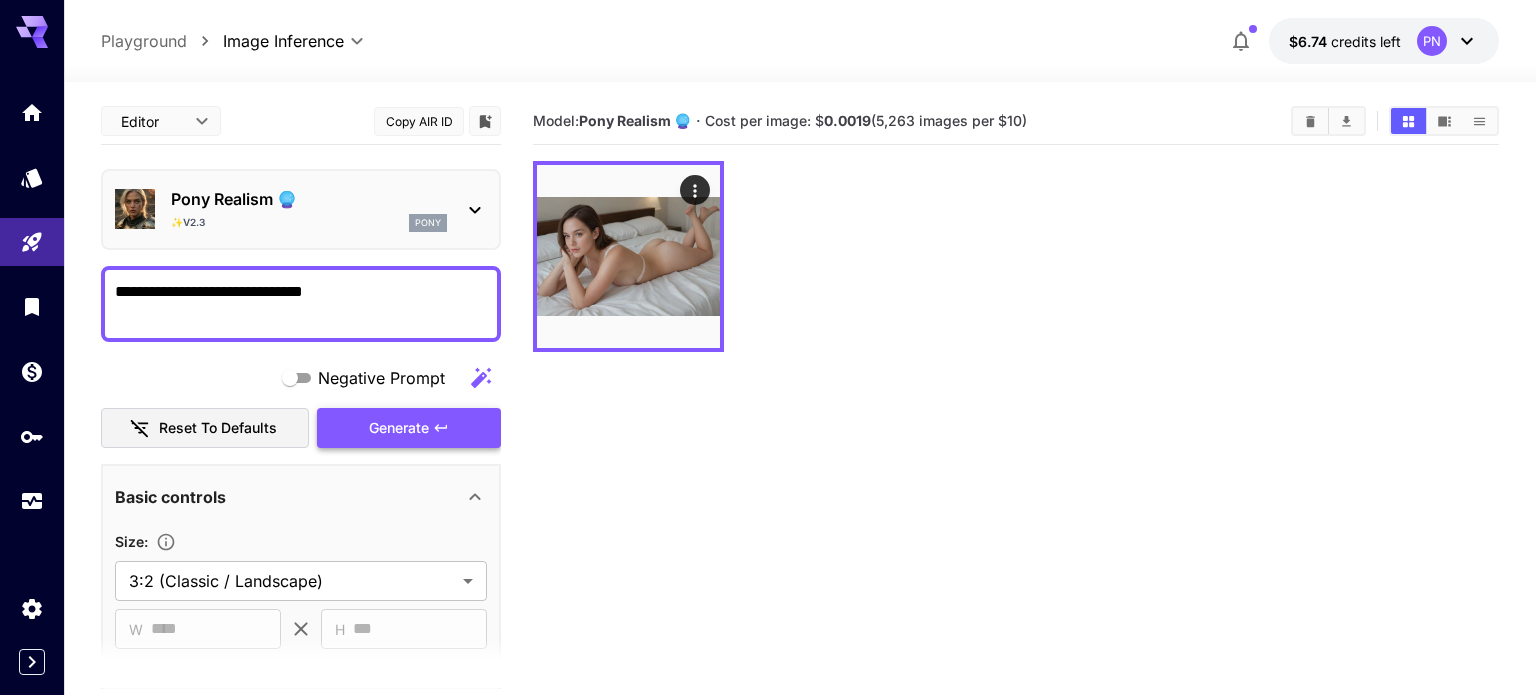 click on "Generate" at bounding box center (409, 428) 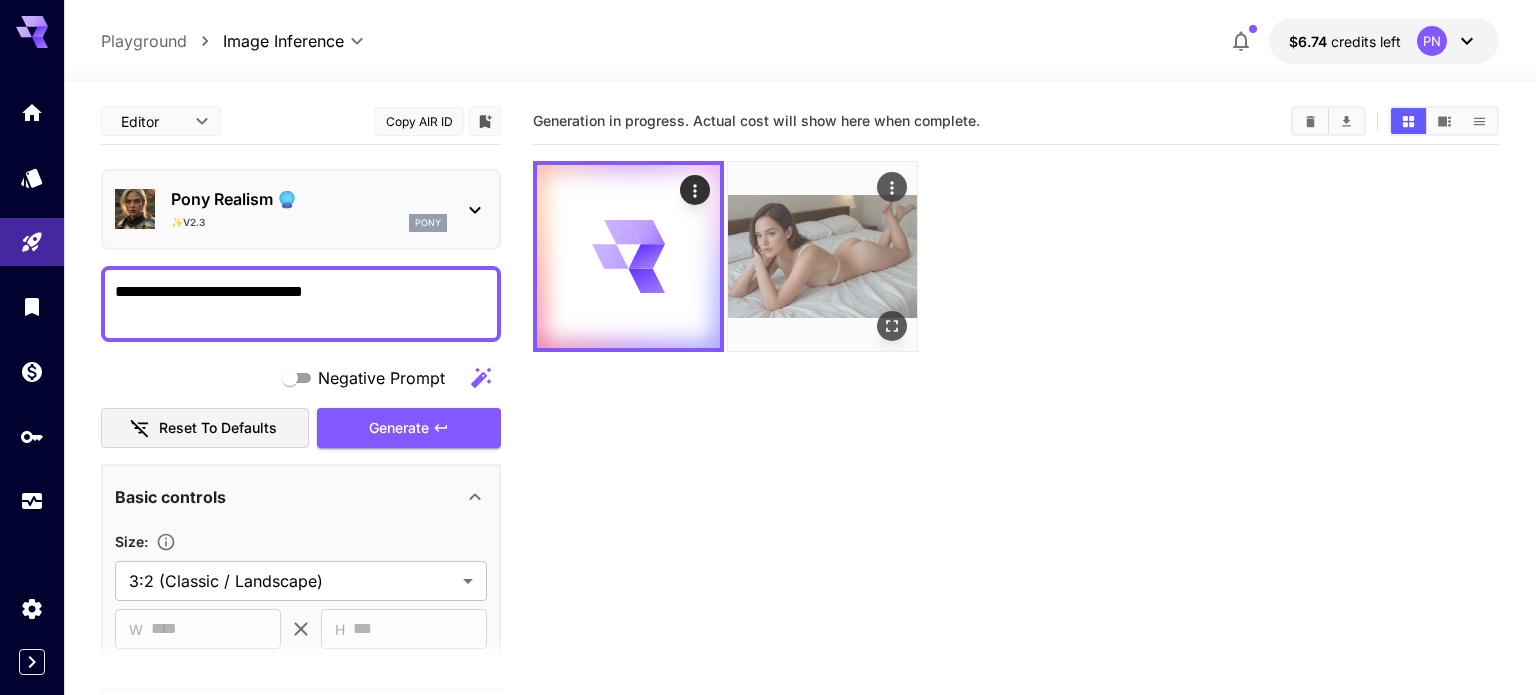 click at bounding box center (822, 256) 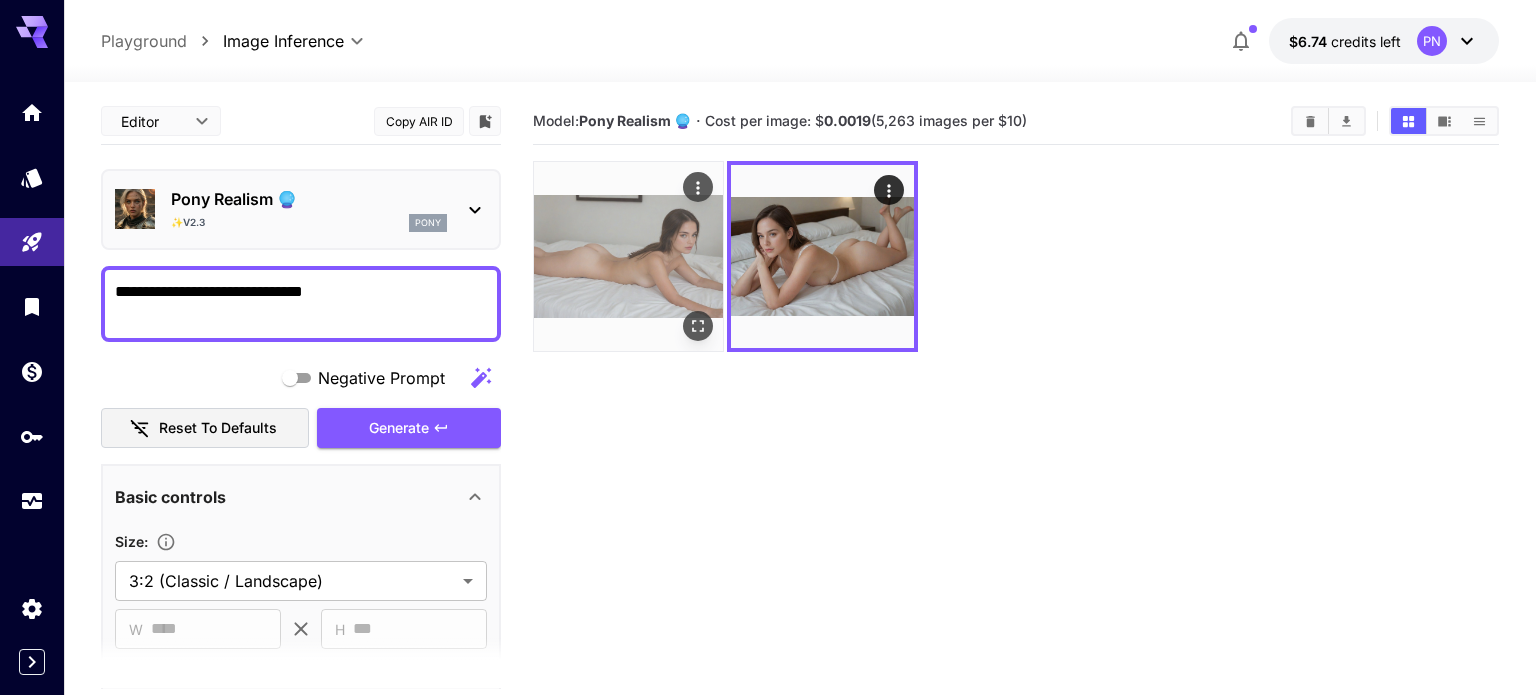click at bounding box center [628, 256] 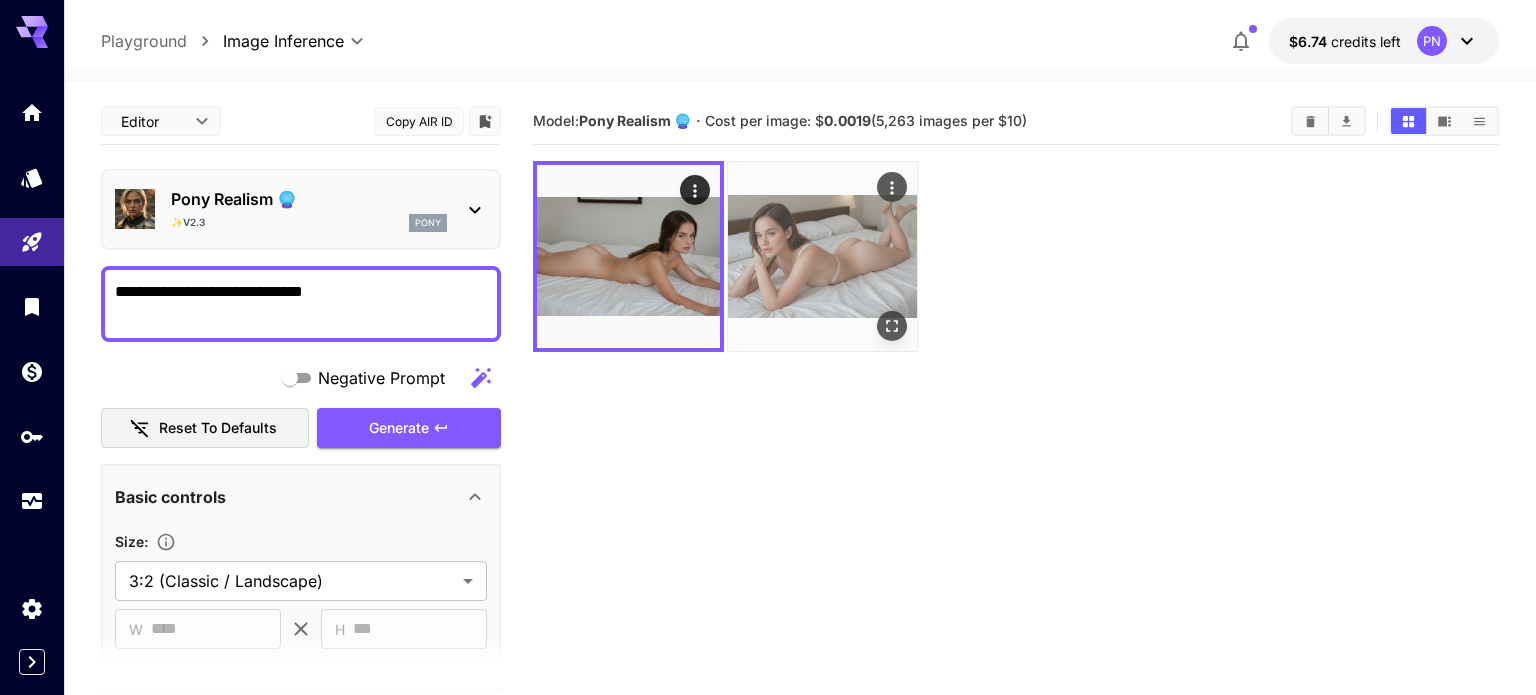 click at bounding box center (822, 256) 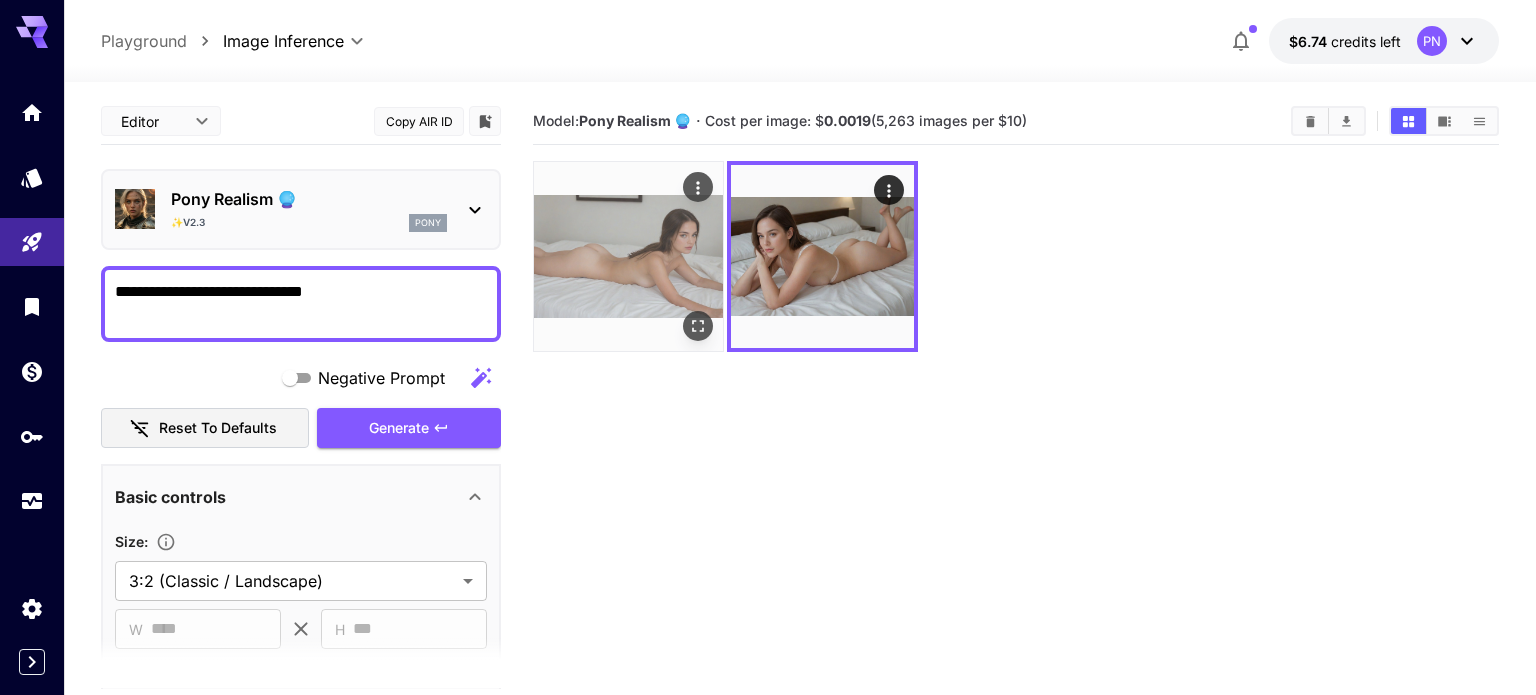 click at bounding box center (628, 256) 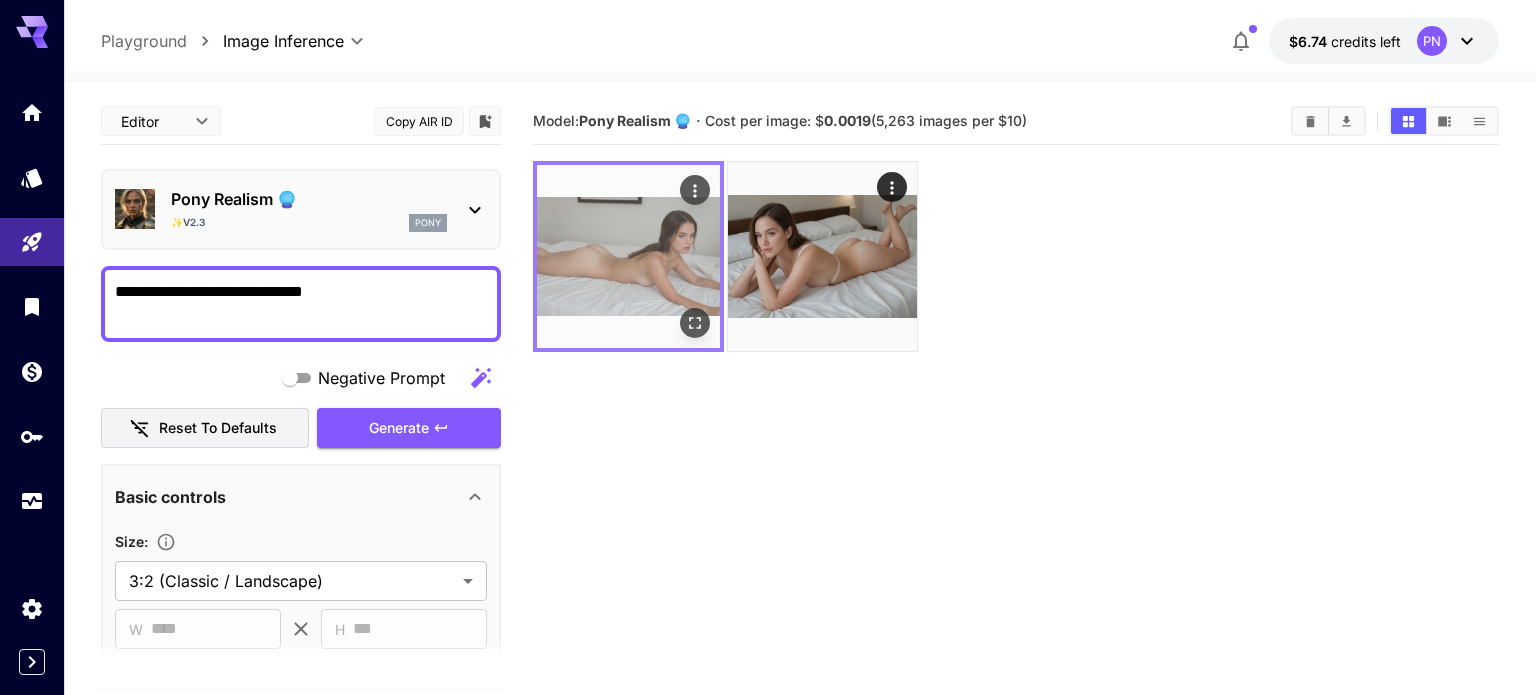click at bounding box center [695, 323] 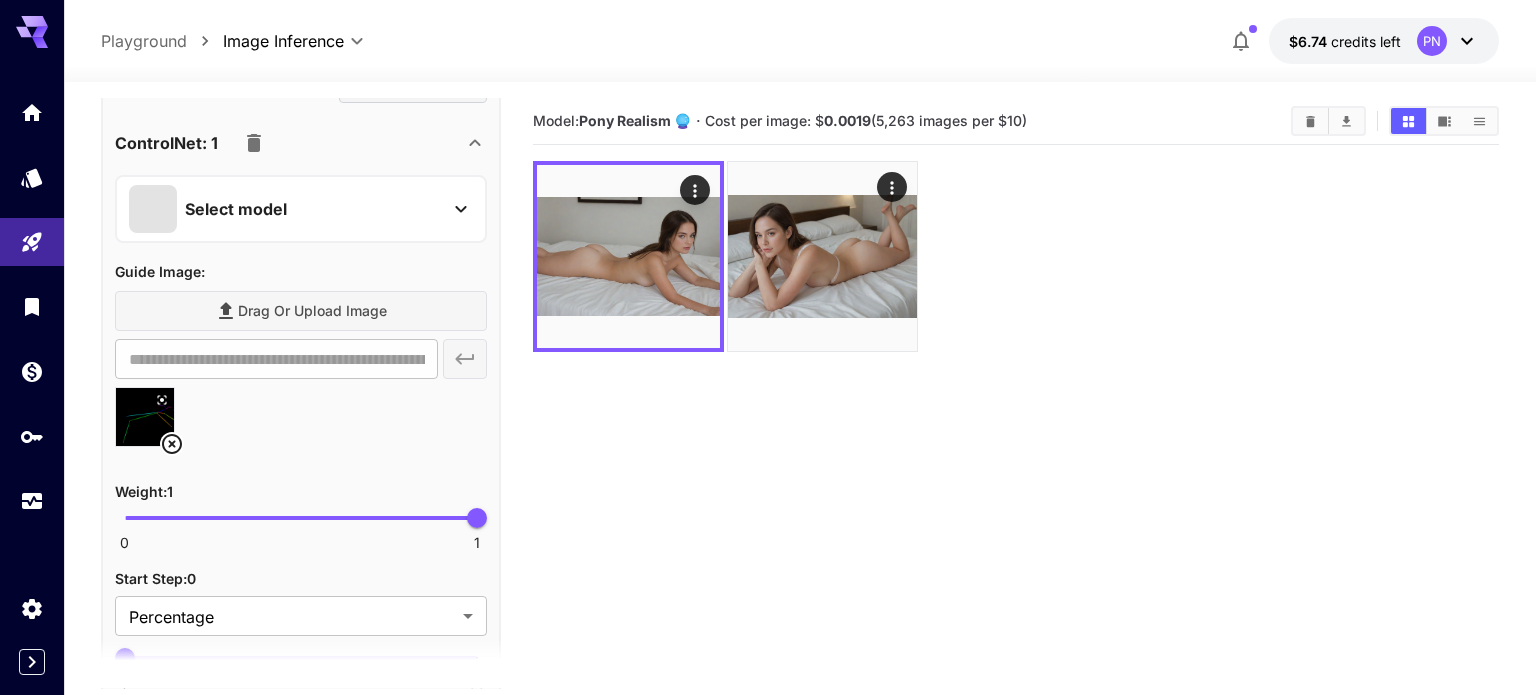 scroll, scrollTop: 876, scrollLeft: 0, axis: vertical 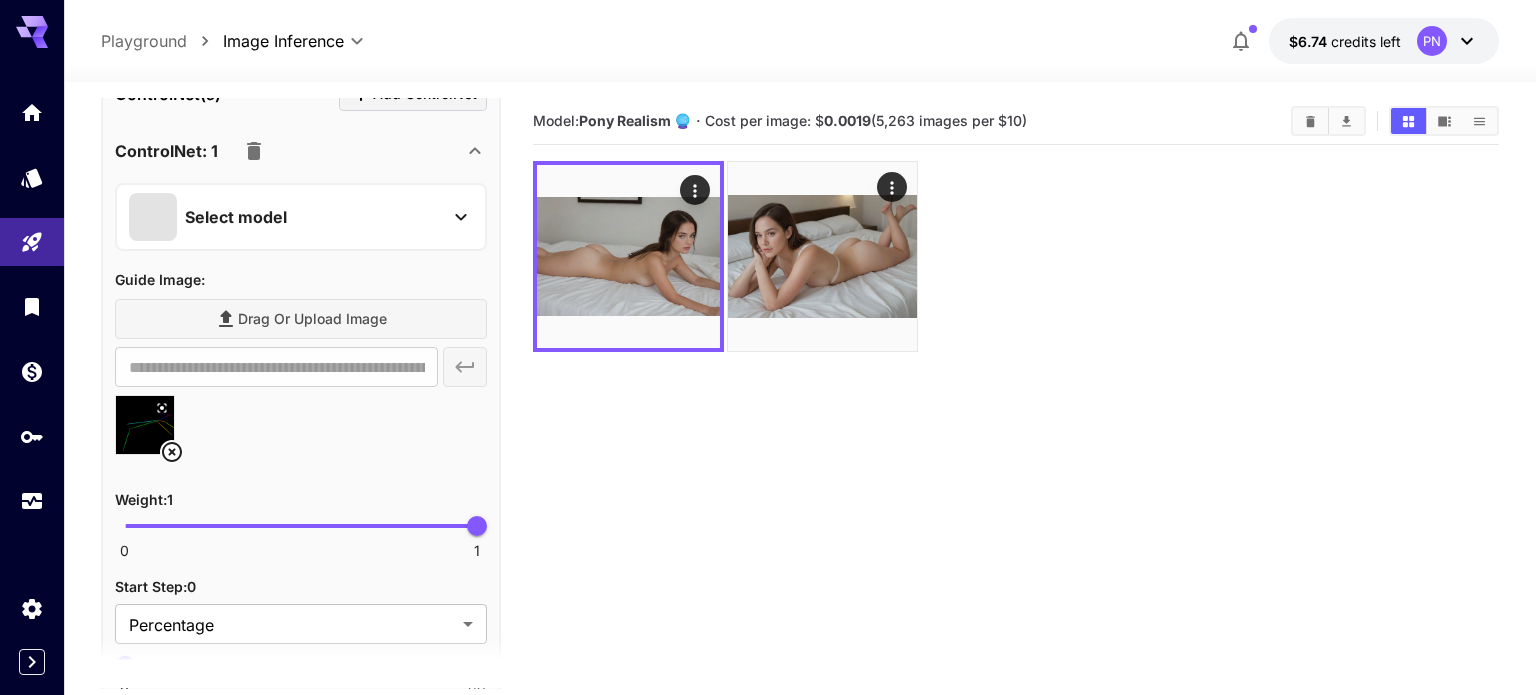 click on "Select model" at bounding box center (285, 217) 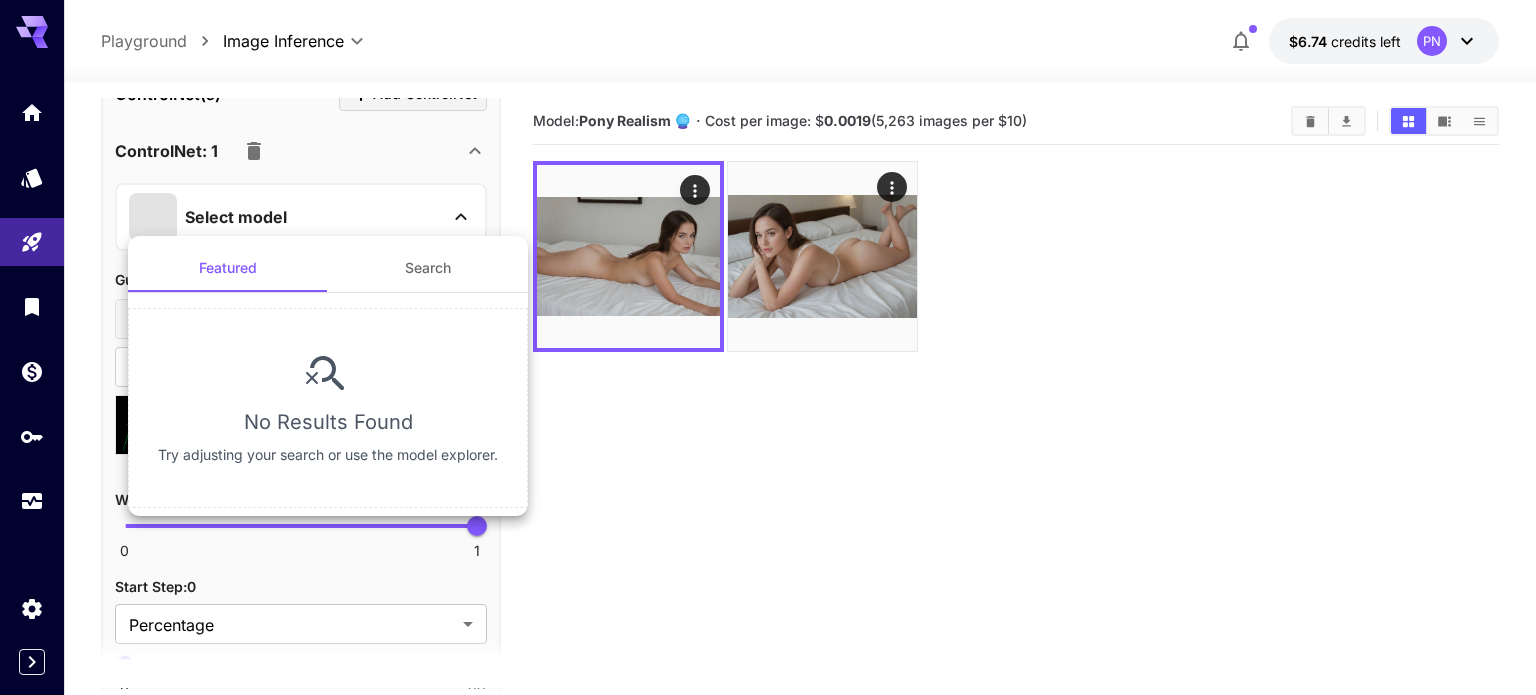 click on "Search" at bounding box center (428, 268) 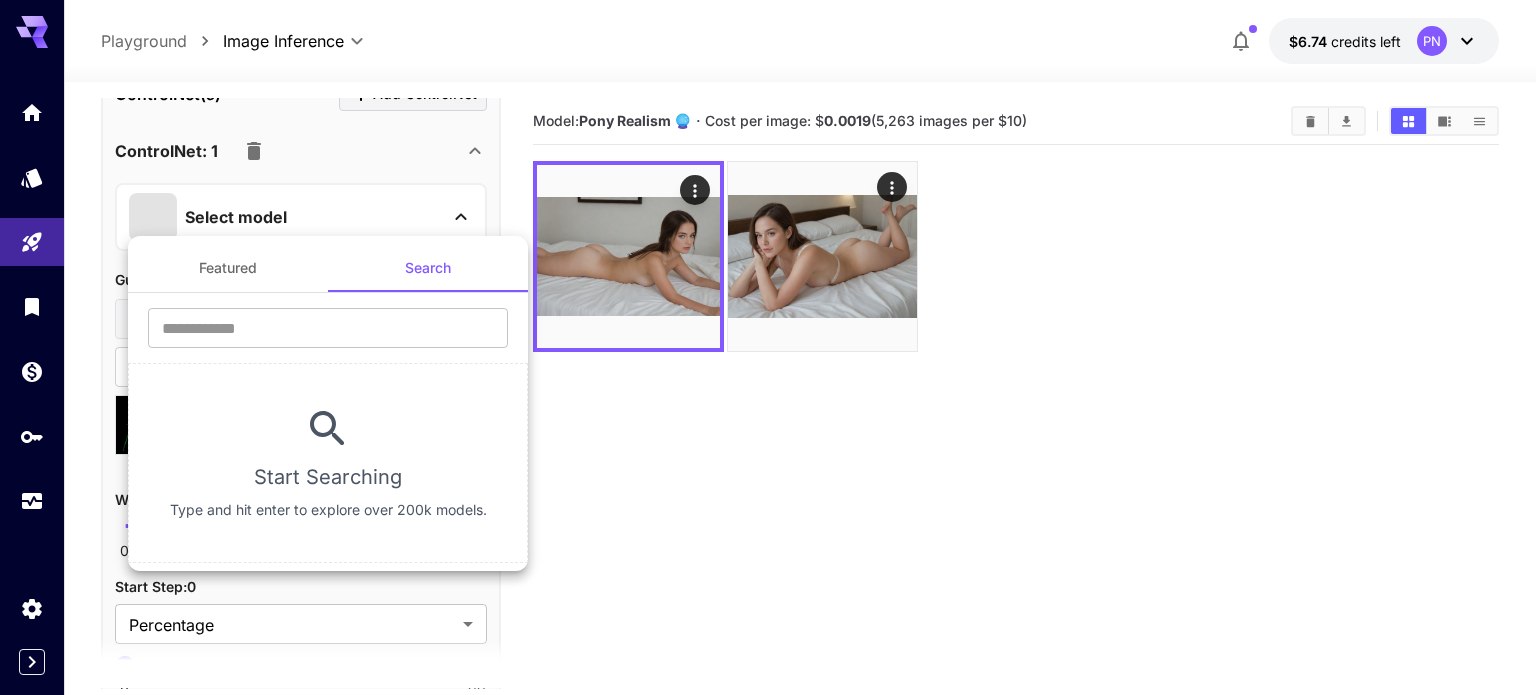 click at bounding box center [768, 347] 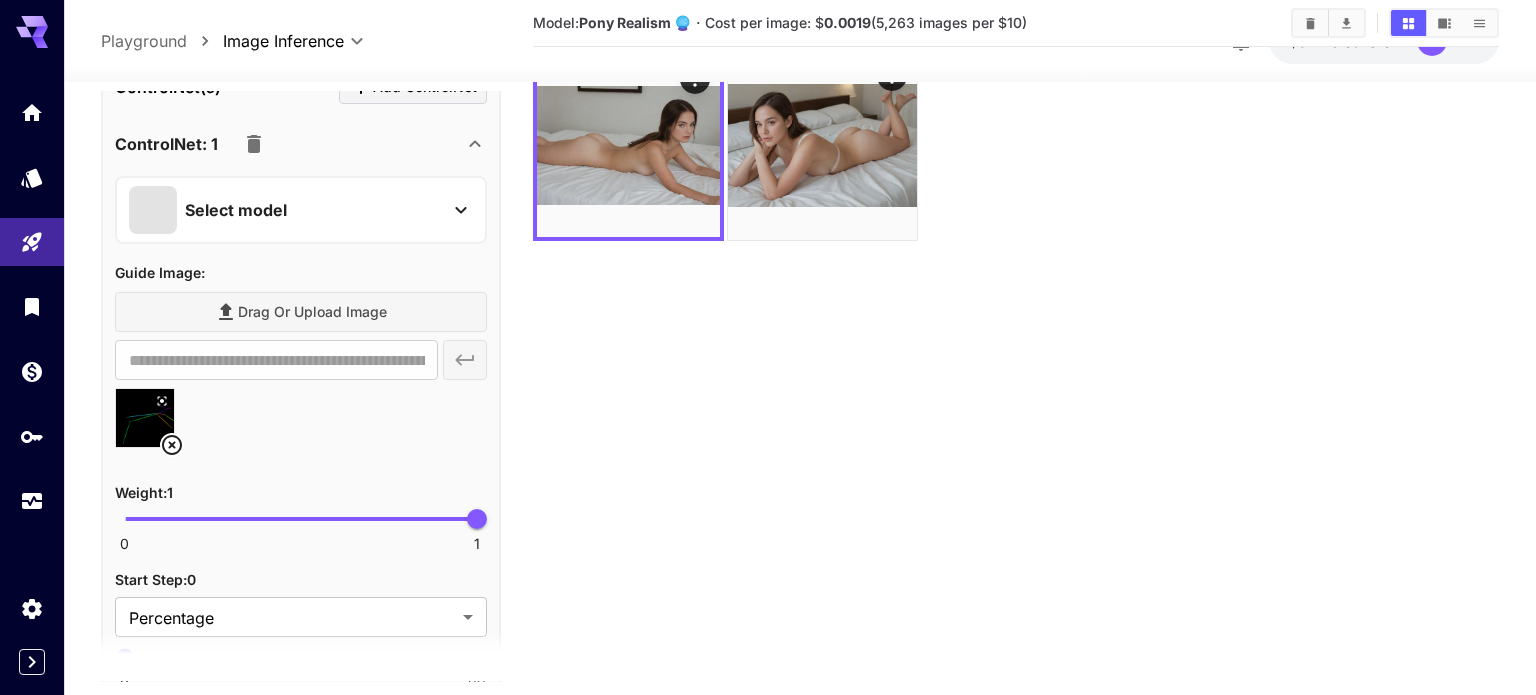 scroll, scrollTop: 158, scrollLeft: 0, axis: vertical 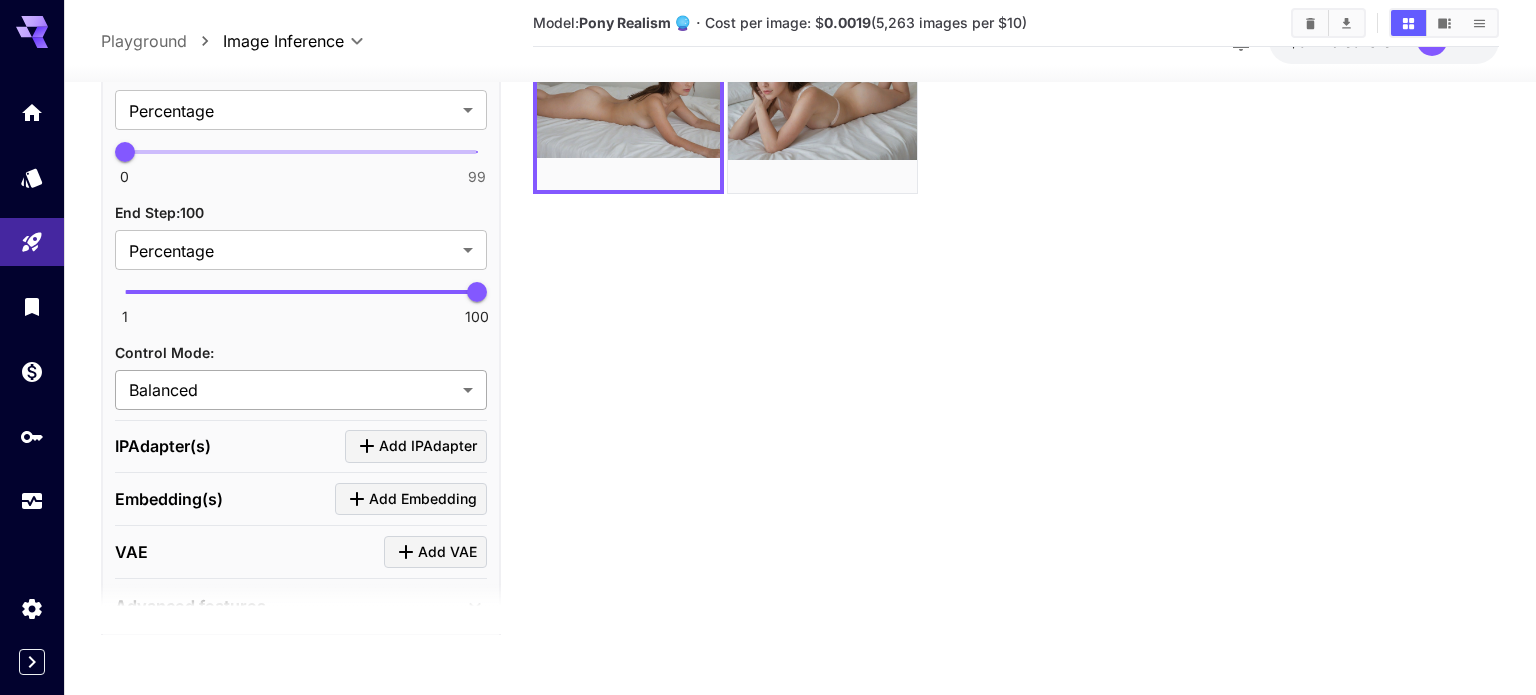 click on "**********" at bounding box center [768, 268] 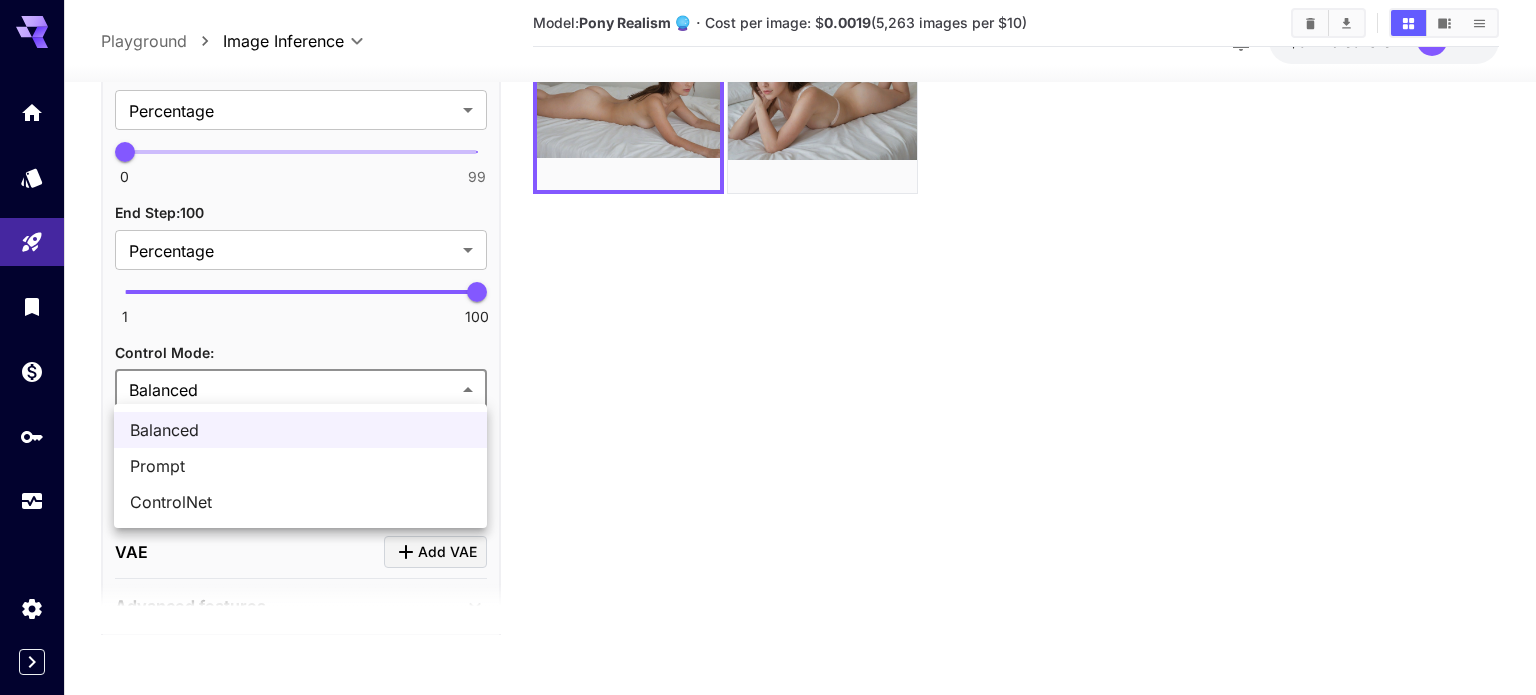 click on "ControlNet" at bounding box center (300, 502) 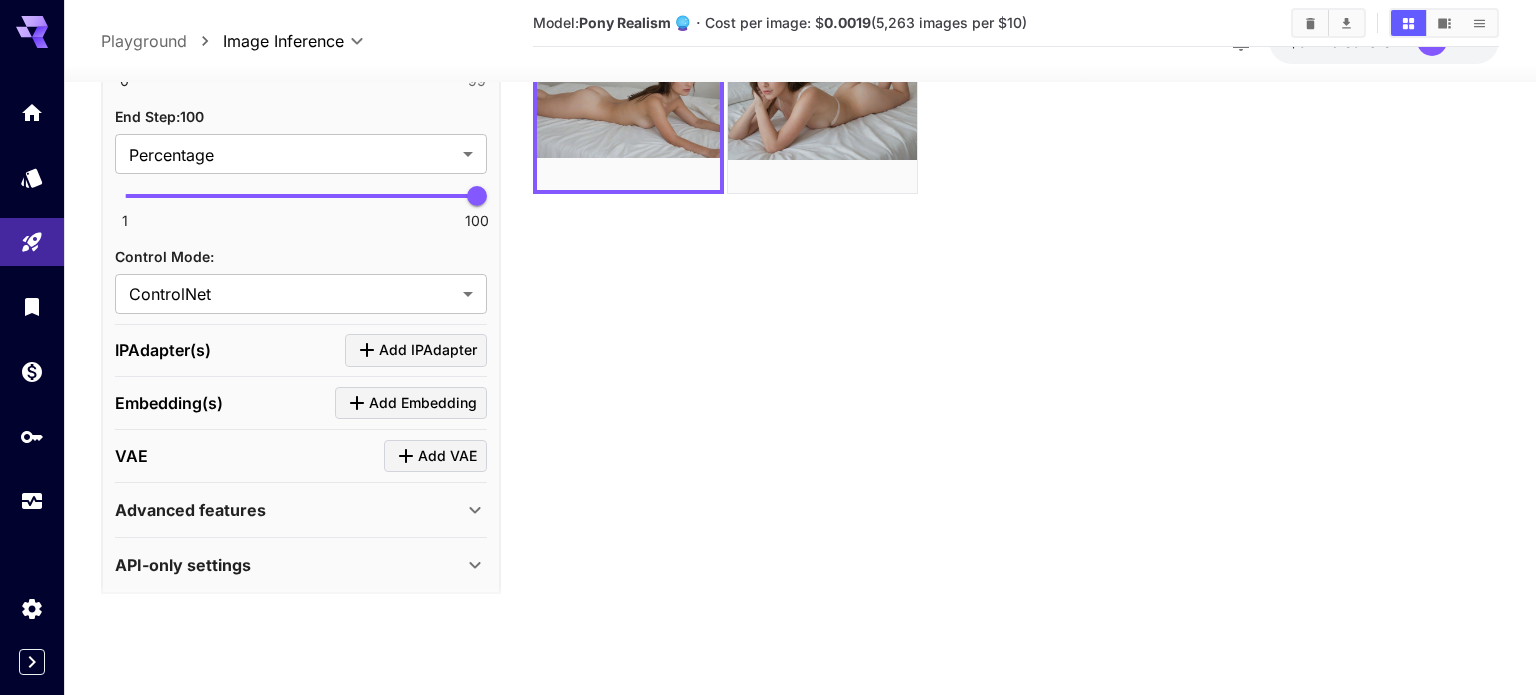 scroll, scrollTop: 0, scrollLeft: 0, axis: both 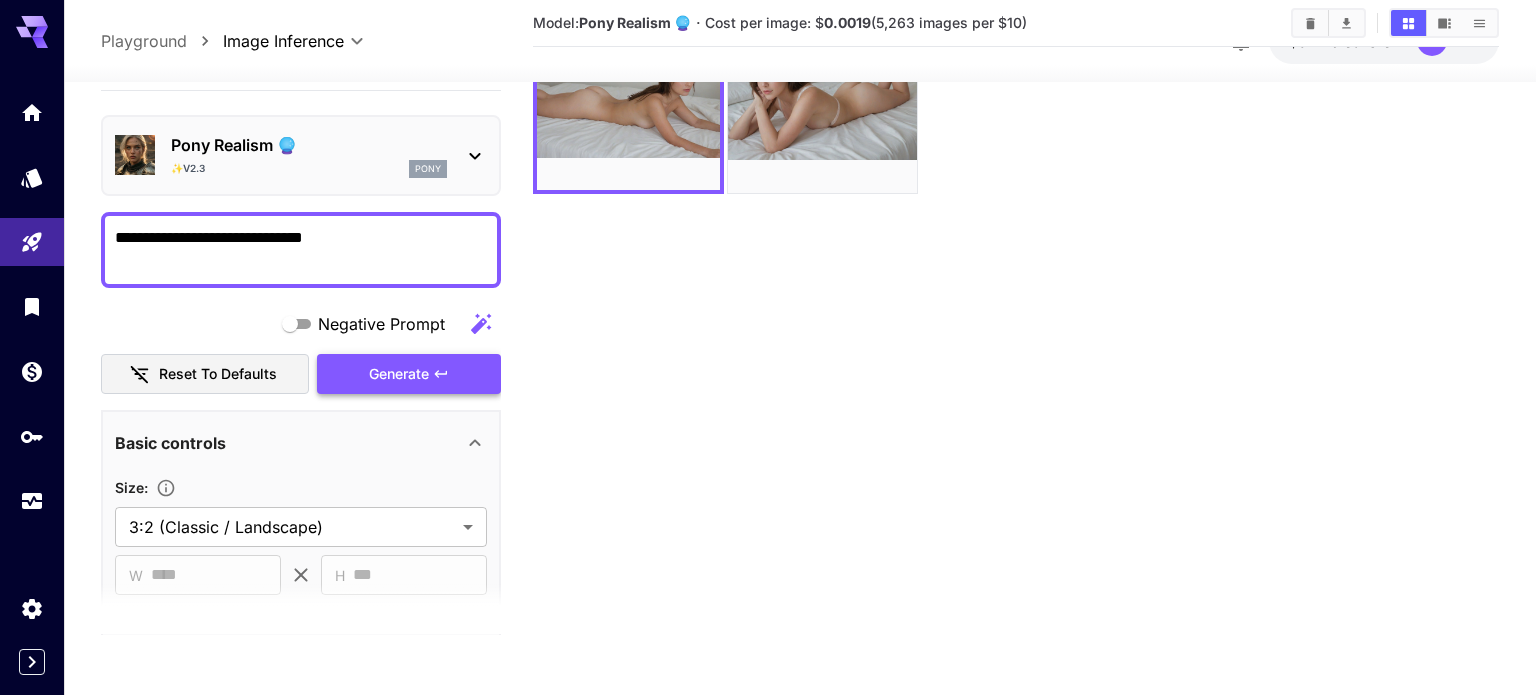 click on "Generate" at bounding box center (399, 374) 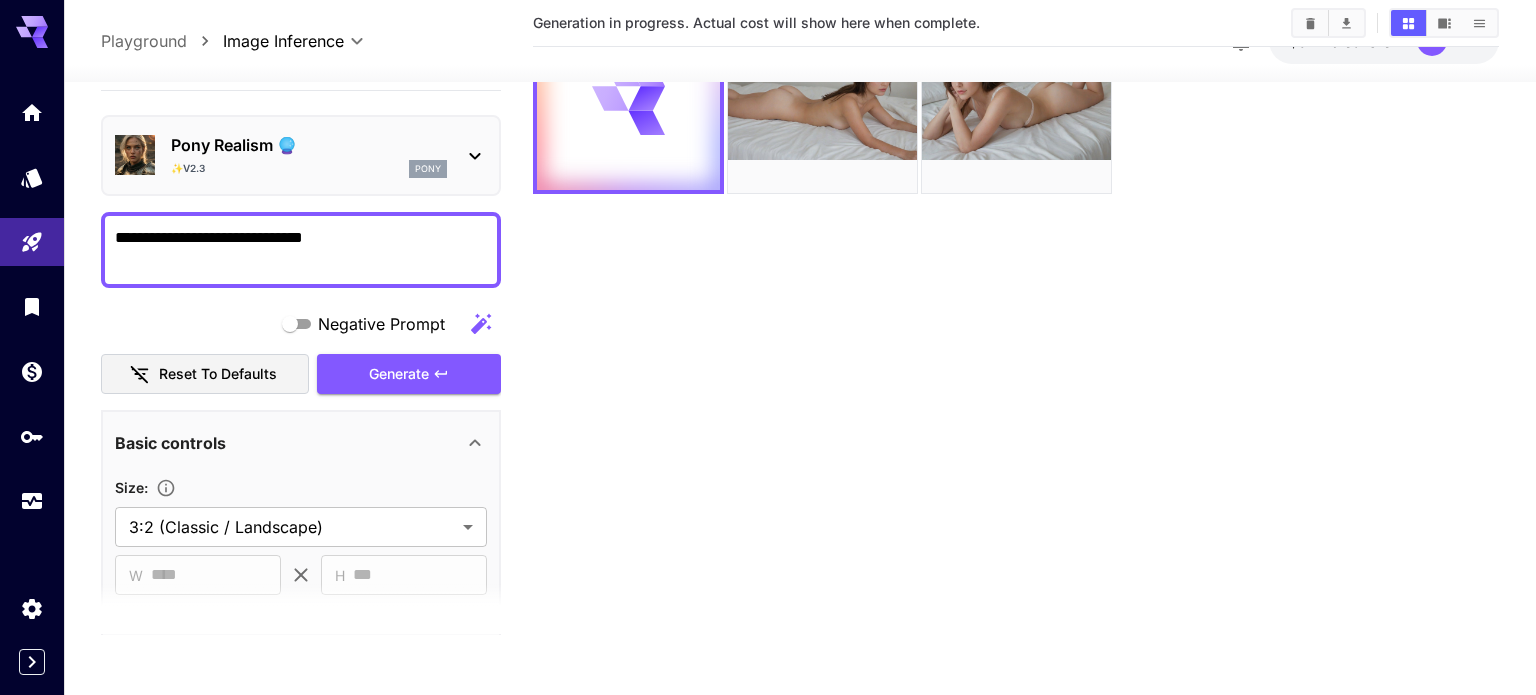 scroll, scrollTop: 0, scrollLeft: 0, axis: both 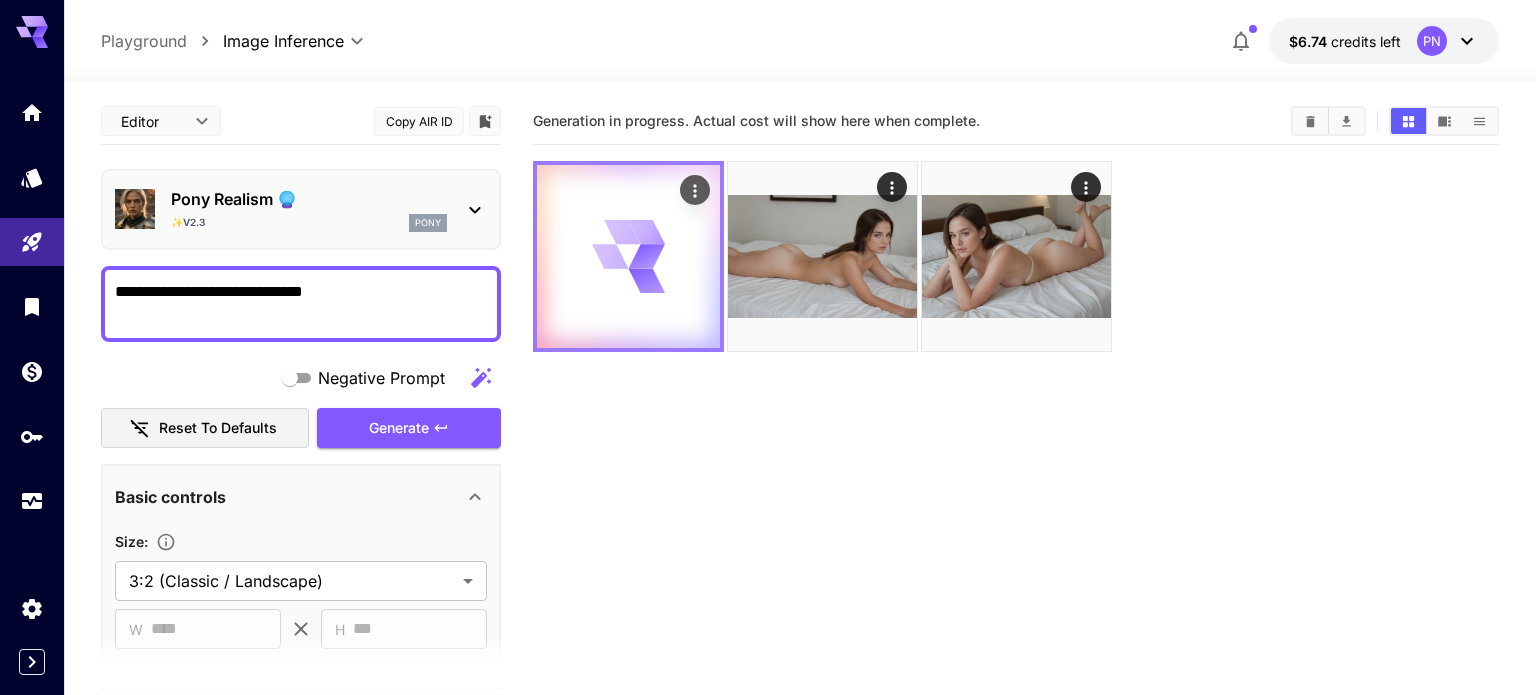 click at bounding box center [628, 256] 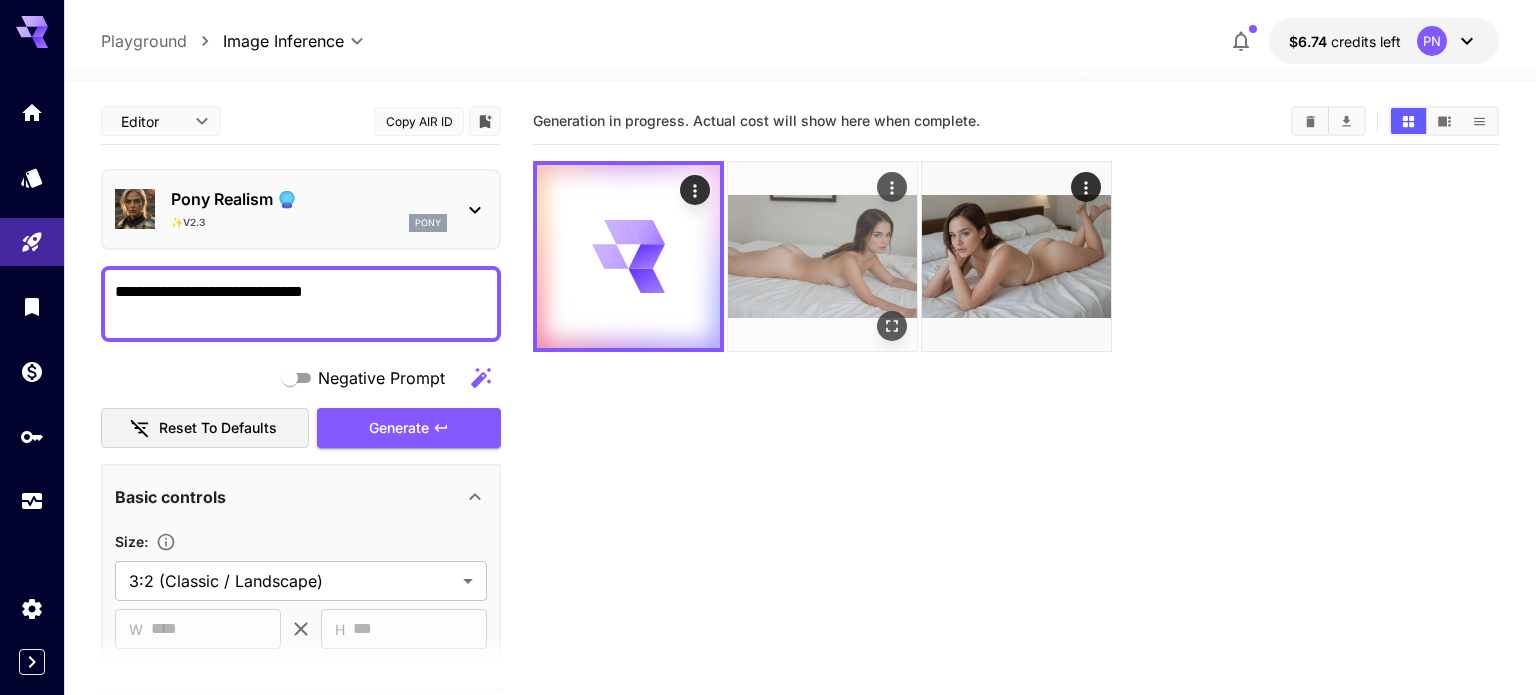 click at bounding box center [822, 256] 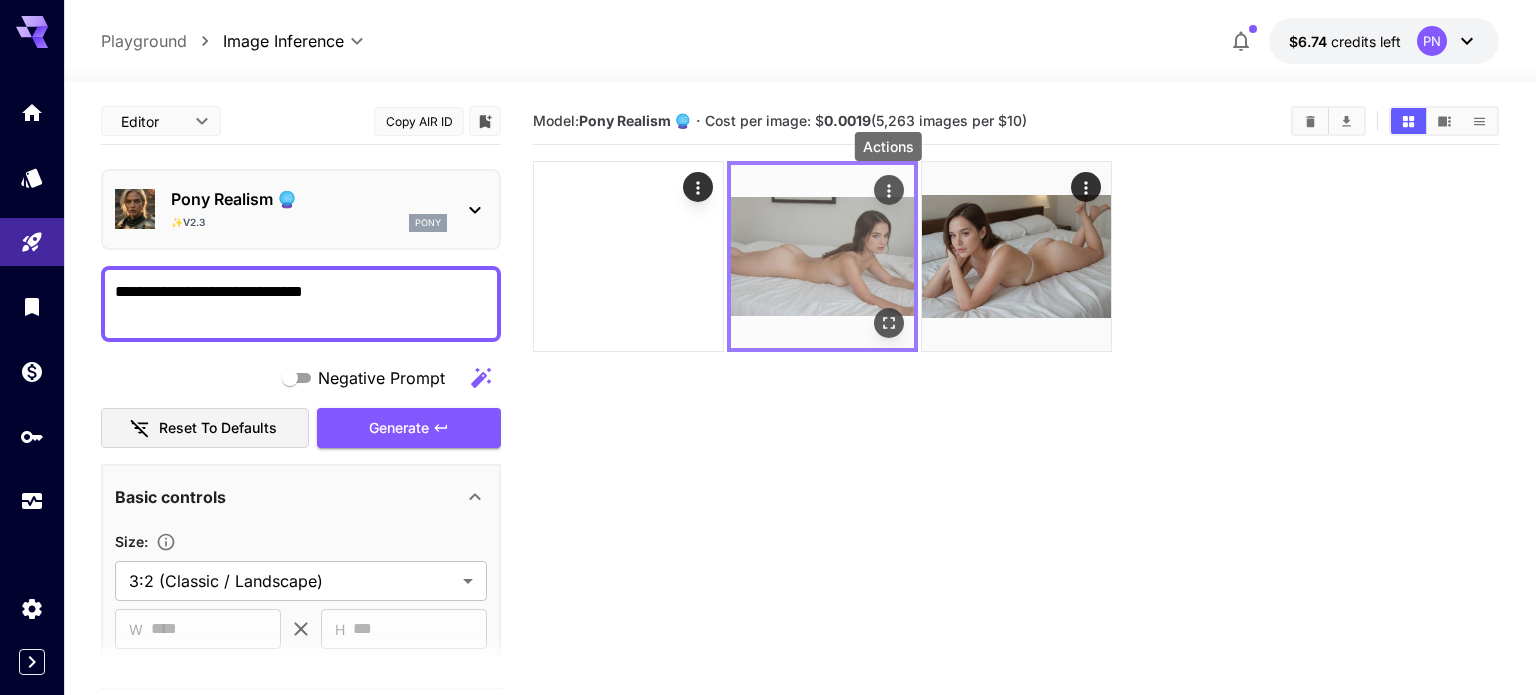 click 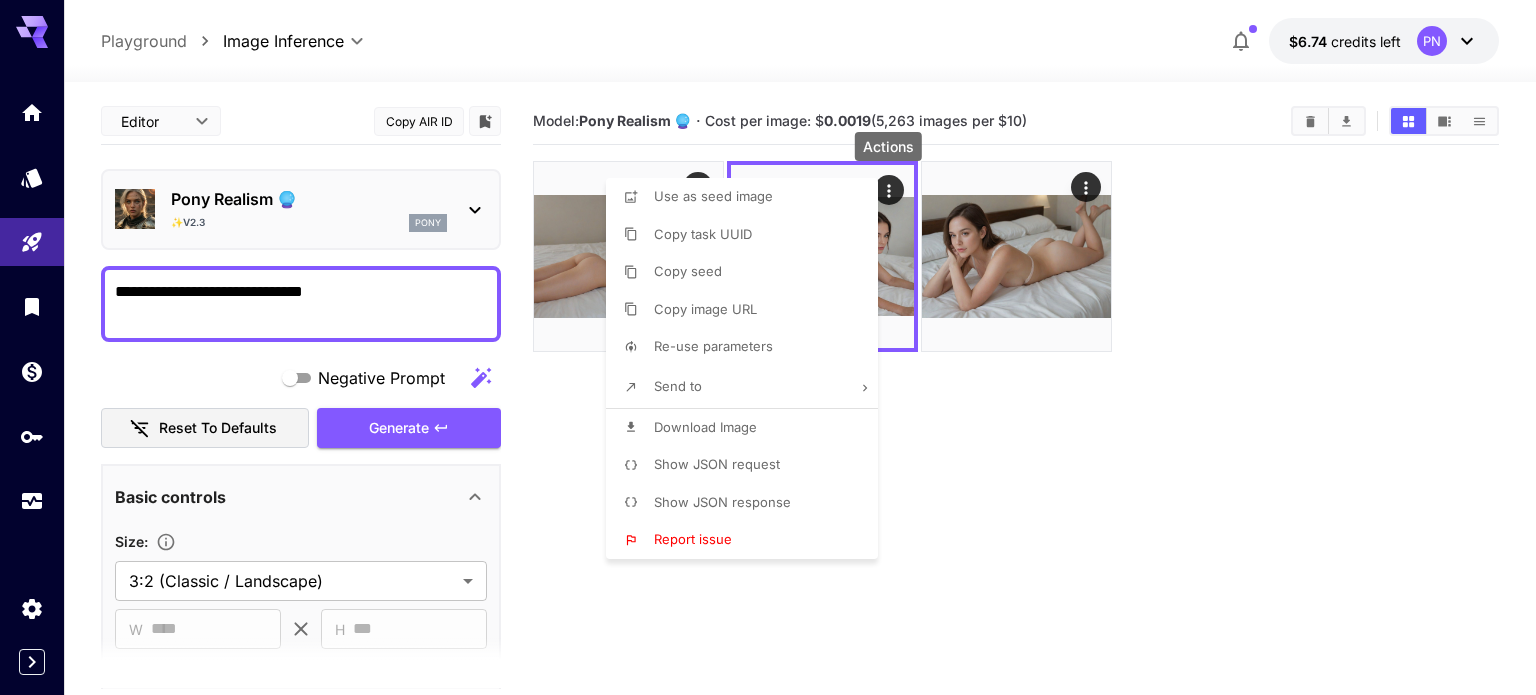 click at bounding box center [768, 347] 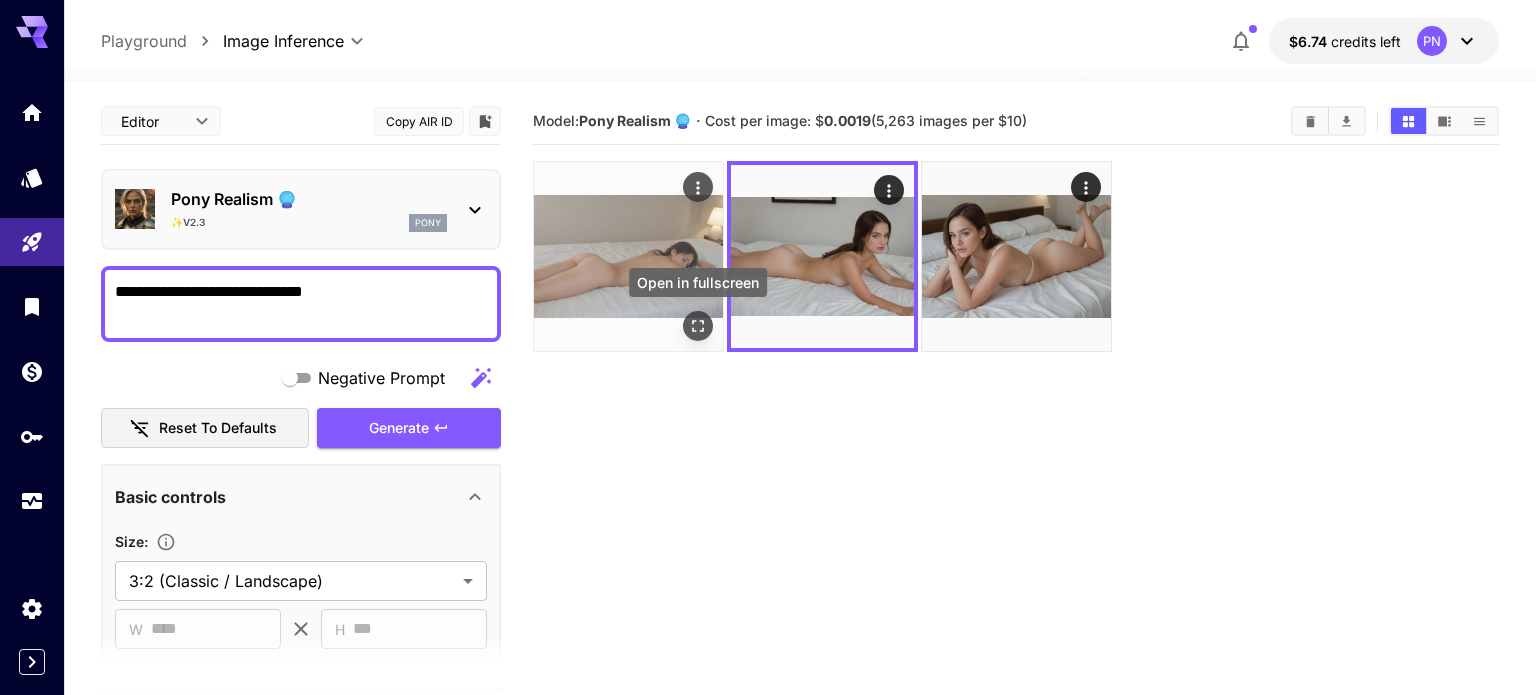click on "Open in fullscreen" at bounding box center [698, 288] 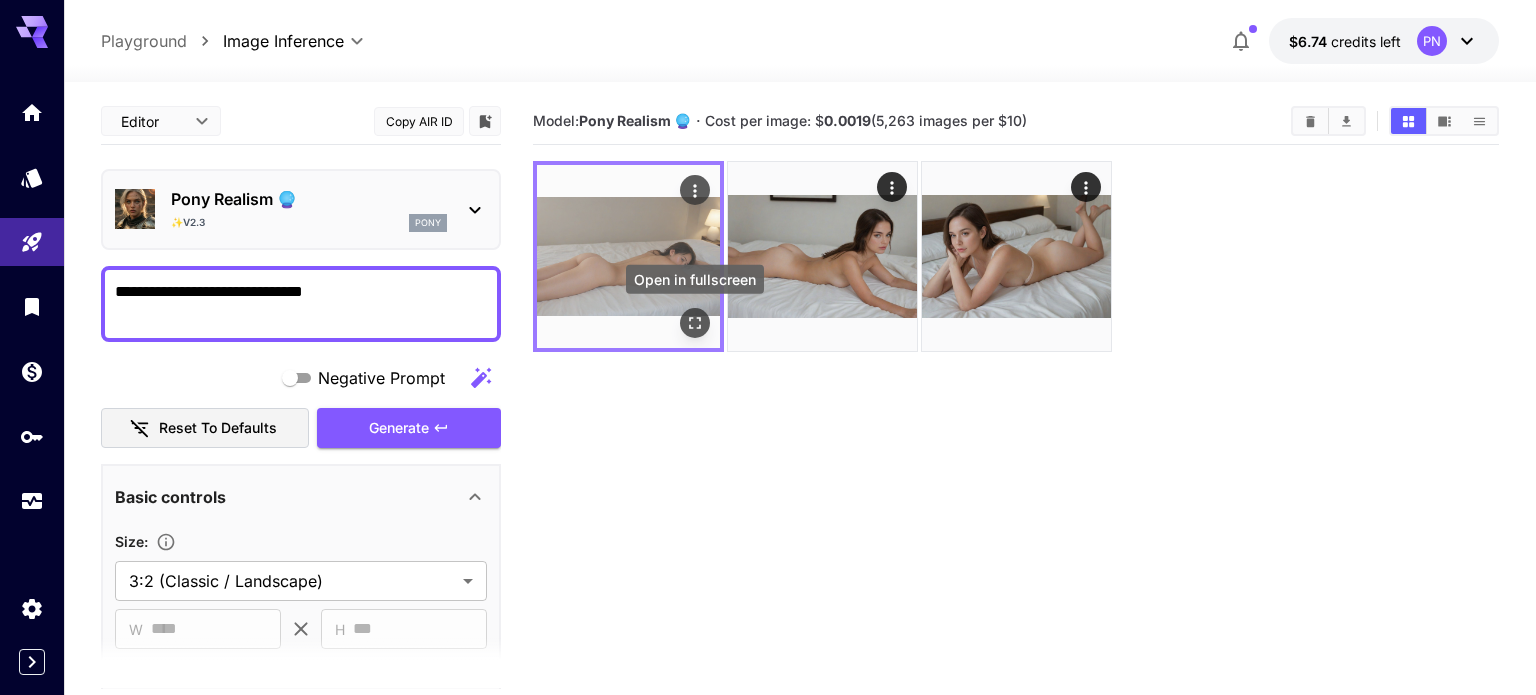 click 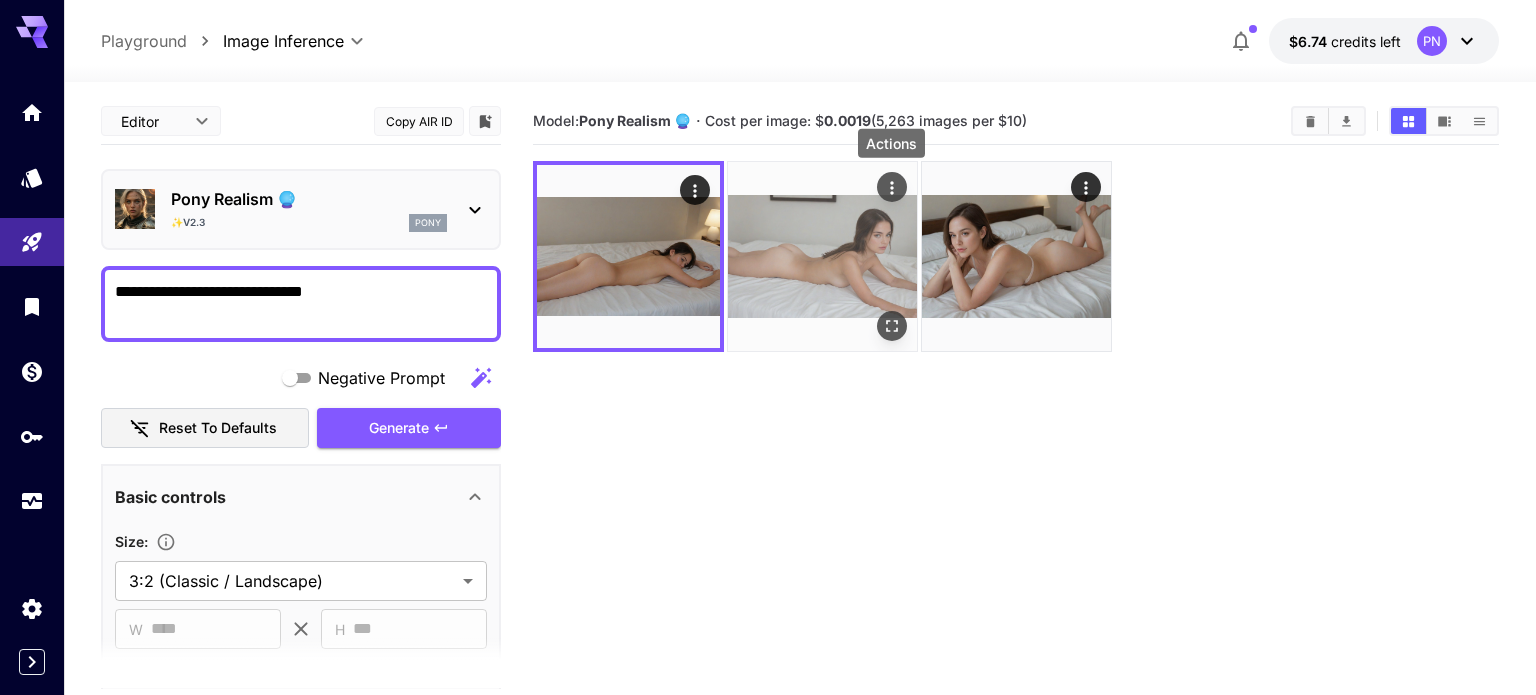 click 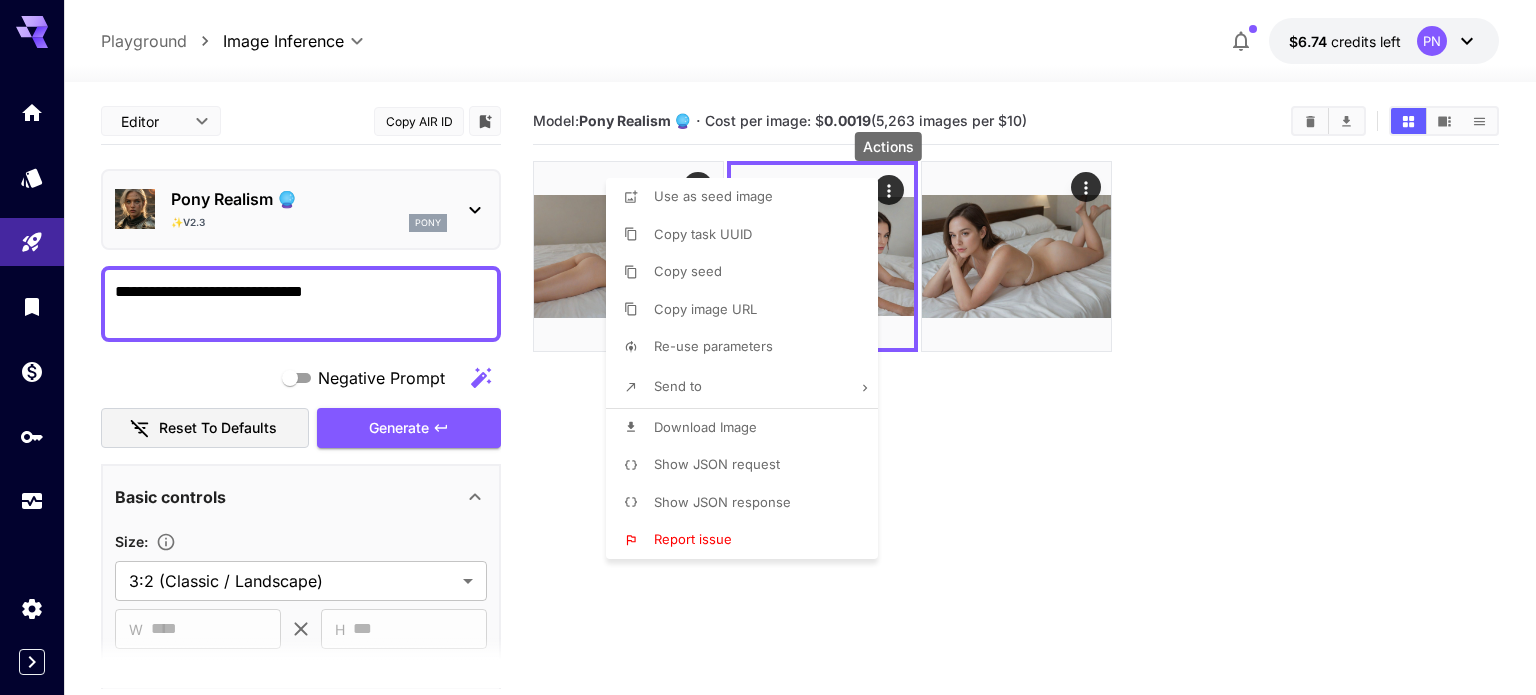 click at bounding box center [768, 347] 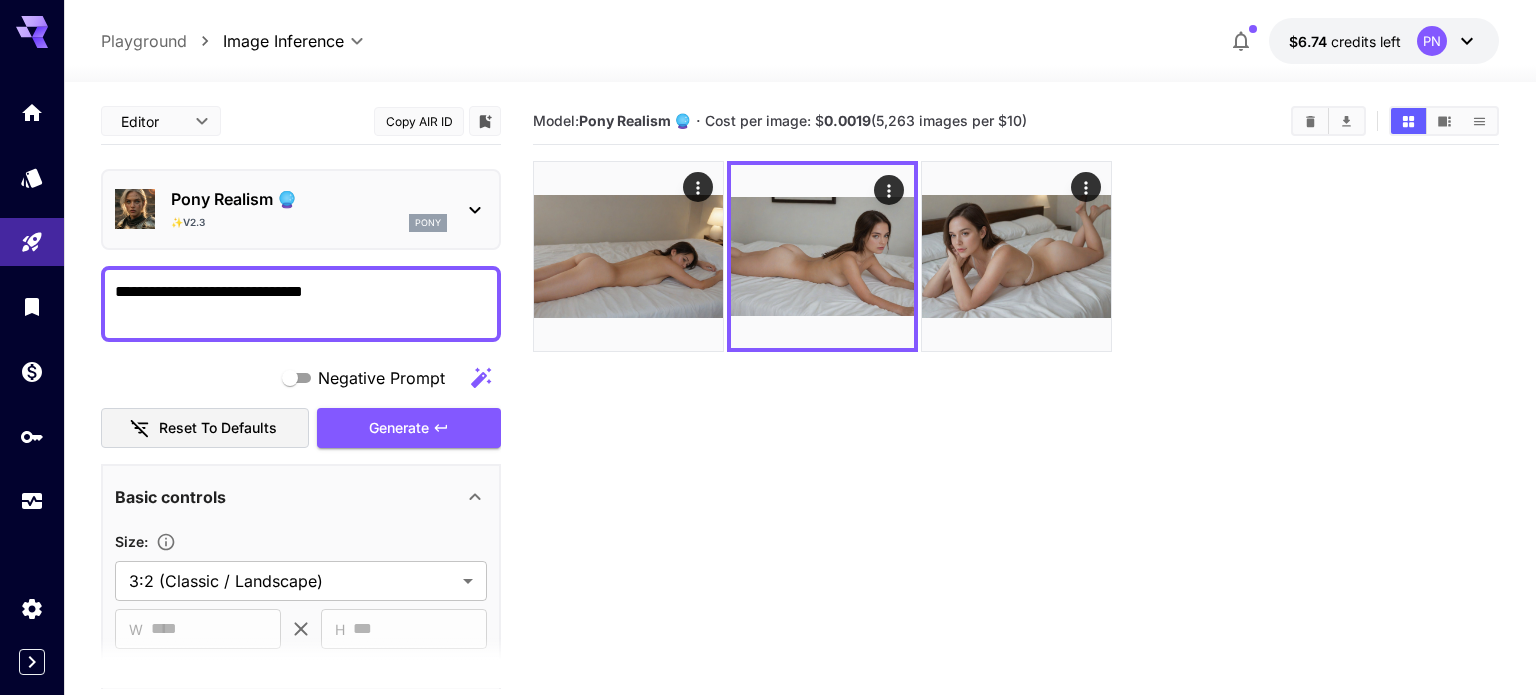 type 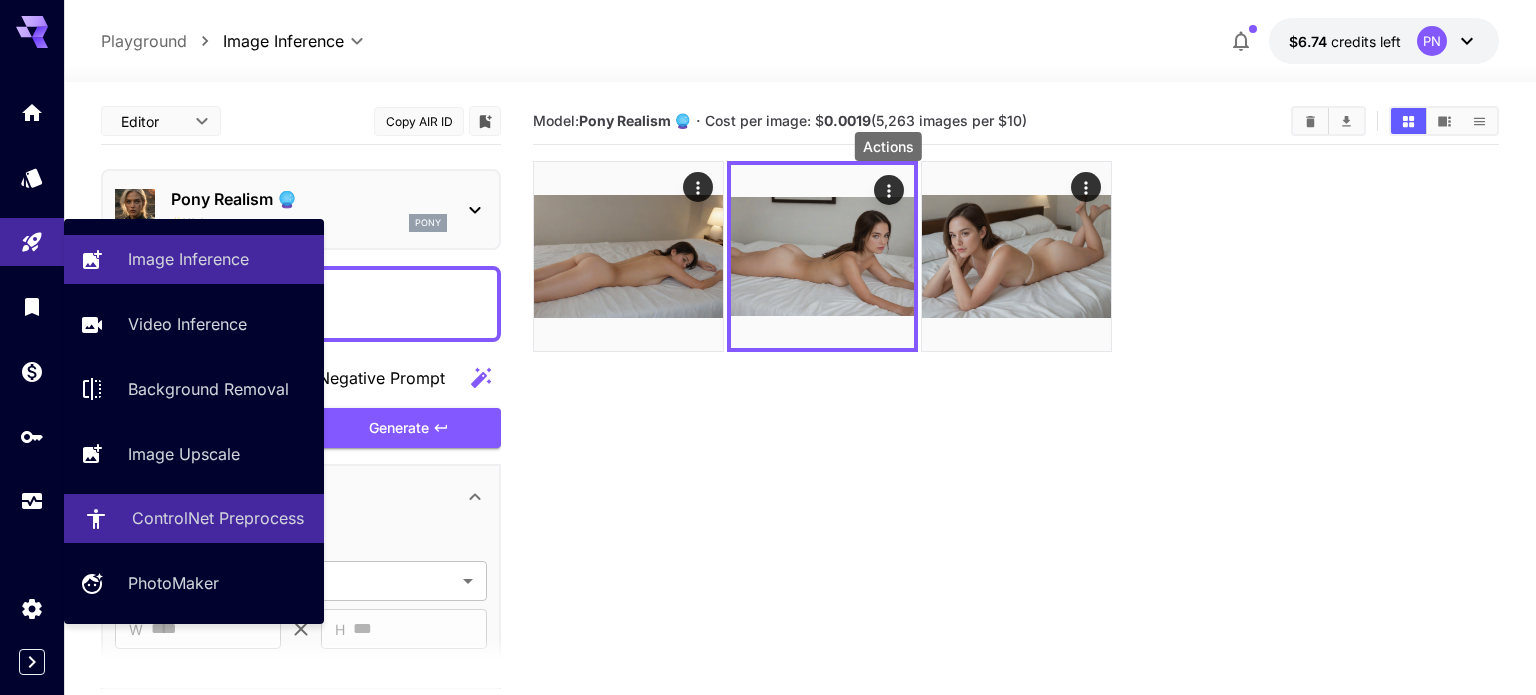 click on "ControlNet Preprocess" at bounding box center [218, 518] 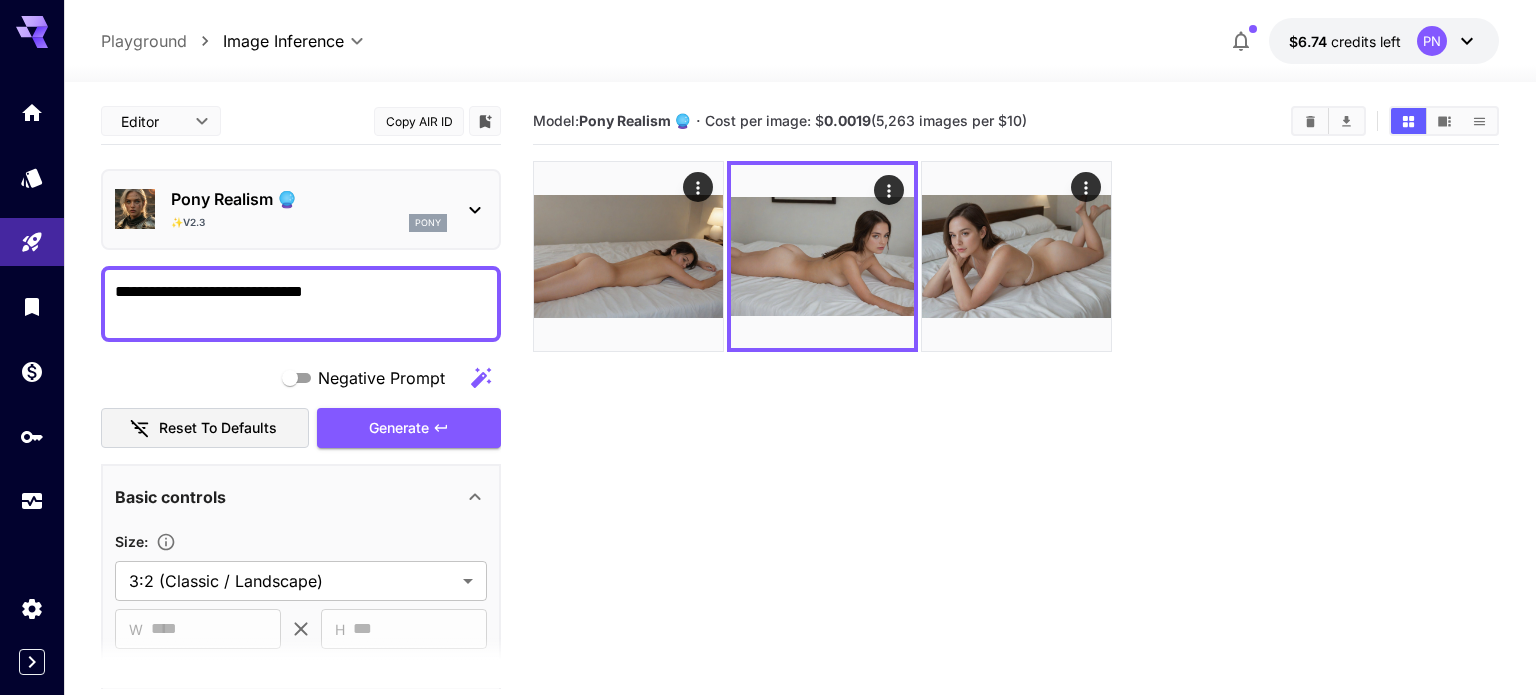 click on "**********" at bounding box center (301, 304) 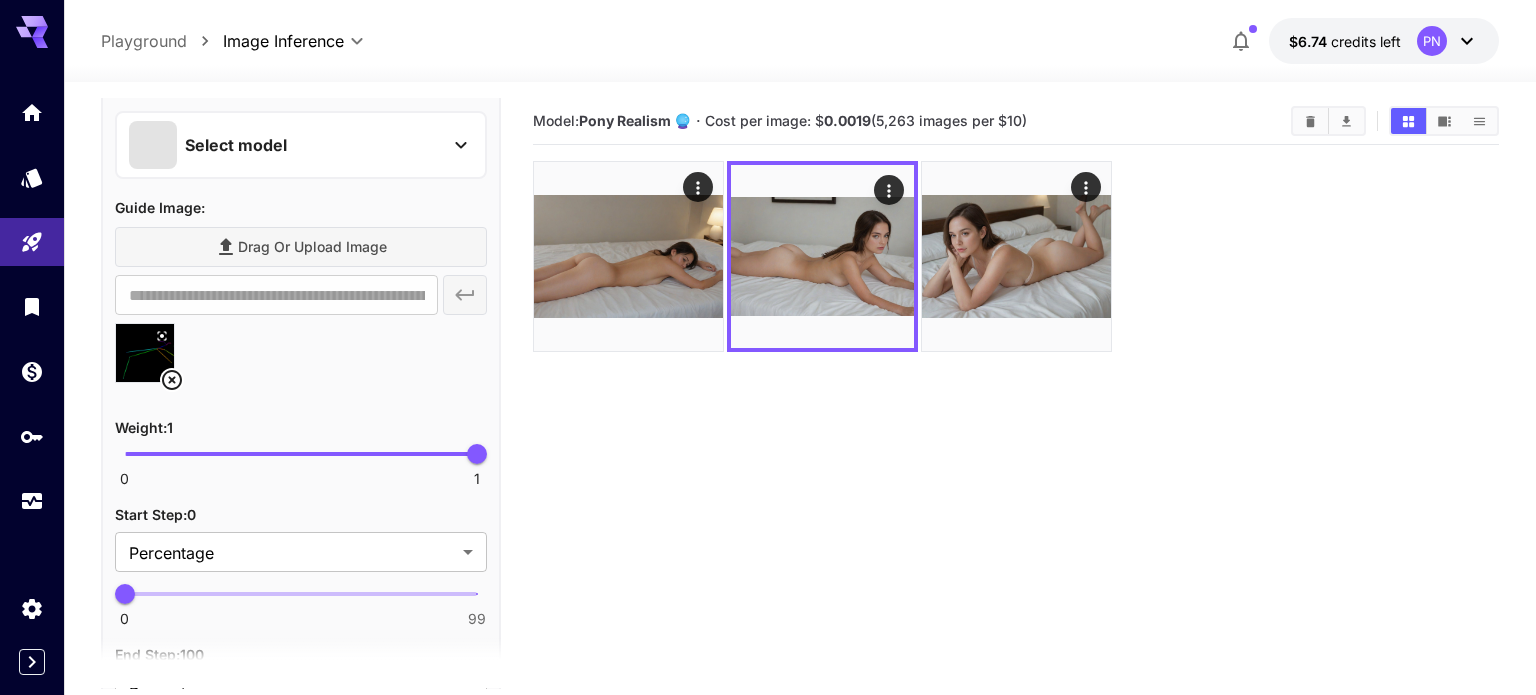scroll, scrollTop: 951, scrollLeft: 0, axis: vertical 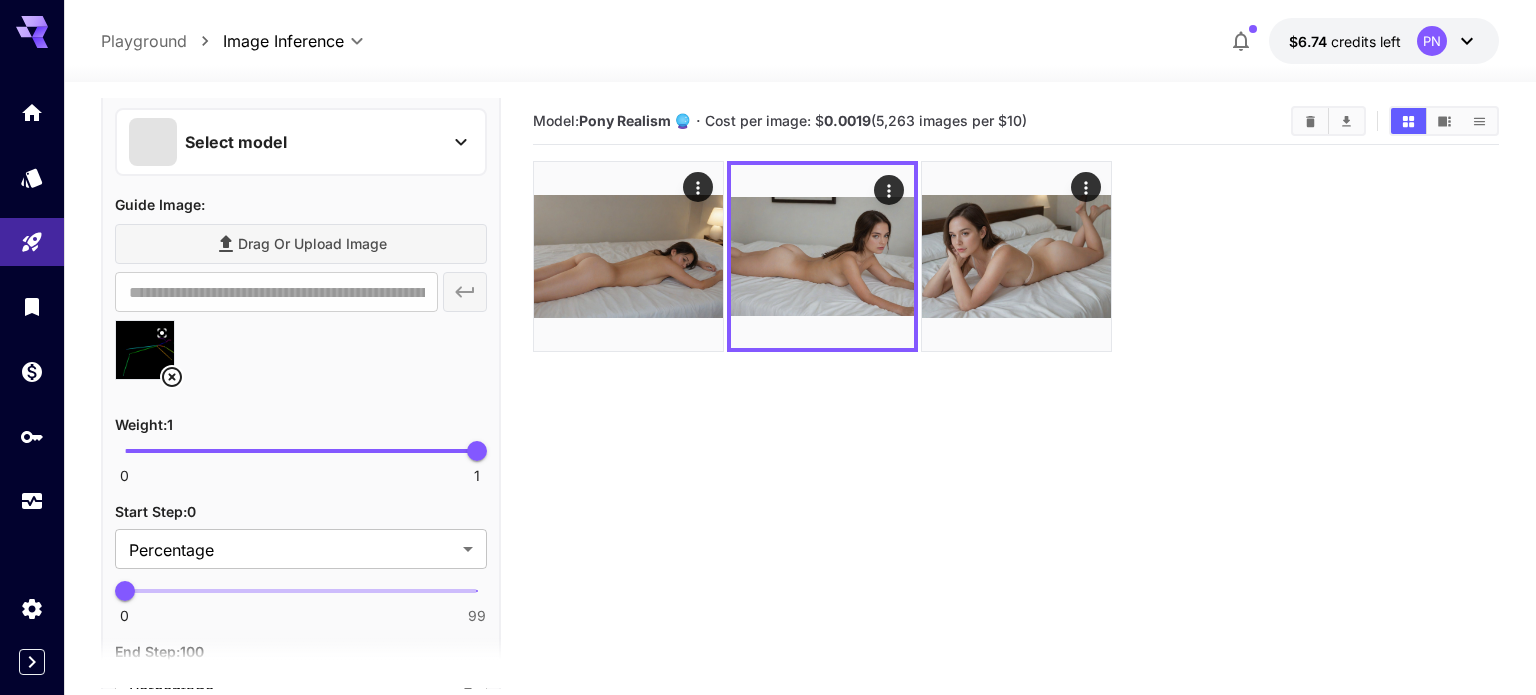 type on "**********" 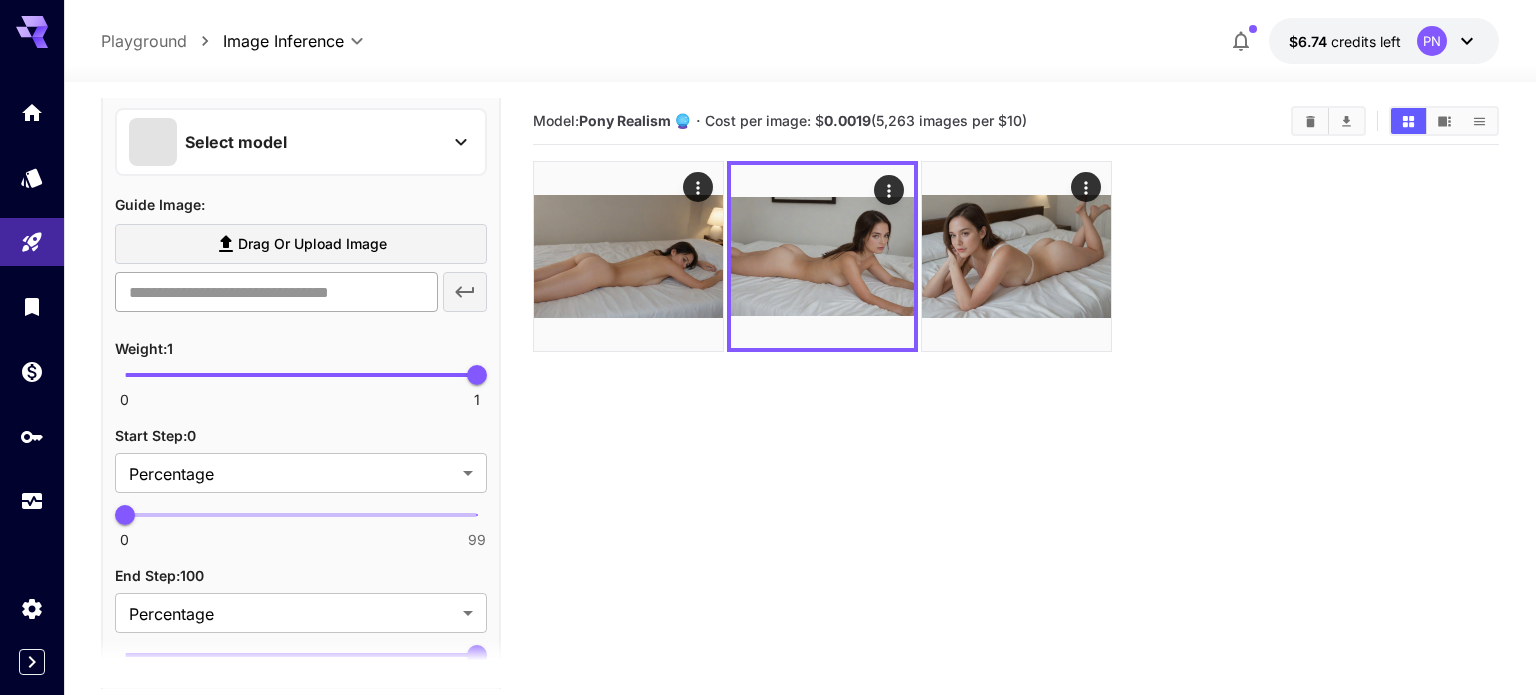 click at bounding box center (277, 292) 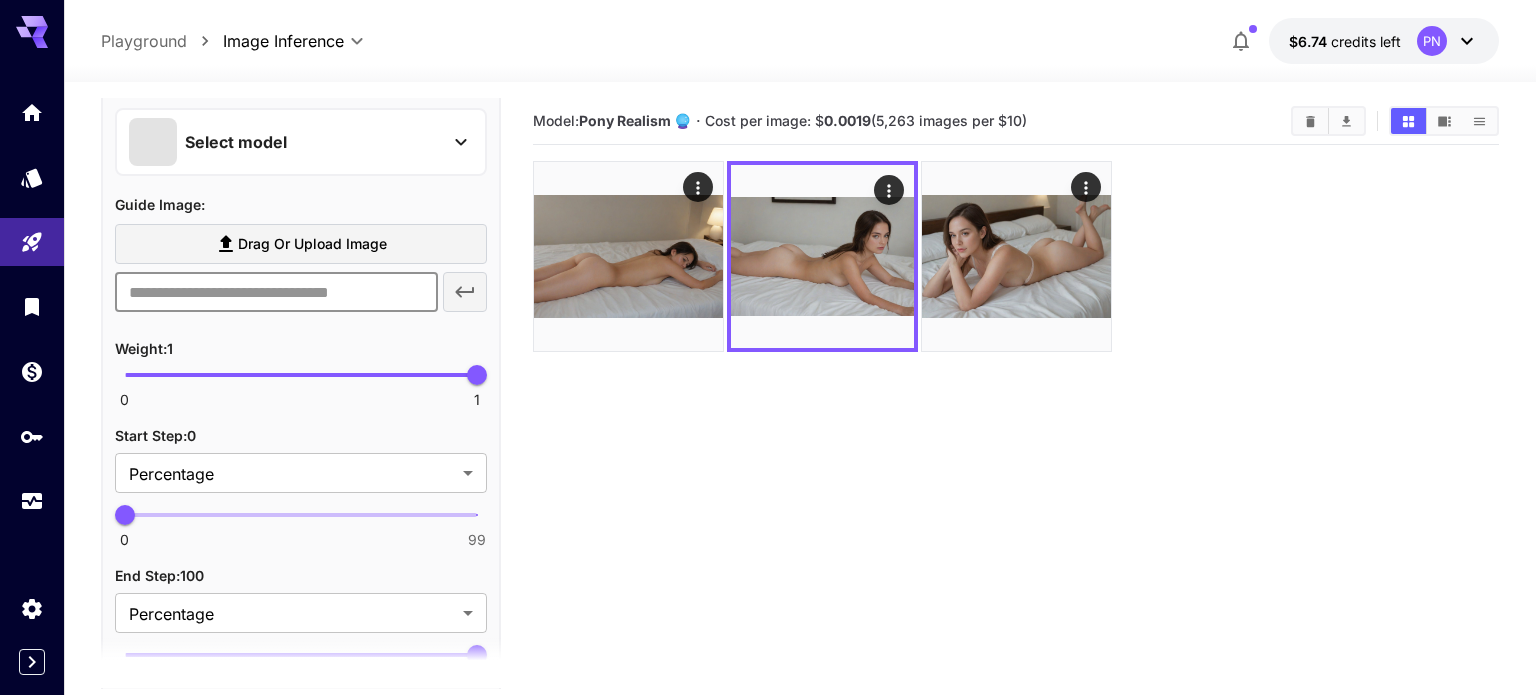 paste on "**********" 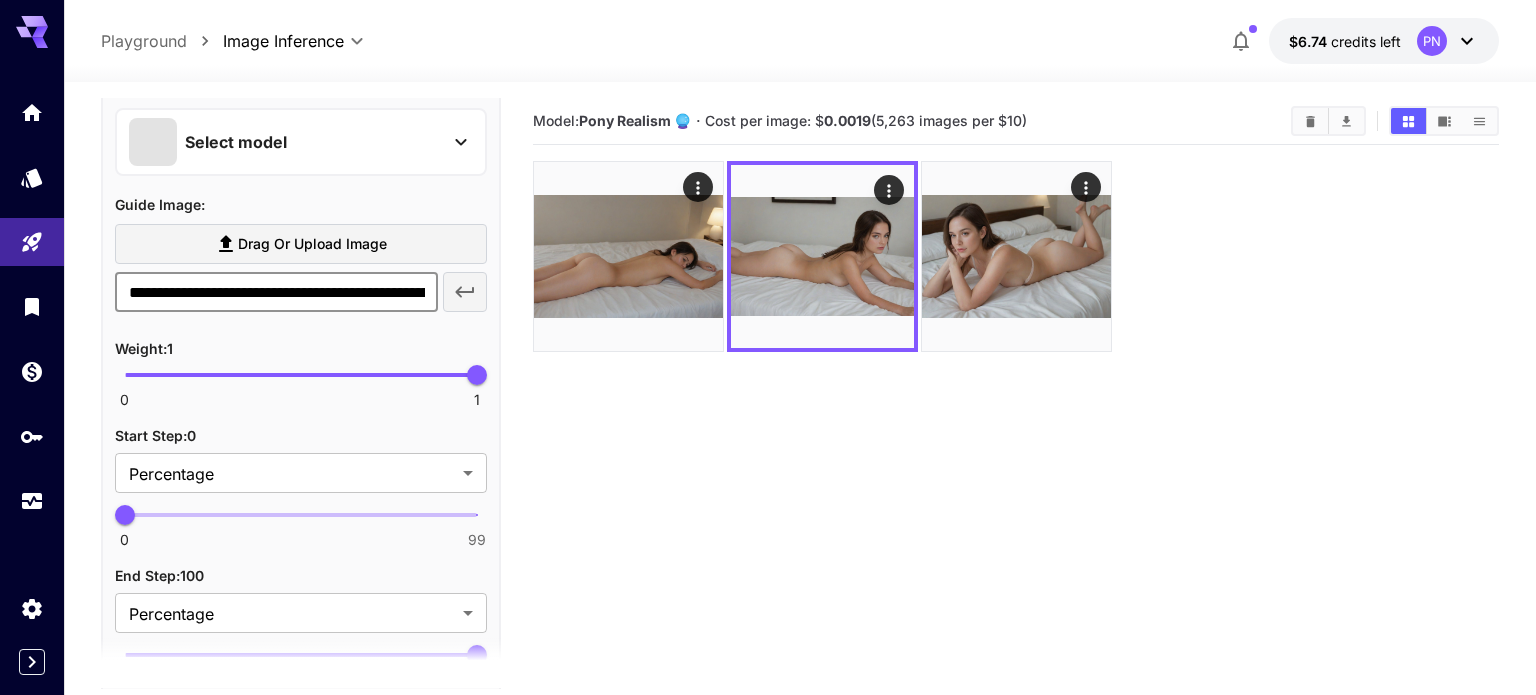 scroll, scrollTop: 0, scrollLeft: 349, axis: horizontal 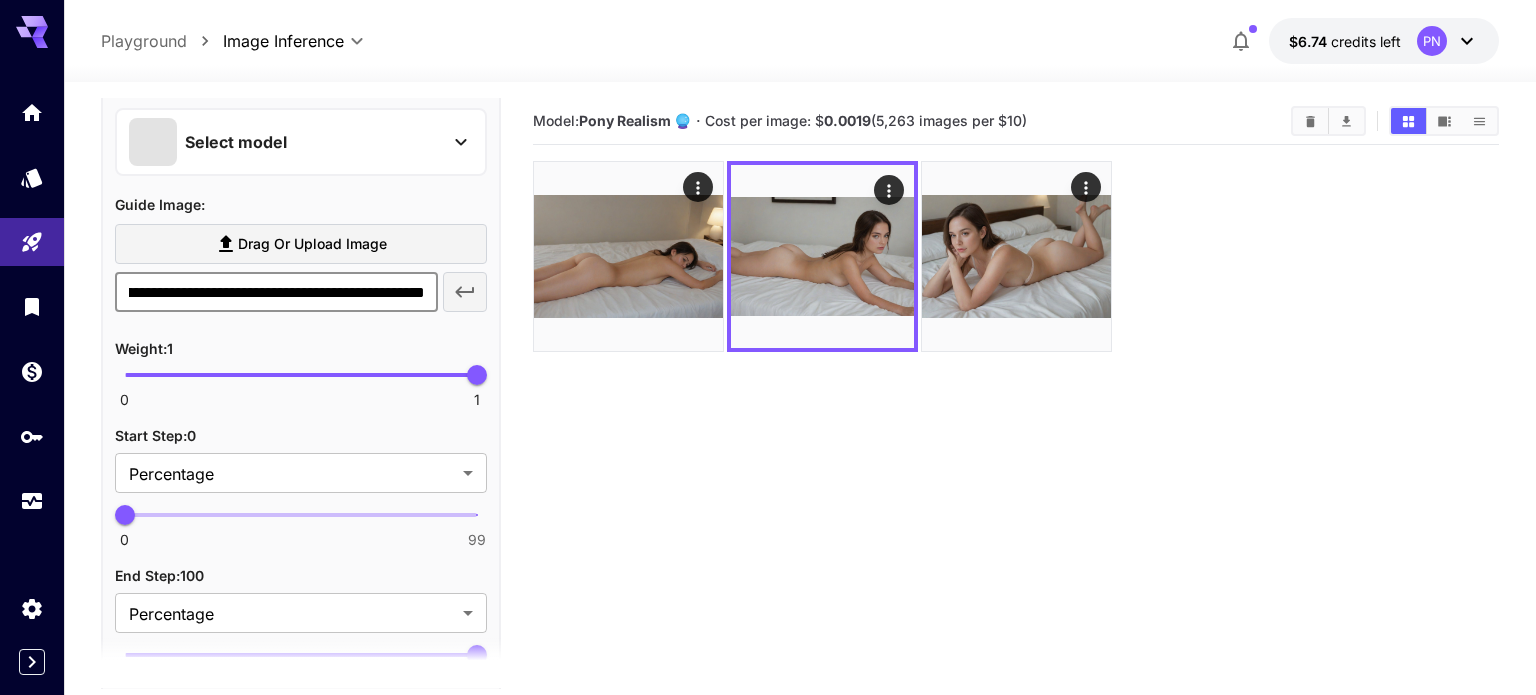 type on "**********" 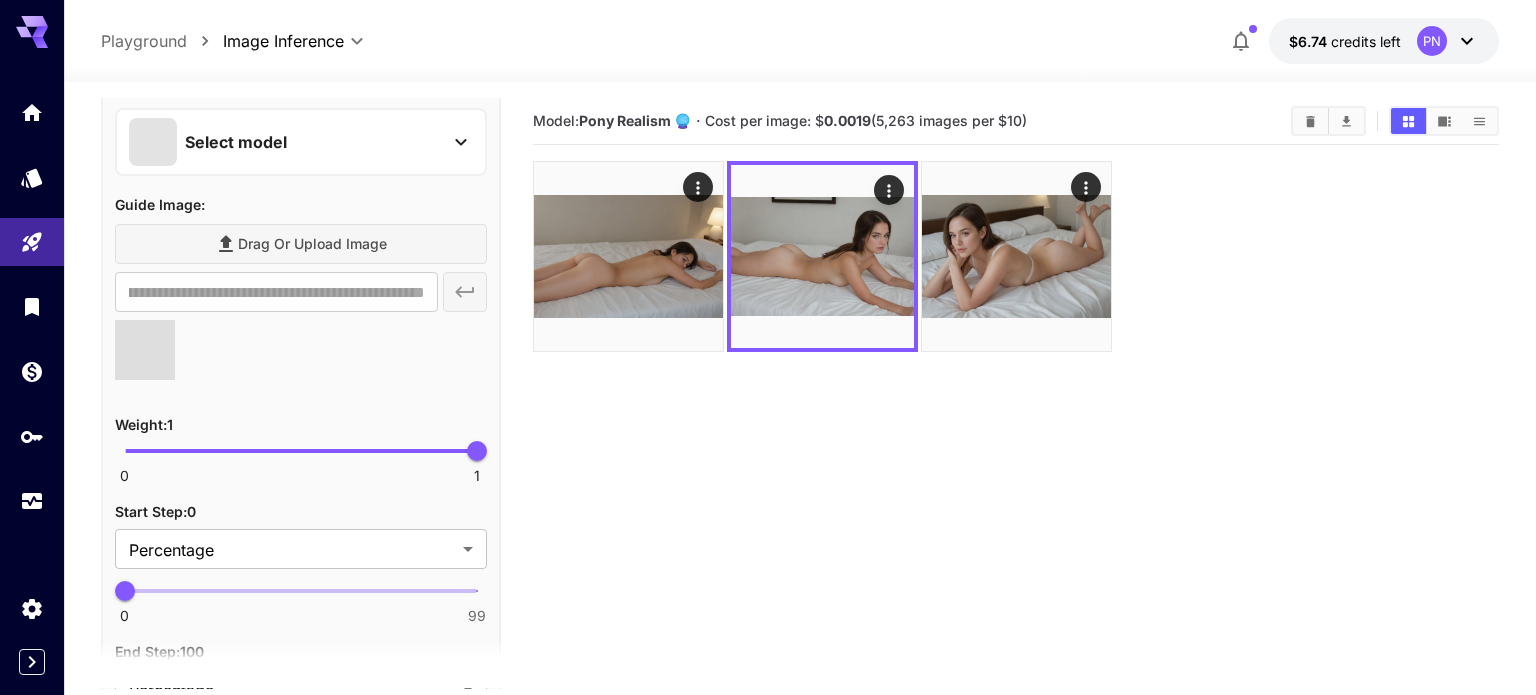 scroll, scrollTop: 0, scrollLeft: 0, axis: both 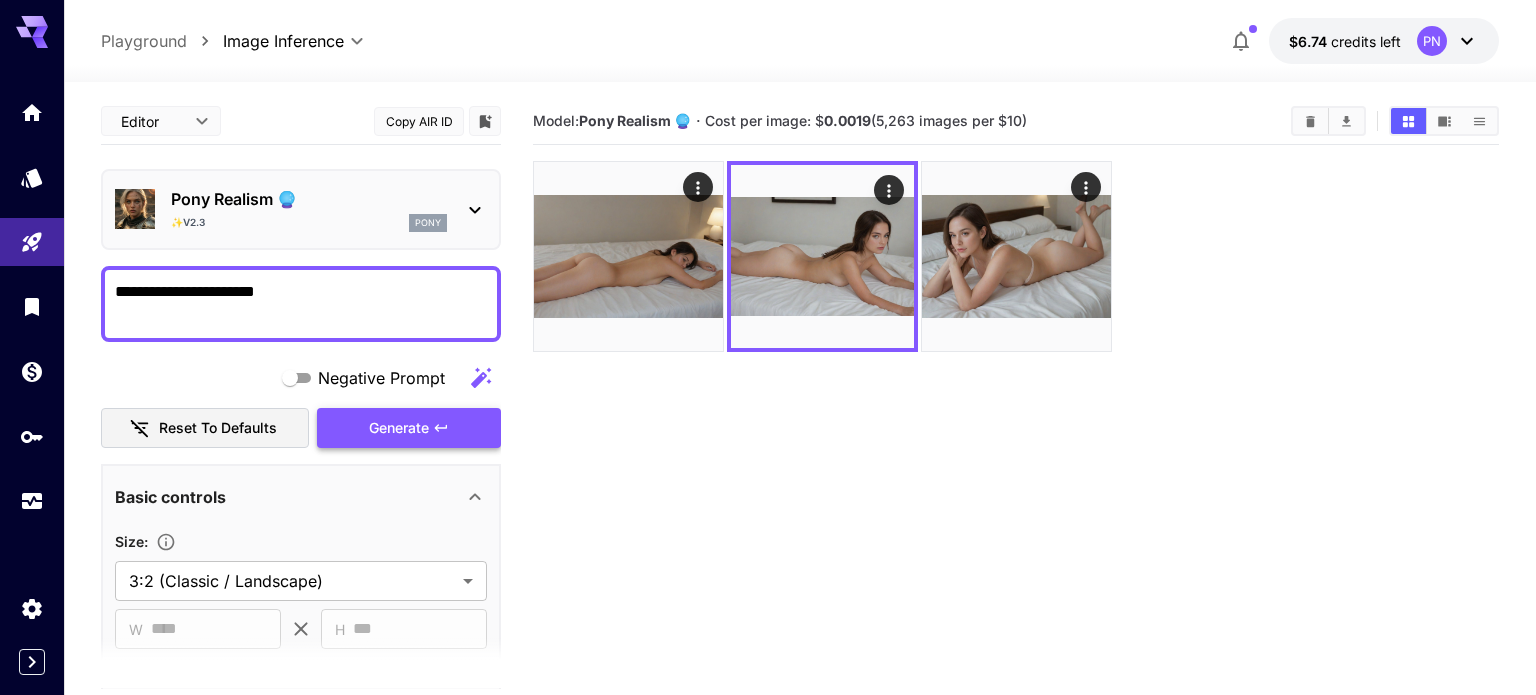 click on "Generate" at bounding box center [399, 428] 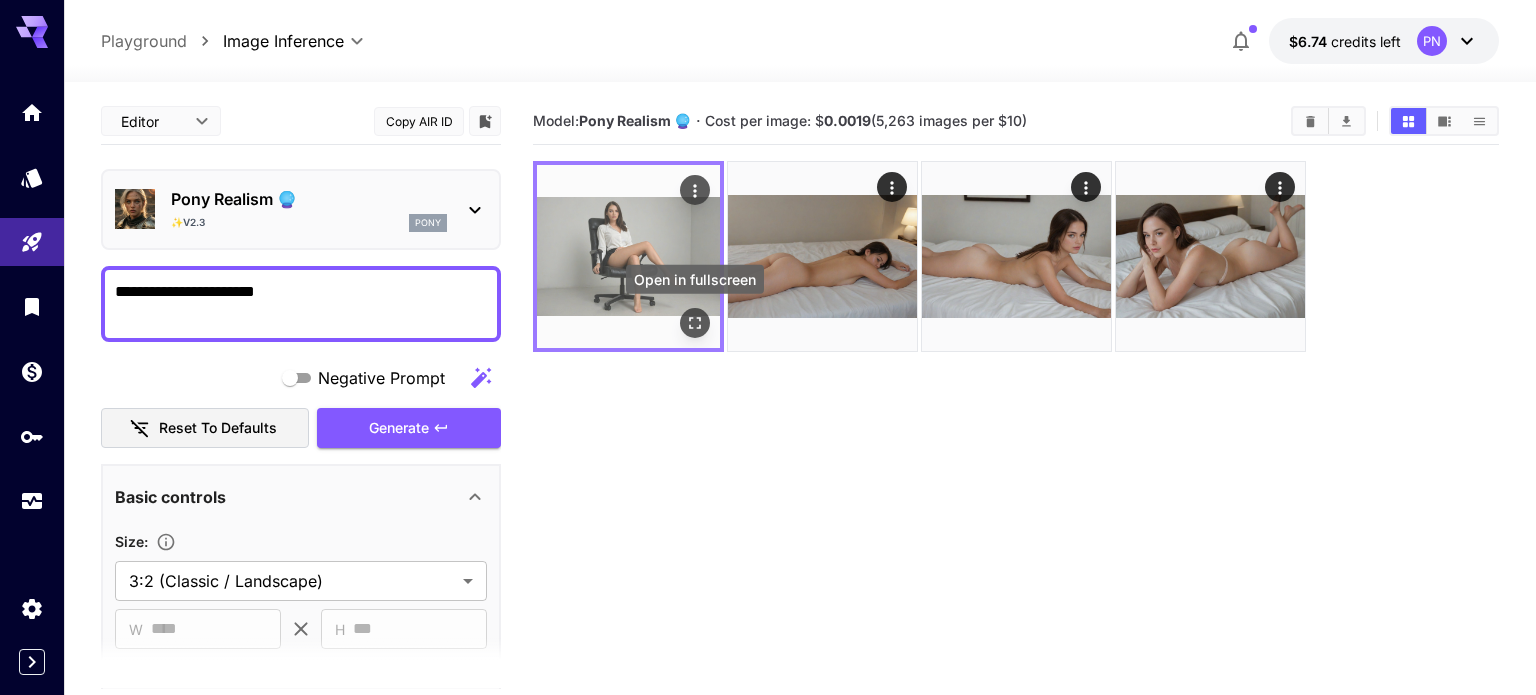 click 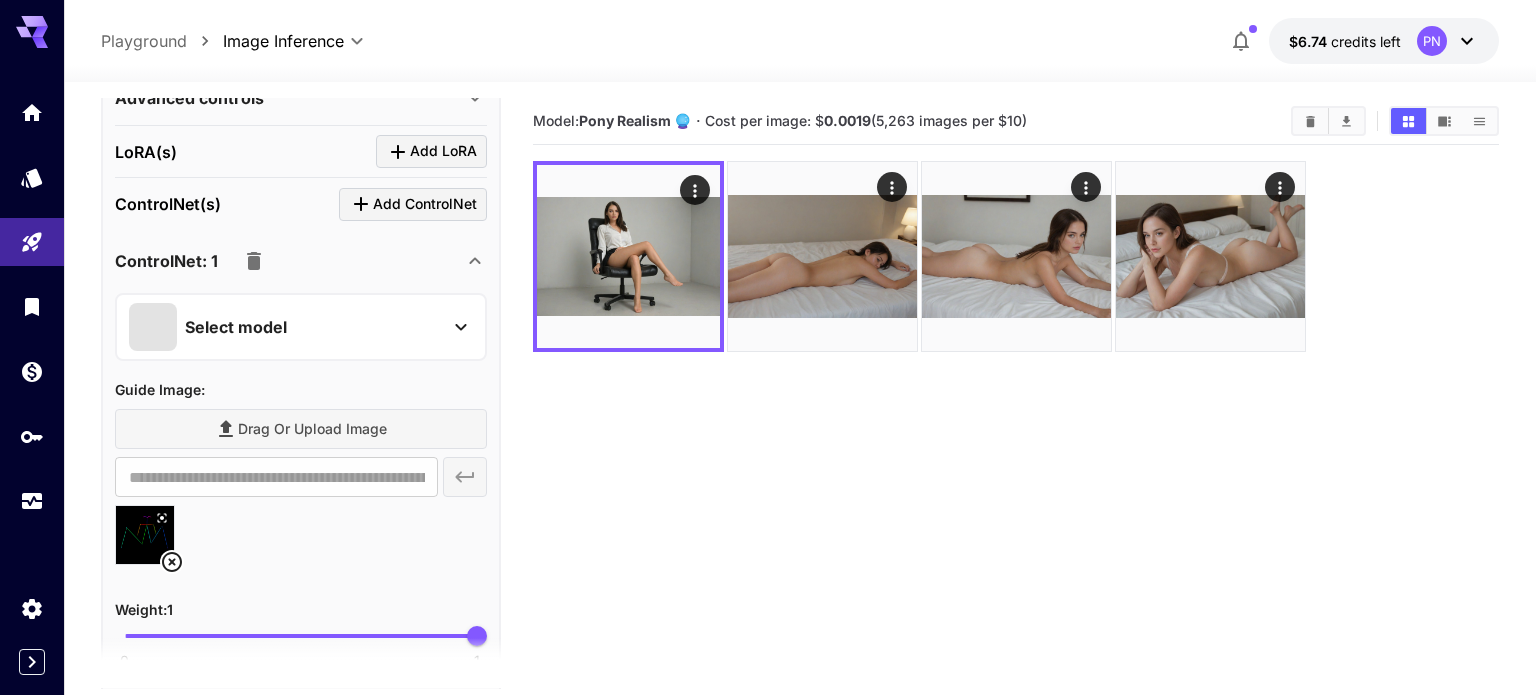 scroll, scrollTop: 762, scrollLeft: 0, axis: vertical 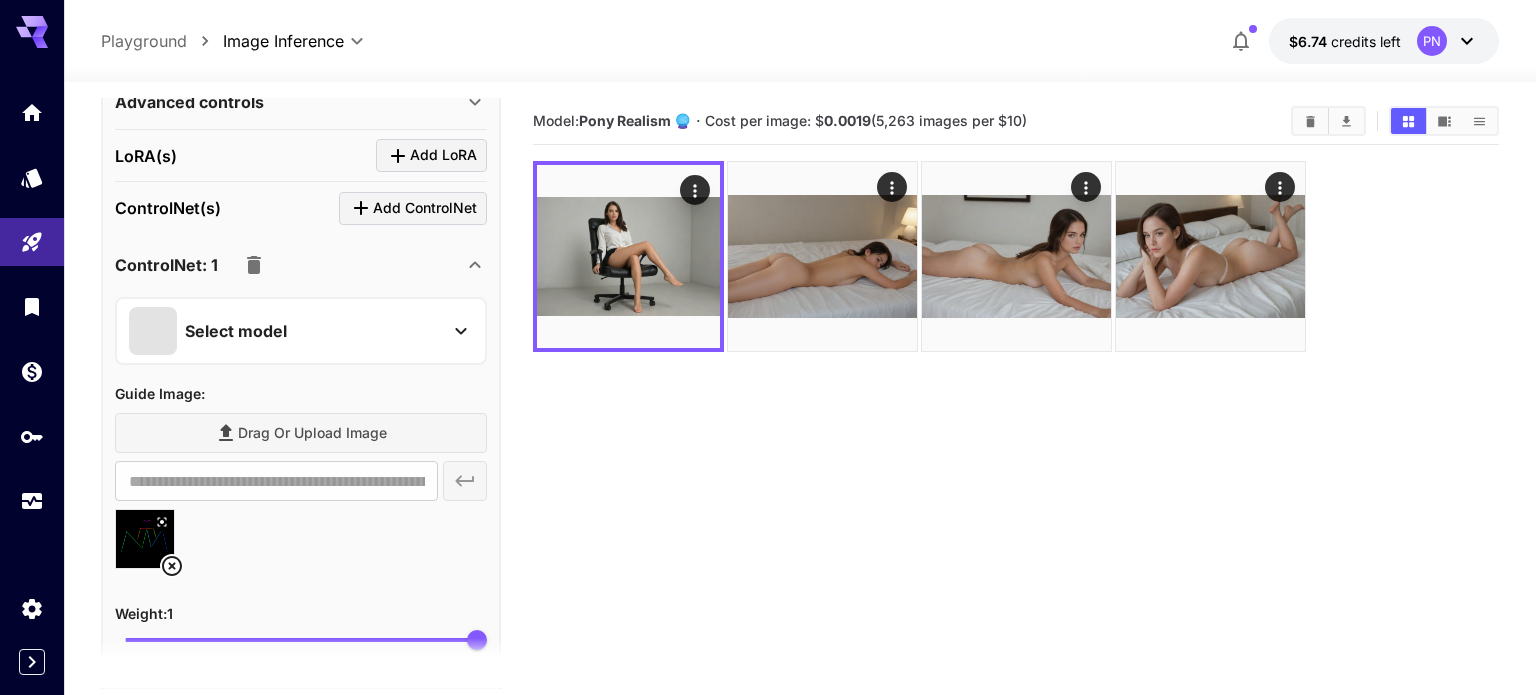 click at bounding box center [254, 265] 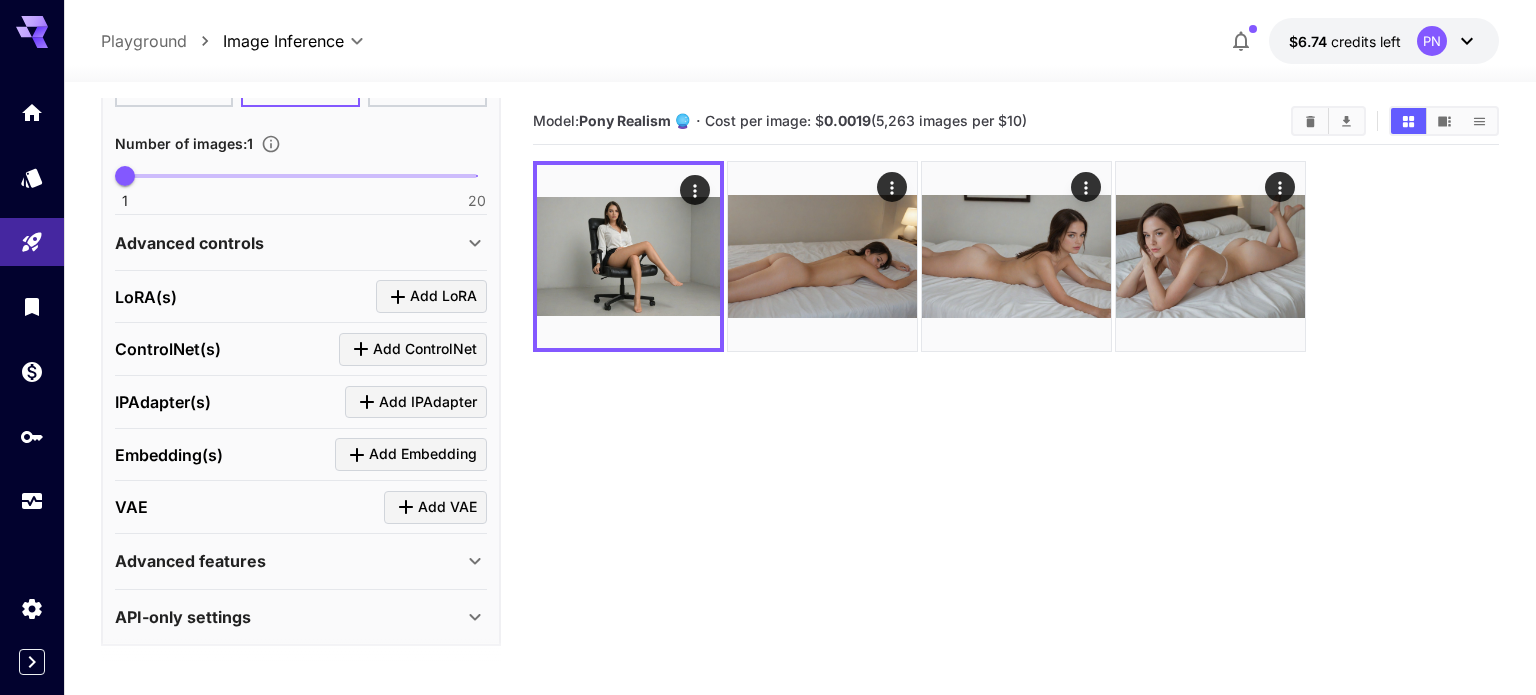 click 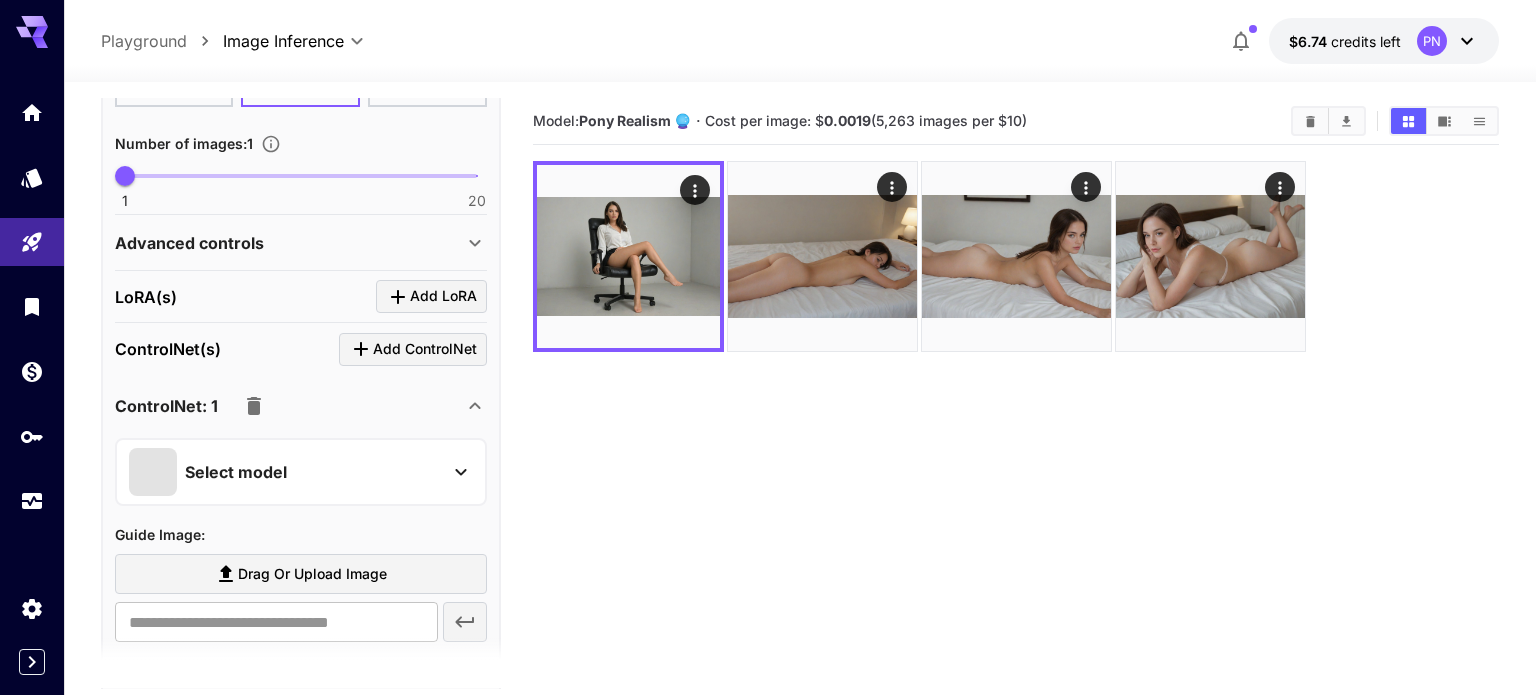 click on "Select model" at bounding box center (285, 472) 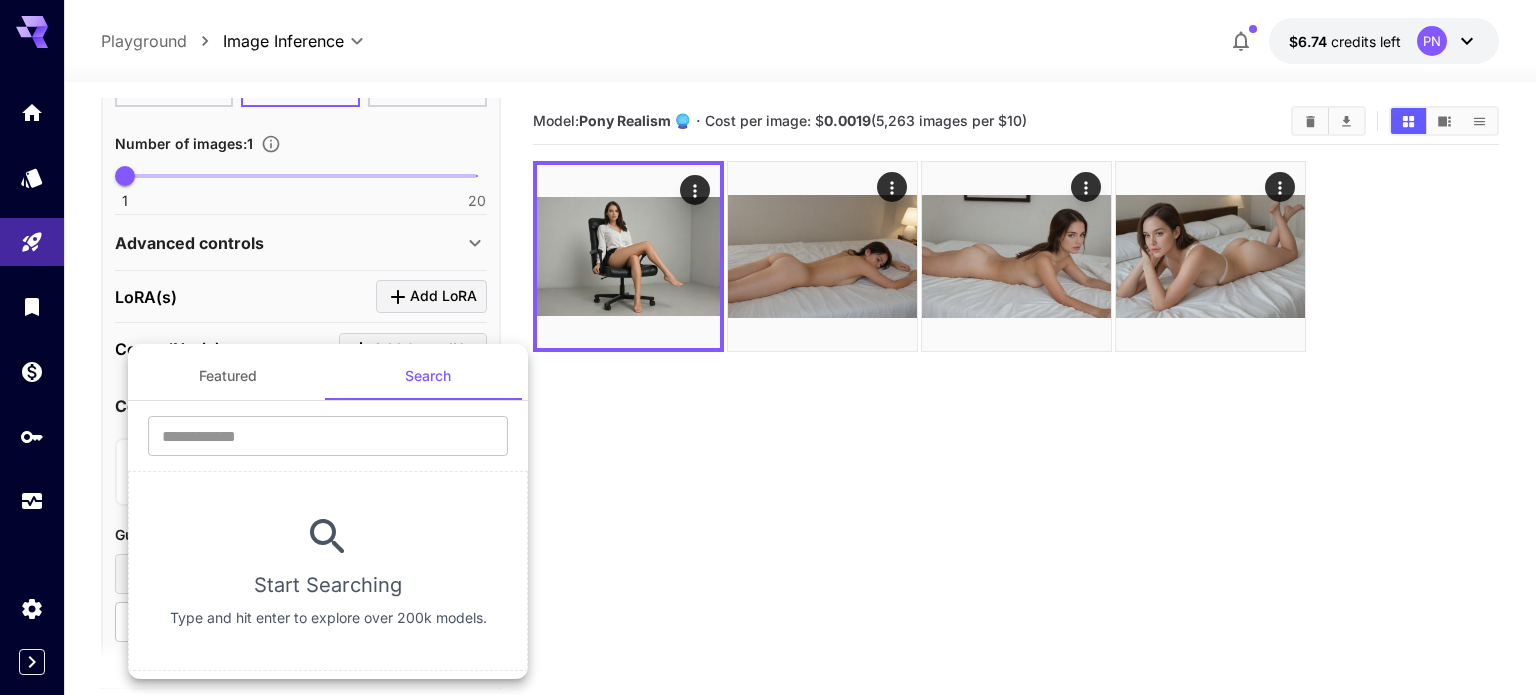 click at bounding box center (768, 347) 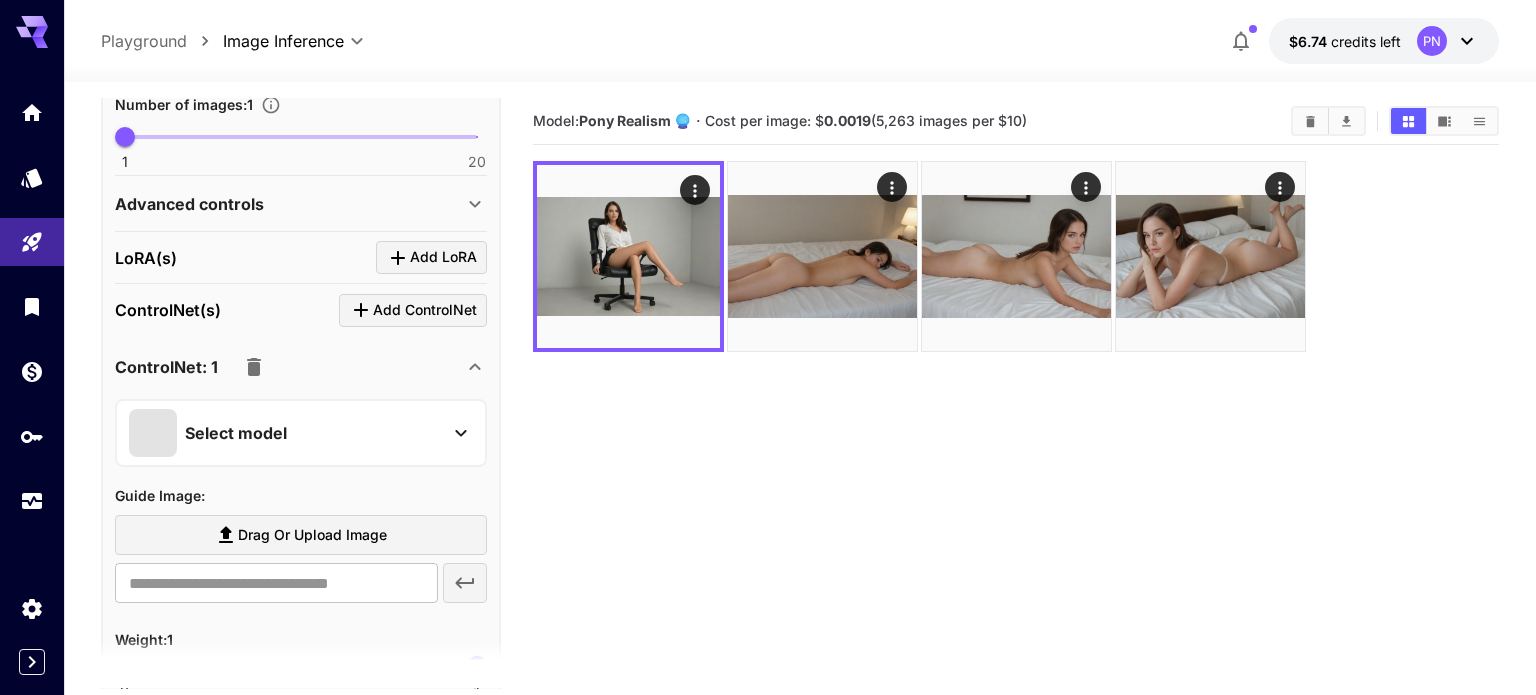 scroll, scrollTop: 752, scrollLeft: 0, axis: vertical 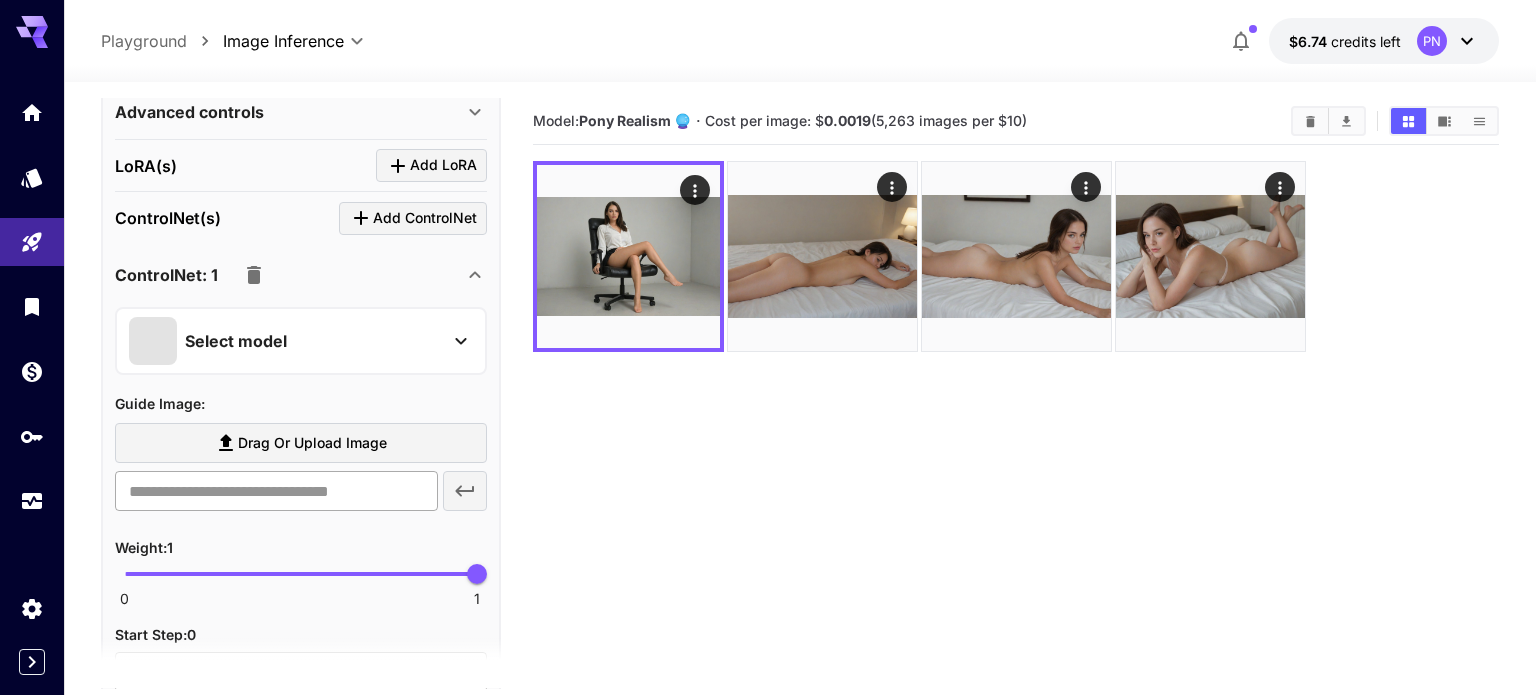 click at bounding box center [276, 491] 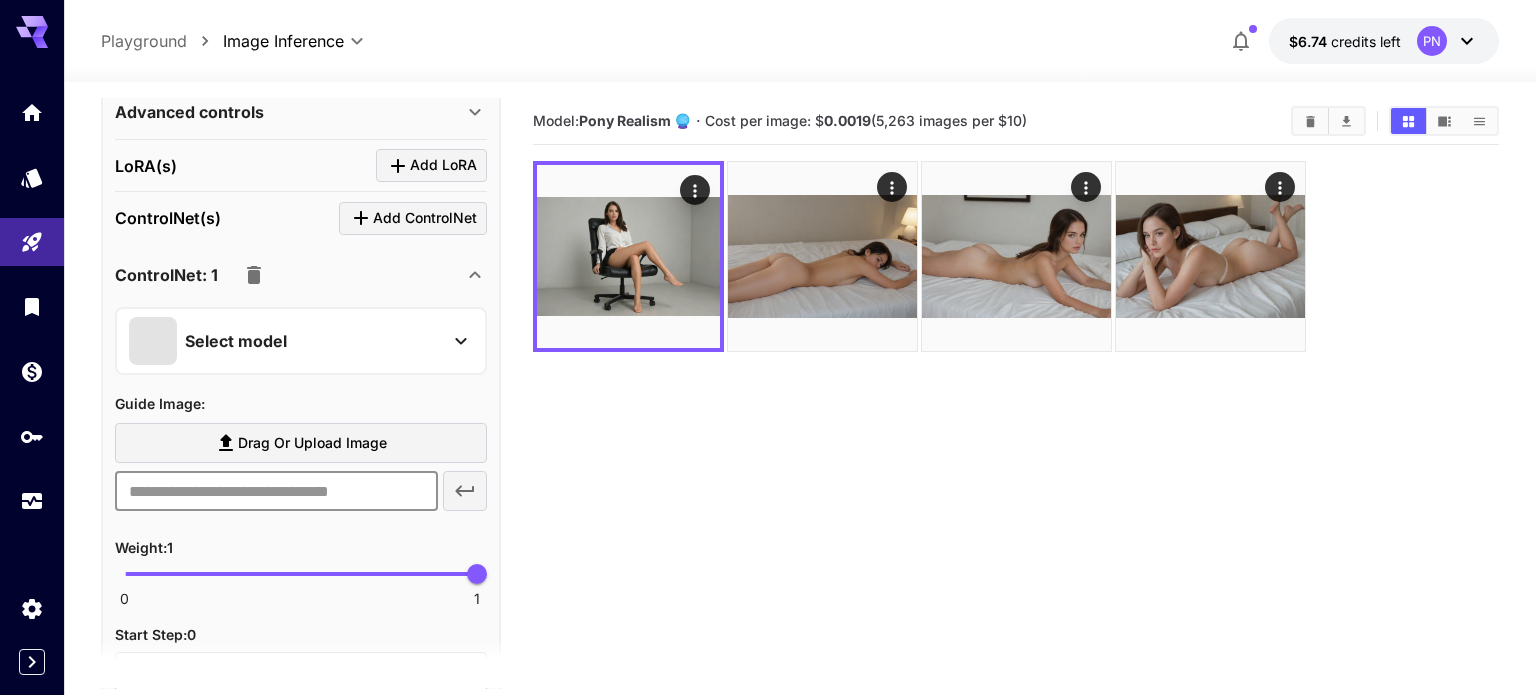 paste on "**********" 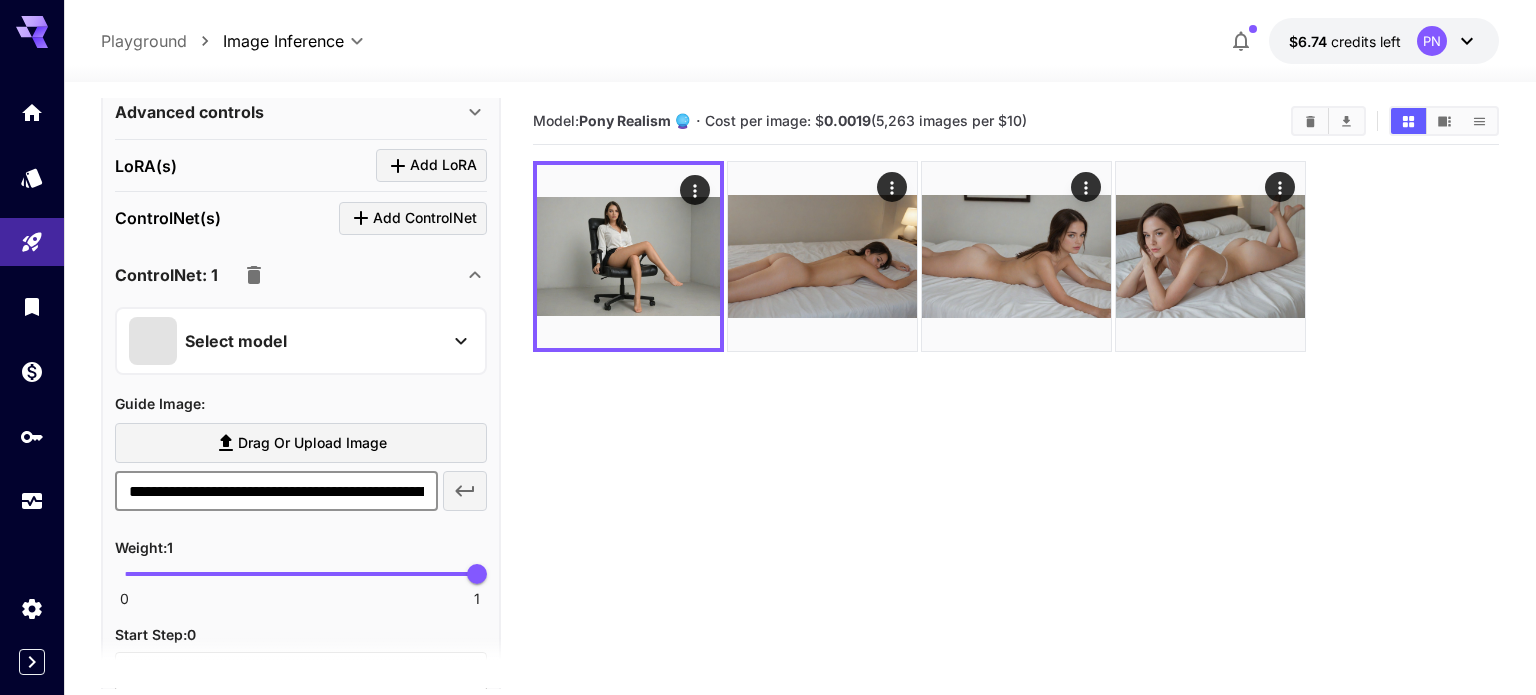 scroll, scrollTop: 0, scrollLeft: 349, axis: horizontal 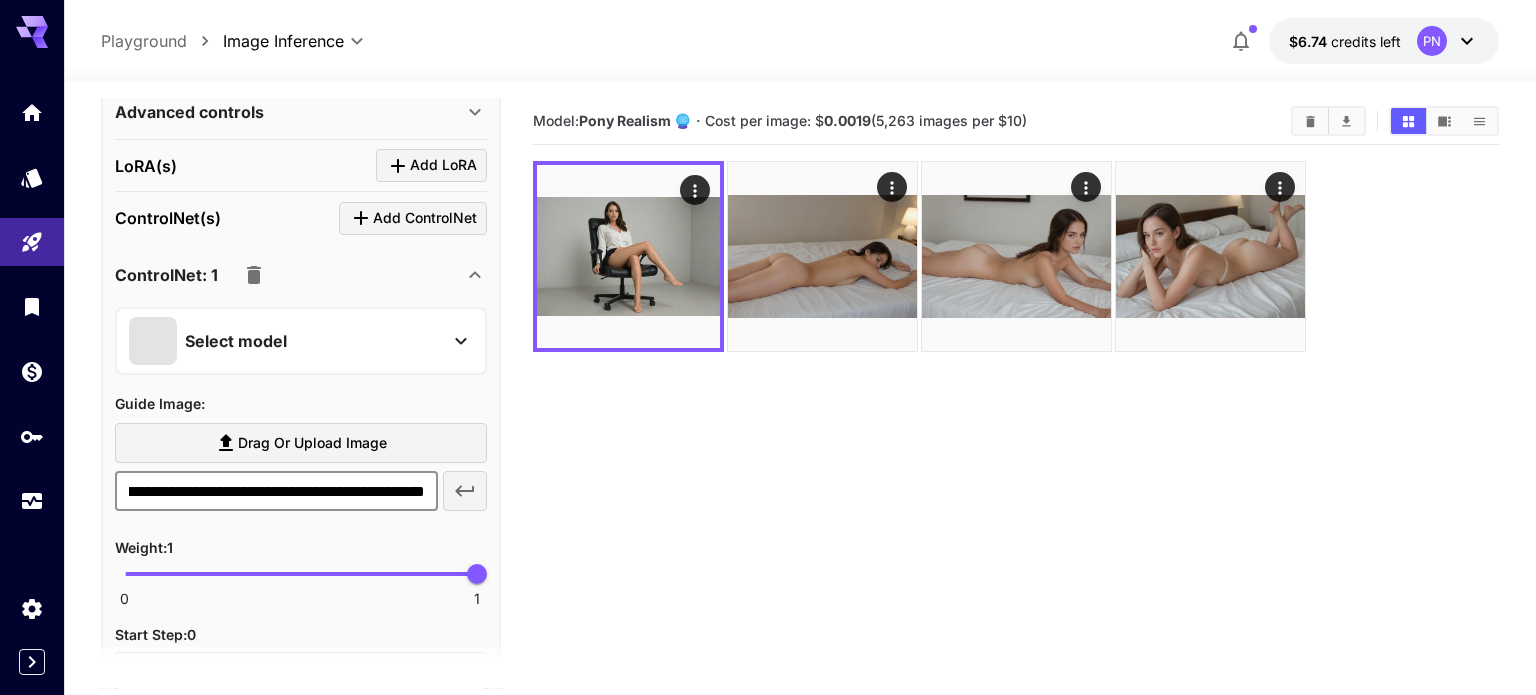 type on "**********" 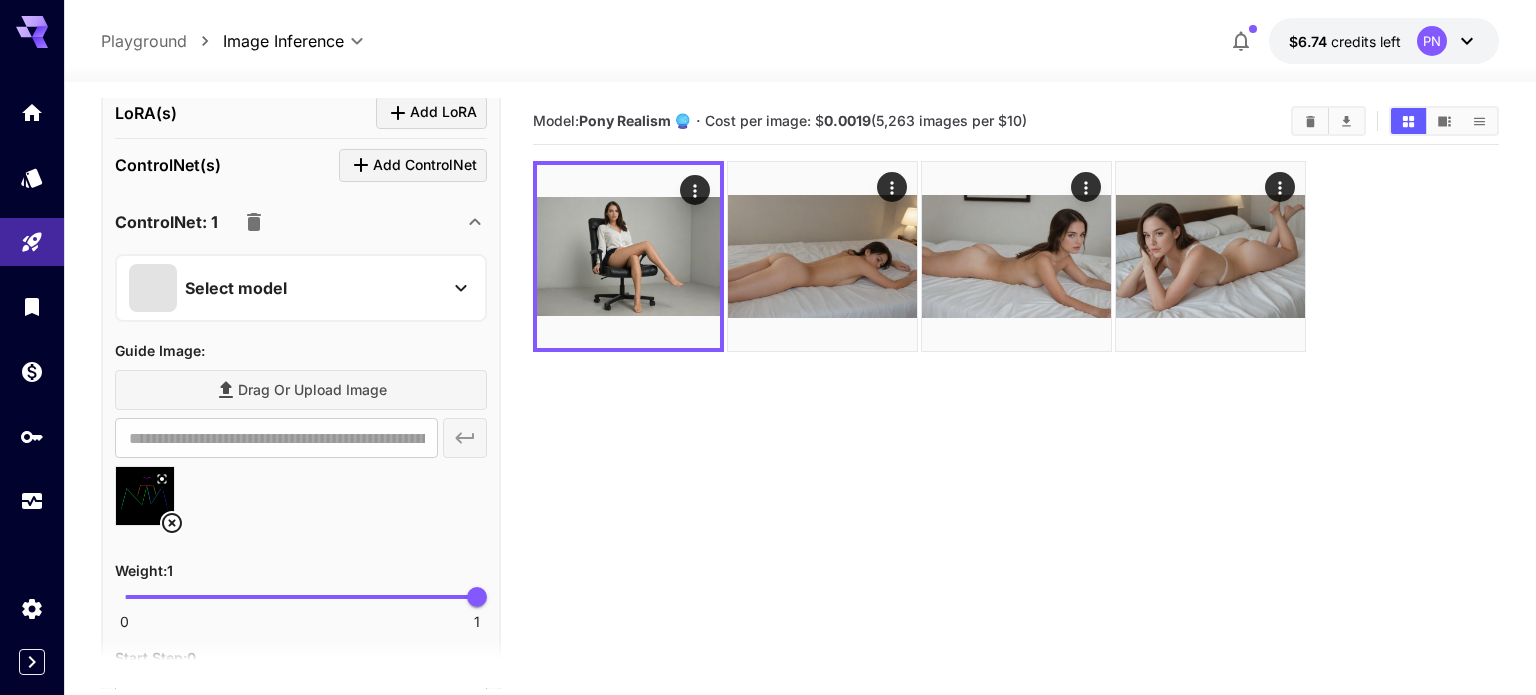 scroll, scrollTop: 798, scrollLeft: 0, axis: vertical 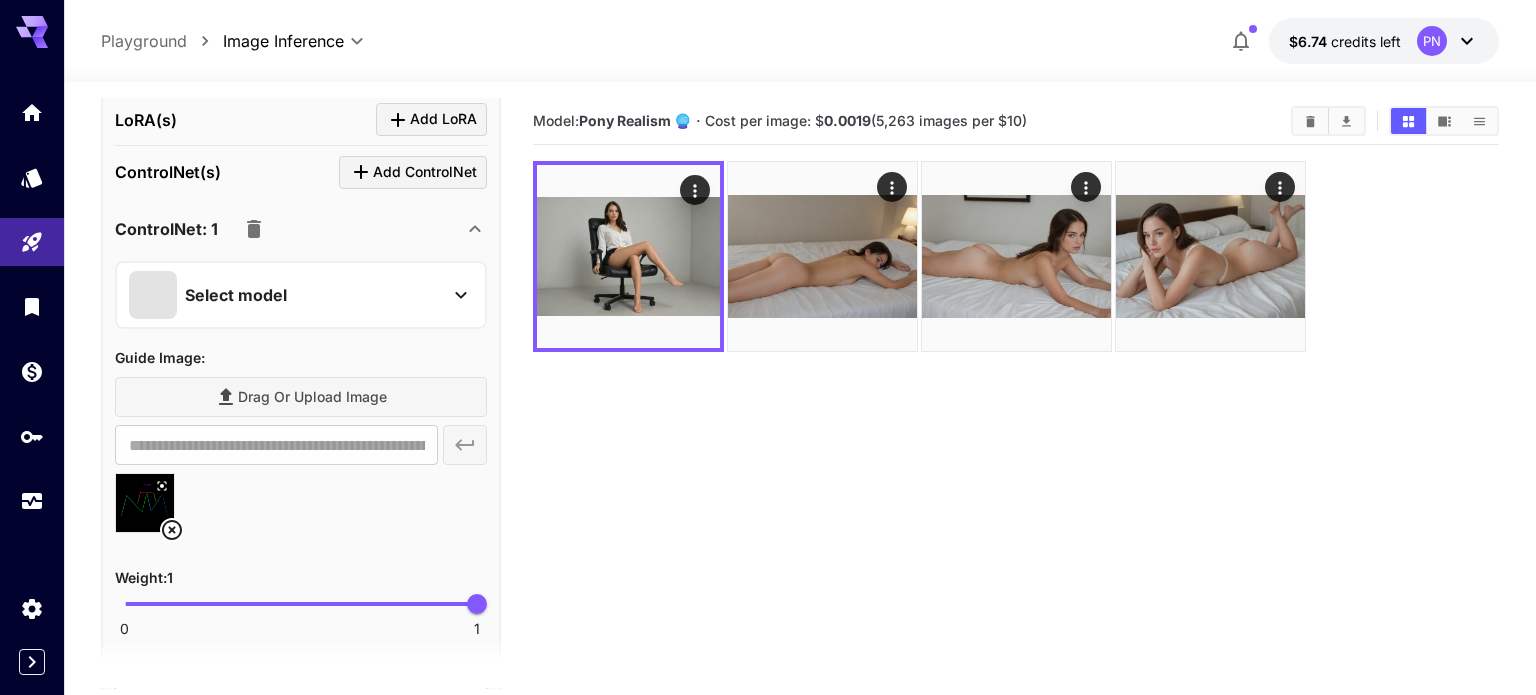 click on "Select model" at bounding box center (285, 295) 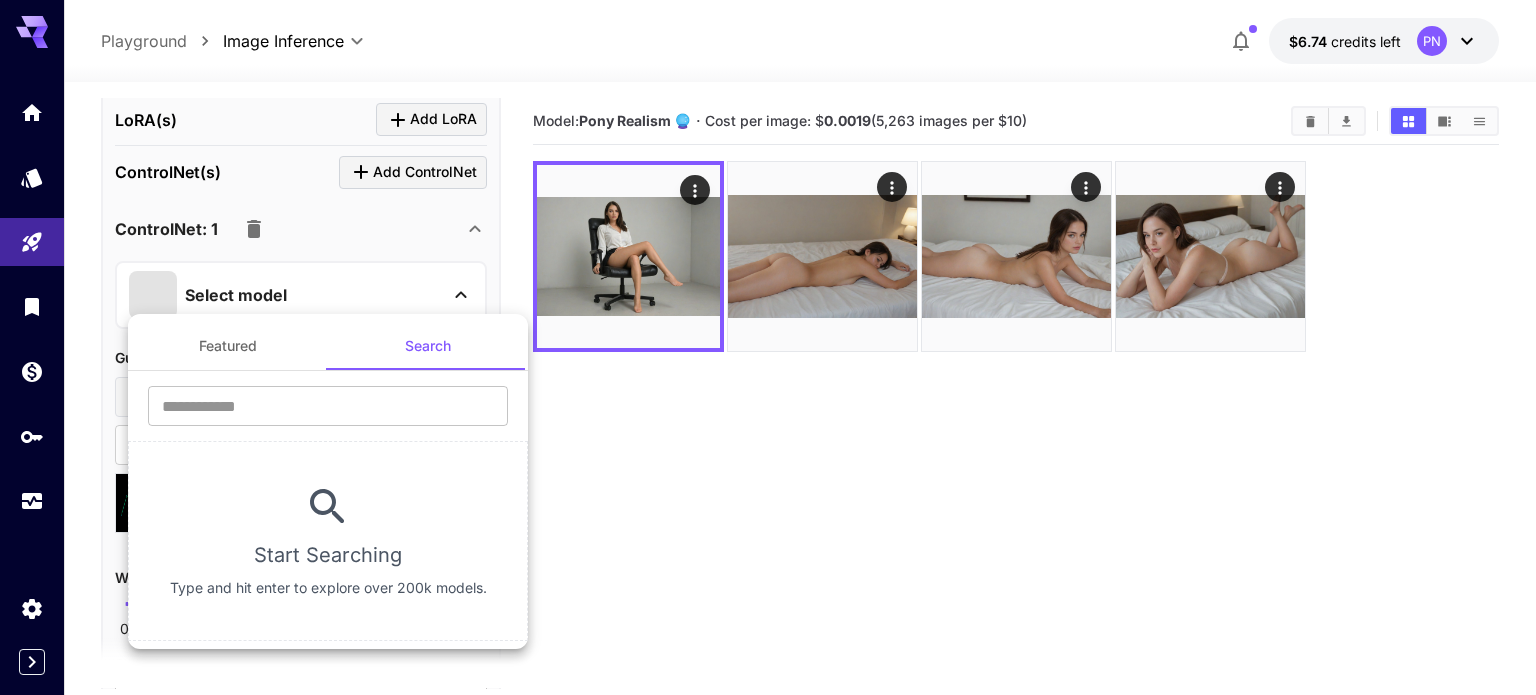 click at bounding box center [768, 347] 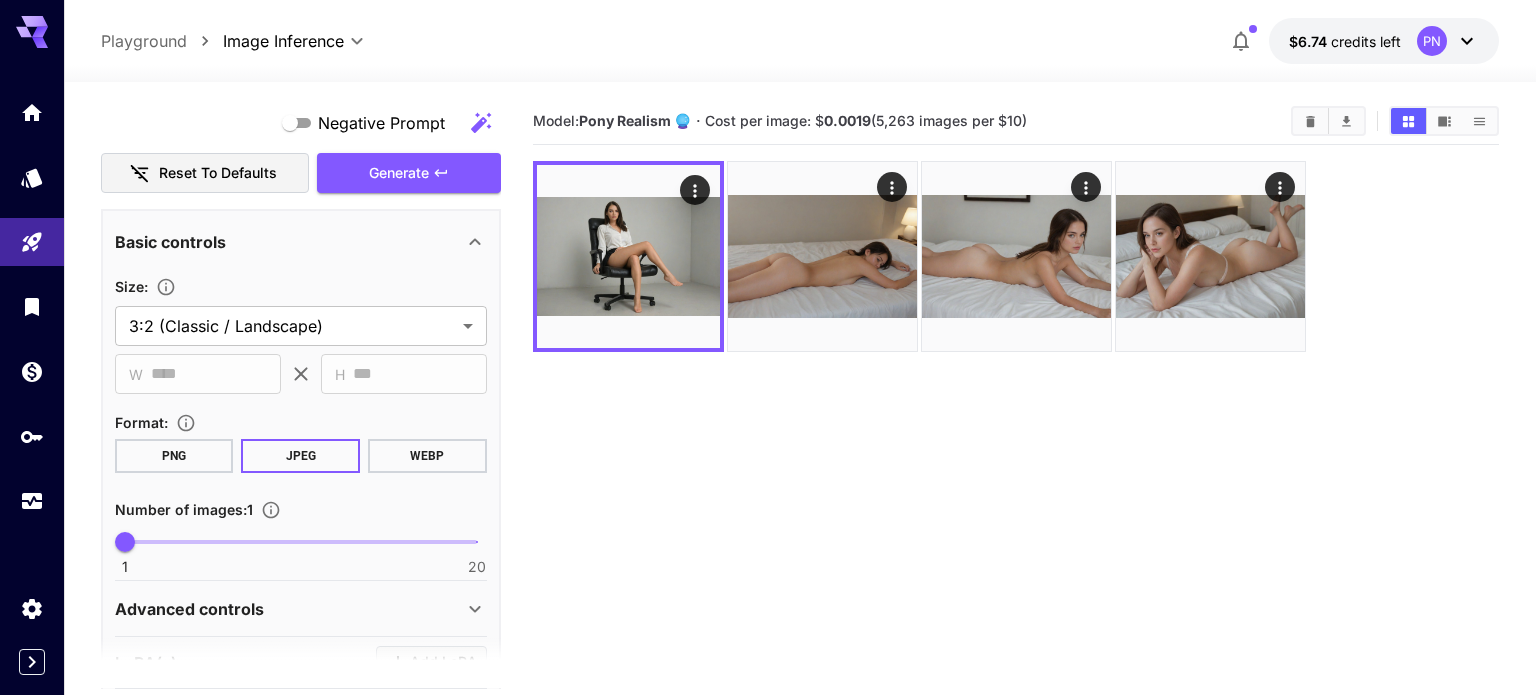 scroll, scrollTop: 0, scrollLeft: 0, axis: both 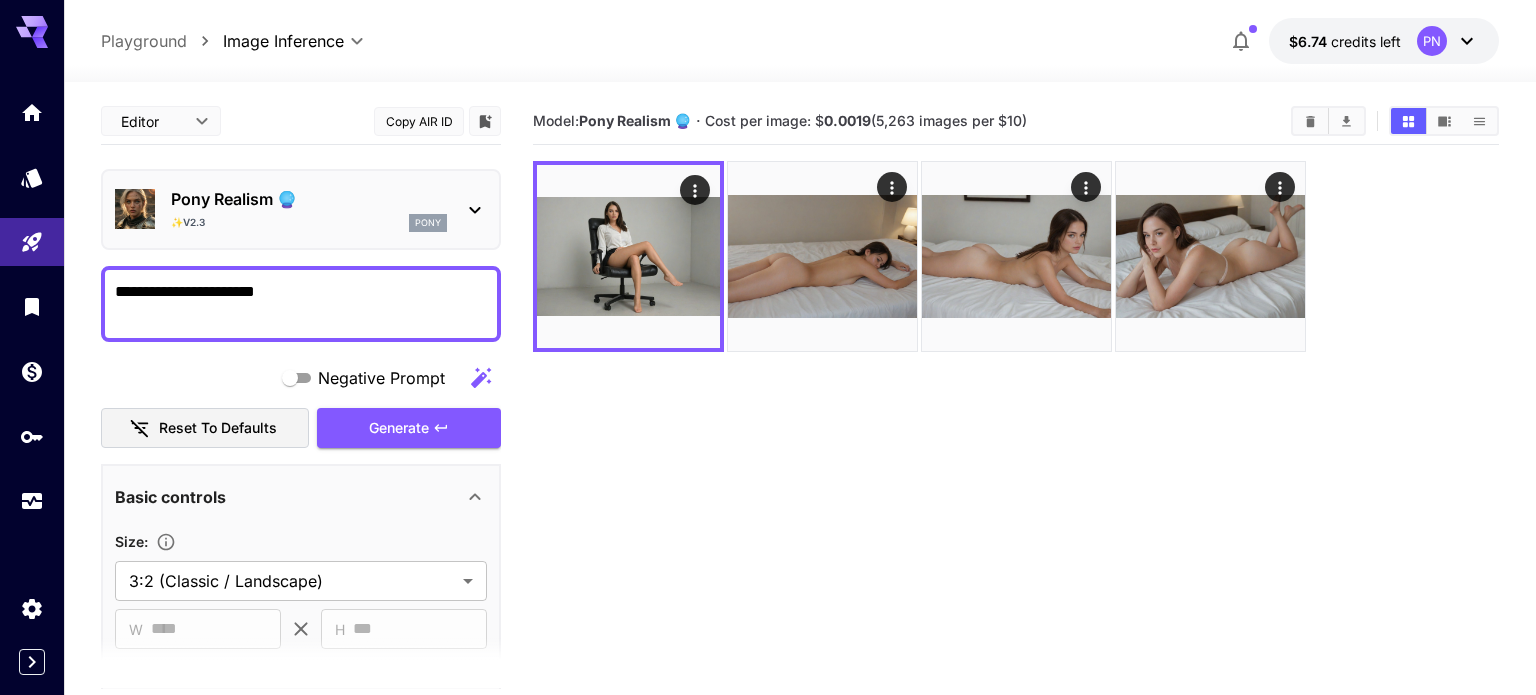 click on "Pony Realism 🔮 ✨v2.3 pony" at bounding box center [301, 209] 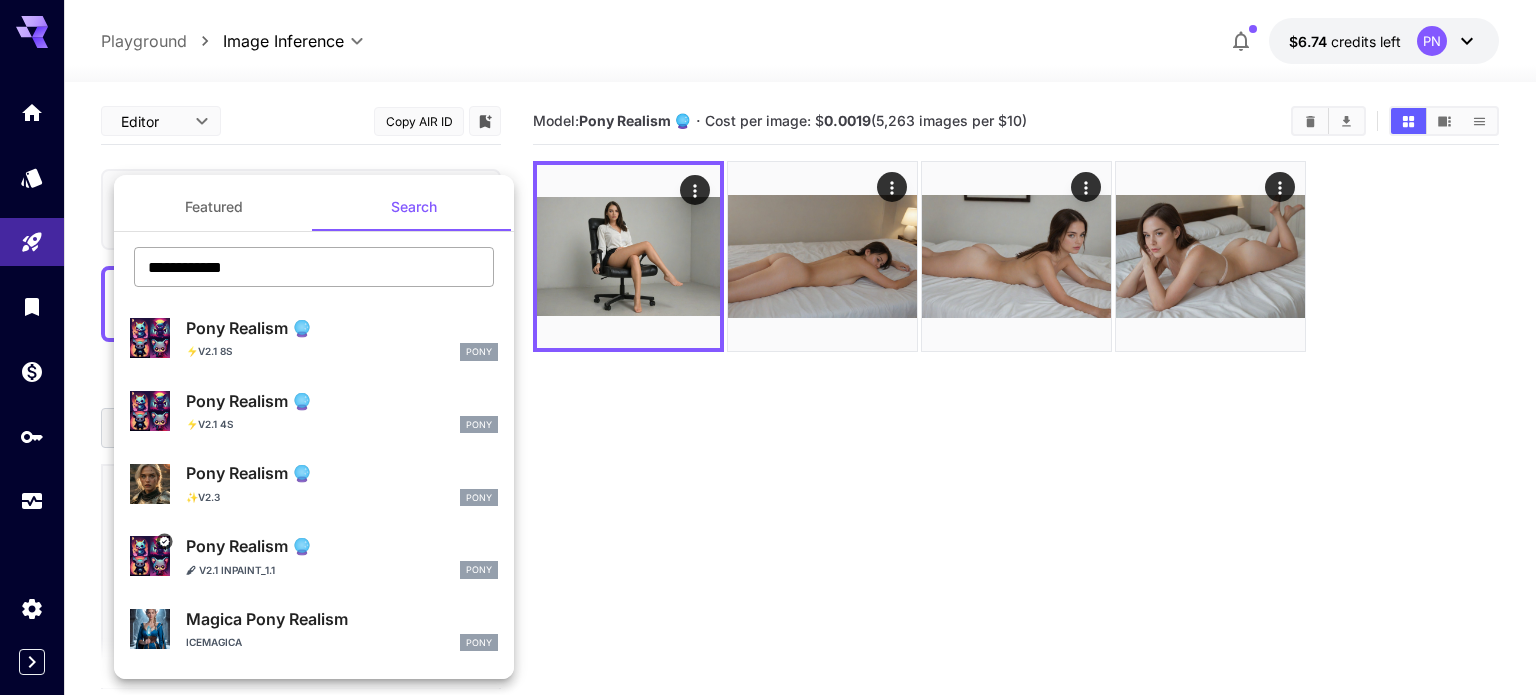 click on "**********" at bounding box center [314, 267] 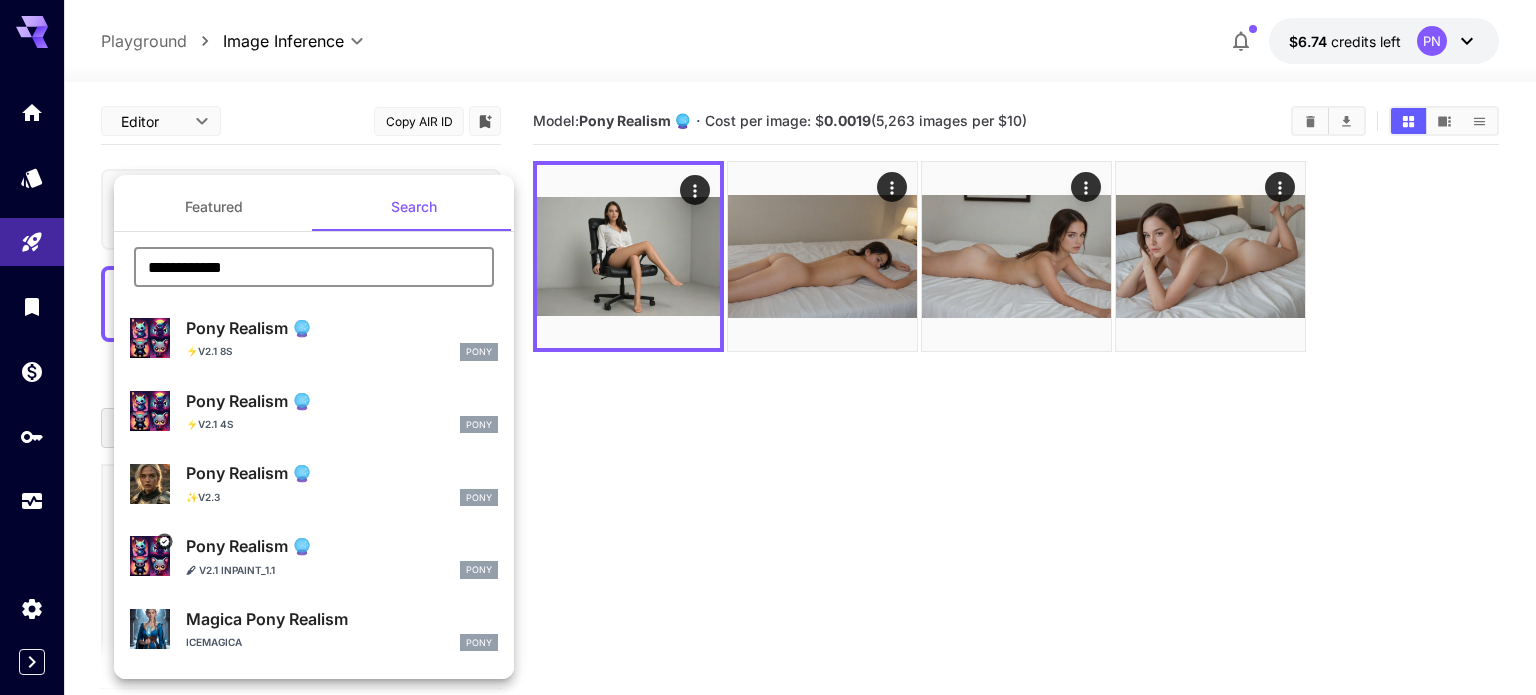 type 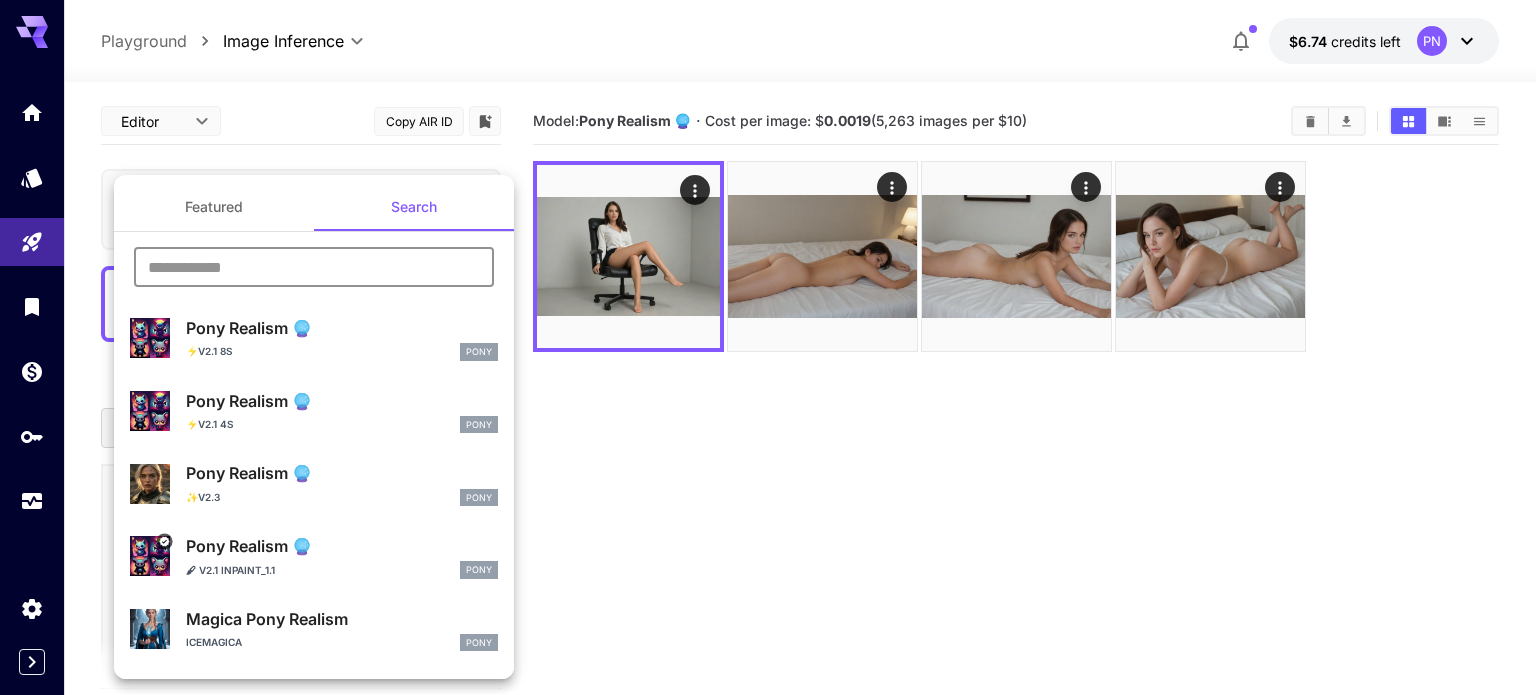 click on "Featured" at bounding box center (214, 207) 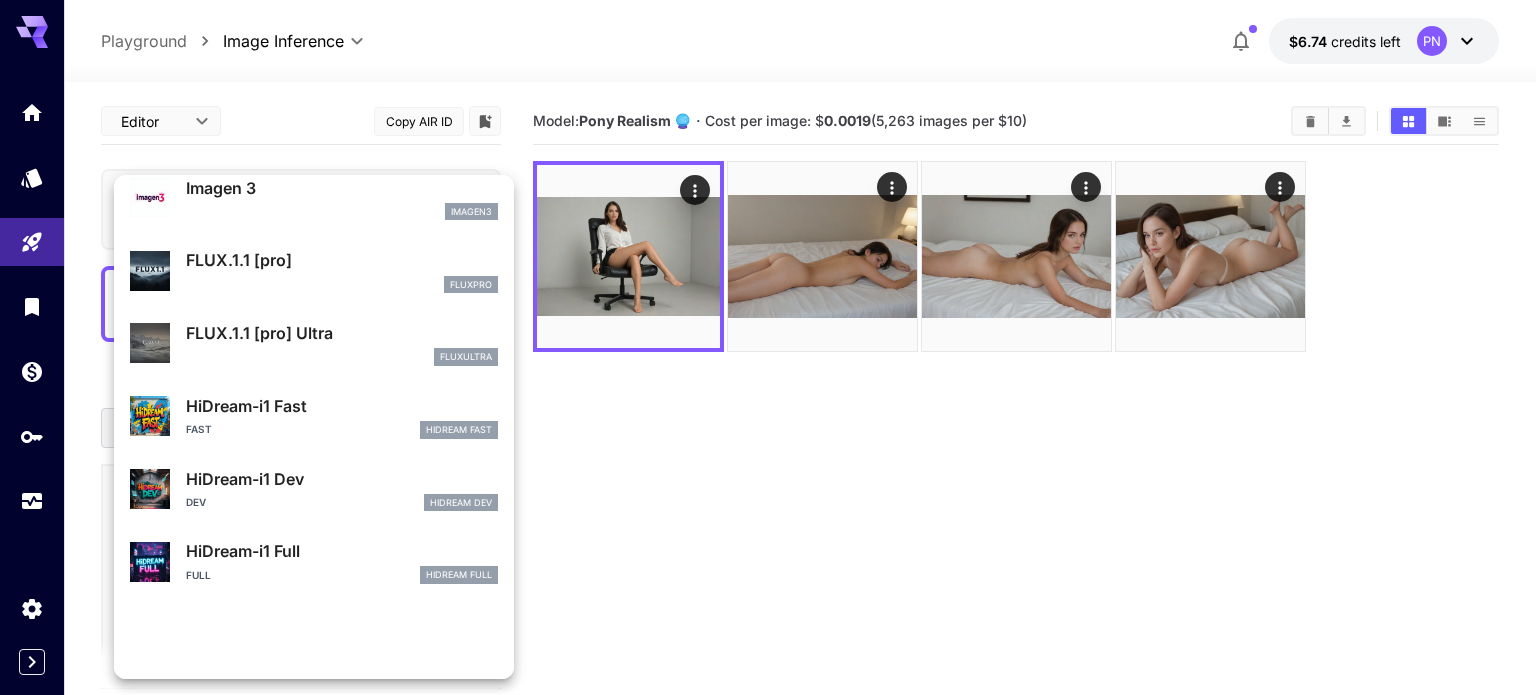 scroll, scrollTop: 0, scrollLeft: 0, axis: both 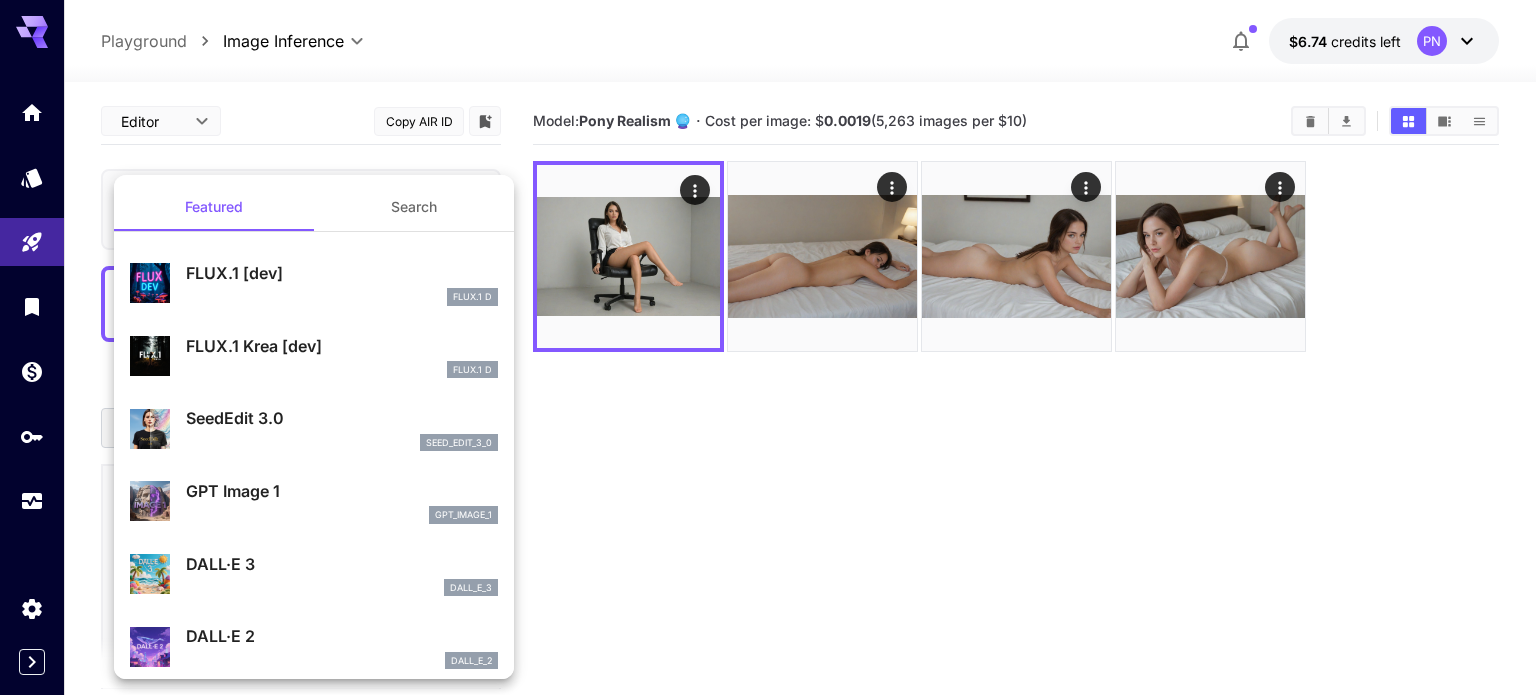 click on "Search" at bounding box center (414, 207) 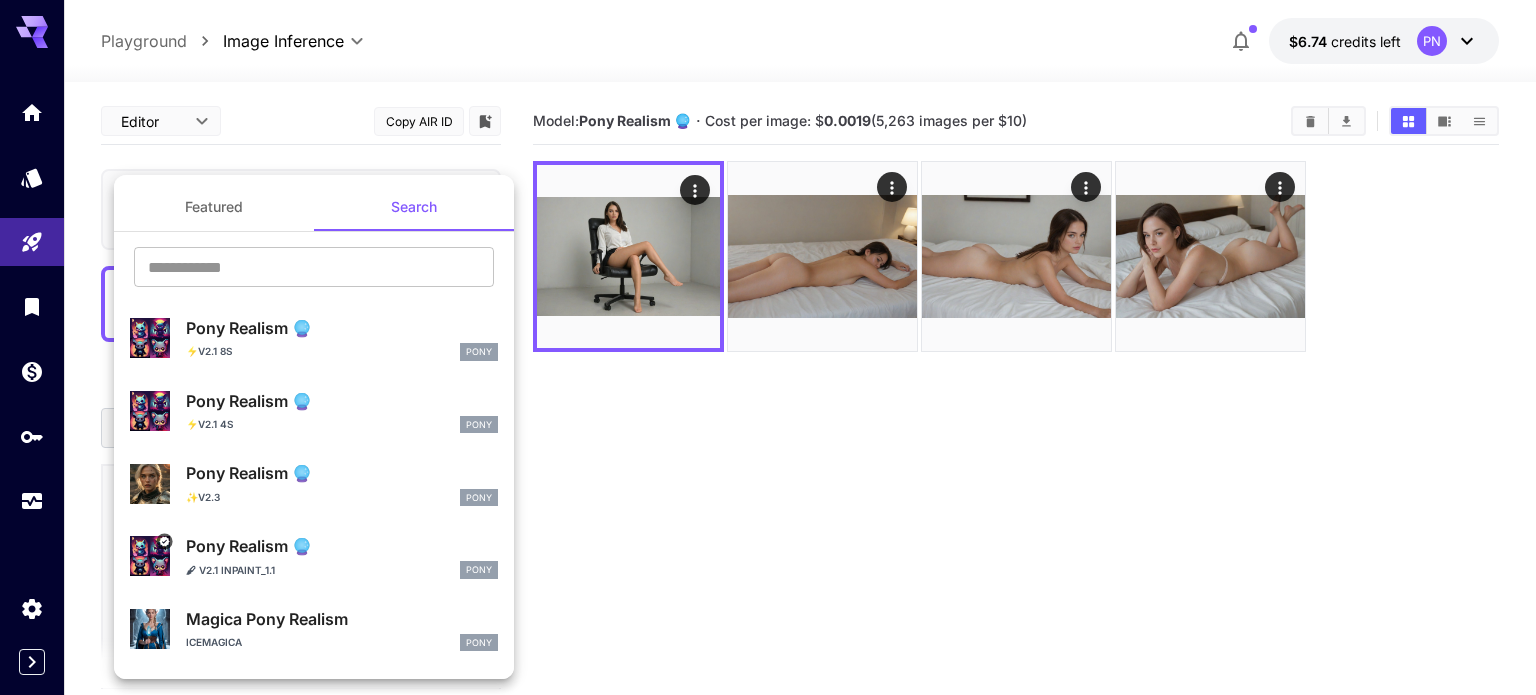 click on "Featured" at bounding box center [214, 207] 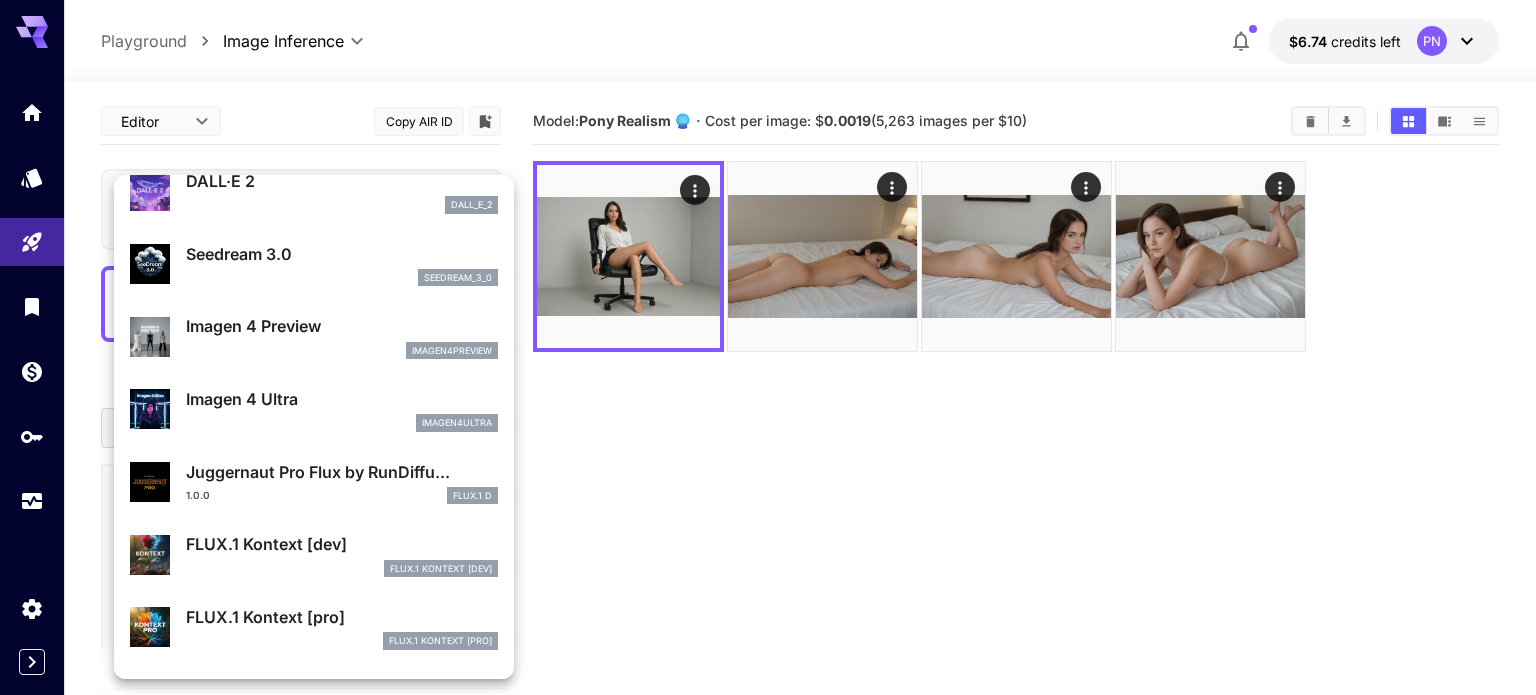 scroll, scrollTop: 460, scrollLeft: 0, axis: vertical 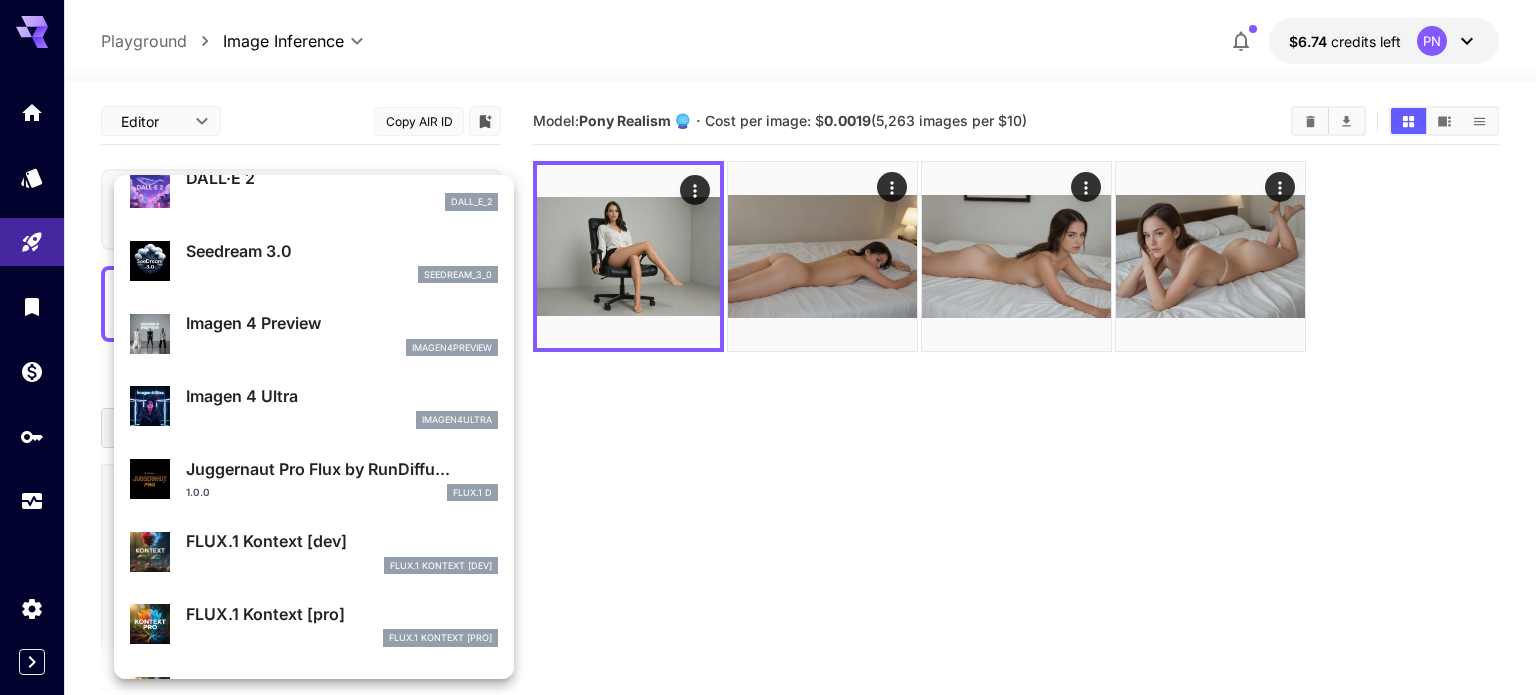 click on "Juggernaut Pro Flux by RunDiffu..." at bounding box center [342, 469] 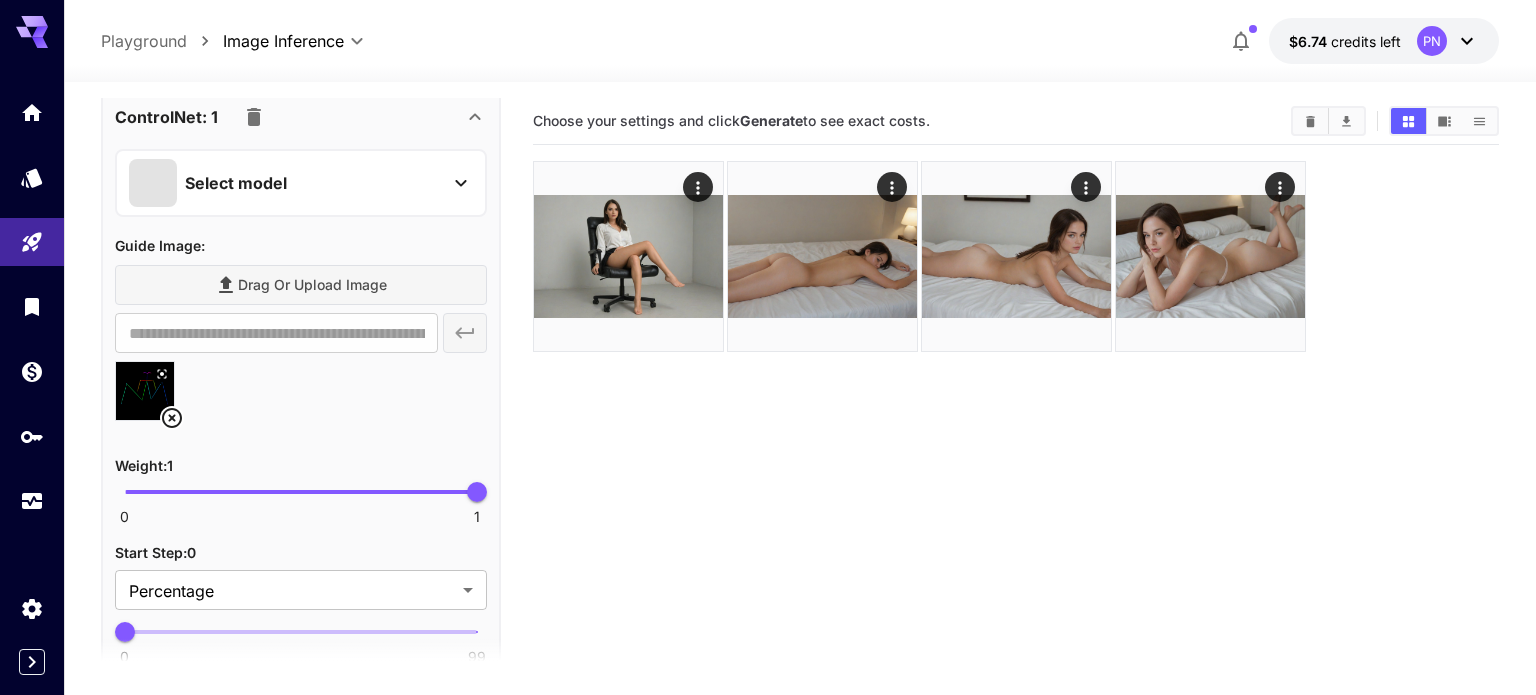 scroll, scrollTop: 886, scrollLeft: 0, axis: vertical 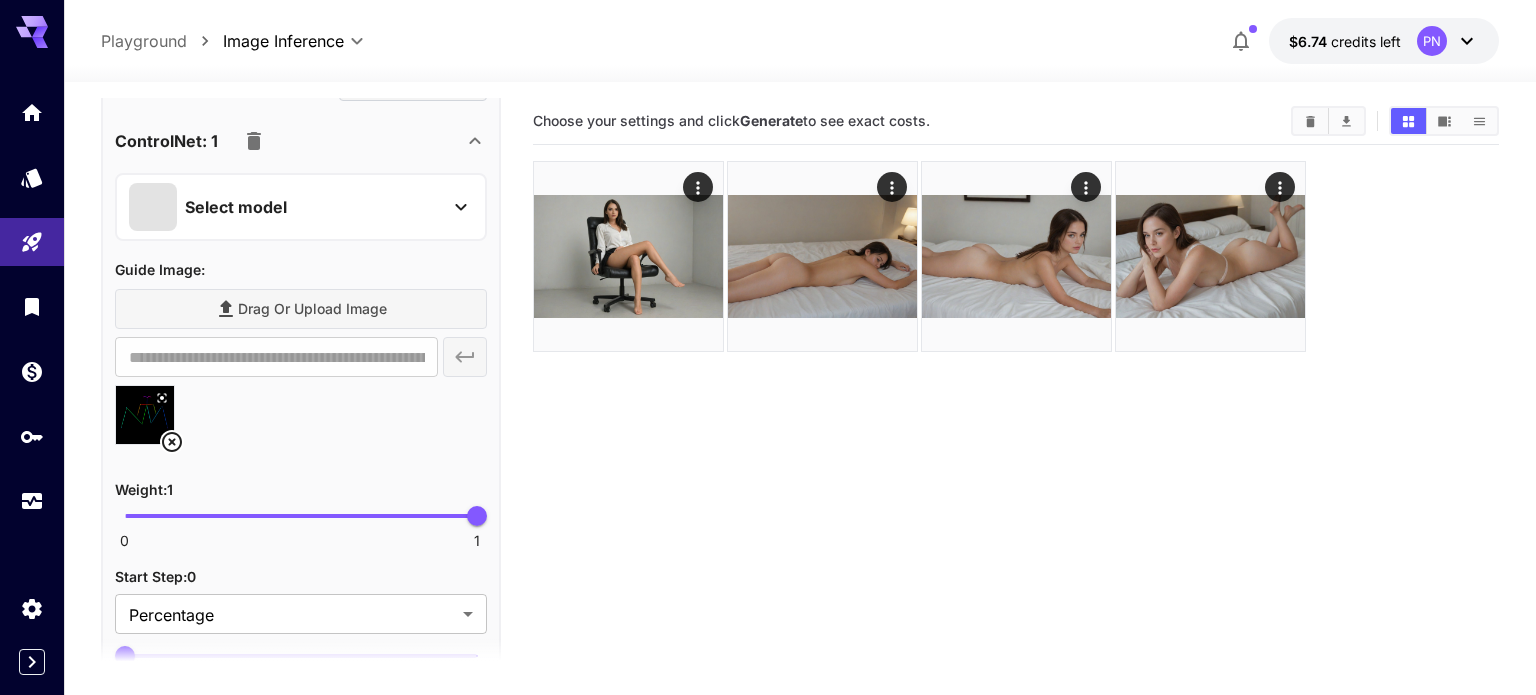 click on "Select model" at bounding box center (285, 207) 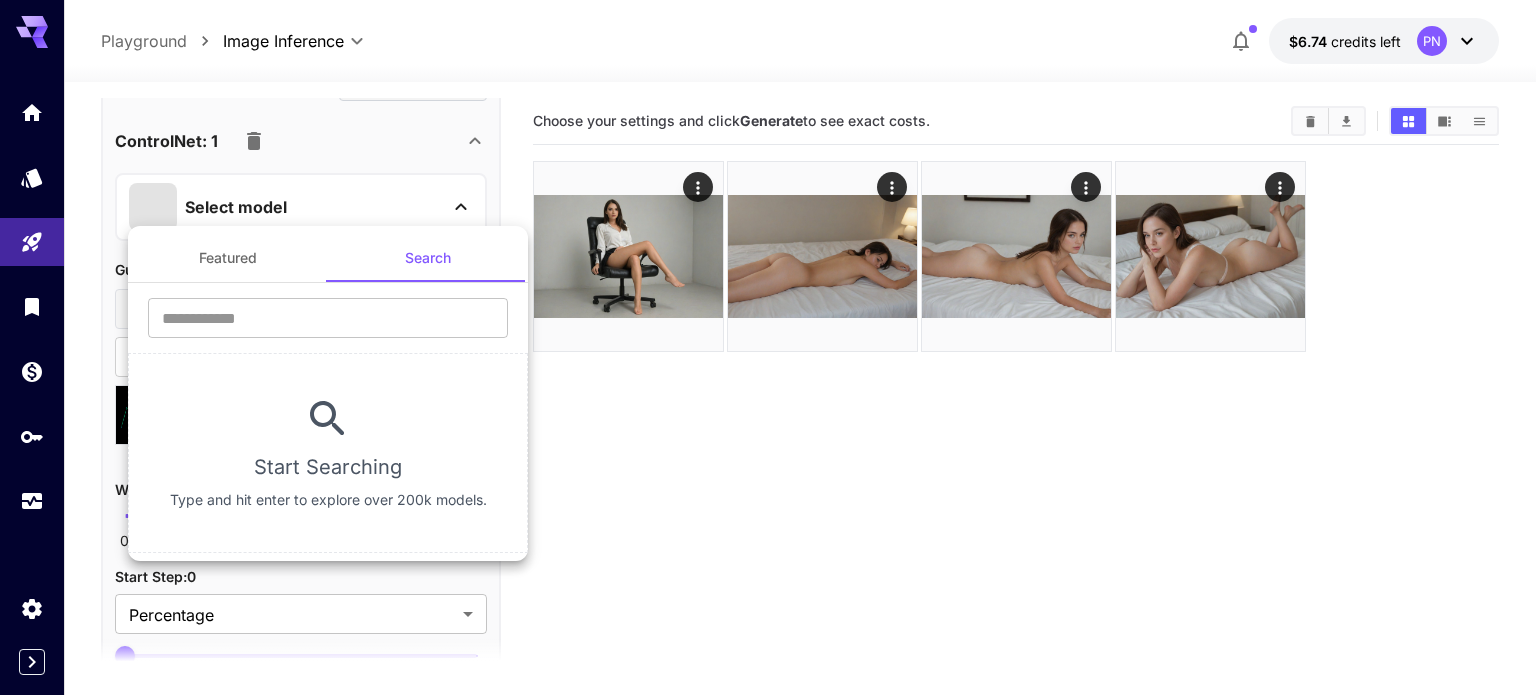 click on "Featured" at bounding box center [228, 258] 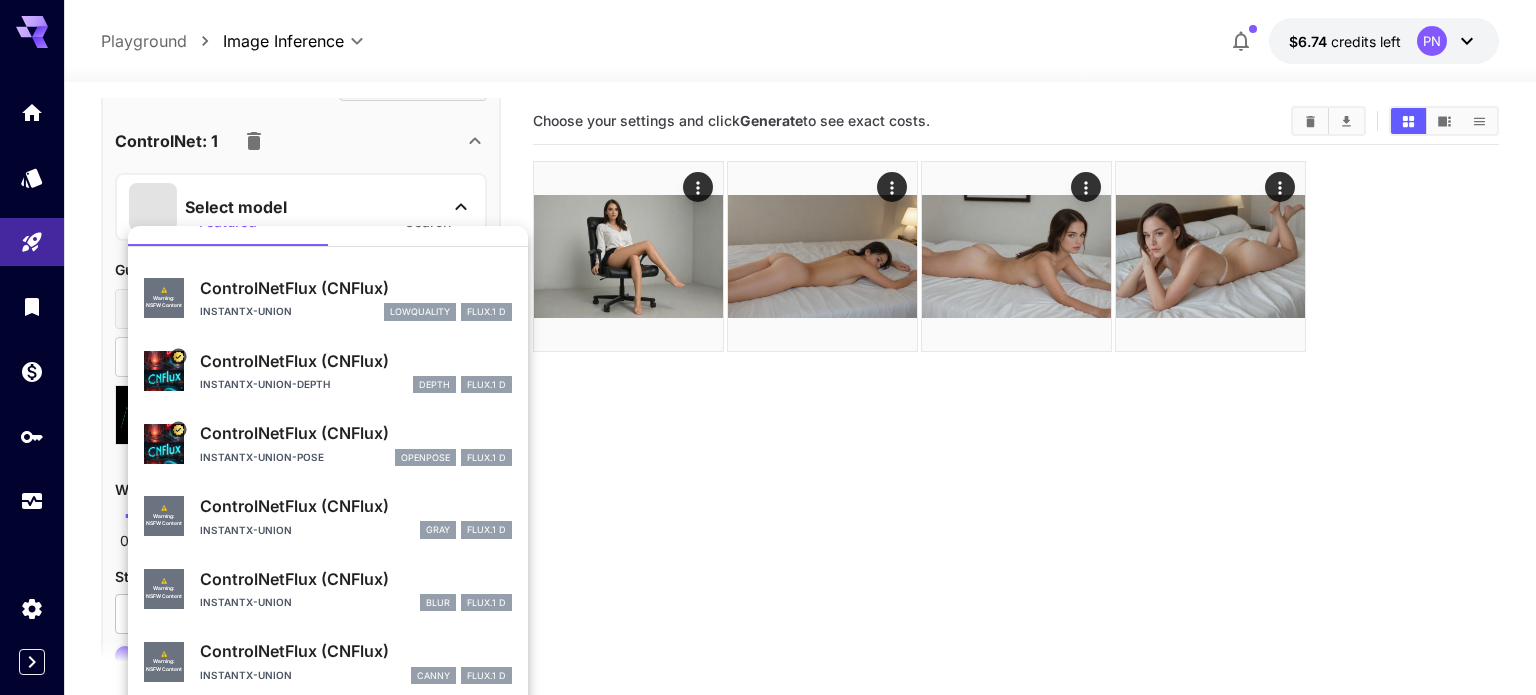 scroll, scrollTop: 39, scrollLeft: 0, axis: vertical 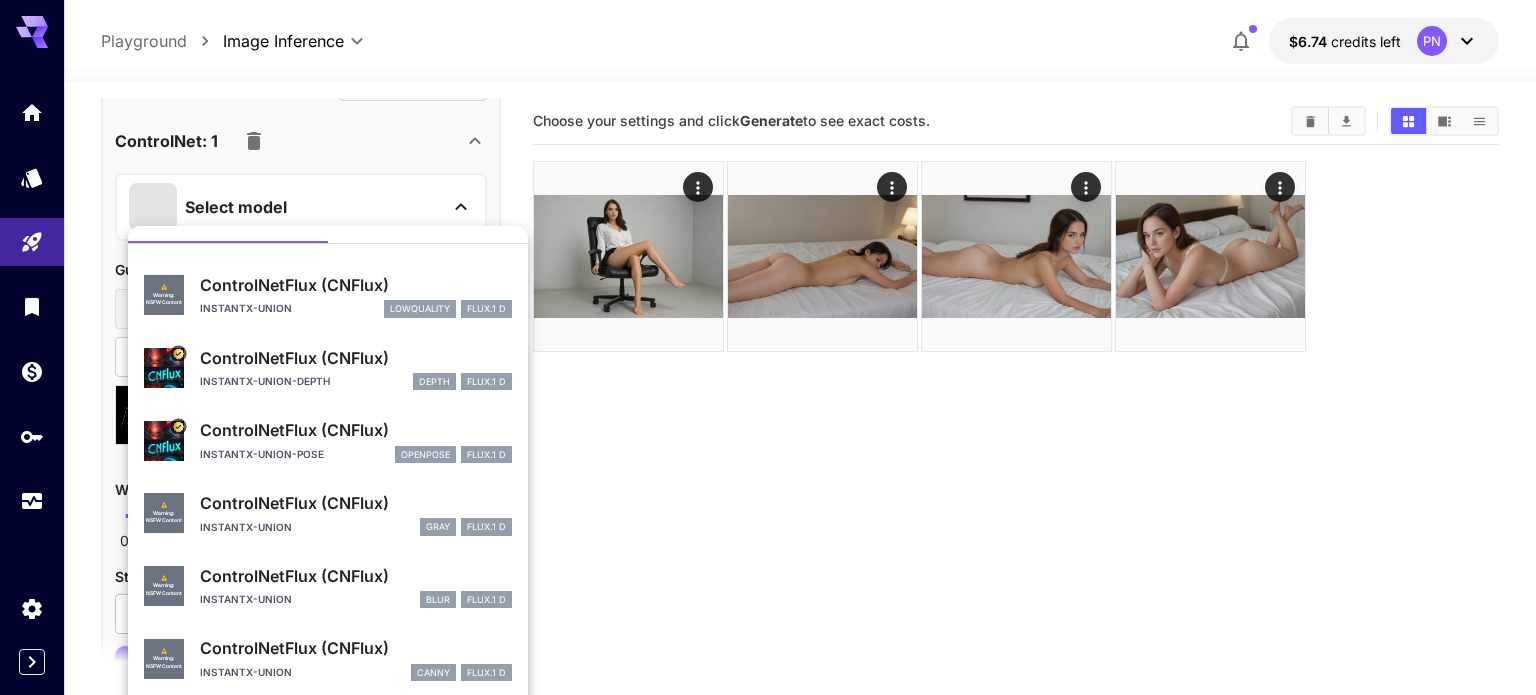 click on "ControlNetFlux (CNFlux)" at bounding box center [356, 430] 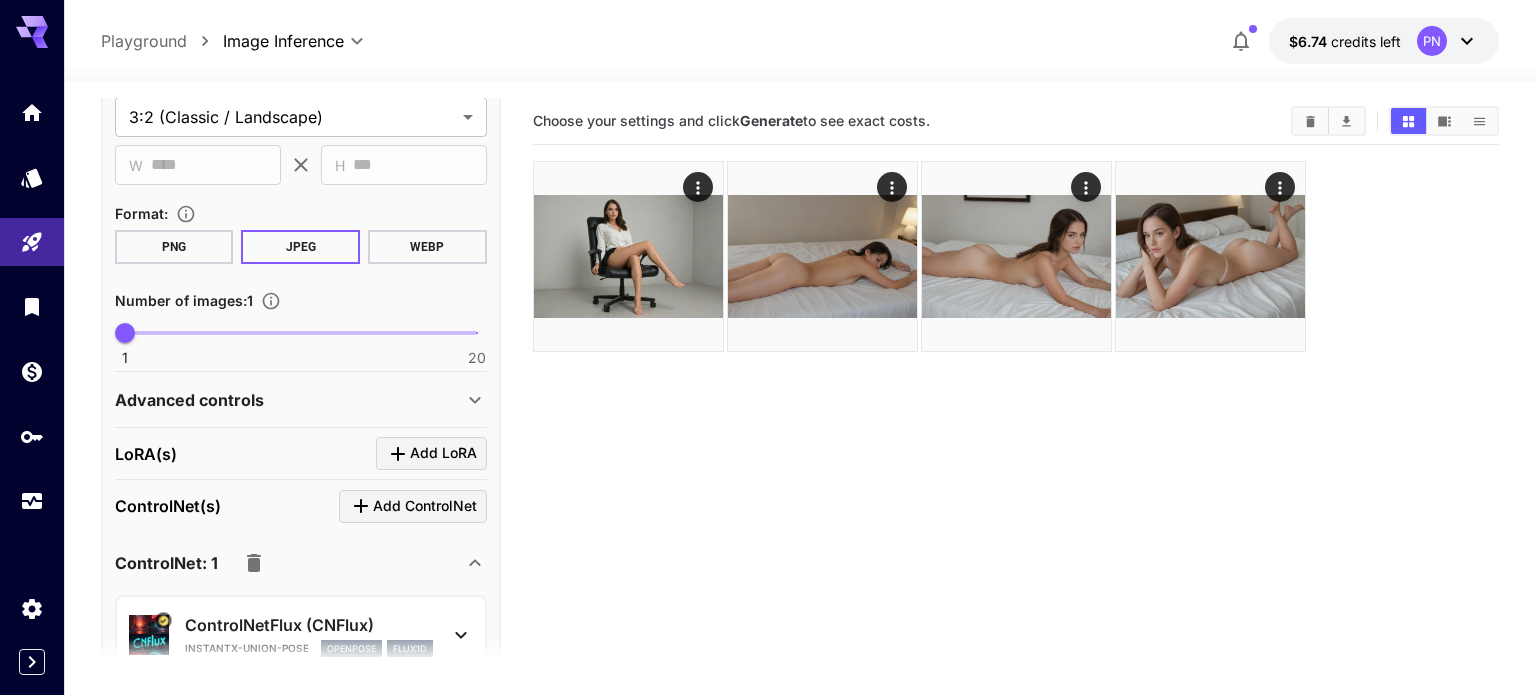 scroll, scrollTop: 442, scrollLeft: 0, axis: vertical 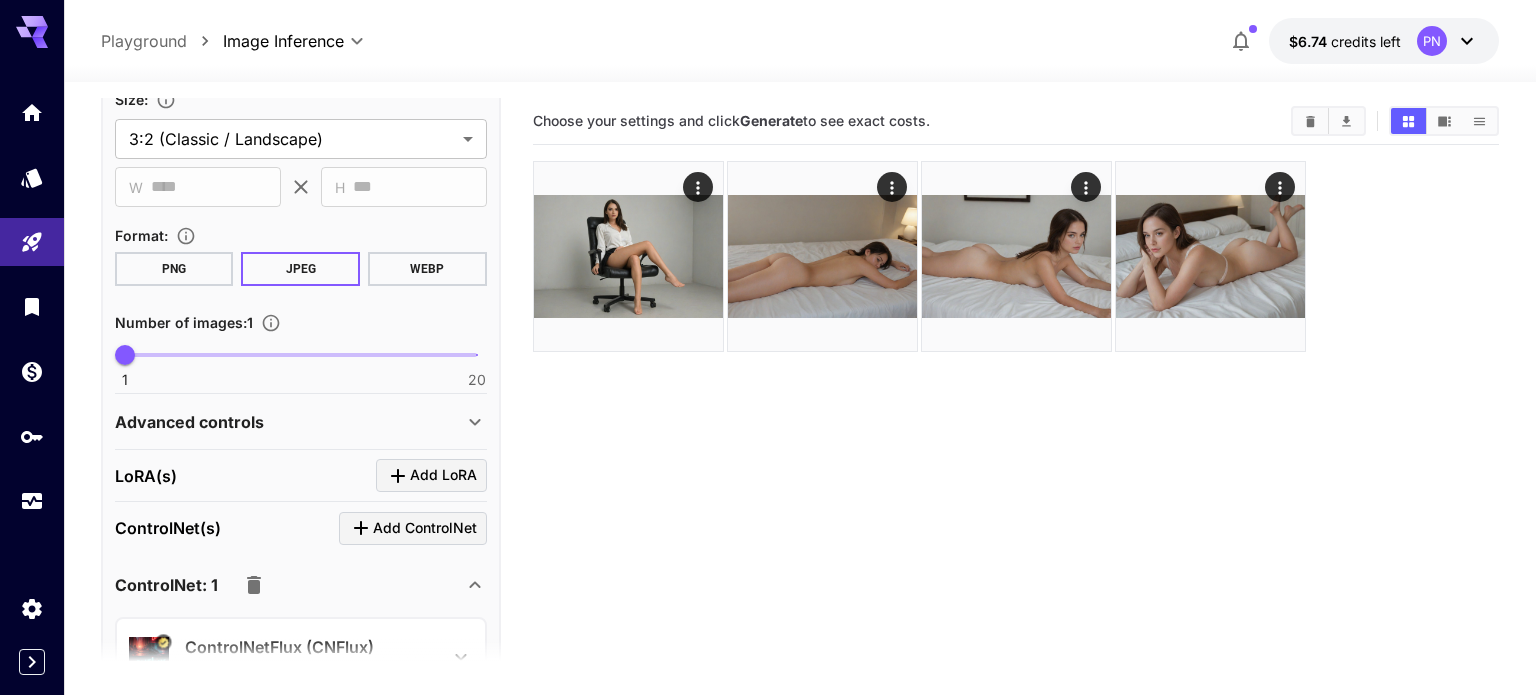 click on "Advanced controls" at bounding box center (189, 422) 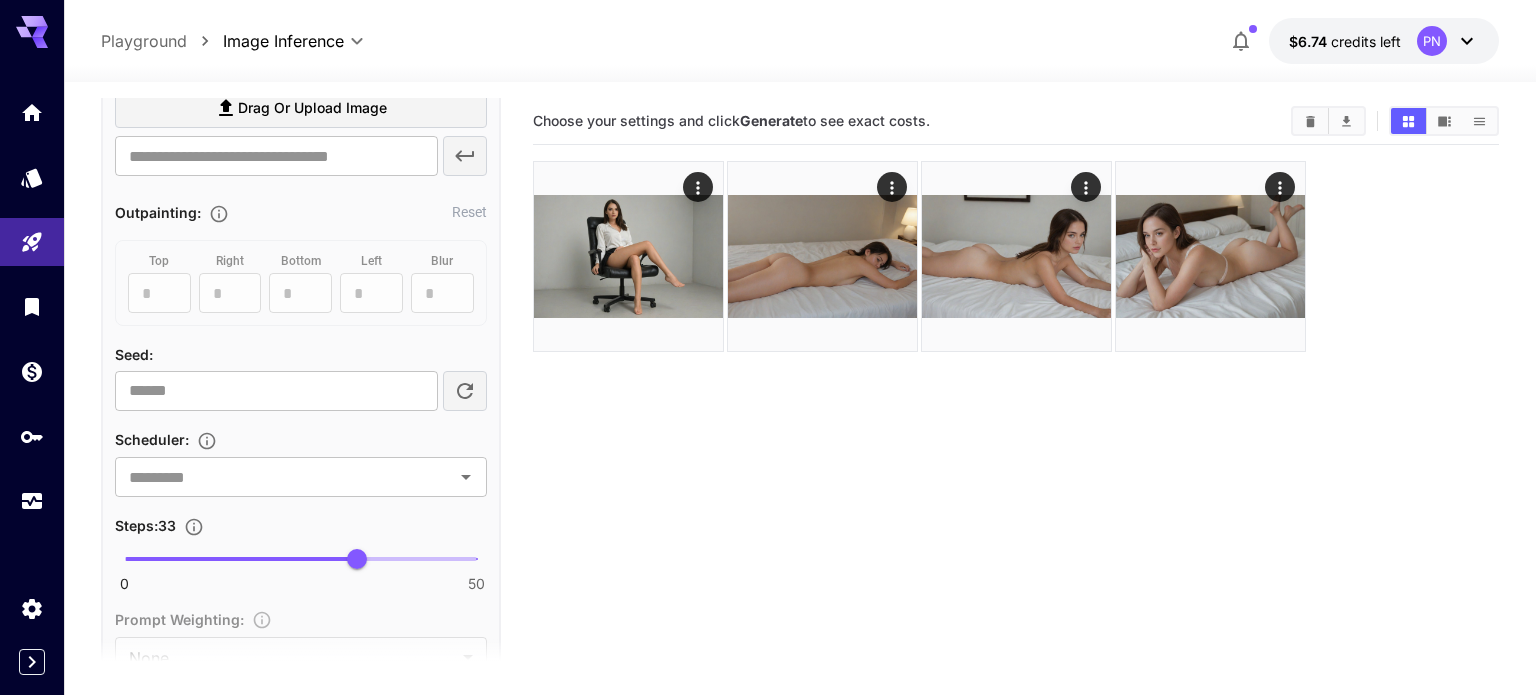 scroll, scrollTop: 988, scrollLeft: 0, axis: vertical 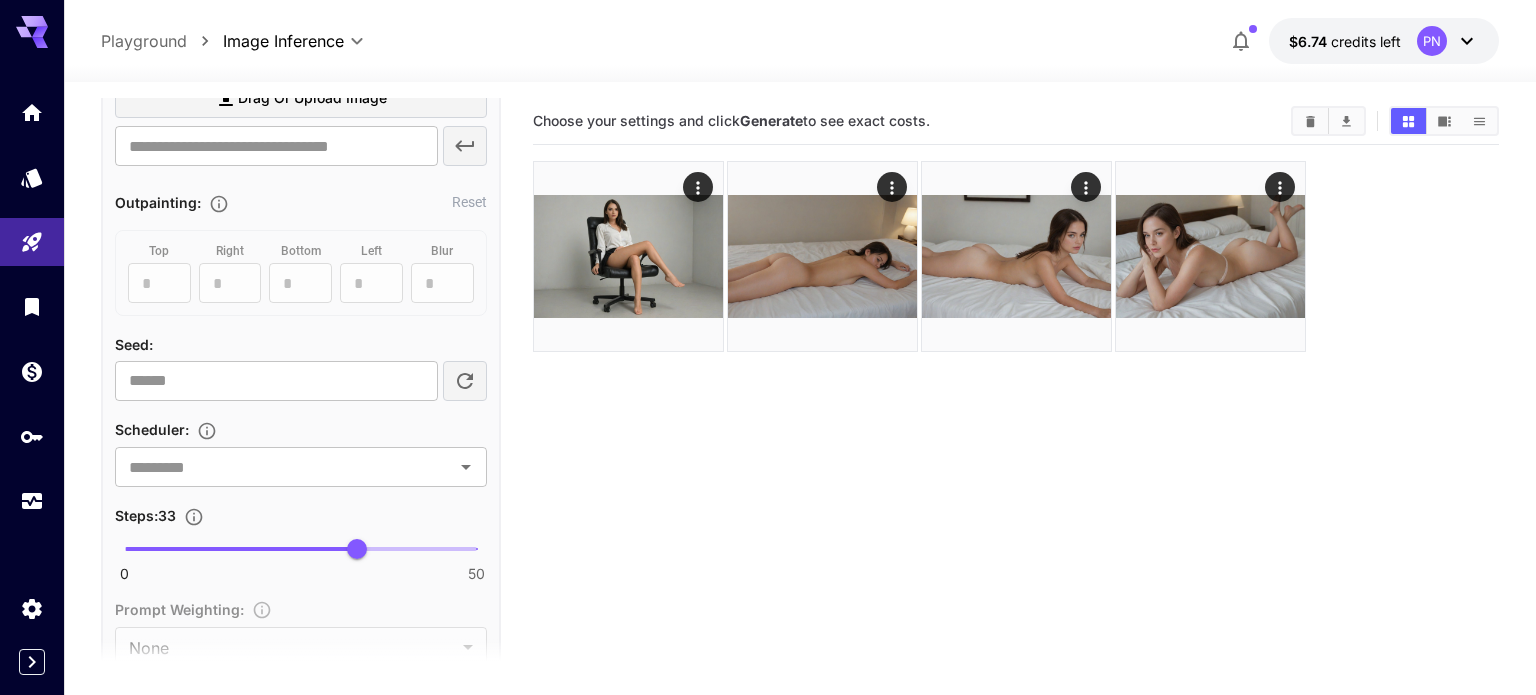 click at bounding box center [241, 549] 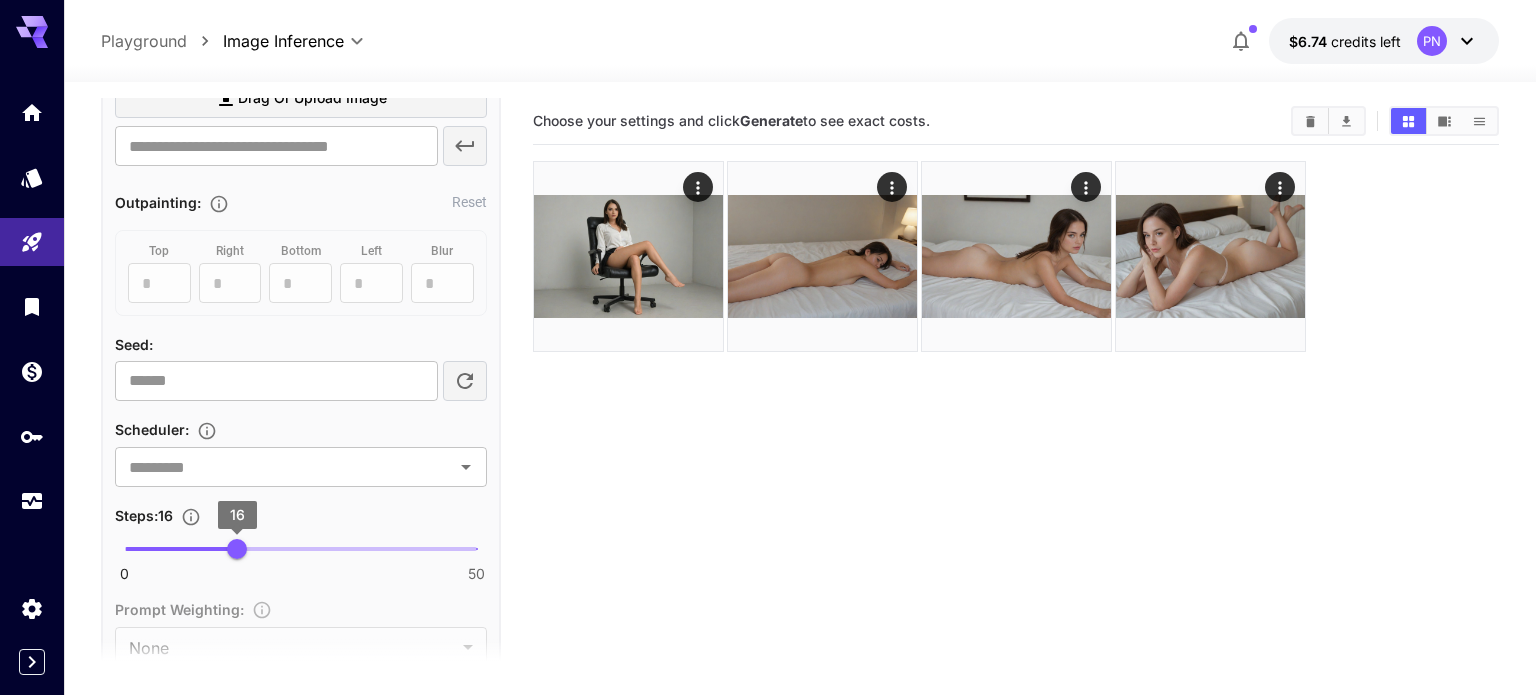 type on "**" 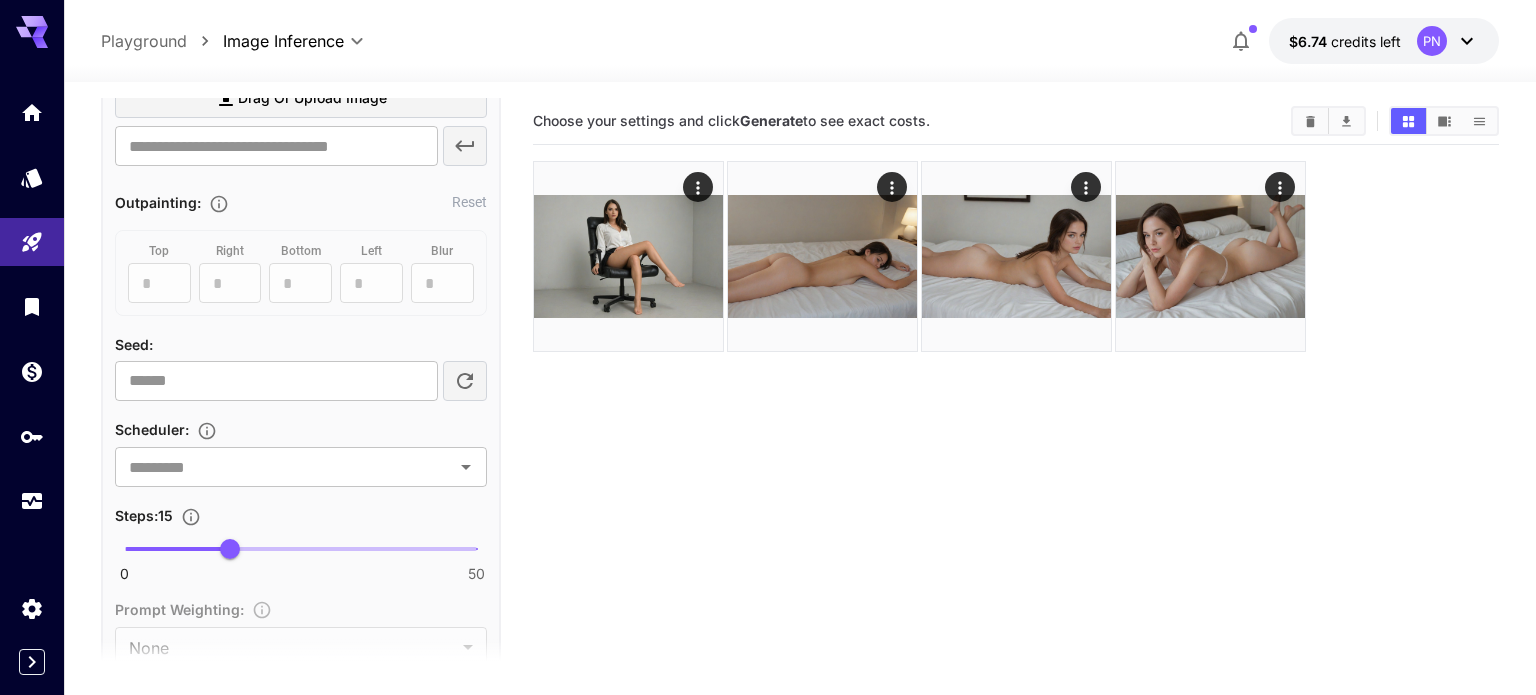 scroll, scrollTop: 0, scrollLeft: 0, axis: both 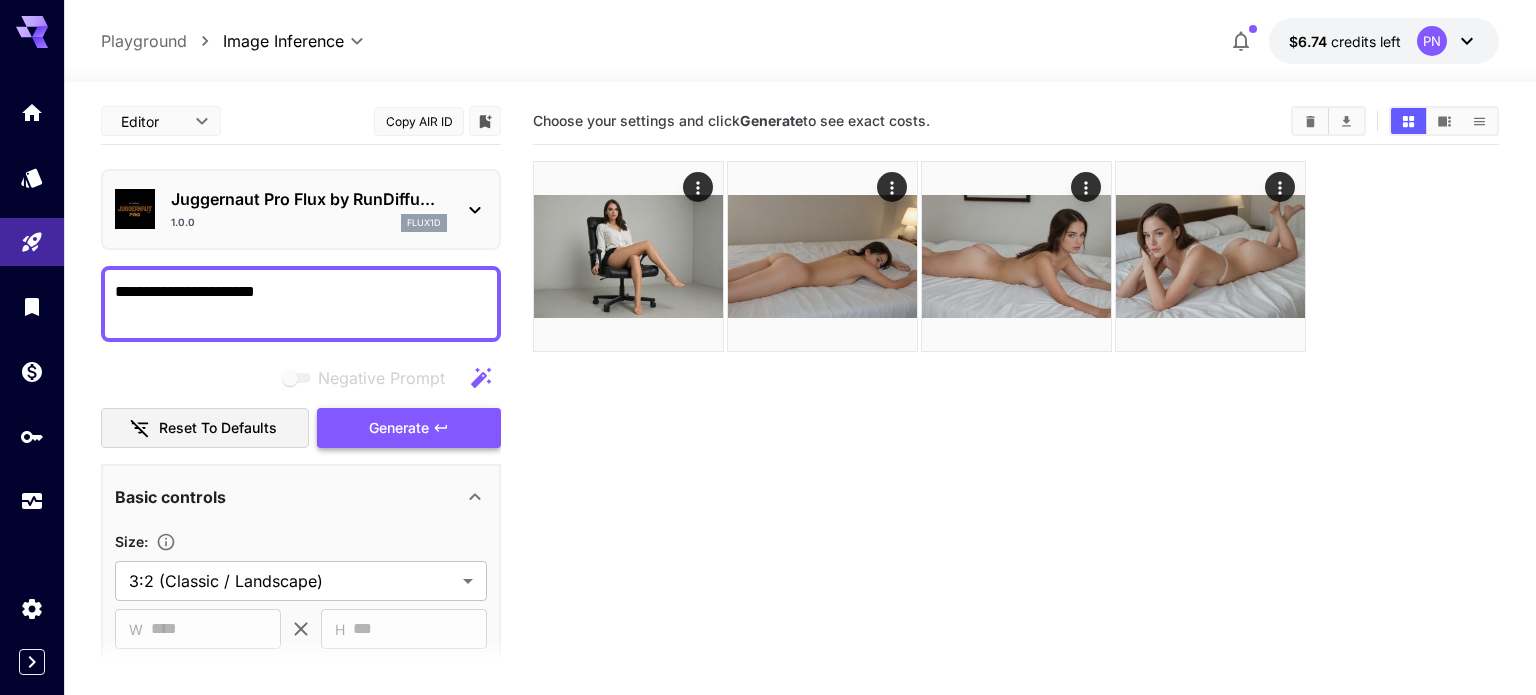 click on "Generate" at bounding box center (399, 428) 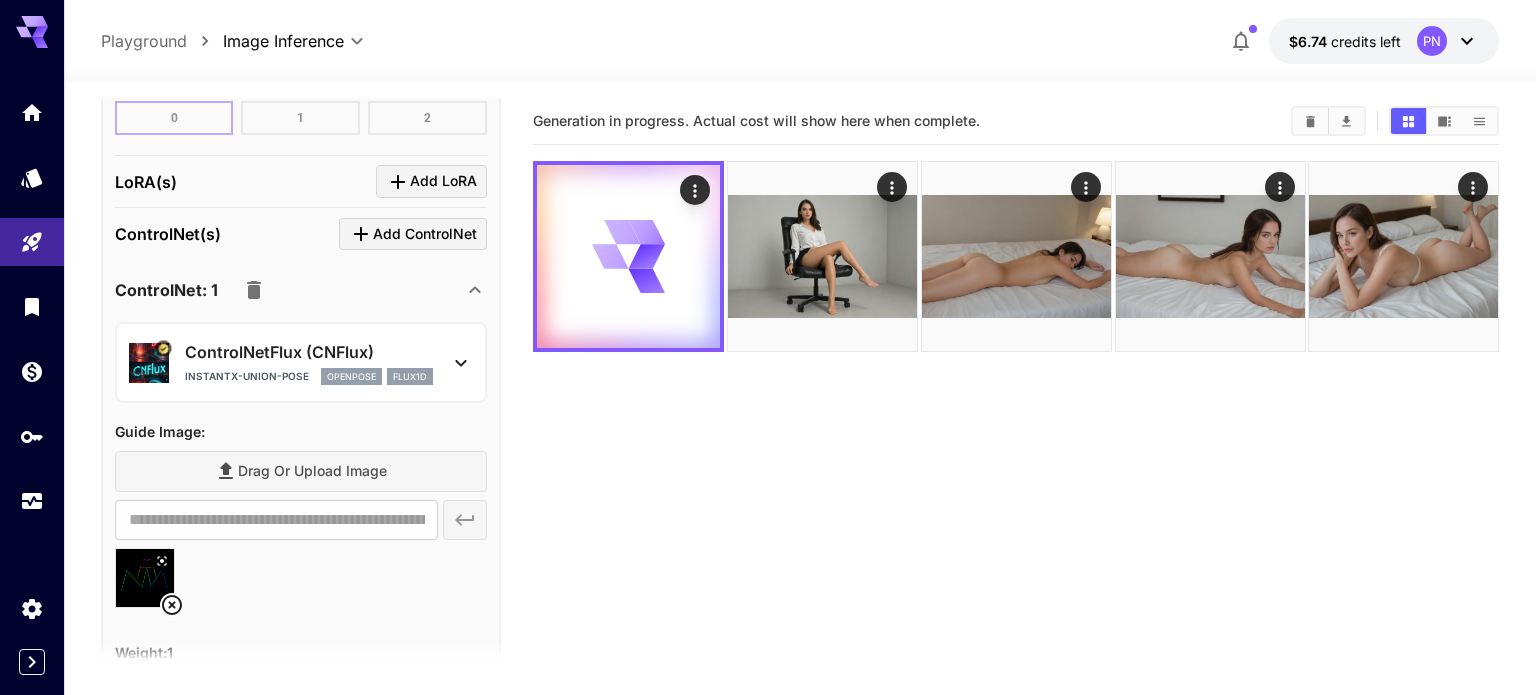scroll, scrollTop: 1857, scrollLeft: 0, axis: vertical 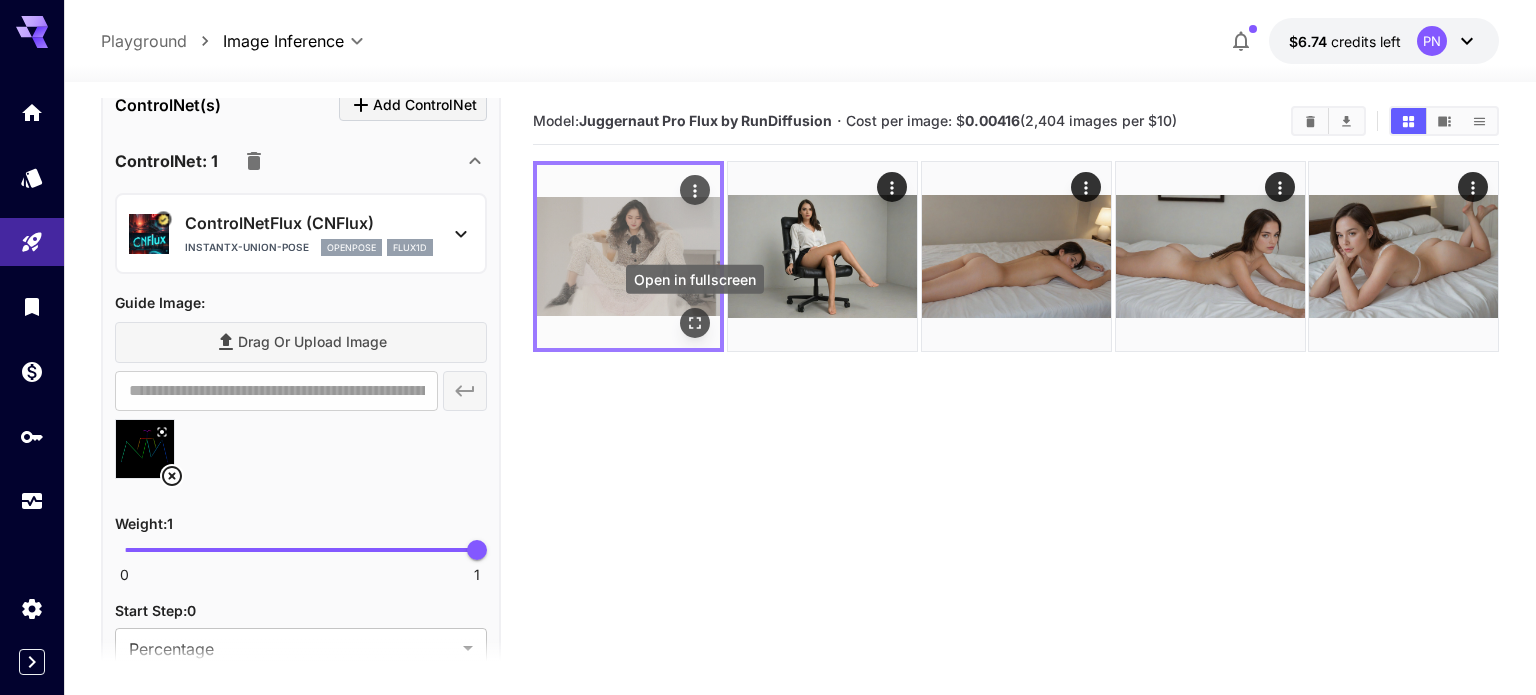 click 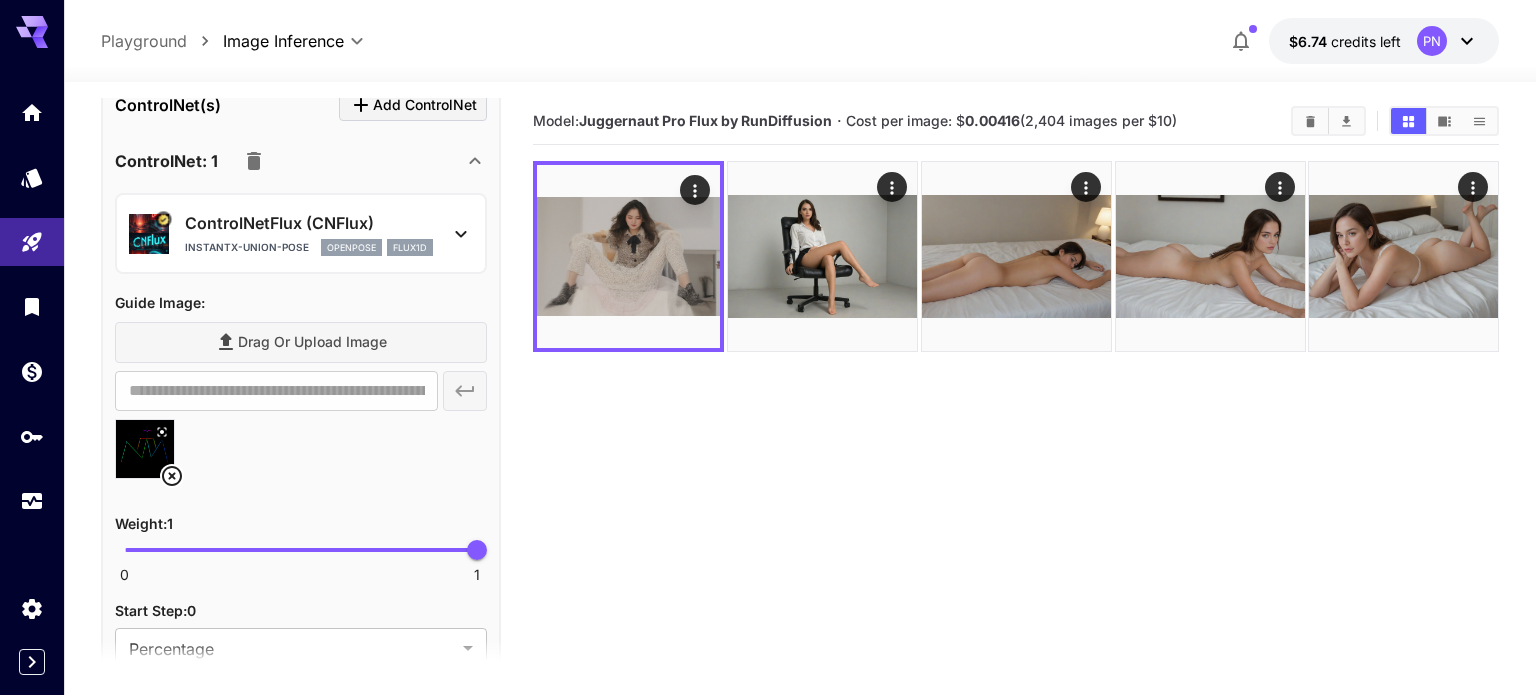 scroll, scrollTop: 0, scrollLeft: 0, axis: both 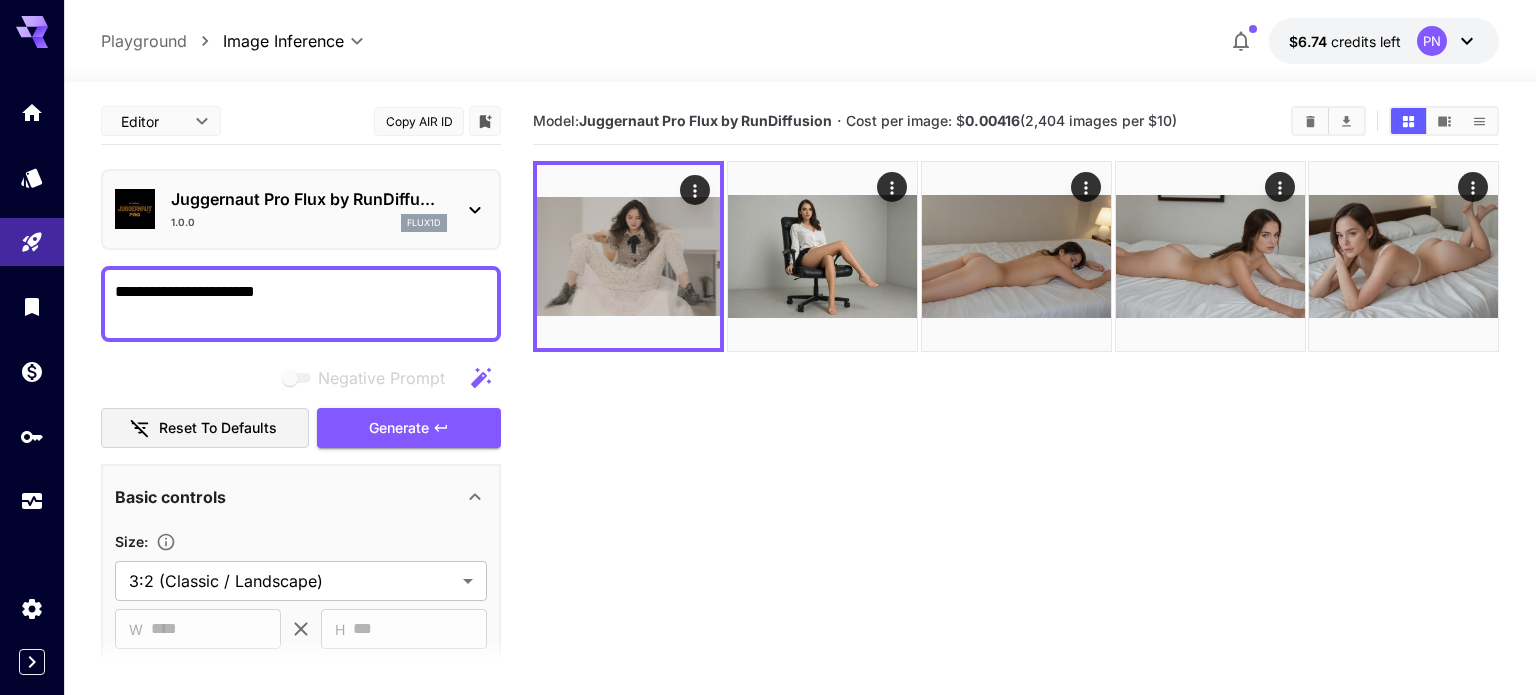 click on "Juggernaut Pro Flux by RunDiffu... 1.0.0 flux1d" at bounding box center [301, 209] 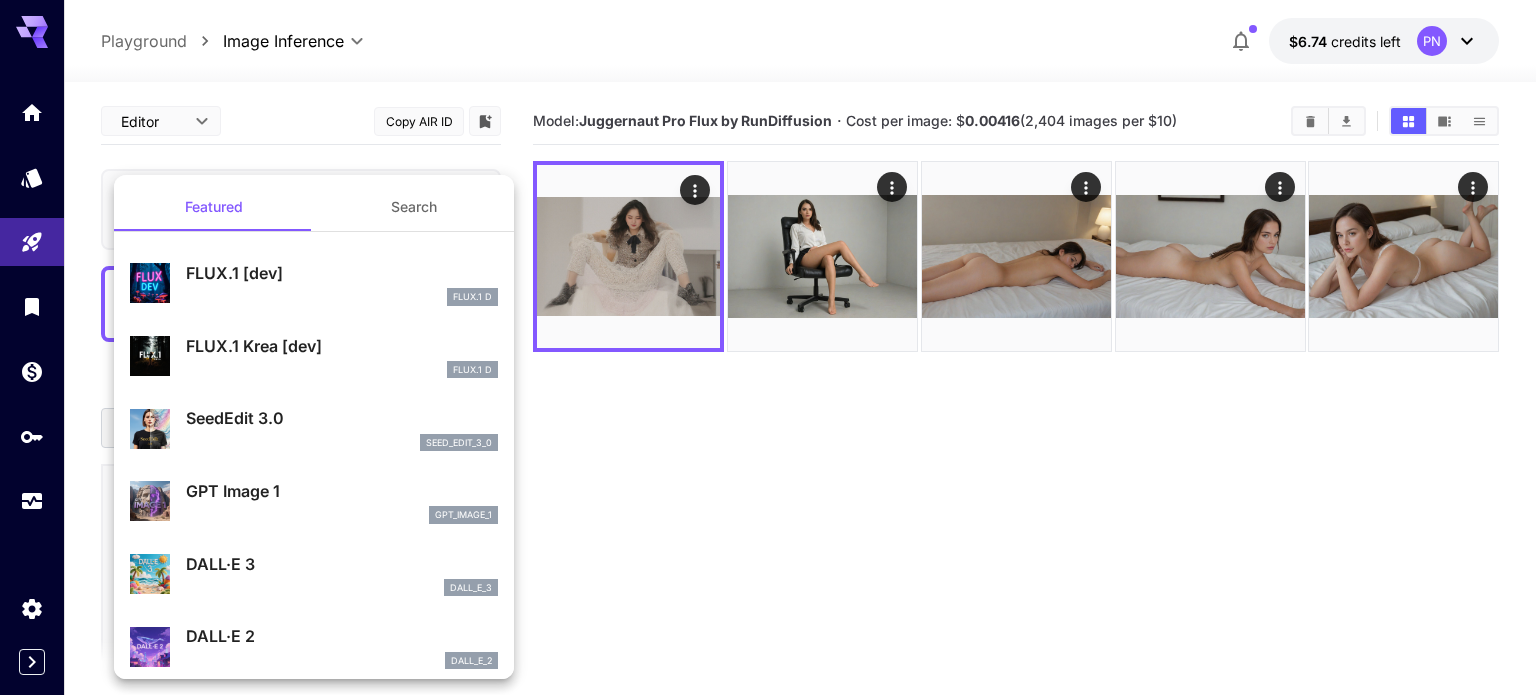 click on "Search" at bounding box center (414, 207) 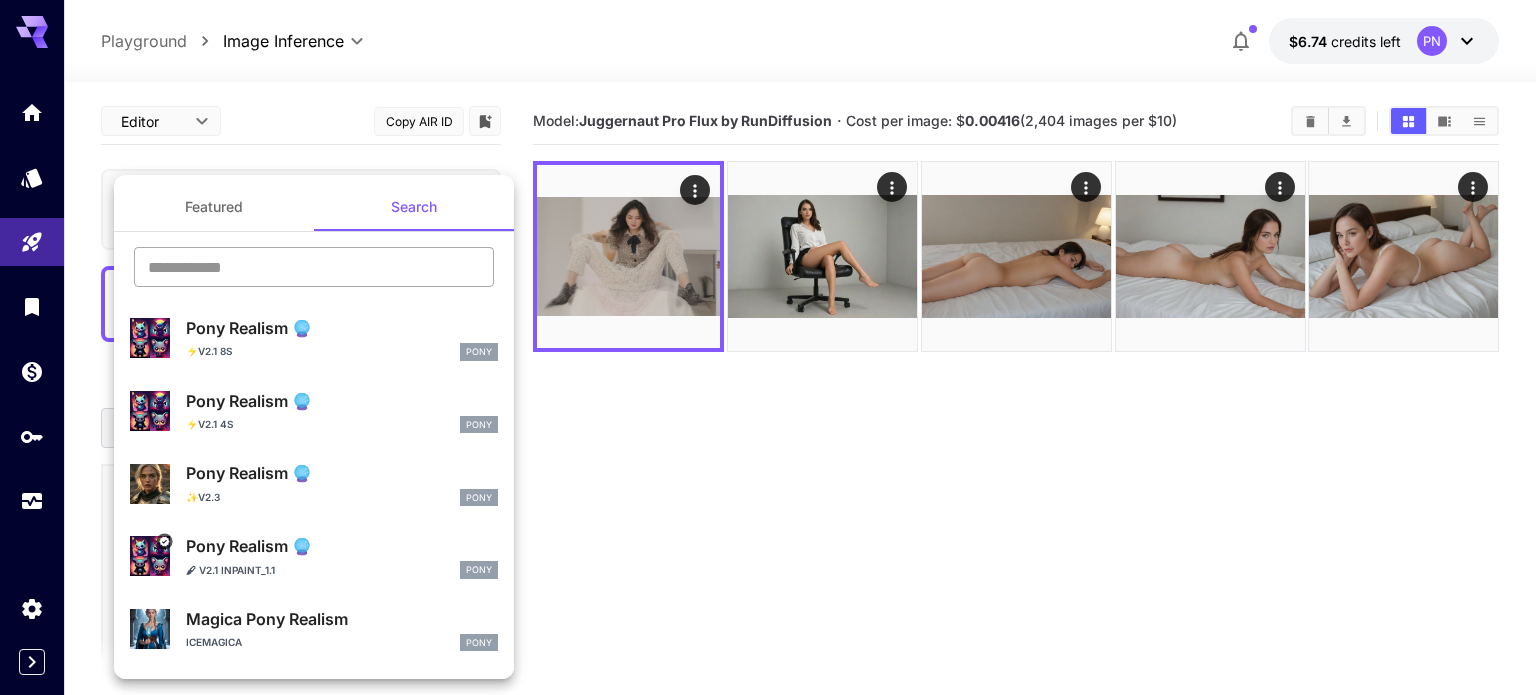 click at bounding box center (314, 267) 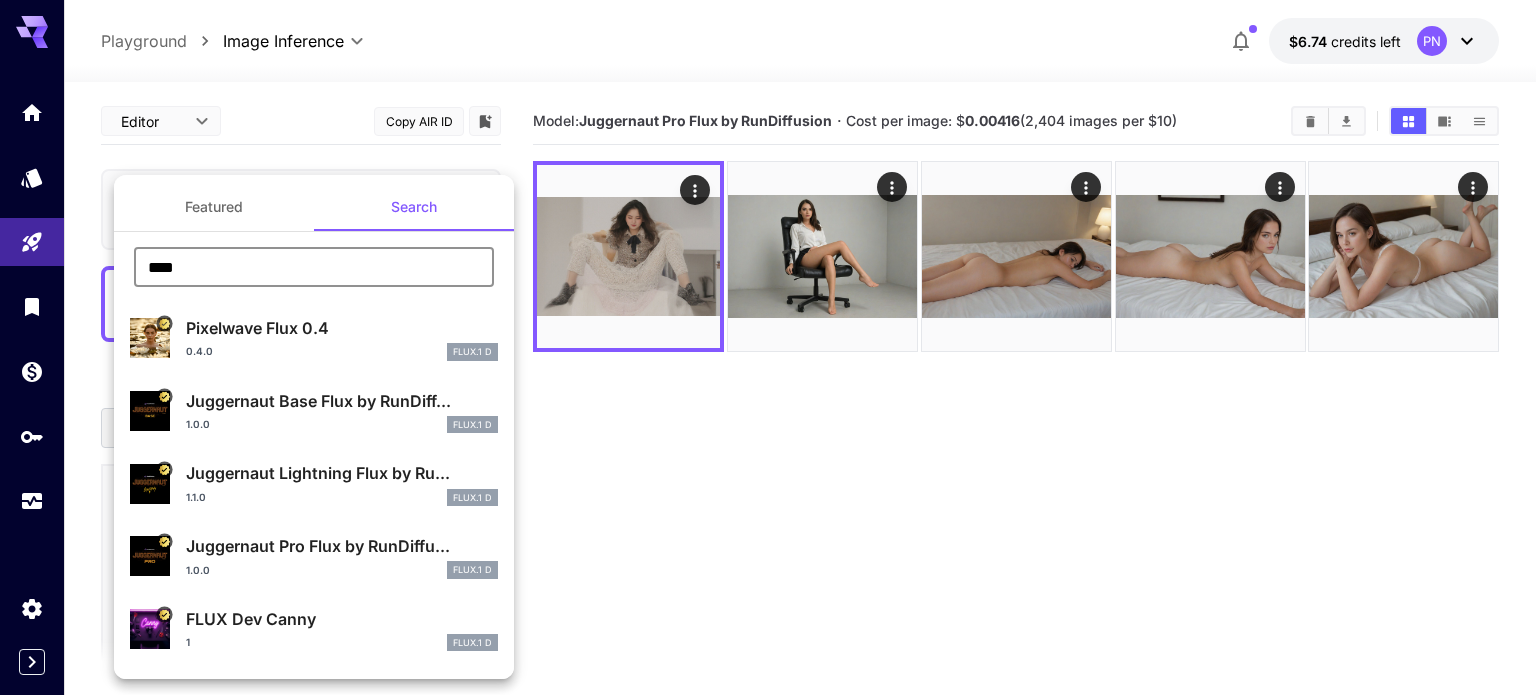 click on "****" at bounding box center (314, 267) 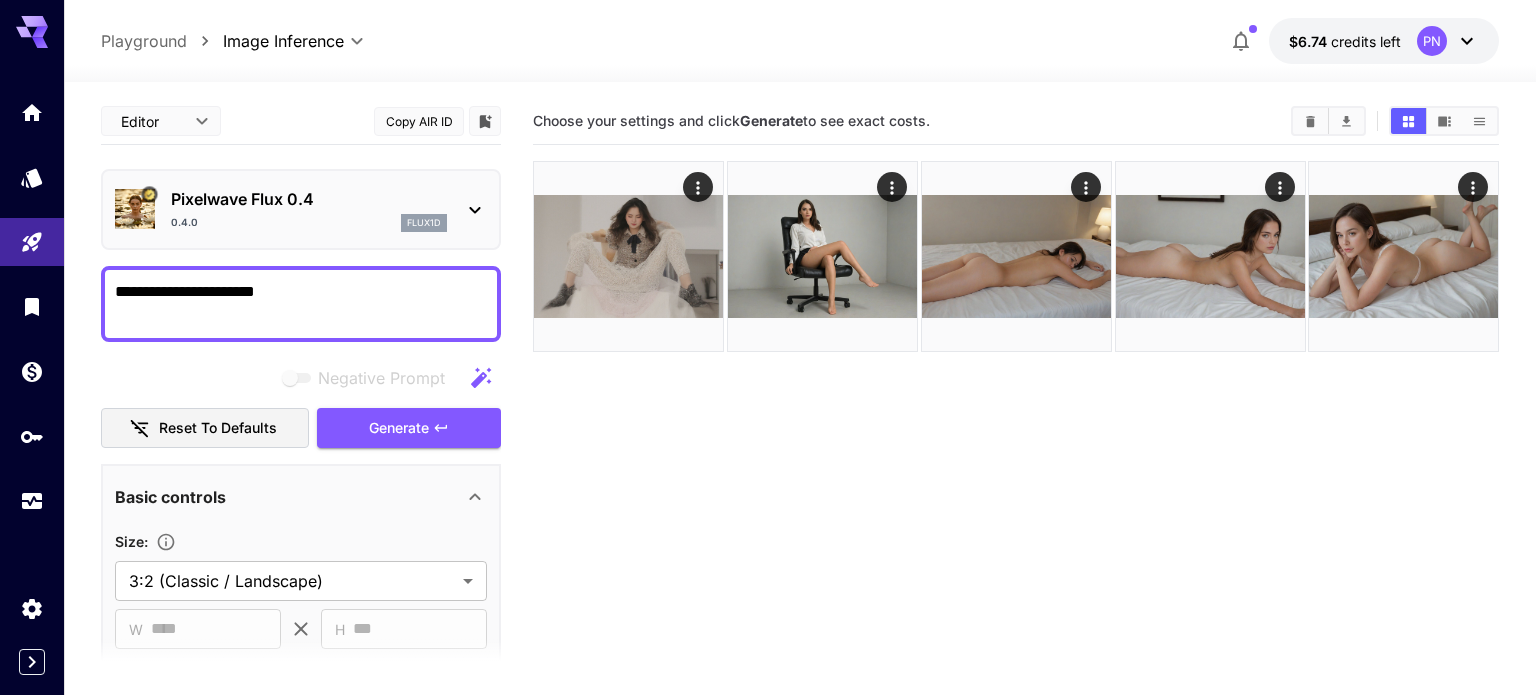click on "Pixelwave Flux 0.4 0.4.0 flux1d" at bounding box center (301, 209) 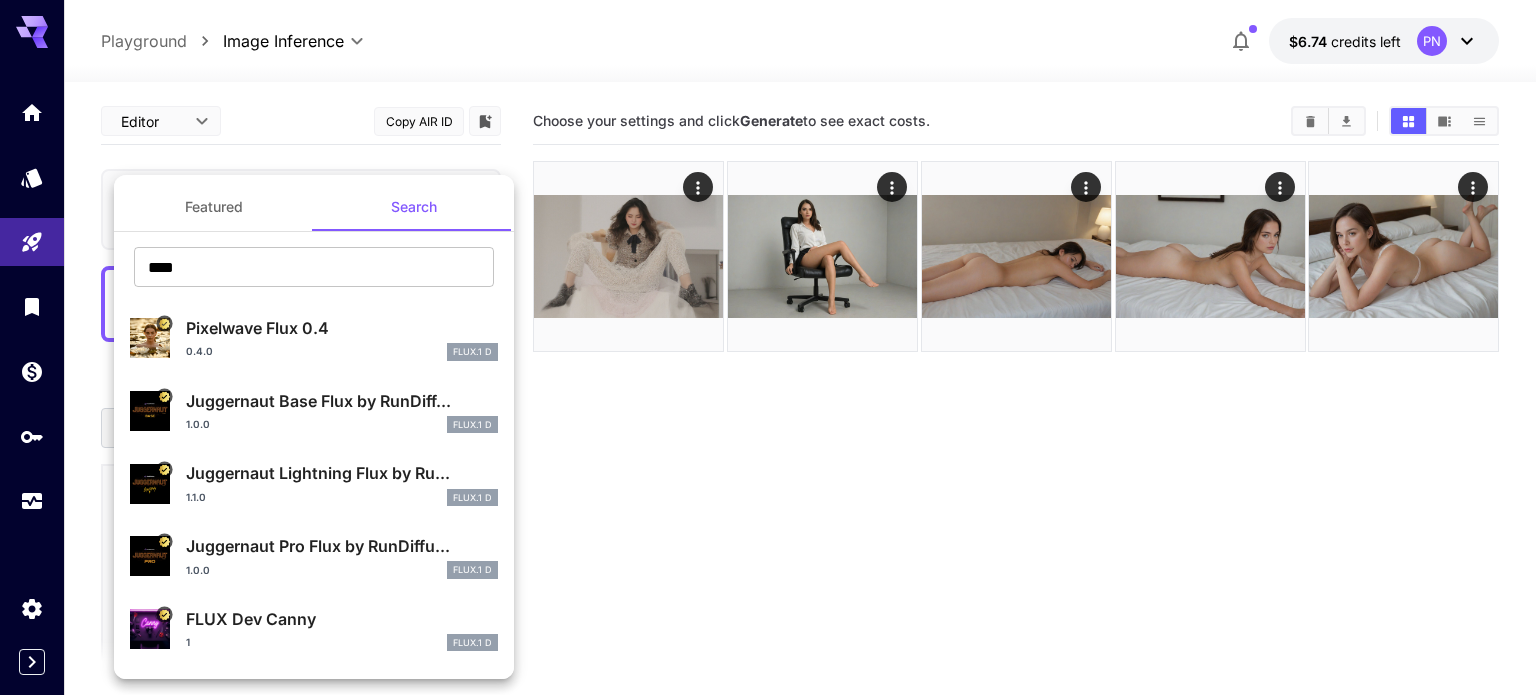 click on "Juggernaut Lightning Flux by Ru..." at bounding box center [342, 473] 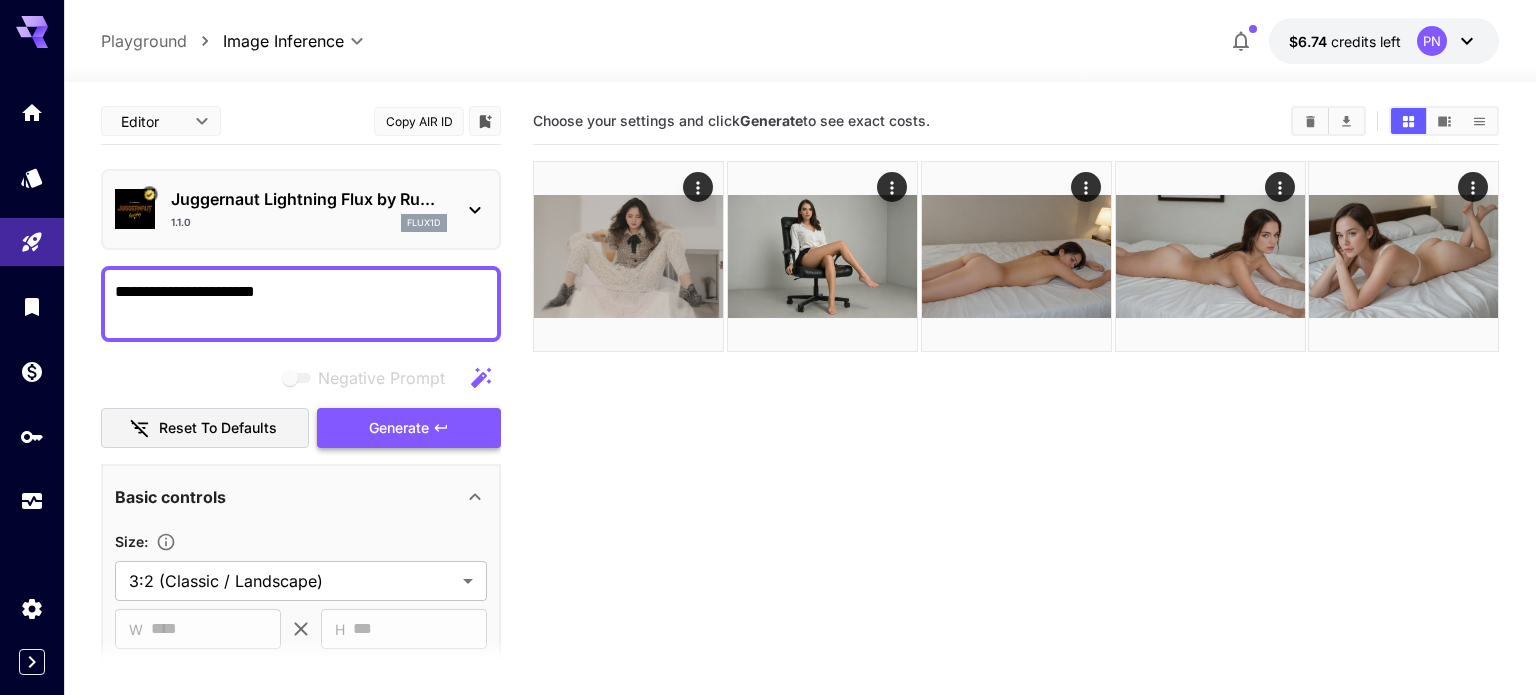 click on "Generate" at bounding box center [399, 428] 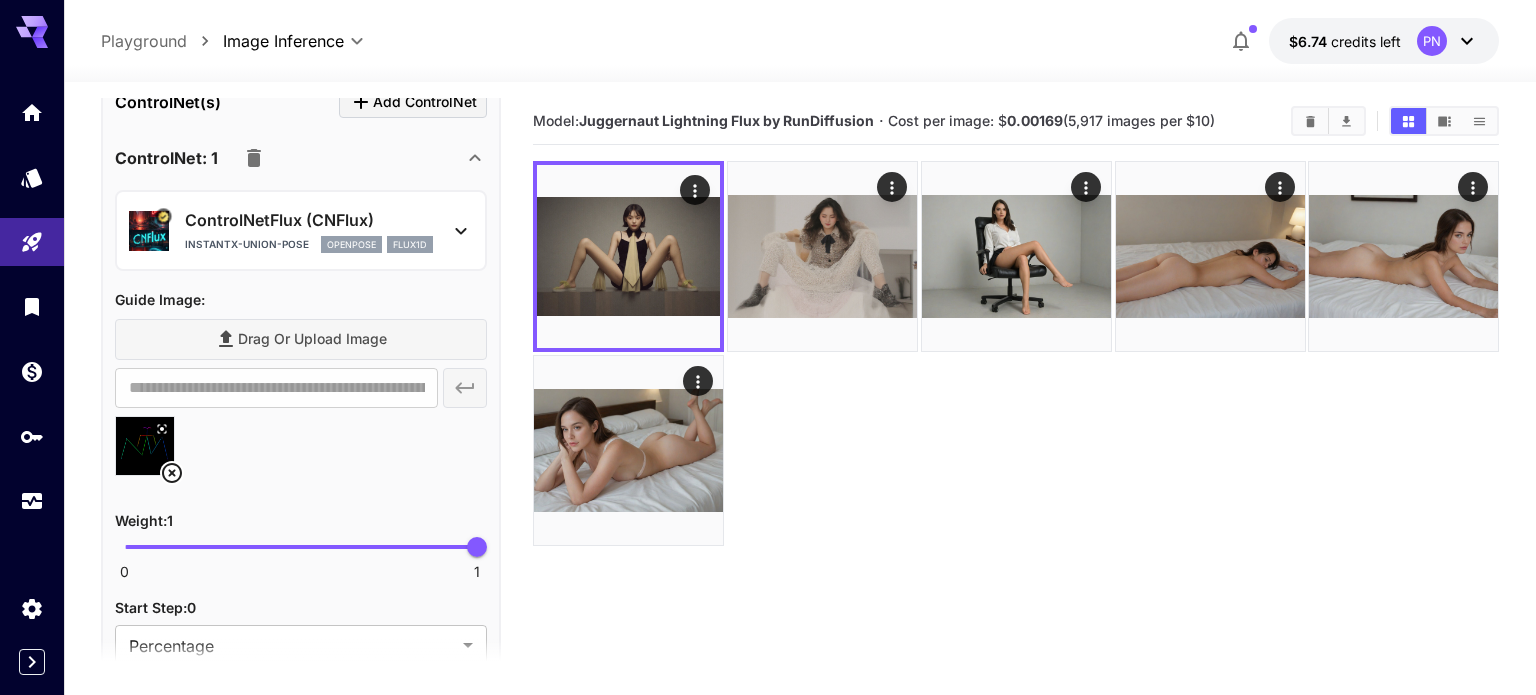 scroll, scrollTop: 1860, scrollLeft: 0, axis: vertical 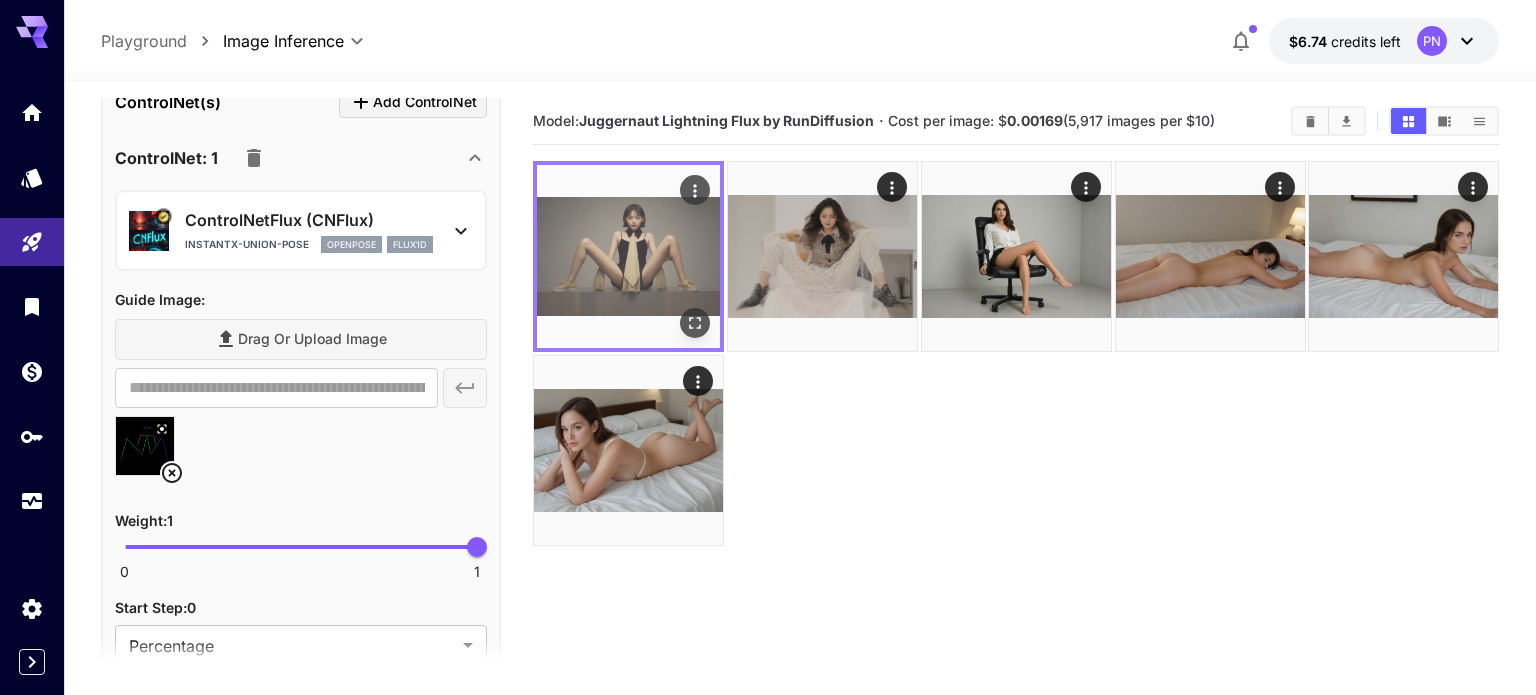 click at bounding box center (628, 256) 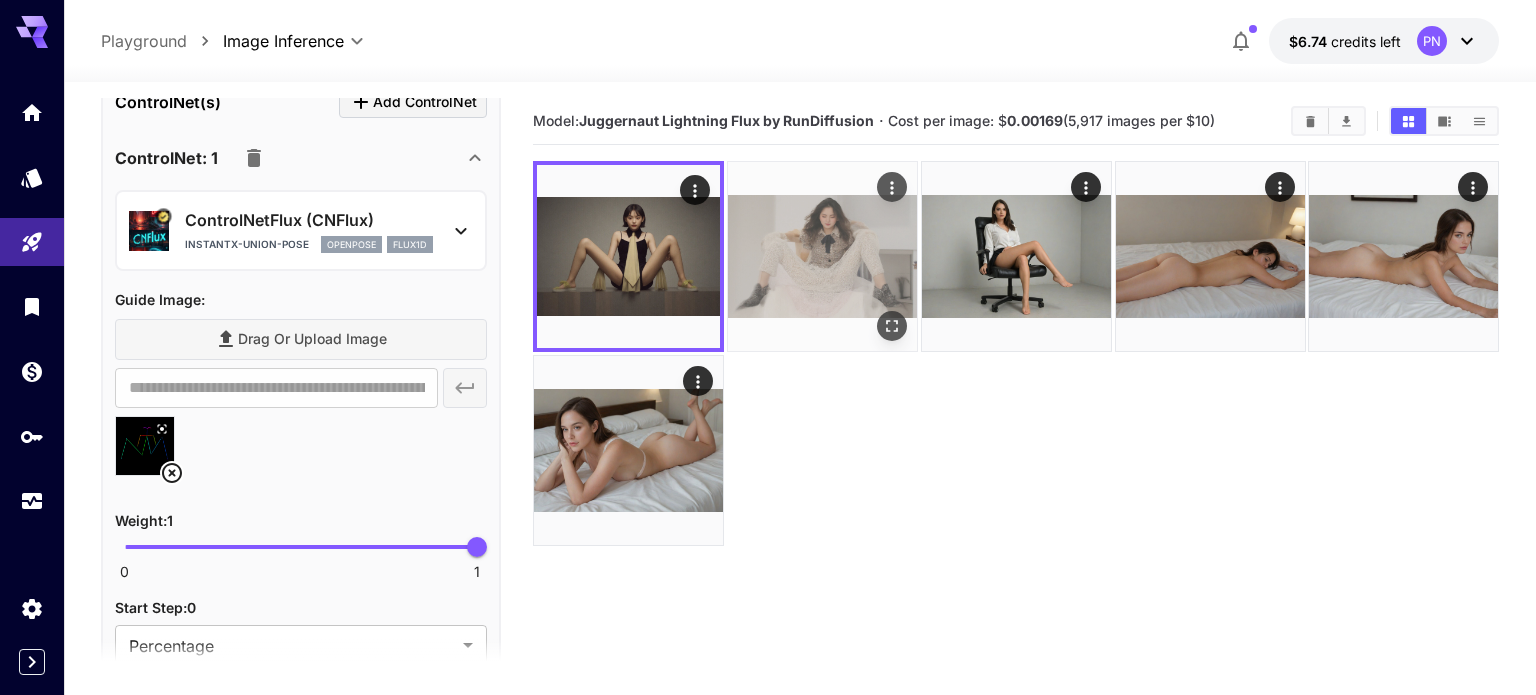 click at bounding box center (822, 256) 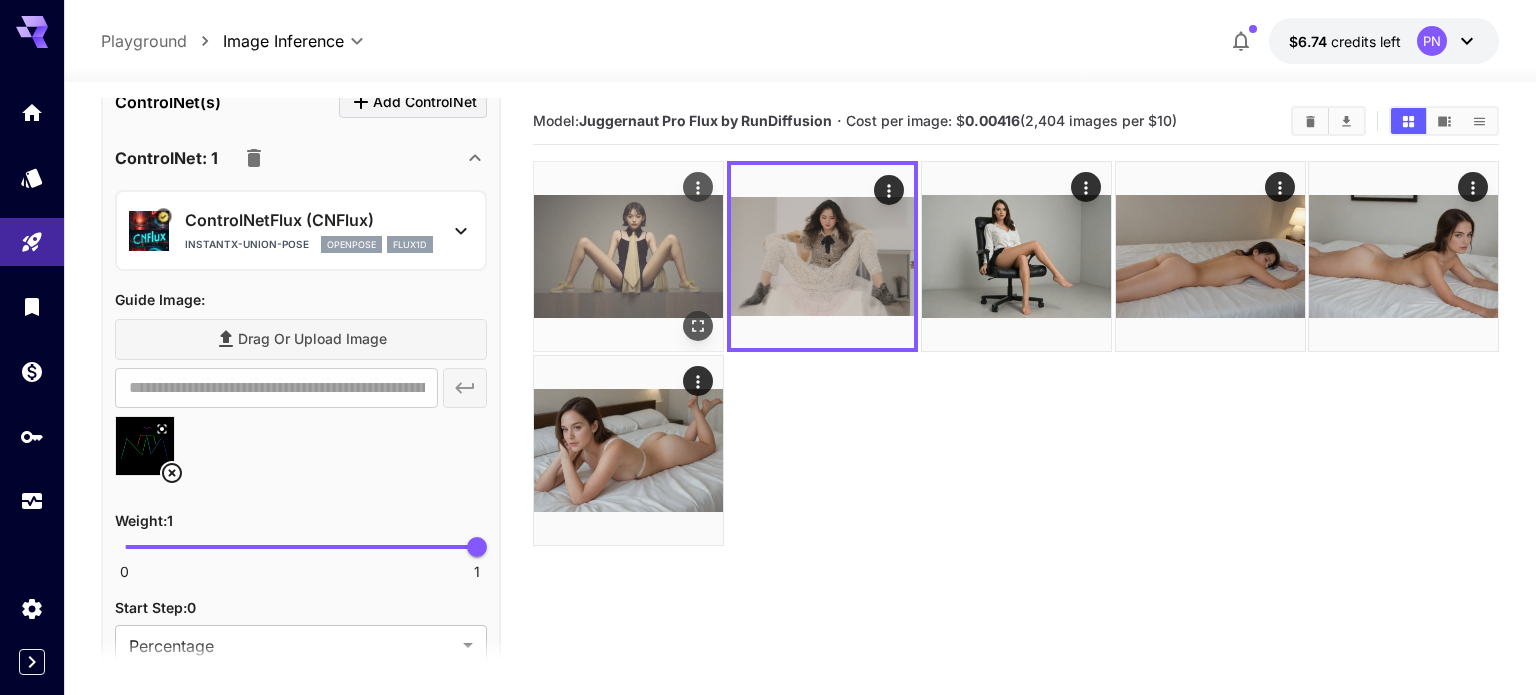 click at bounding box center [628, 256] 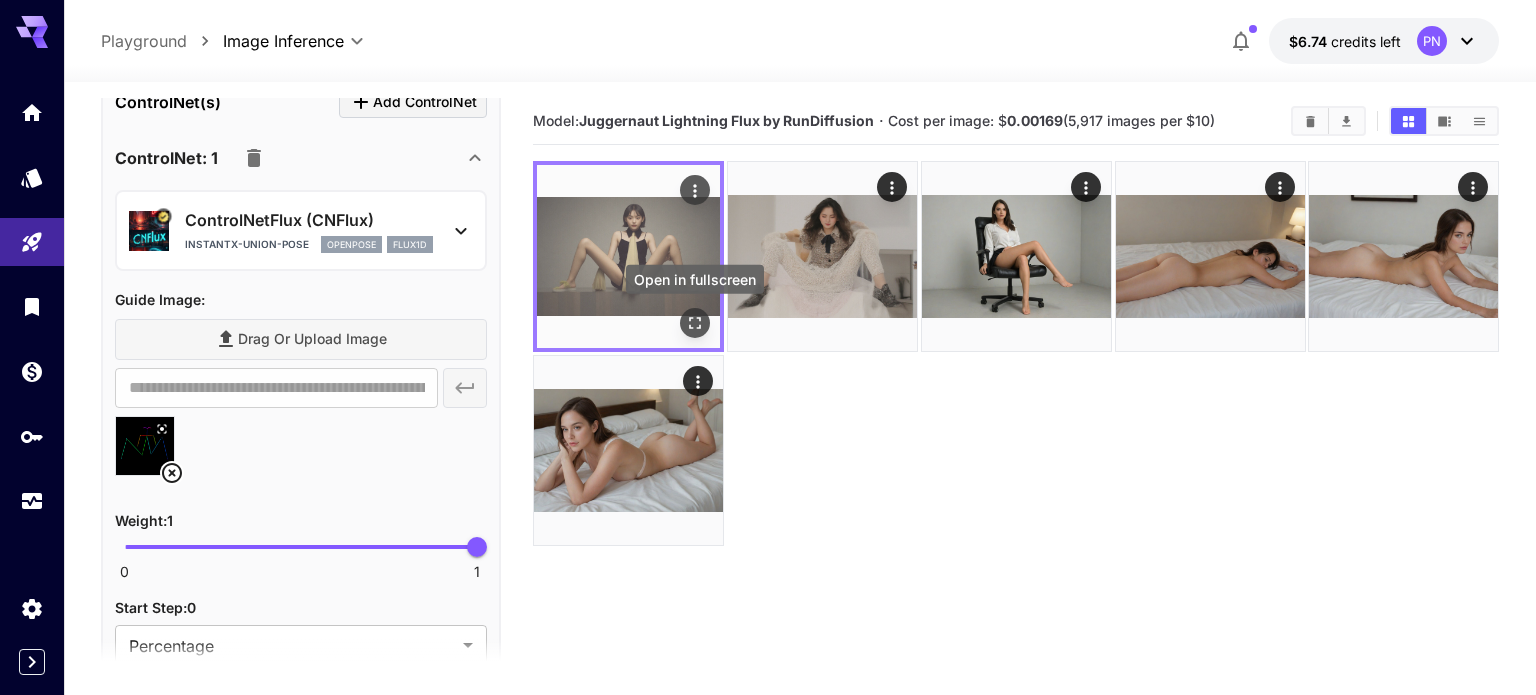 click 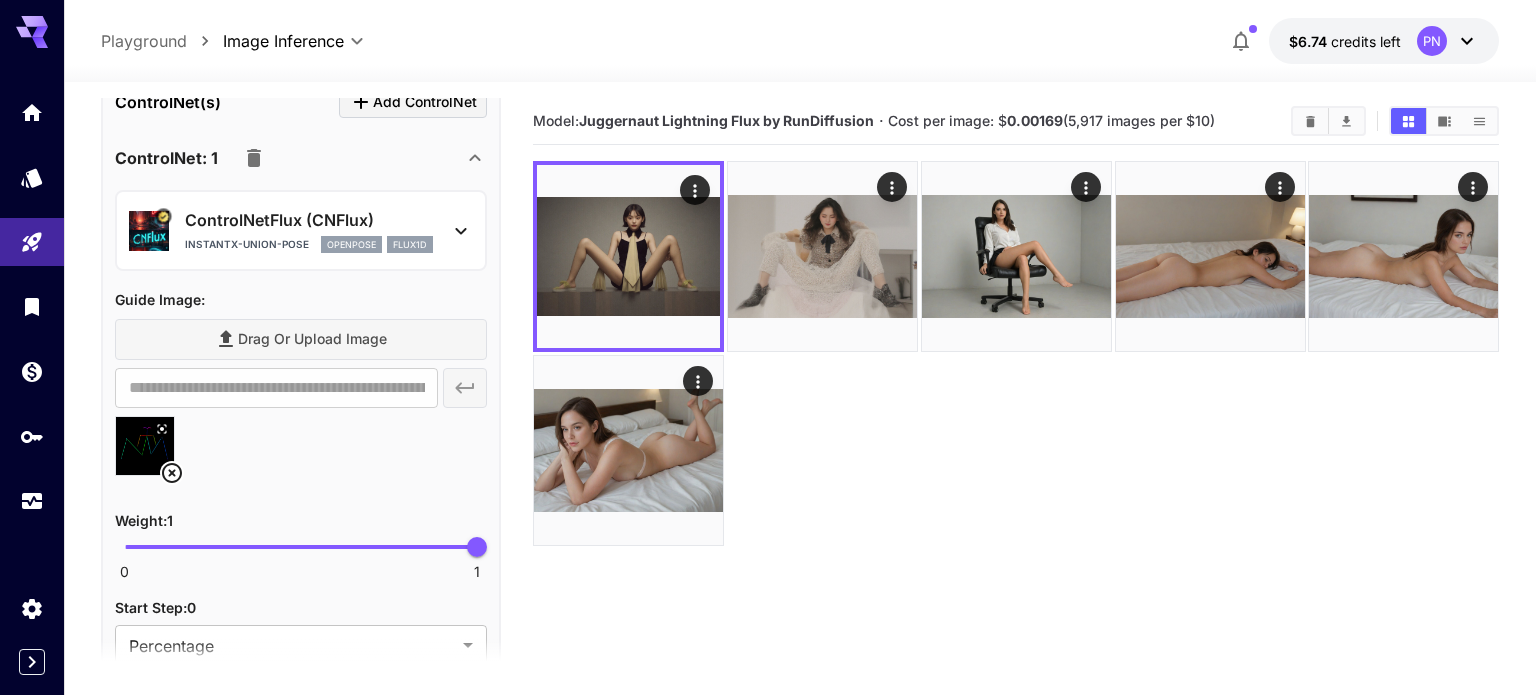 scroll, scrollTop: 0, scrollLeft: 0, axis: both 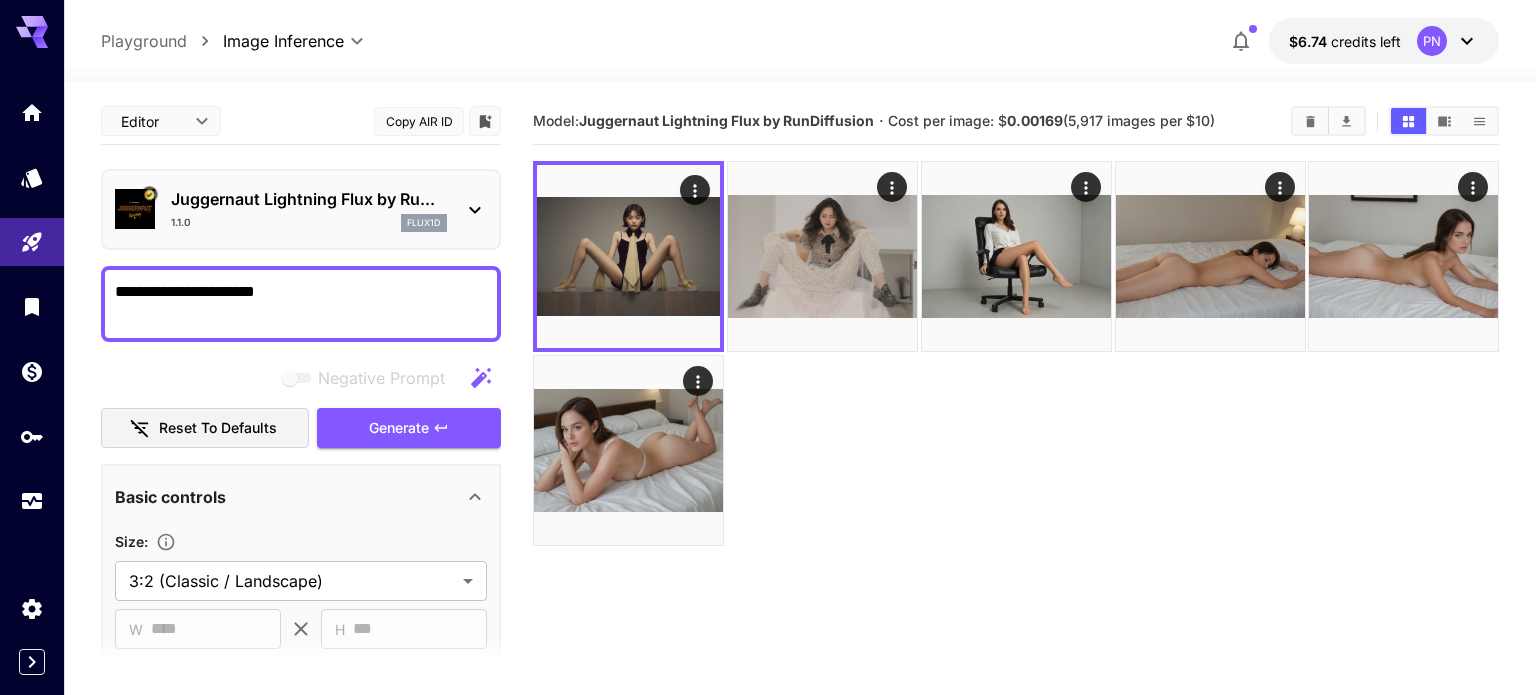 click on "**********" at bounding box center (301, 304) 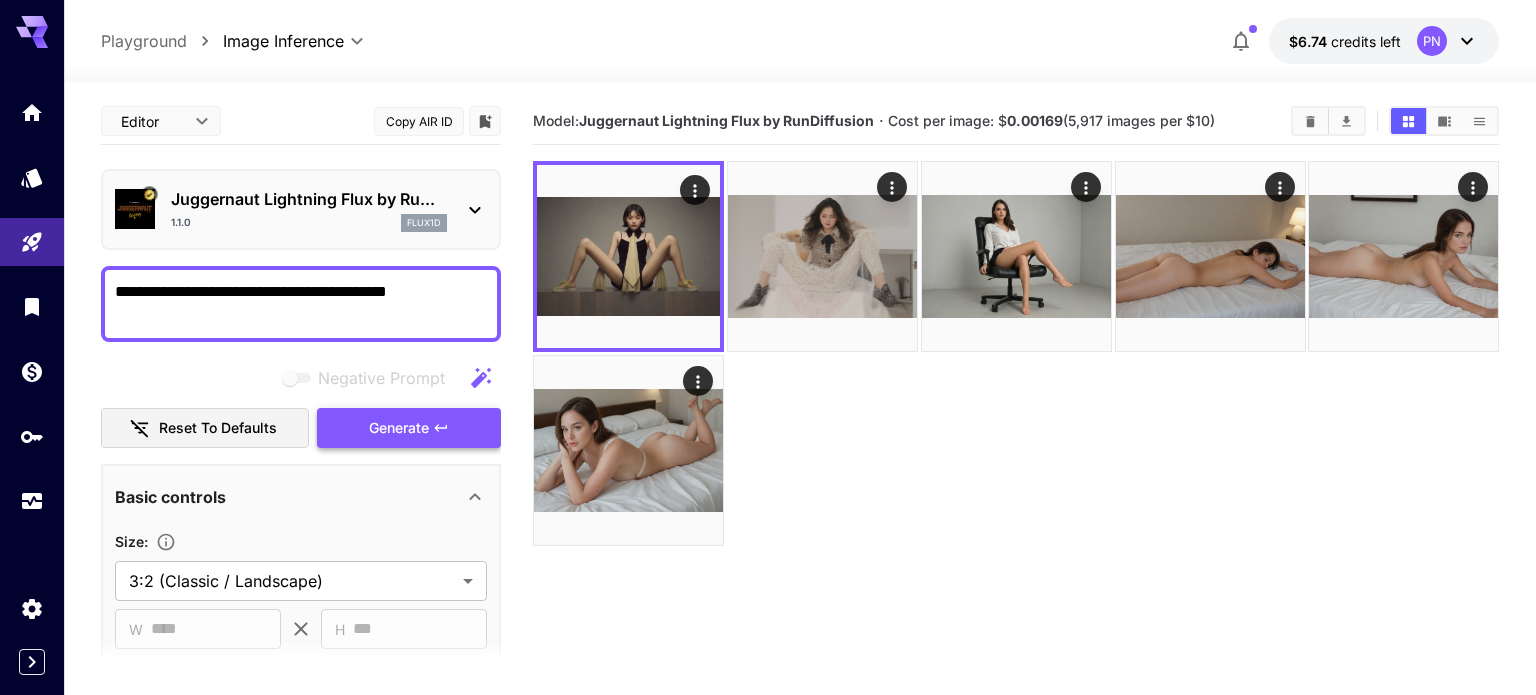 click on "Generate" at bounding box center [409, 428] 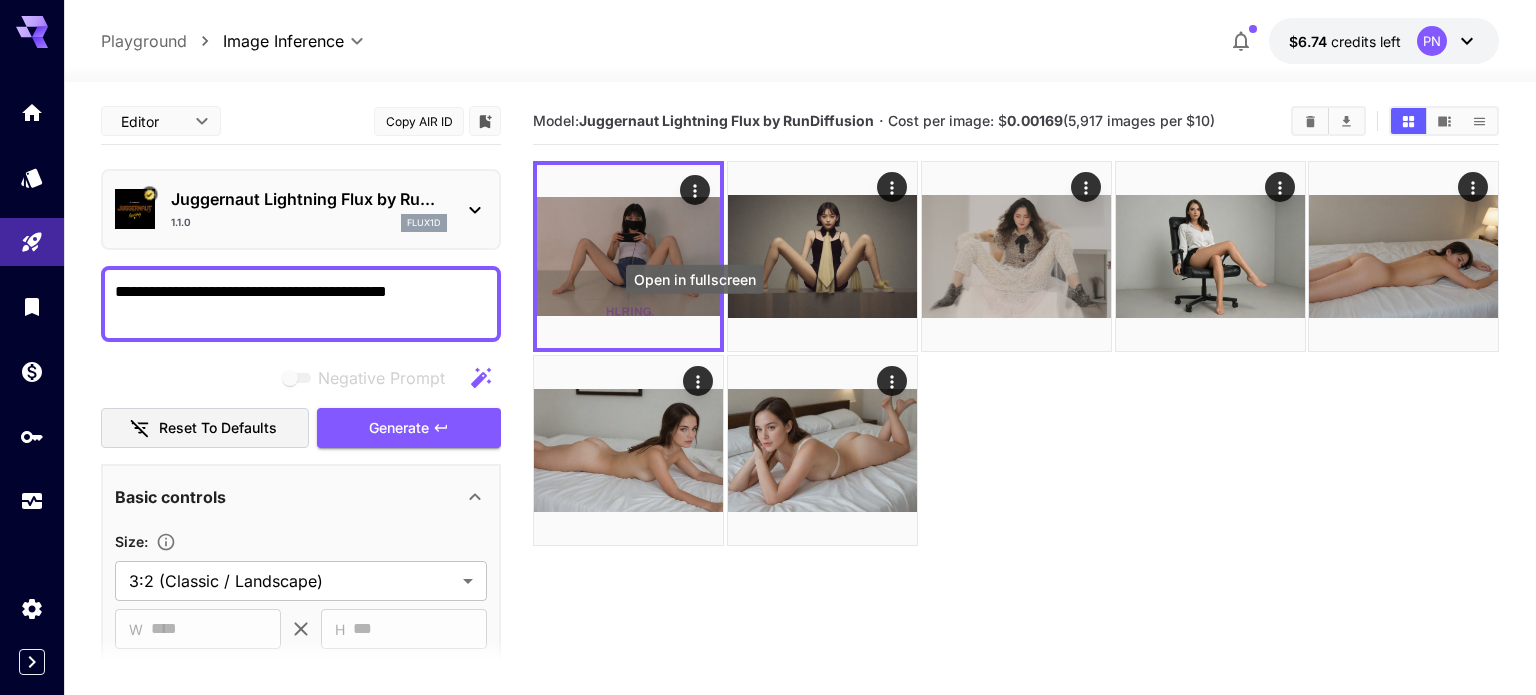 click on "Open in fullscreen" at bounding box center [695, 279] 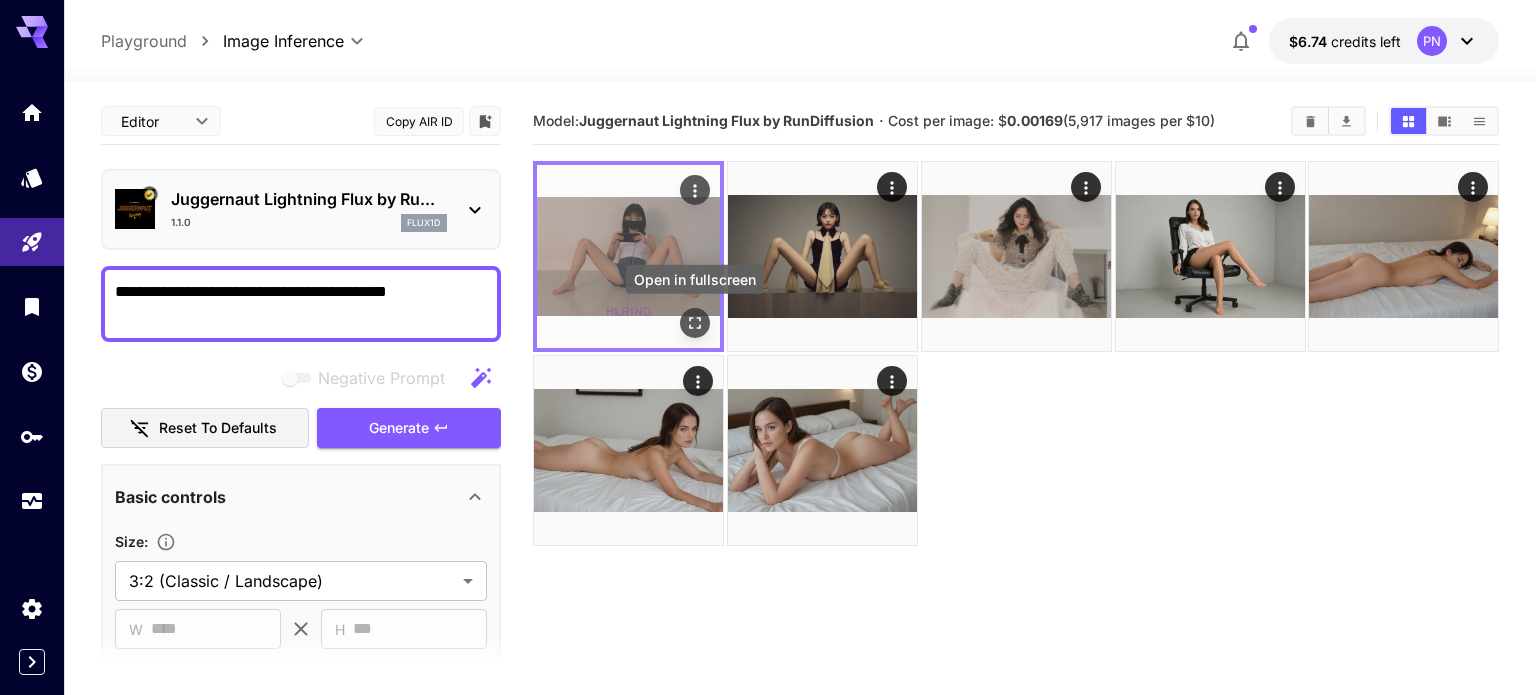 click at bounding box center [695, 323] 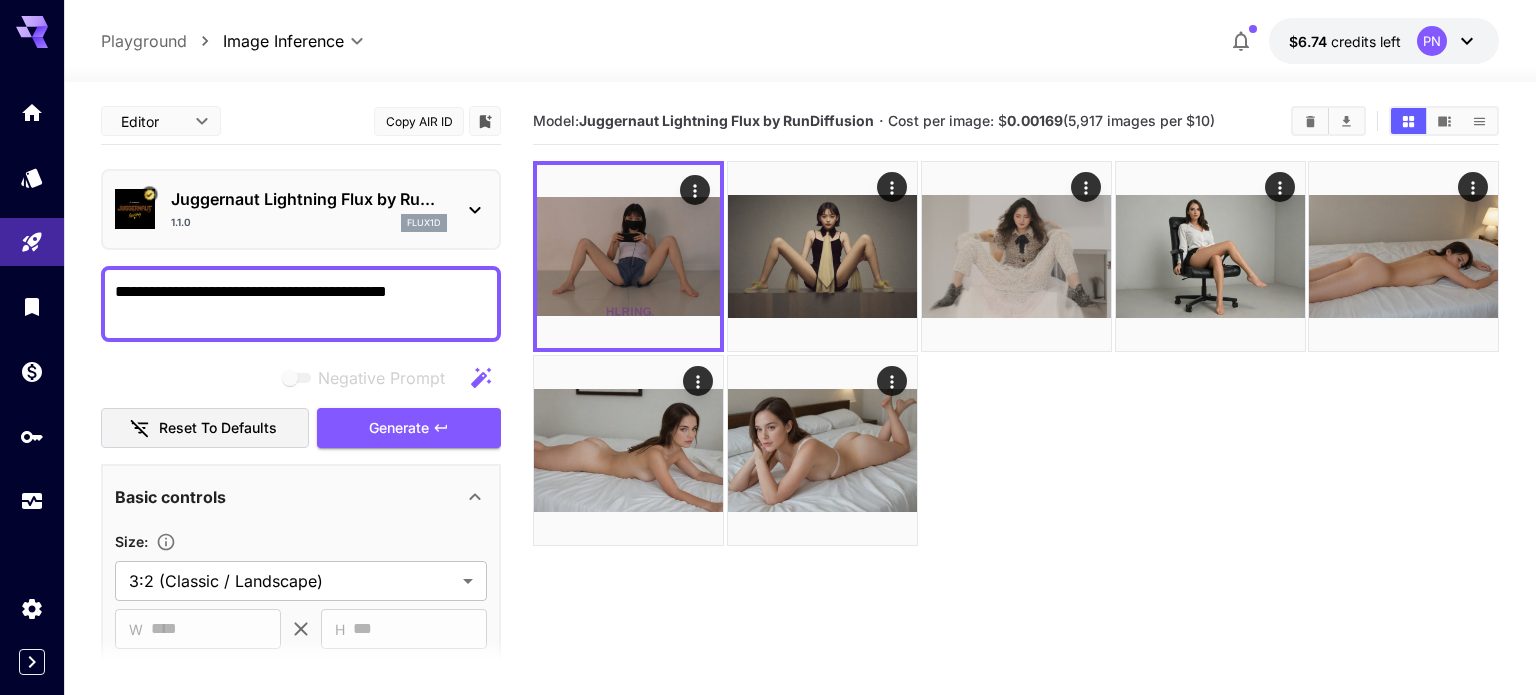 click on "**********" at bounding box center [301, 304] 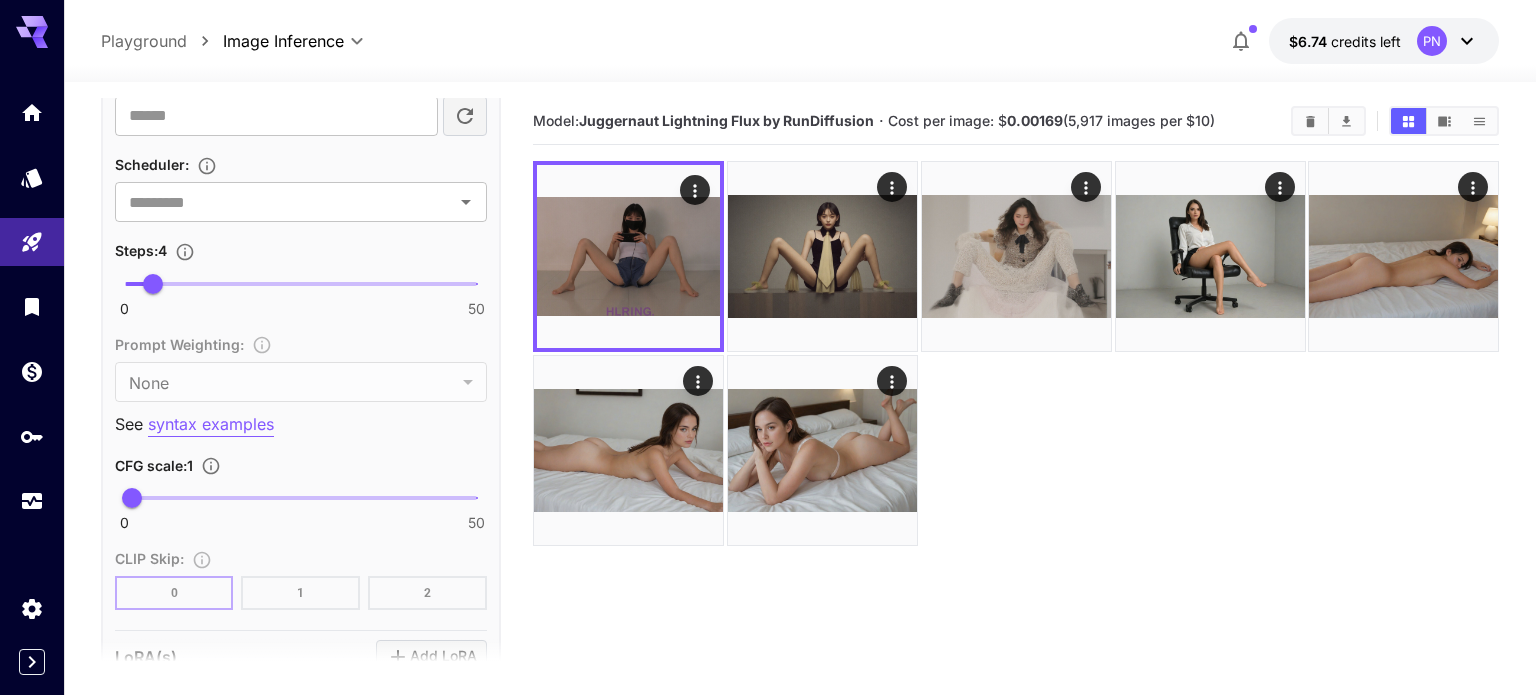 scroll, scrollTop: 1259, scrollLeft: 0, axis: vertical 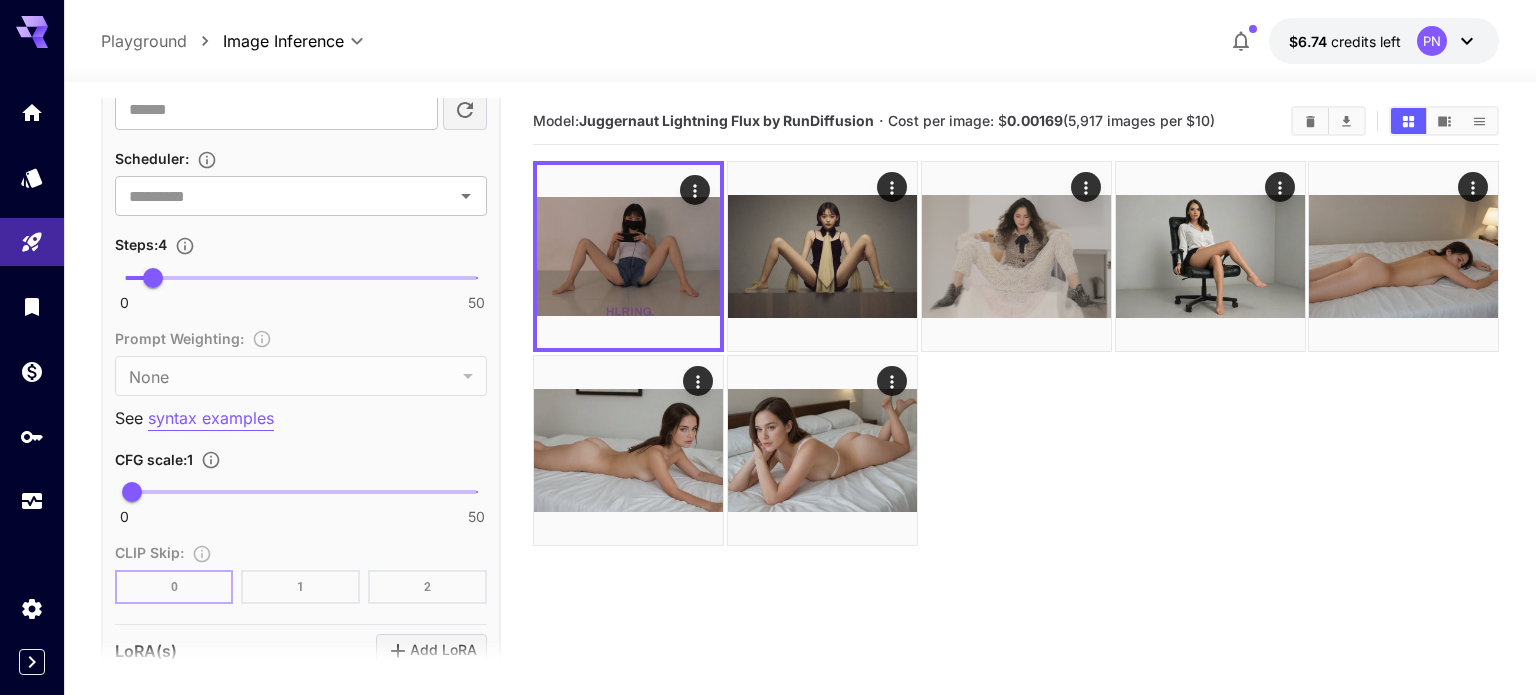 type on "**********" 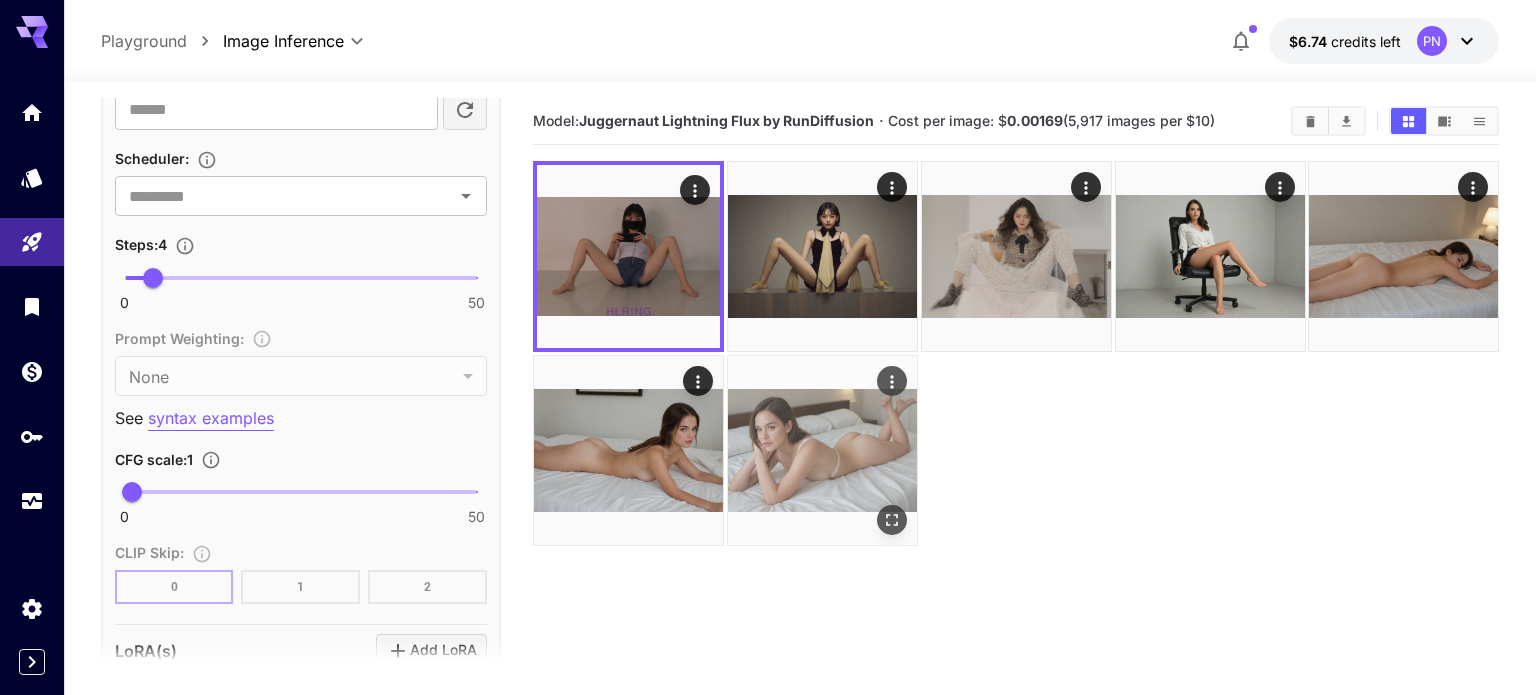 type 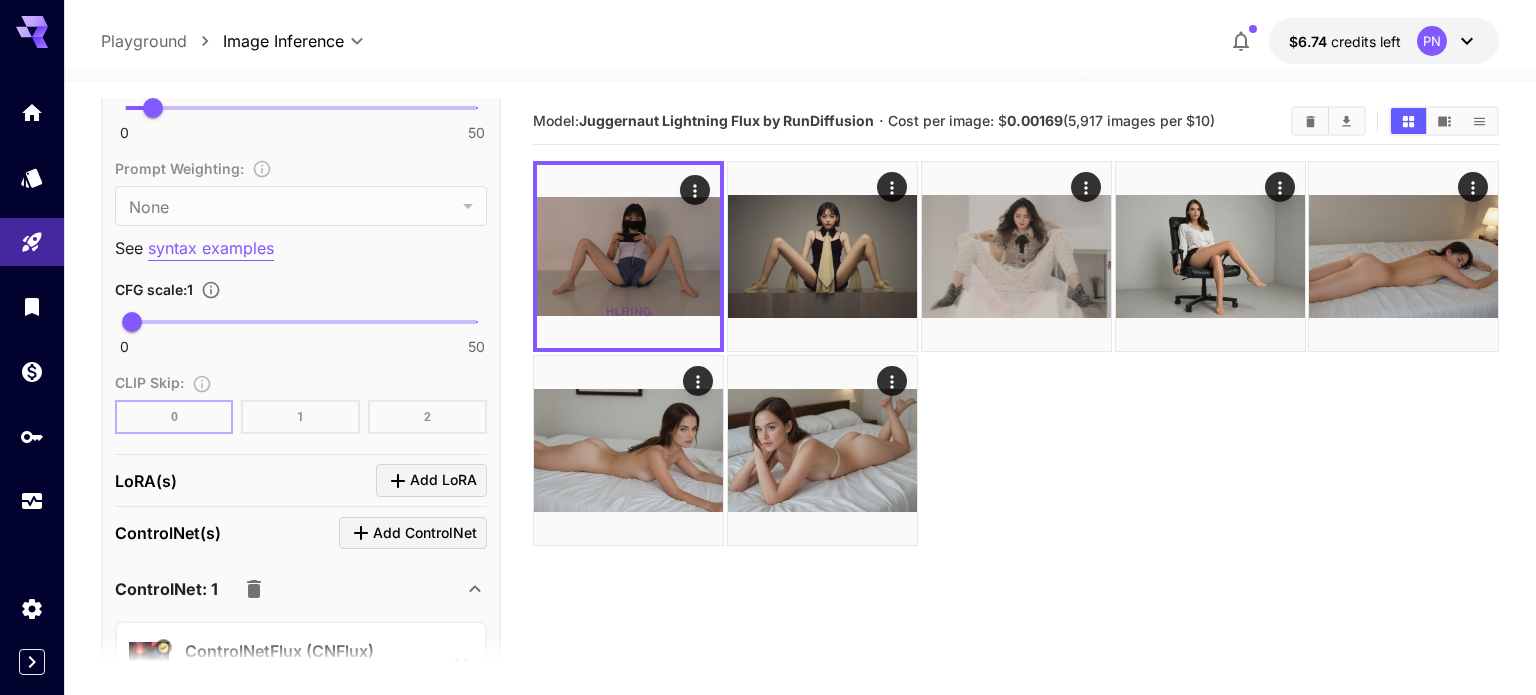 scroll, scrollTop: 0, scrollLeft: 0, axis: both 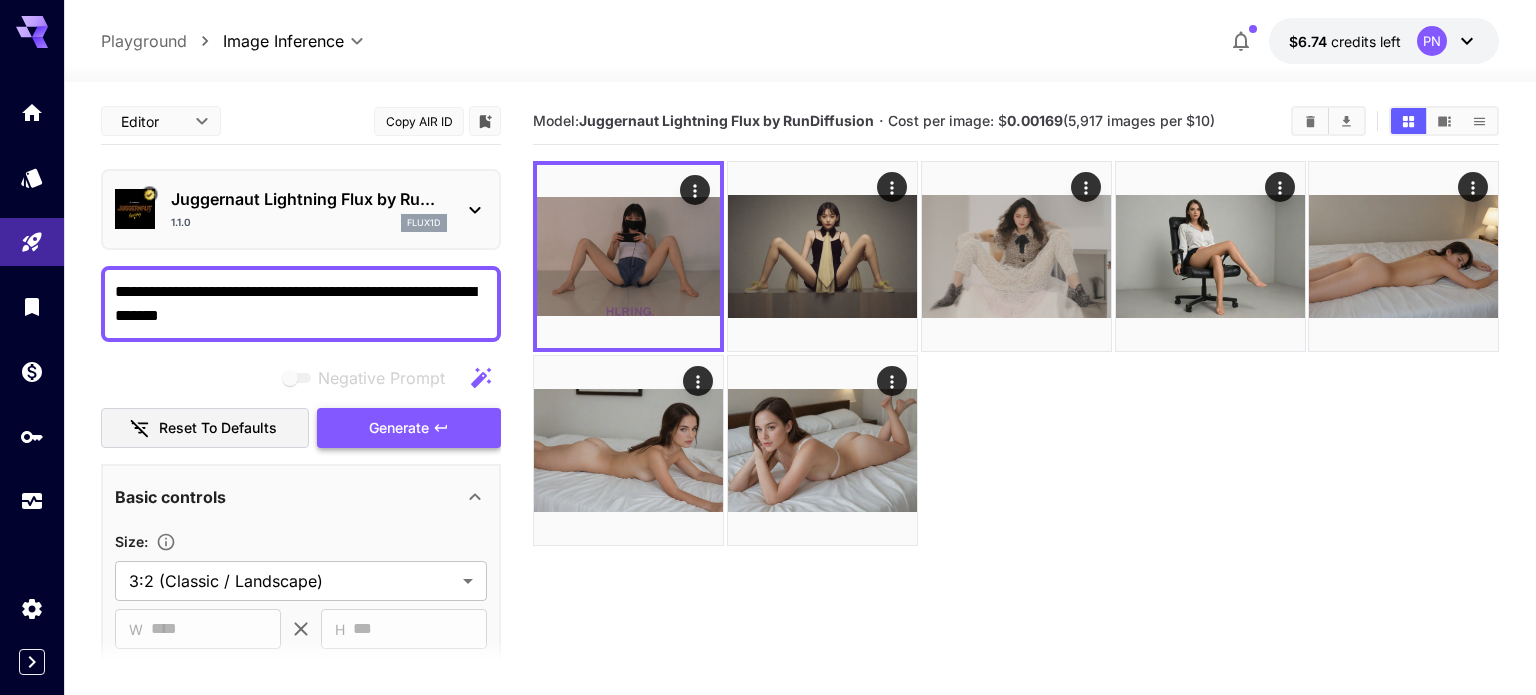 click on "Generate" at bounding box center [409, 428] 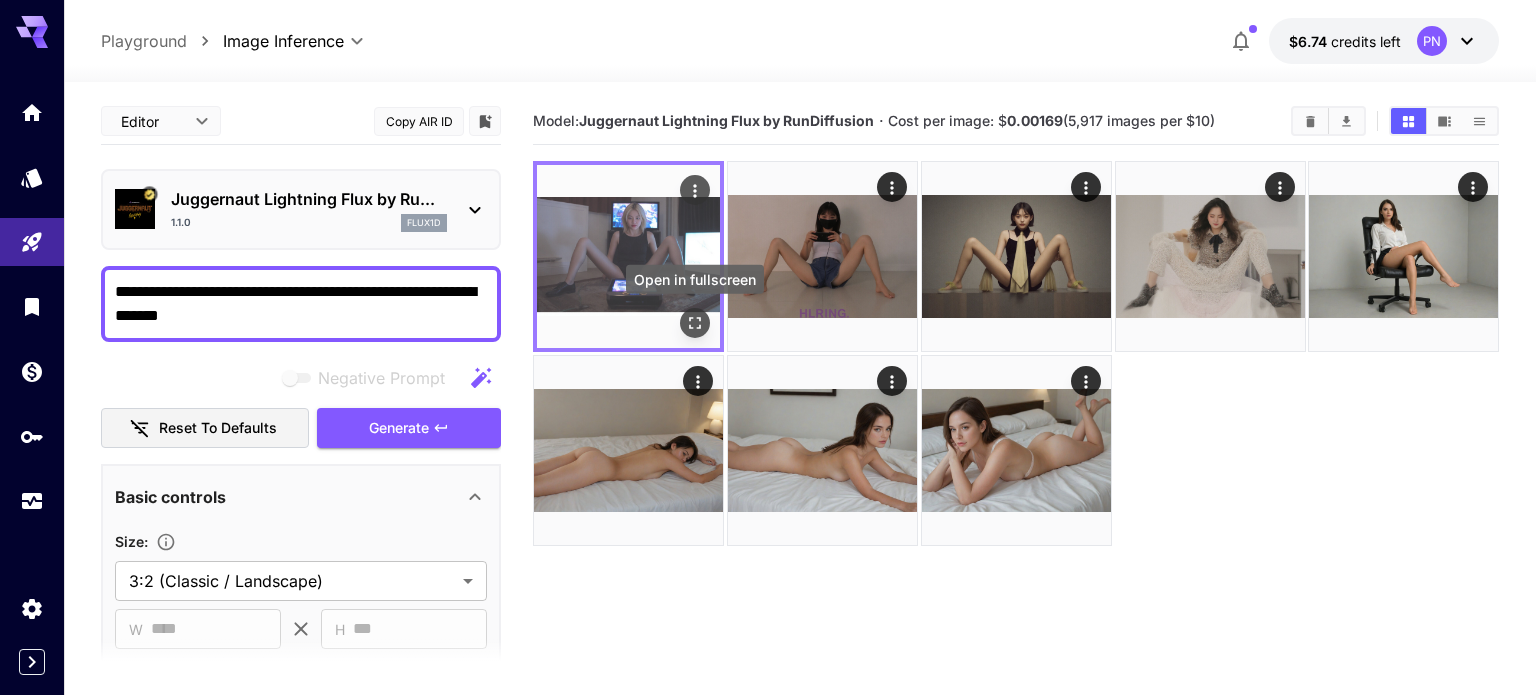 click 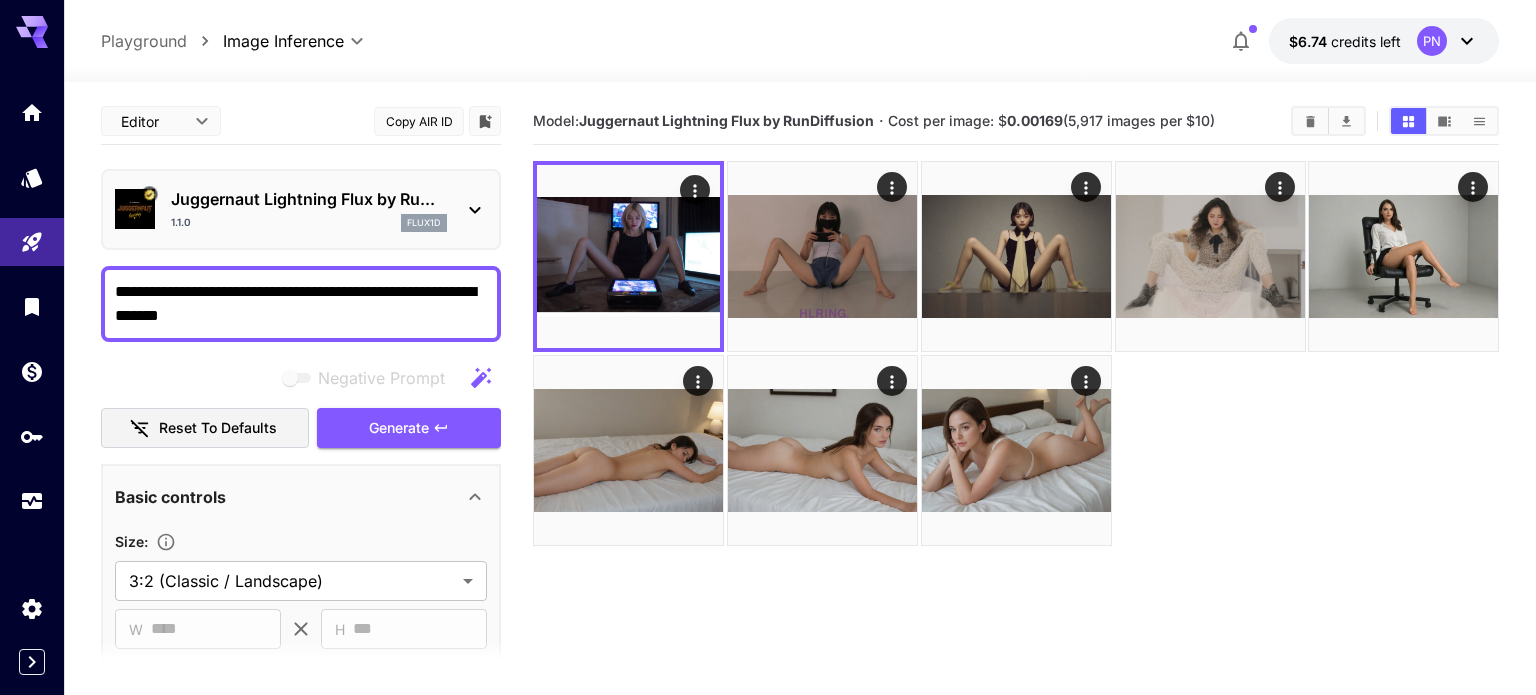 click on "**********" at bounding box center [301, 304] 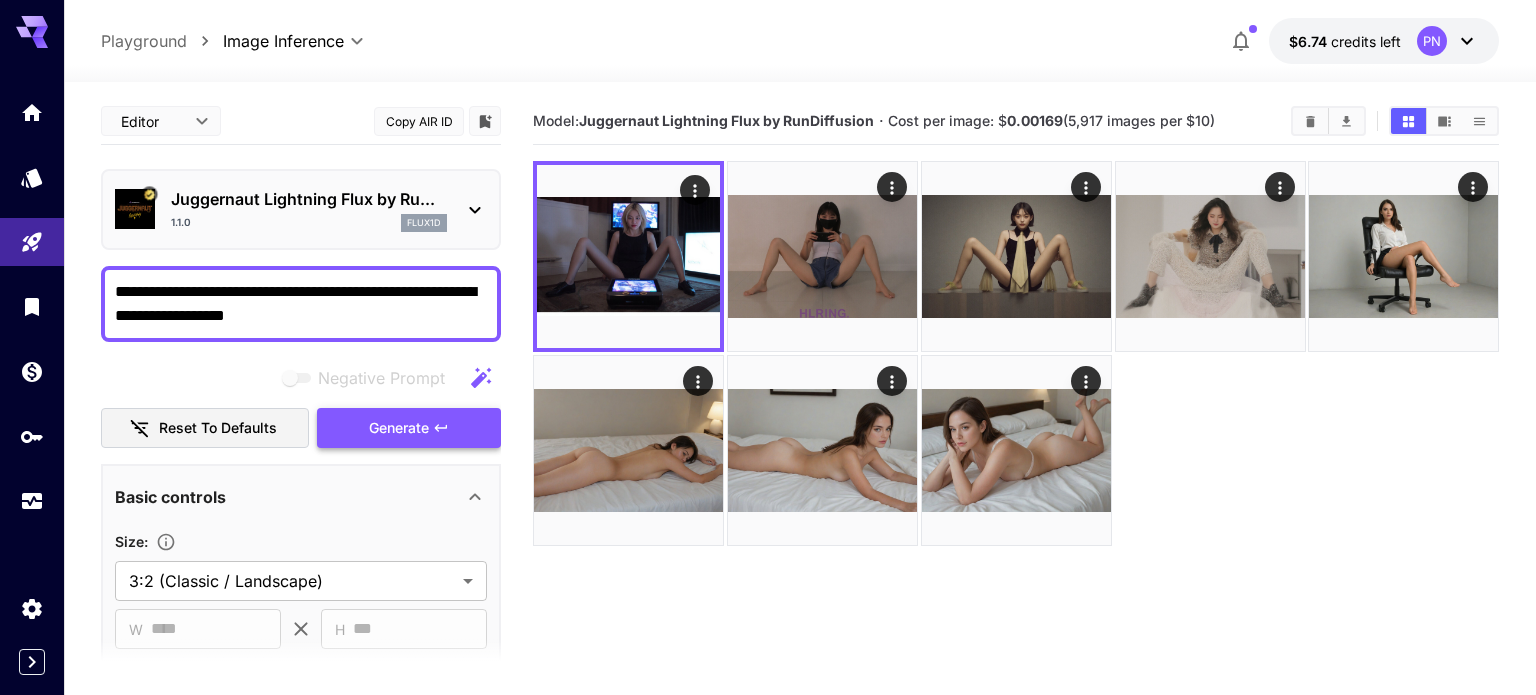 type on "**********" 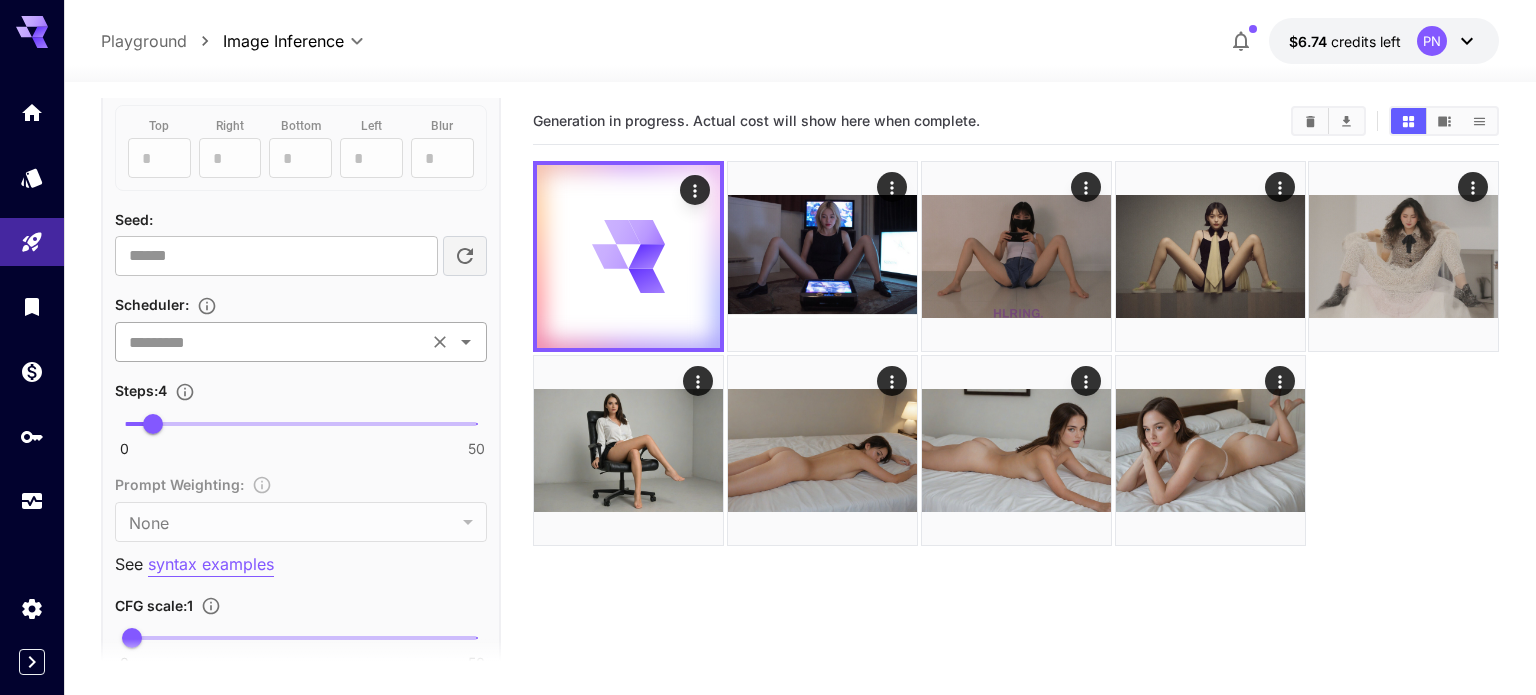 scroll, scrollTop: 1128, scrollLeft: 0, axis: vertical 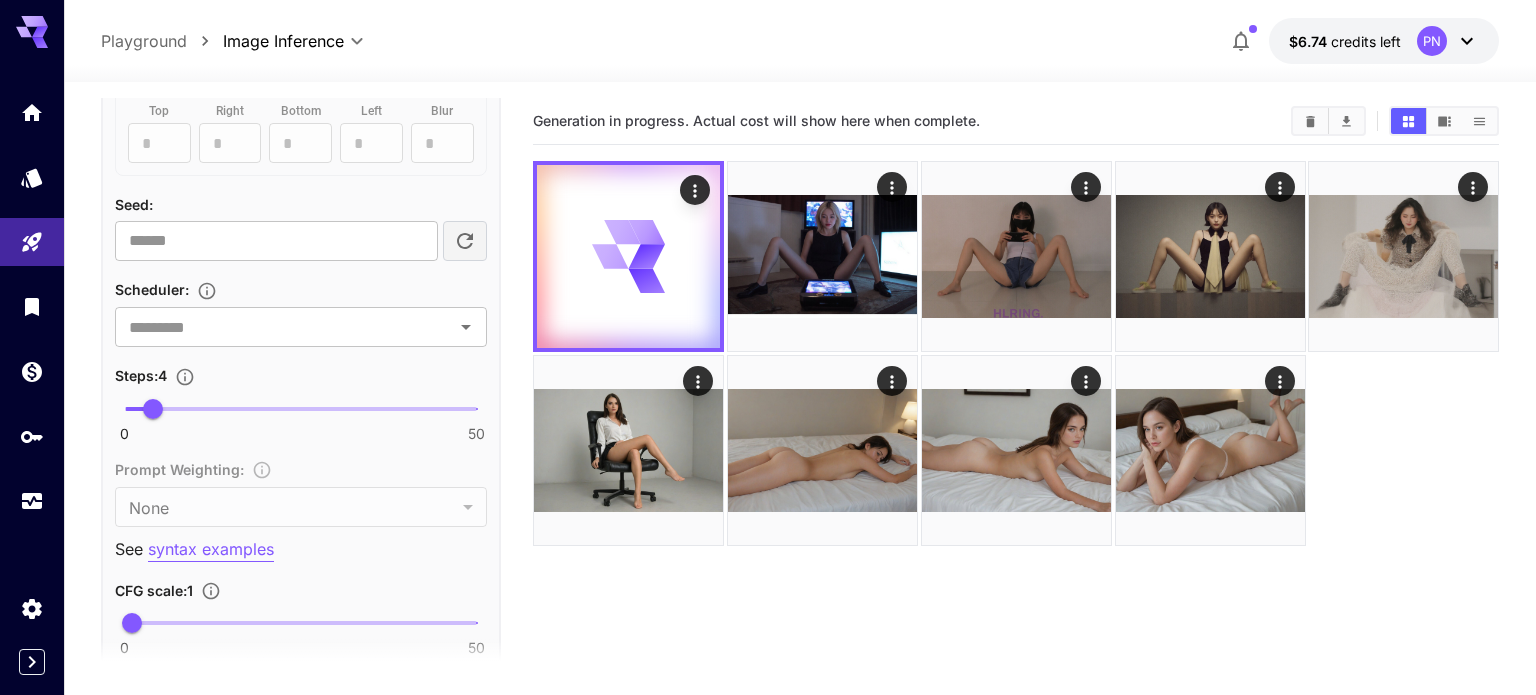 click on "0 50 4" at bounding box center (301, 409) 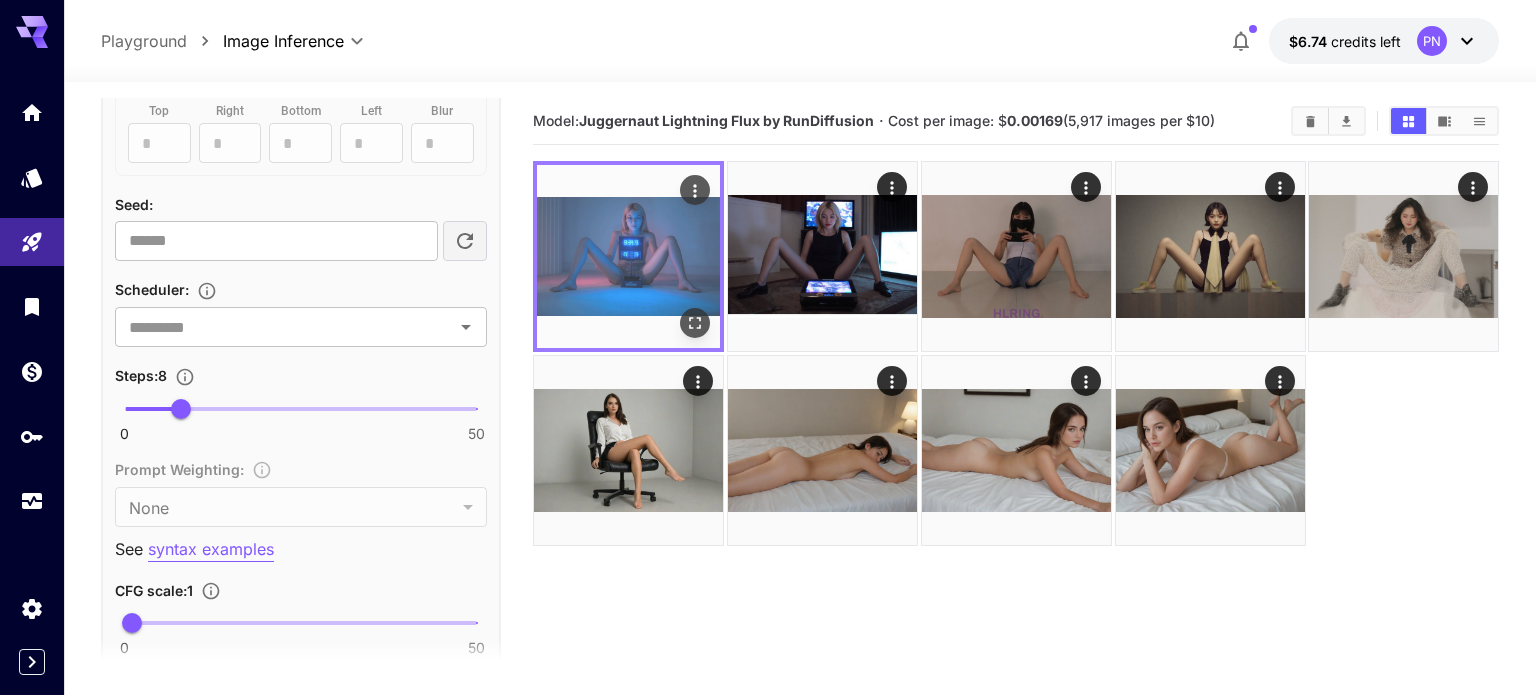 click at bounding box center [628, 256] 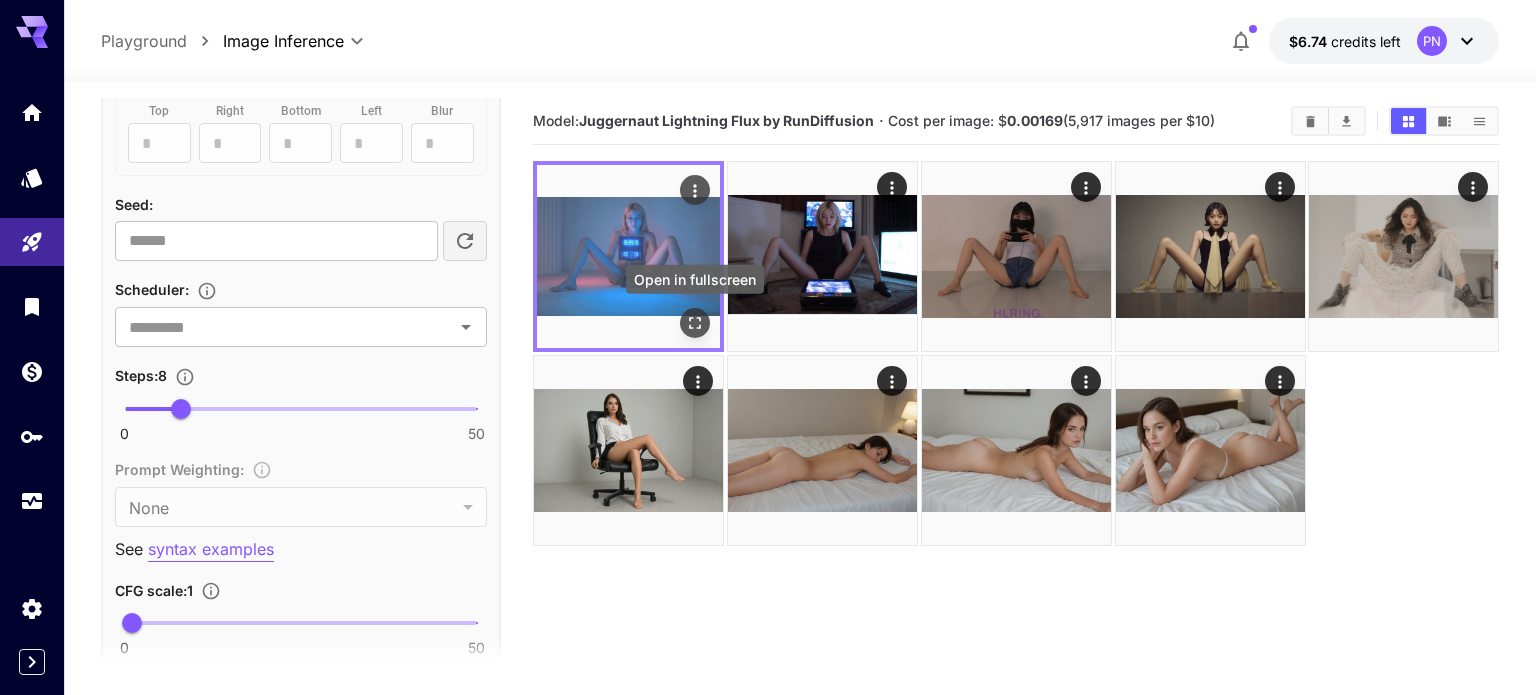click 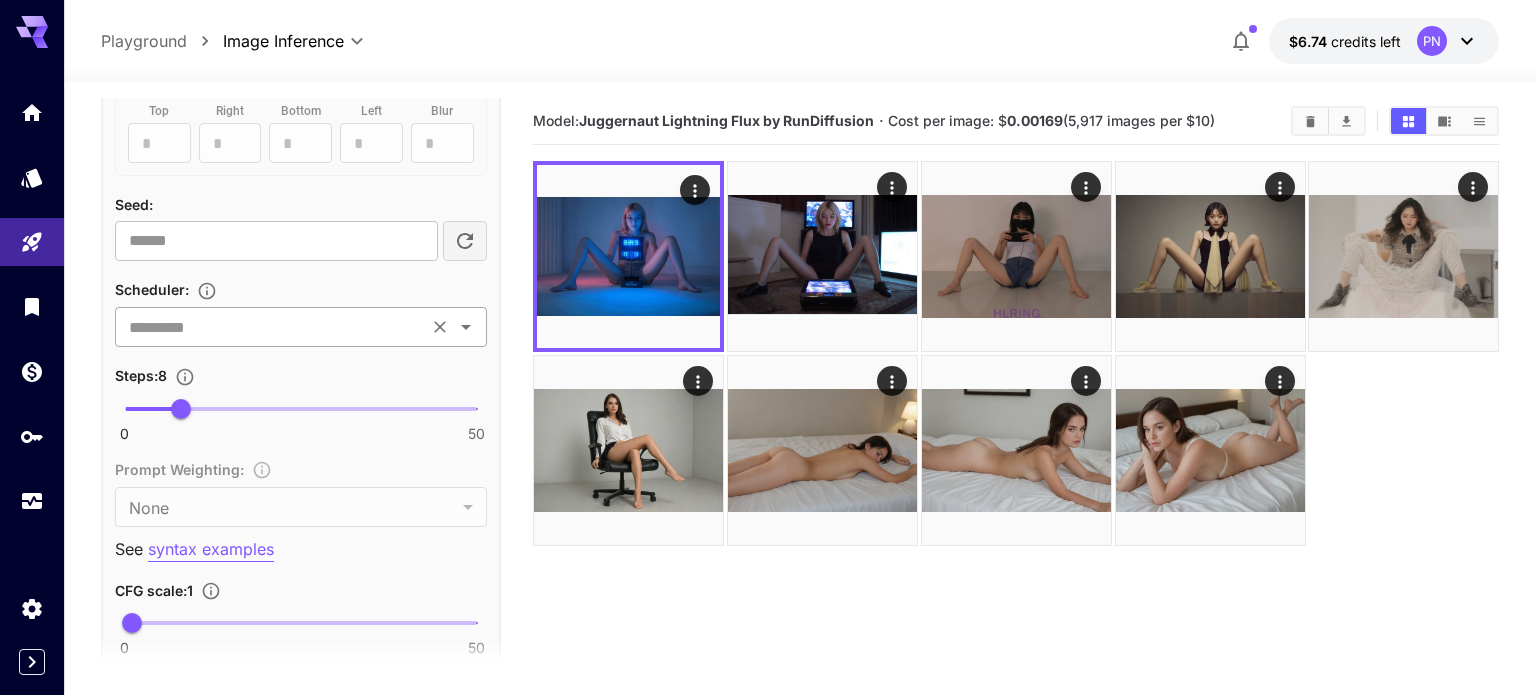 scroll, scrollTop: 0, scrollLeft: 0, axis: both 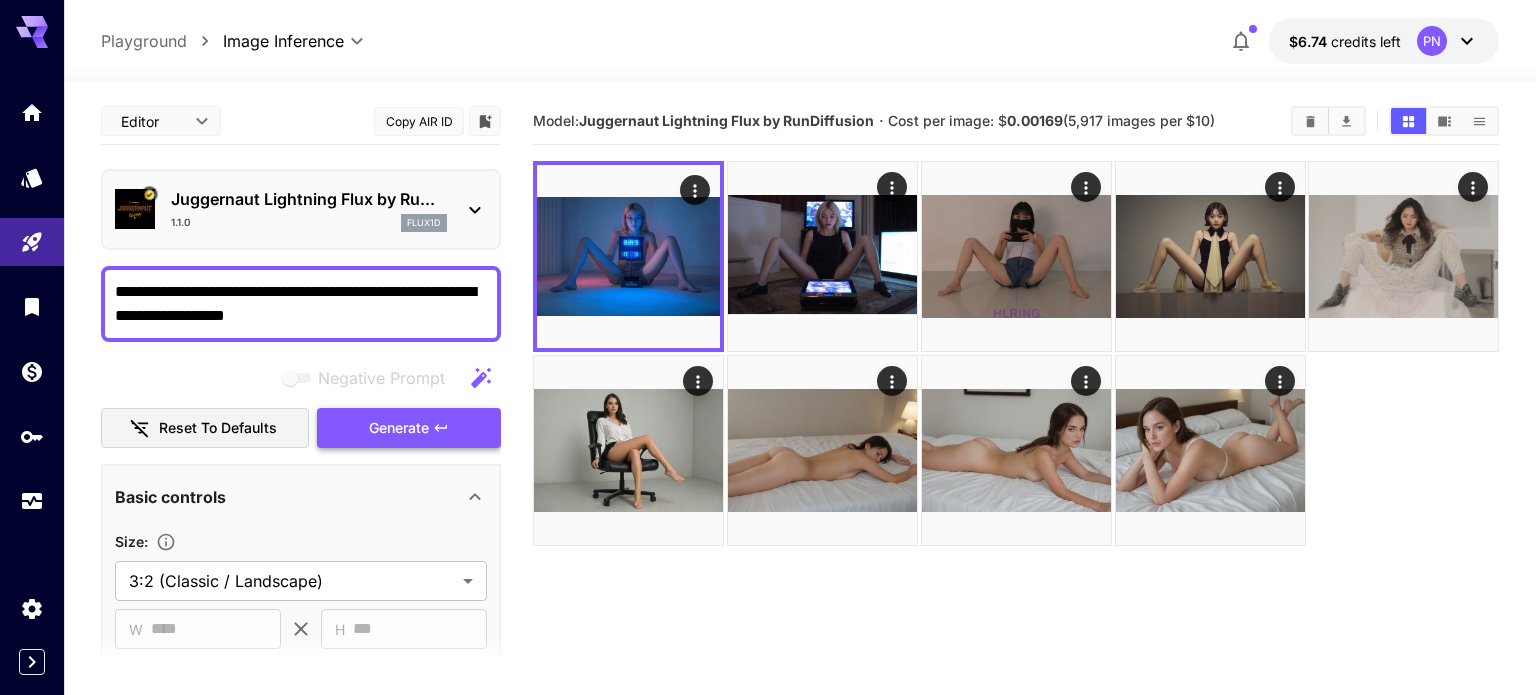 click on "Generate" at bounding box center [409, 428] 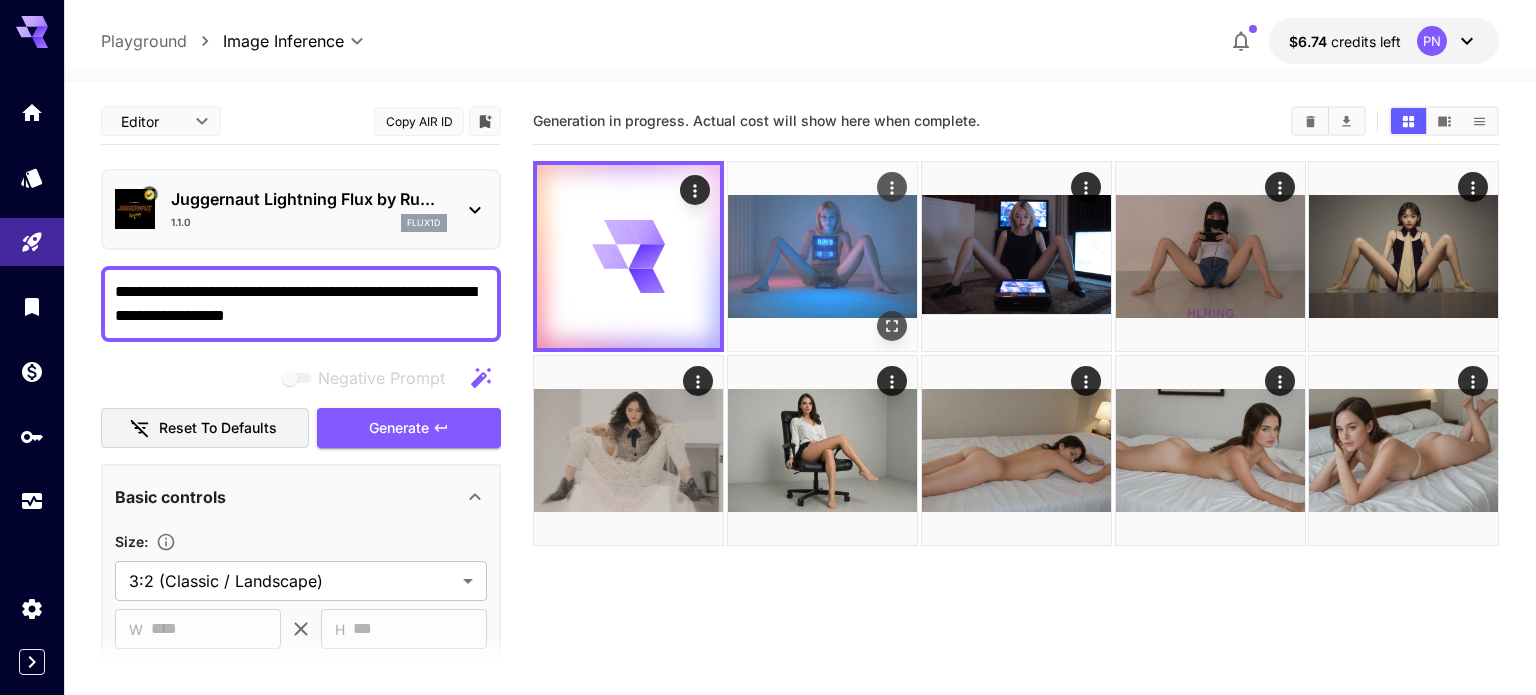 click at bounding box center [822, 256] 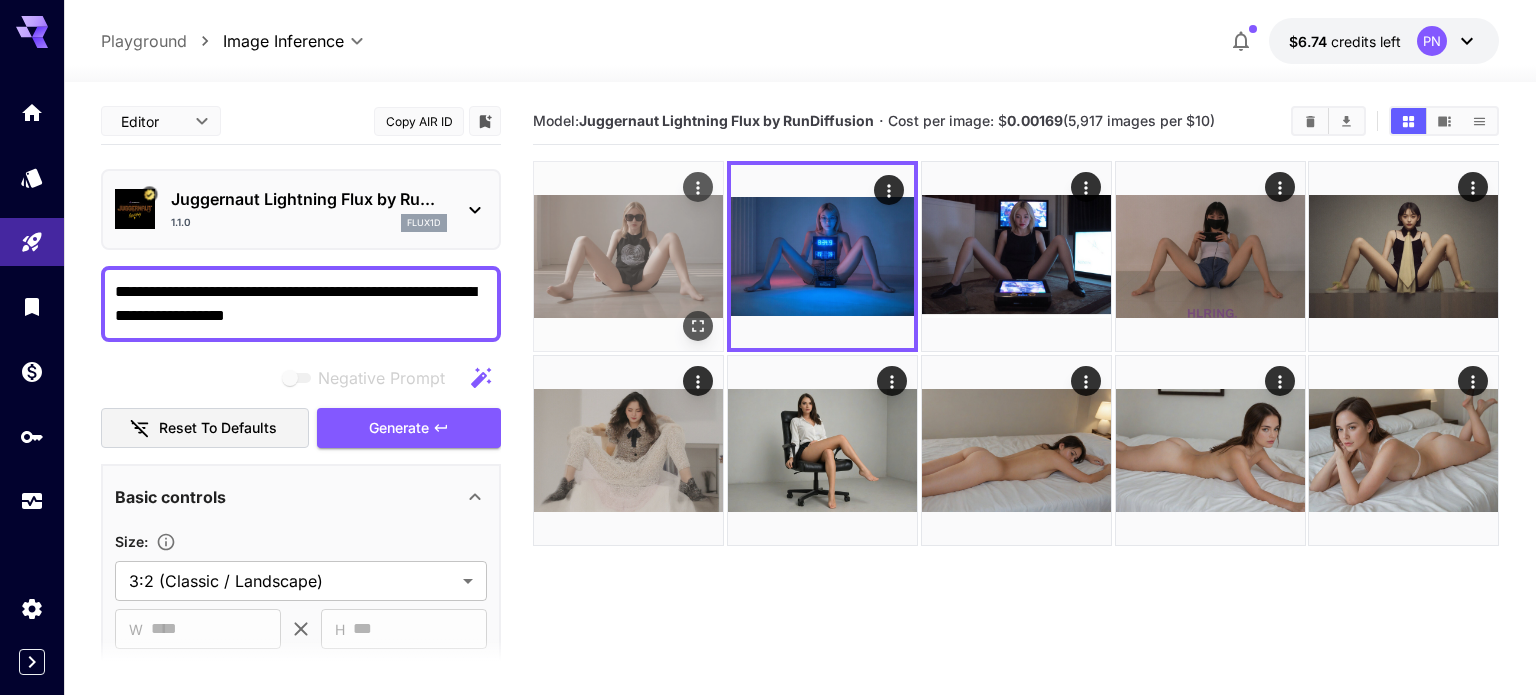 click at bounding box center [628, 256] 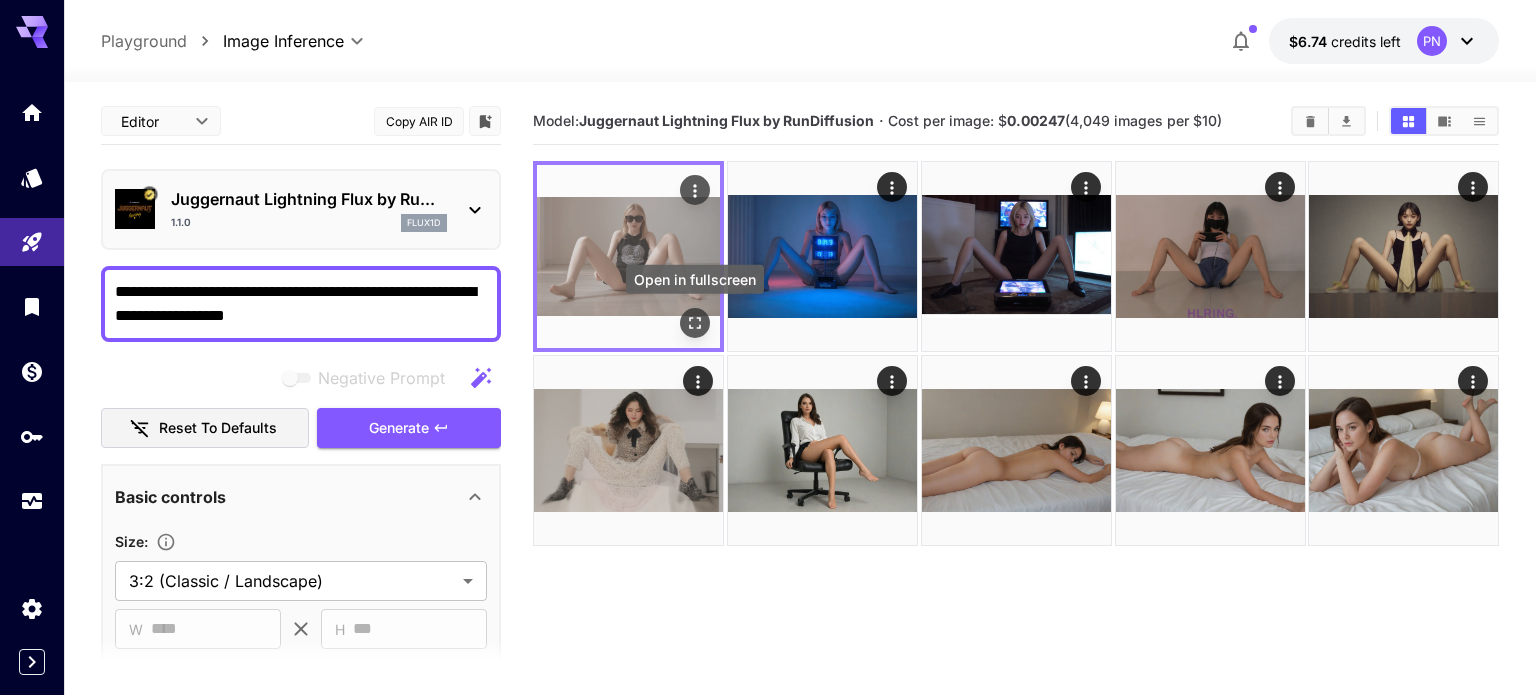 click 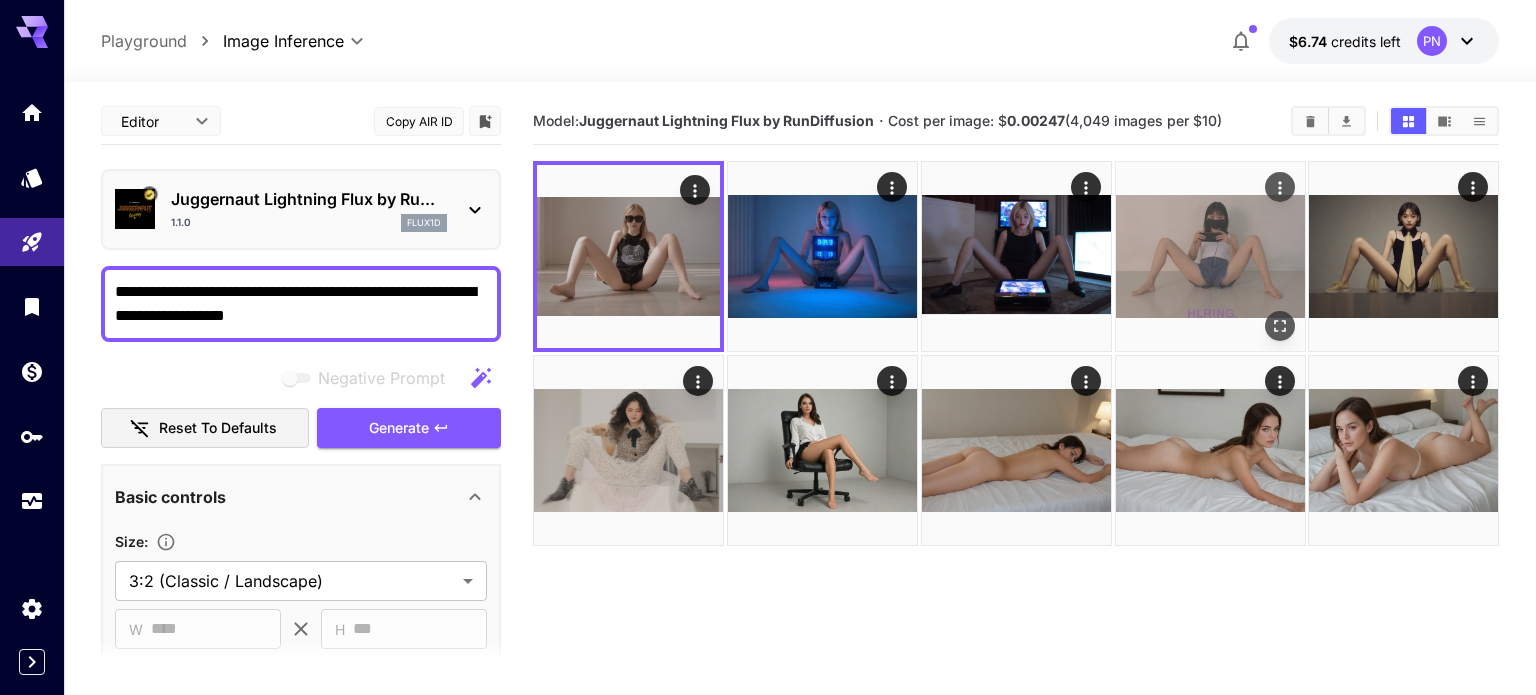 click at bounding box center (1210, 256) 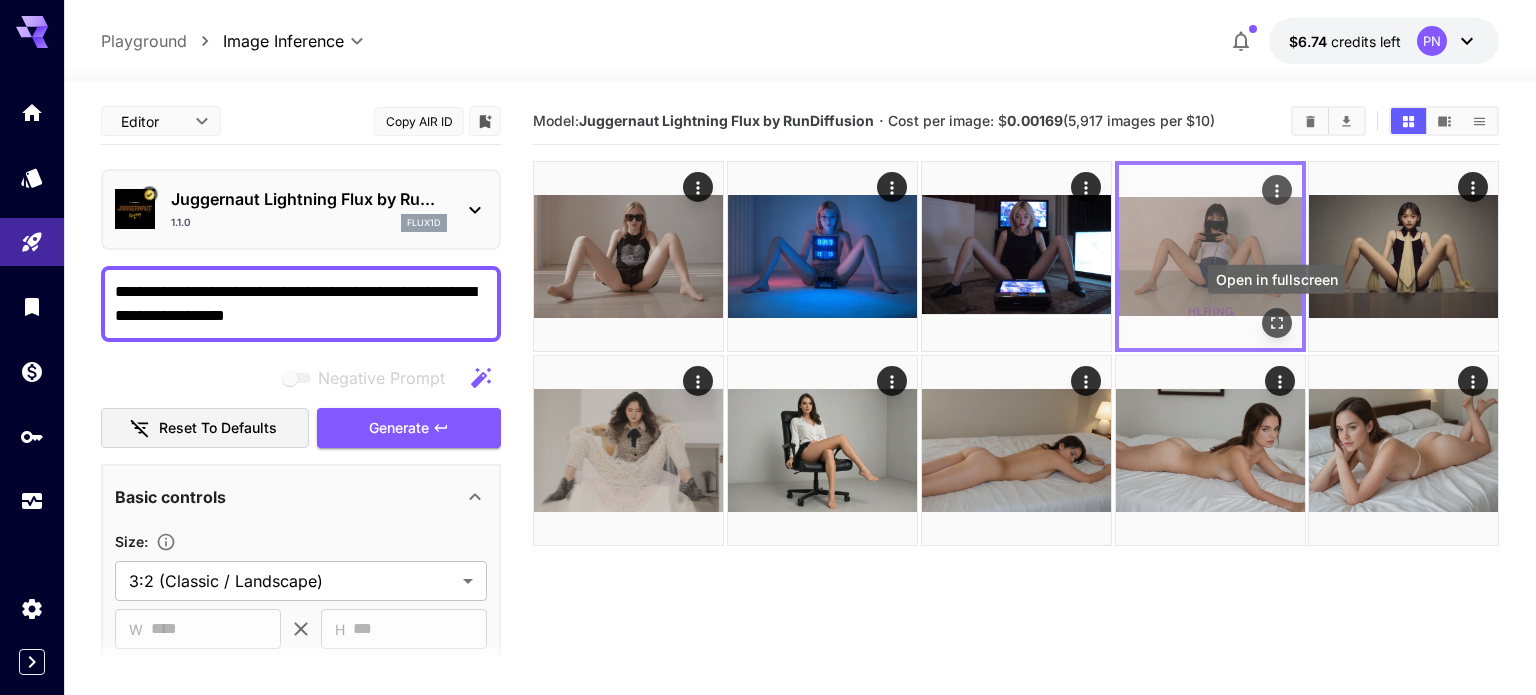click at bounding box center [1276, 323] 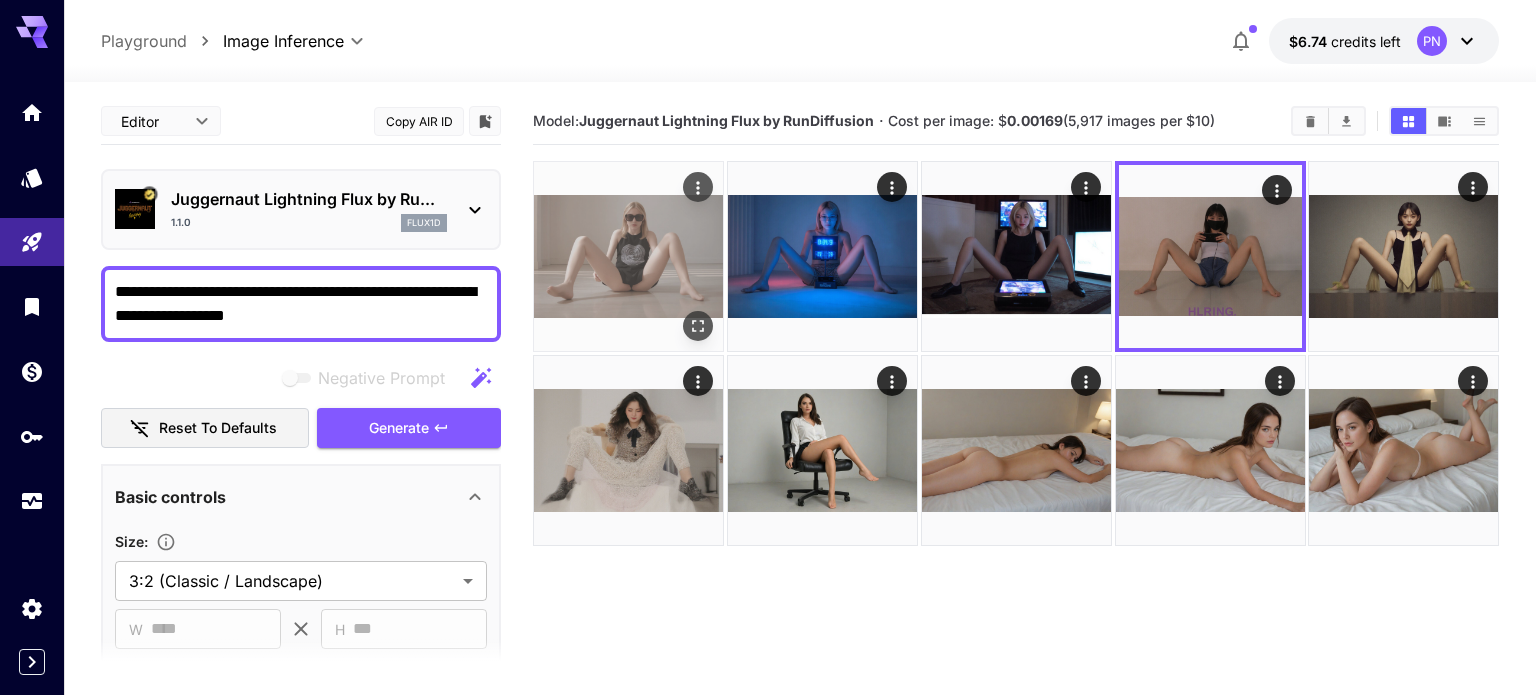 click at bounding box center [628, 256] 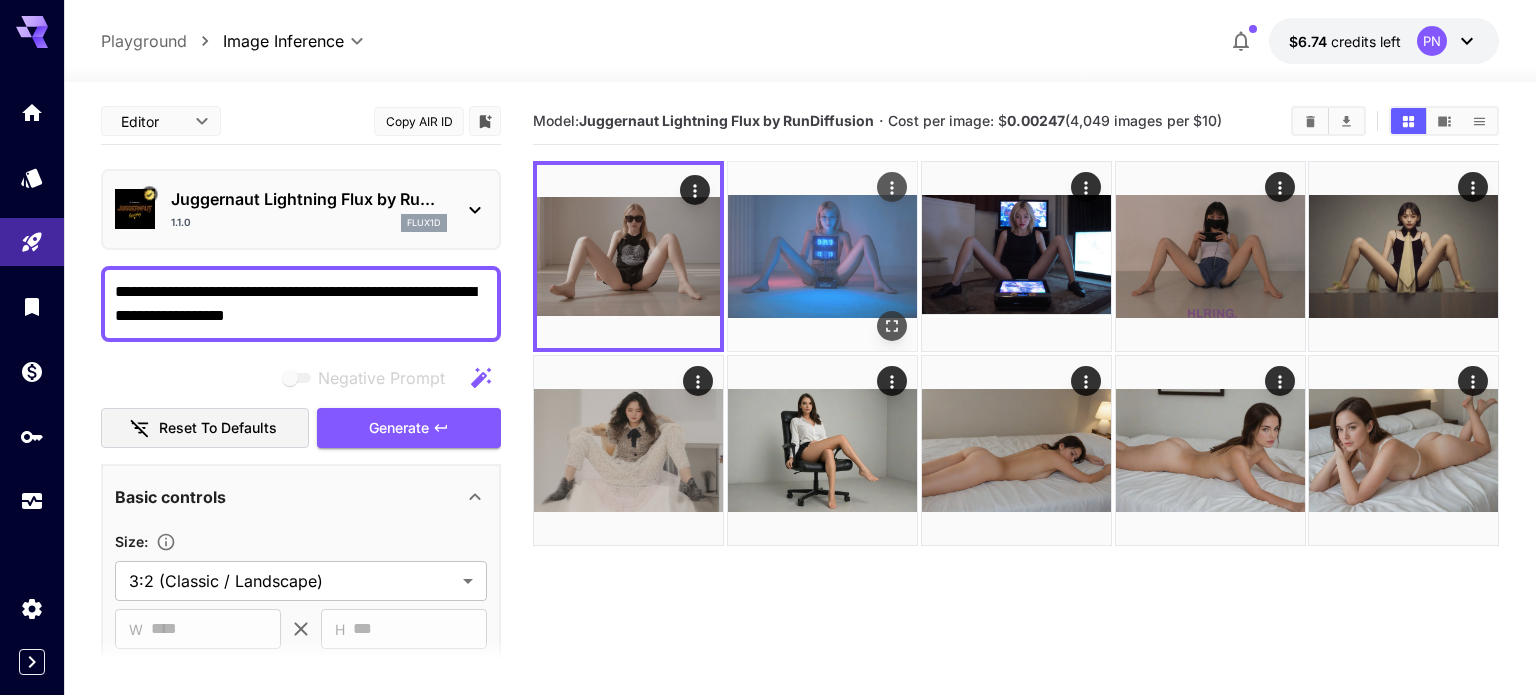 click at bounding box center (822, 256) 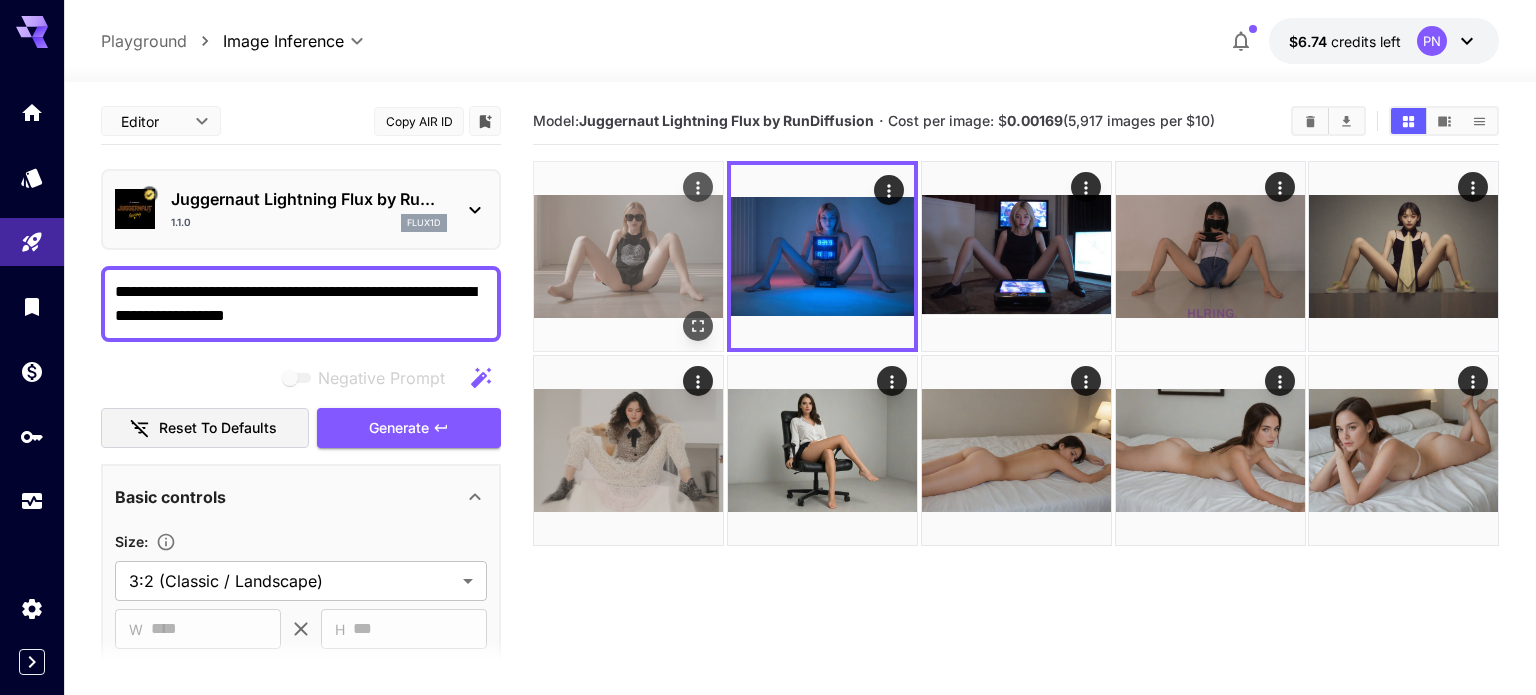 click at bounding box center [628, 256] 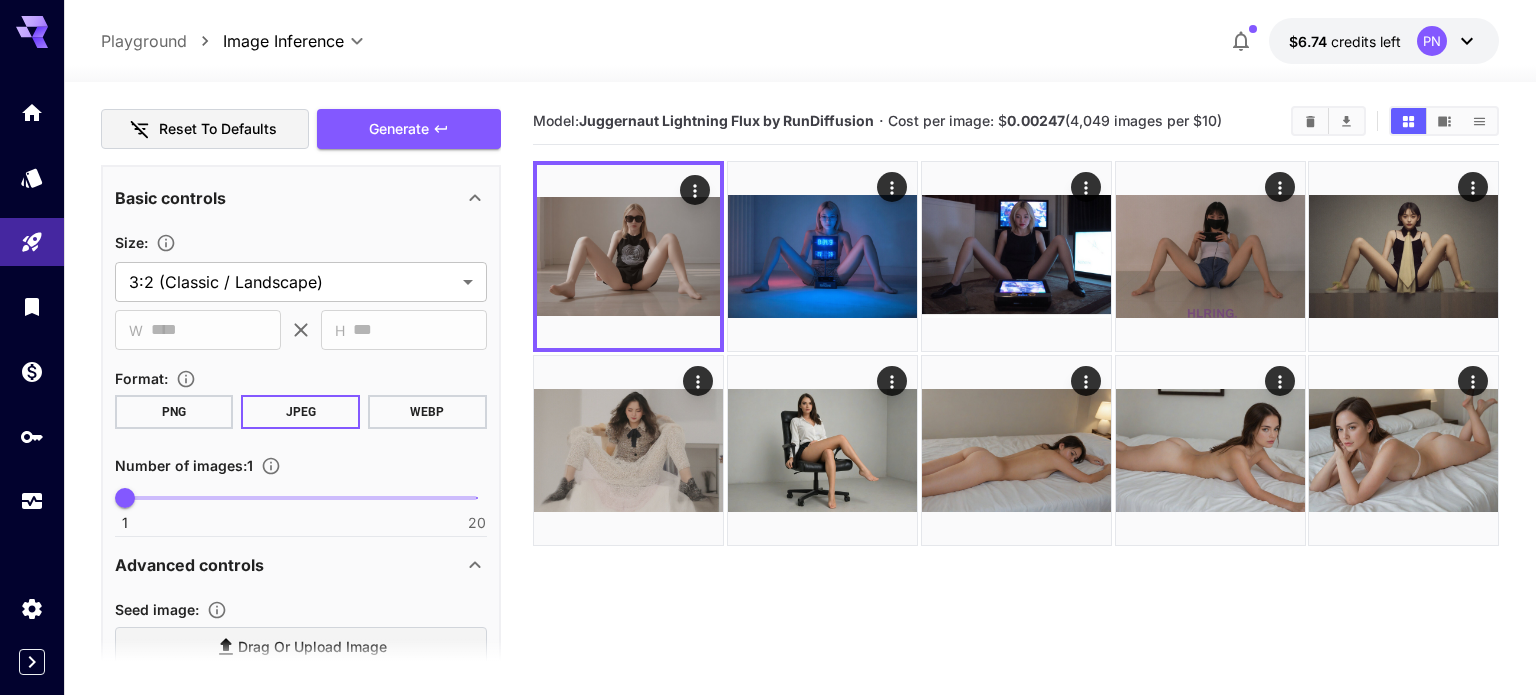 scroll, scrollTop: 302, scrollLeft: 0, axis: vertical 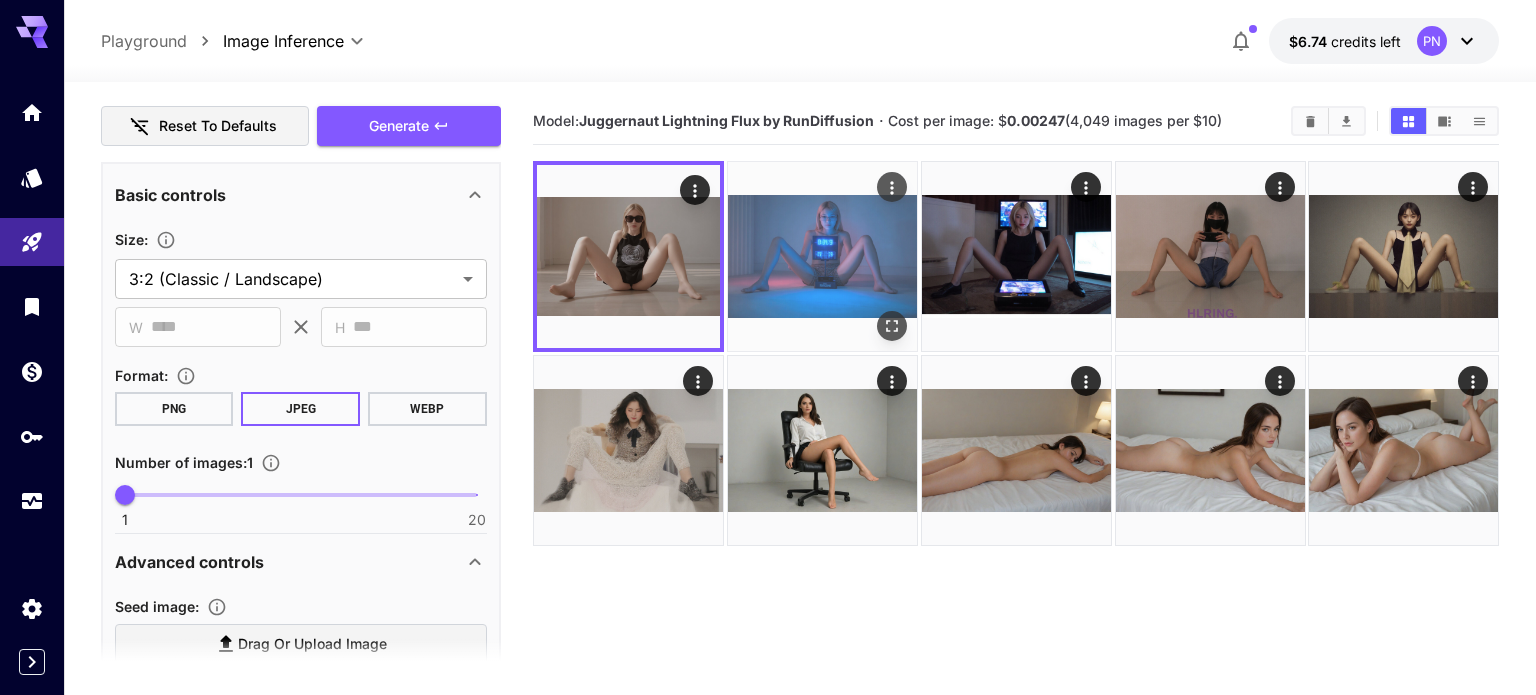 click at bounding box center (822, 256) 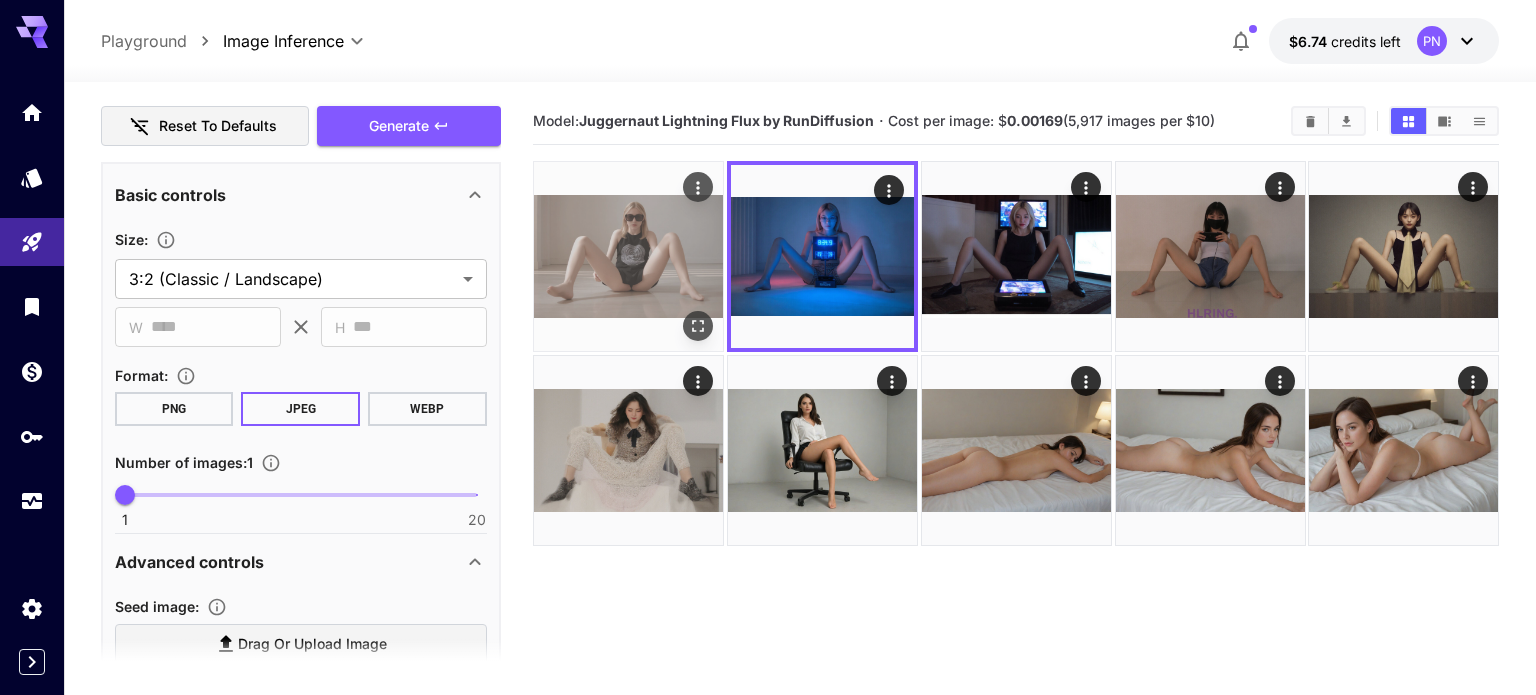 click at bounding box center (628, 256) 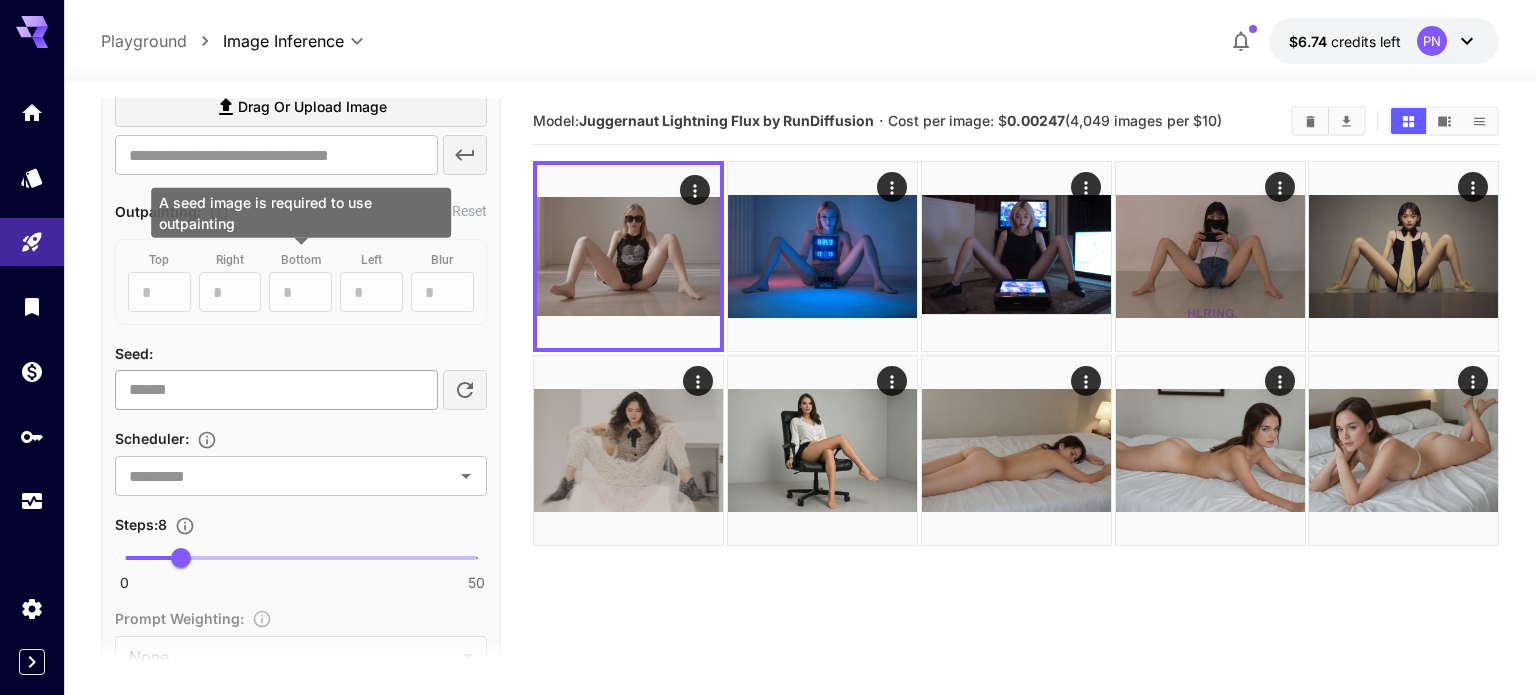 scroll, scrollTop: 983, scrollLeft: 0, axis: vertical 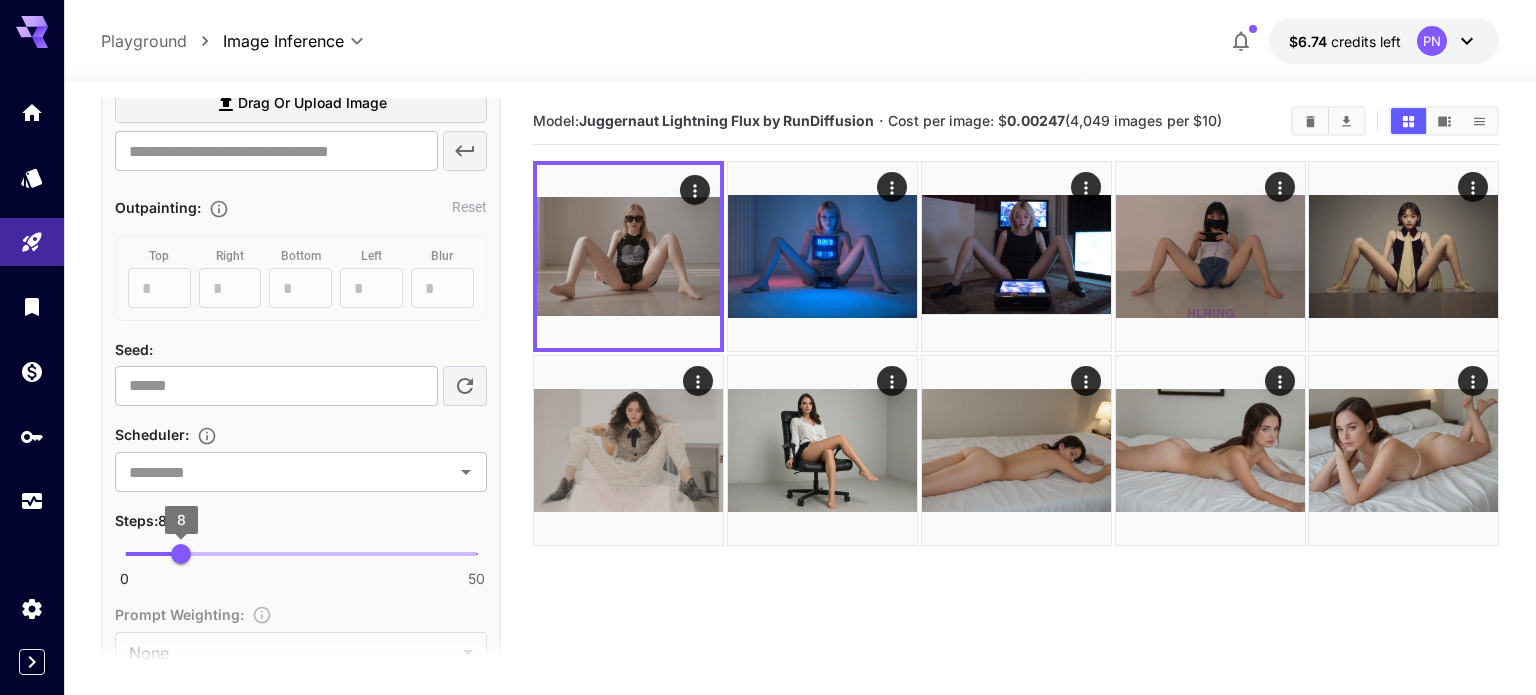 click on "8" at bounding box center [181, 554] 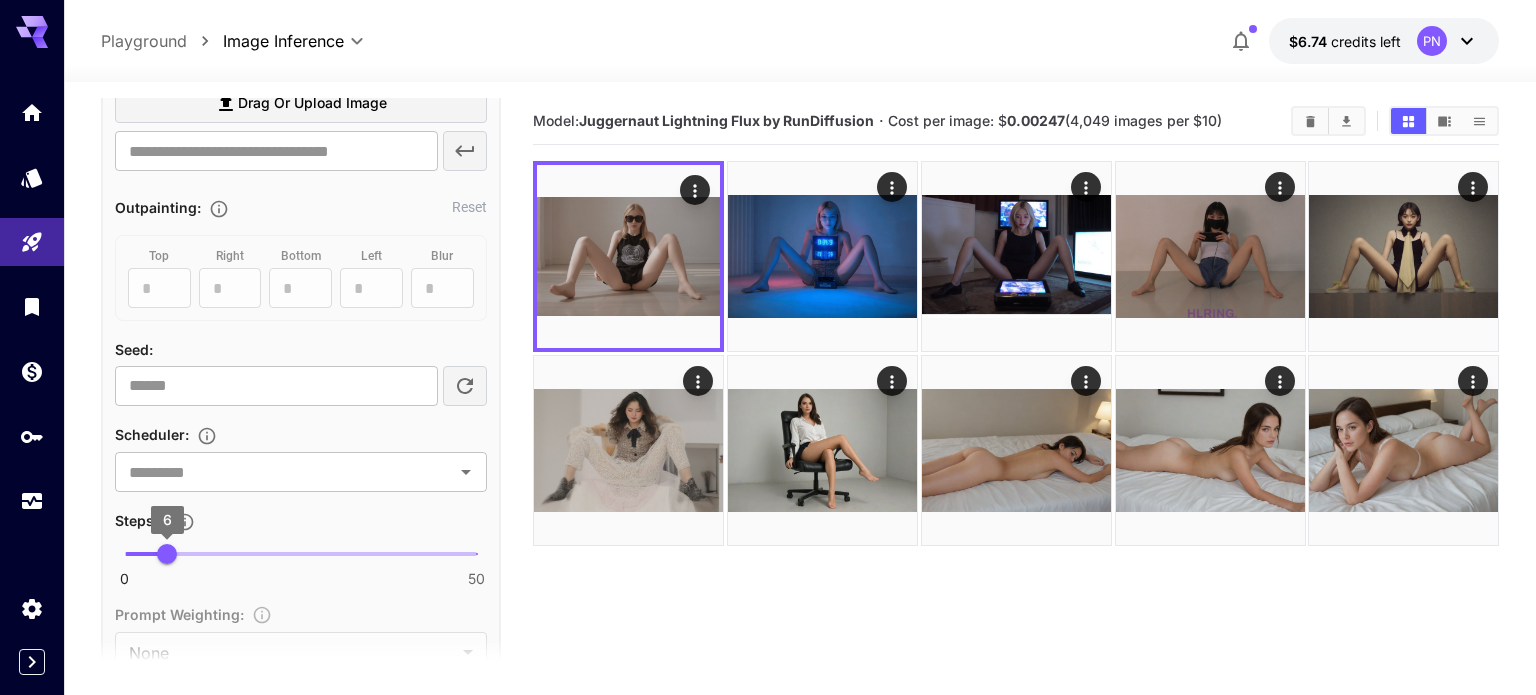 click on "6" at bounding box center [167, 554] 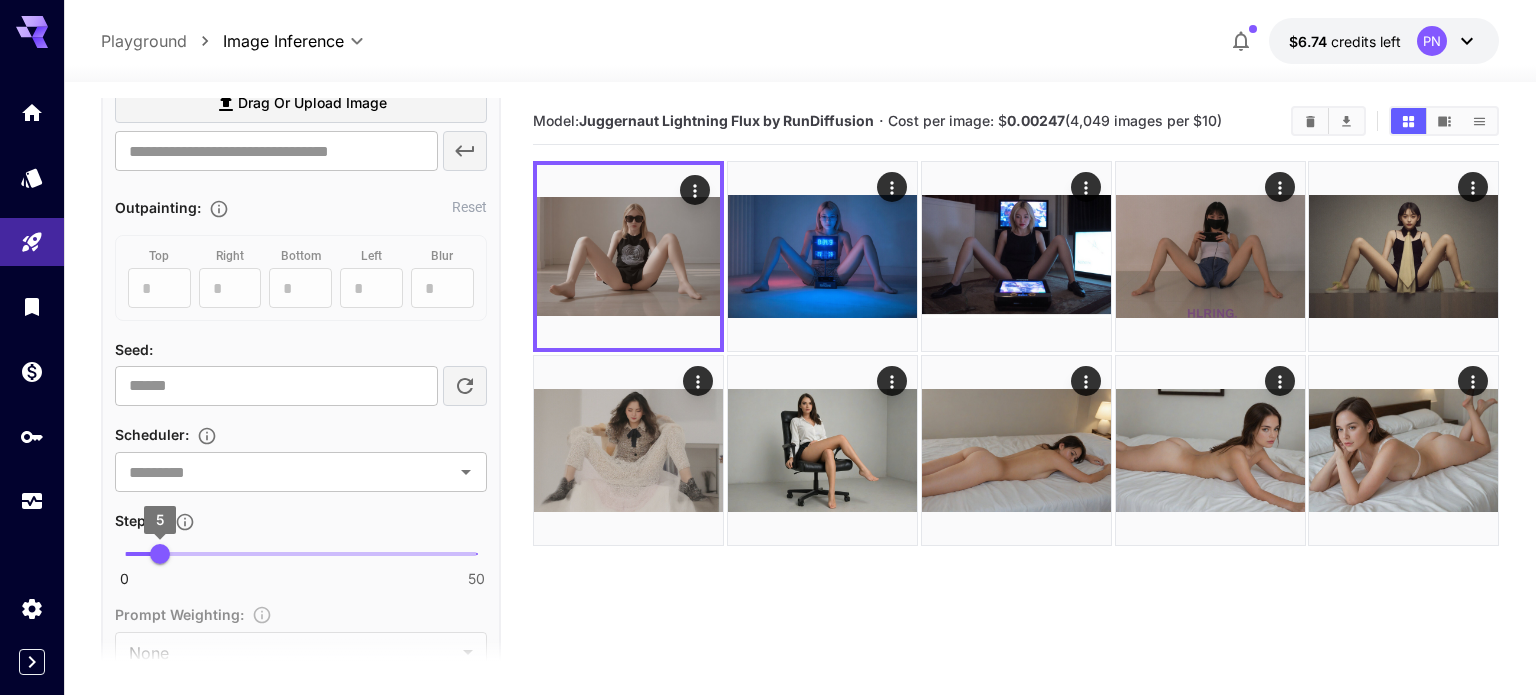 click on "5" at bounding box center [160, 554] 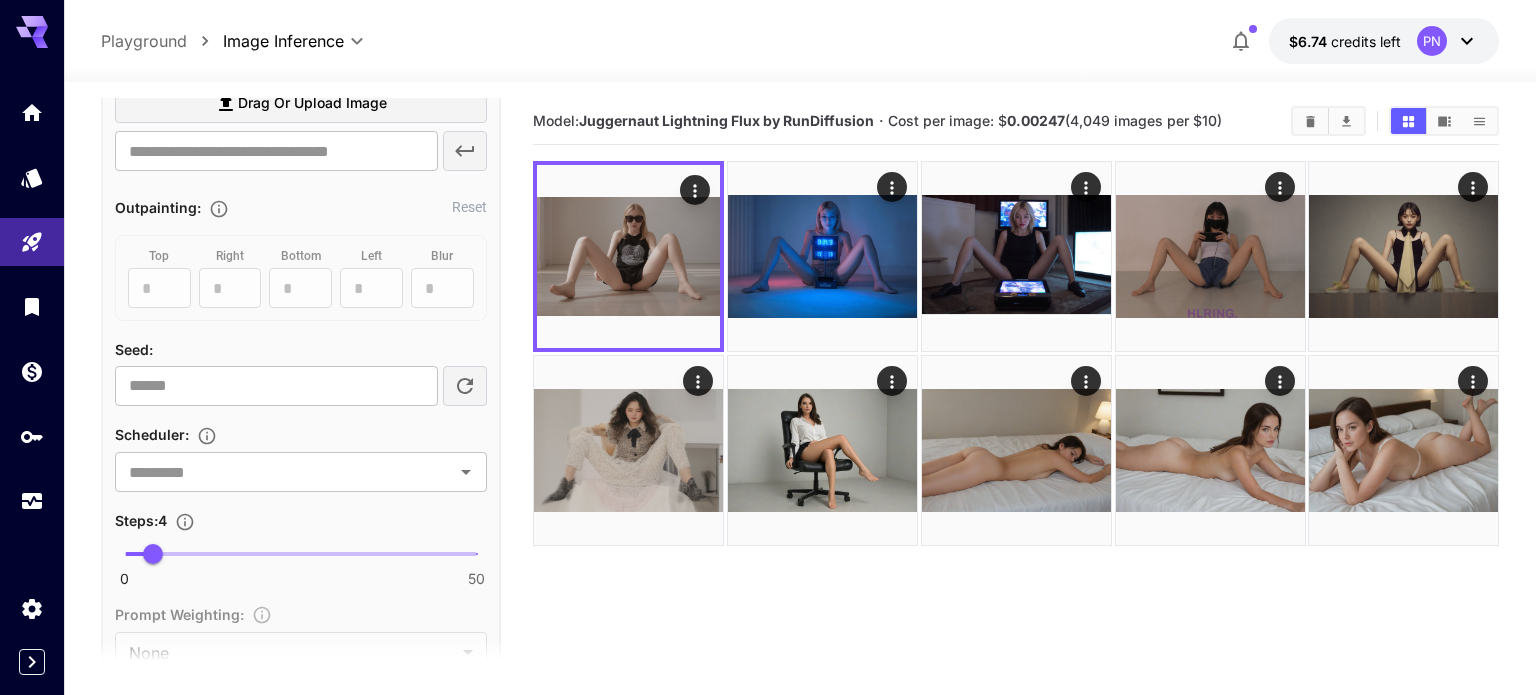 scroll, scrollTop: 0, scrollLeft: 0, axis: both 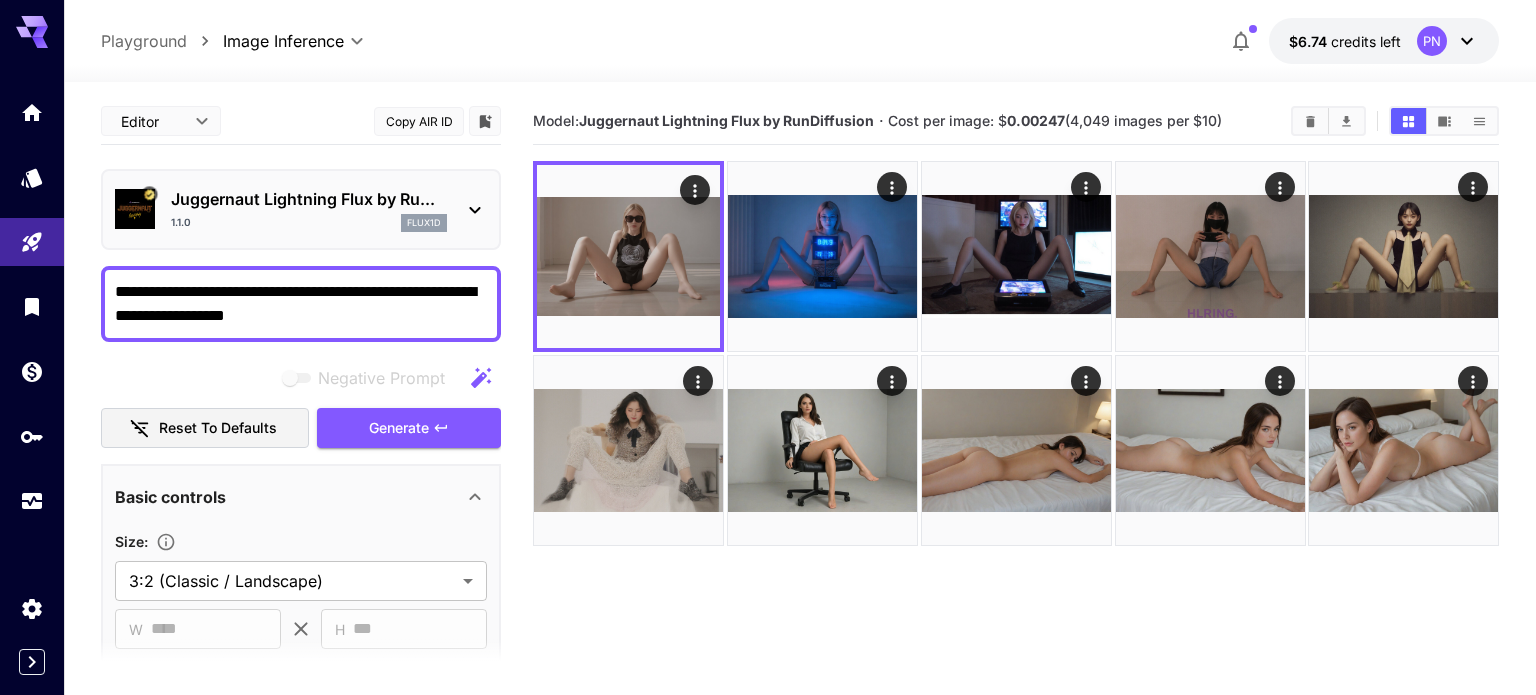 click on "**********" at bounding box center [301, 304] 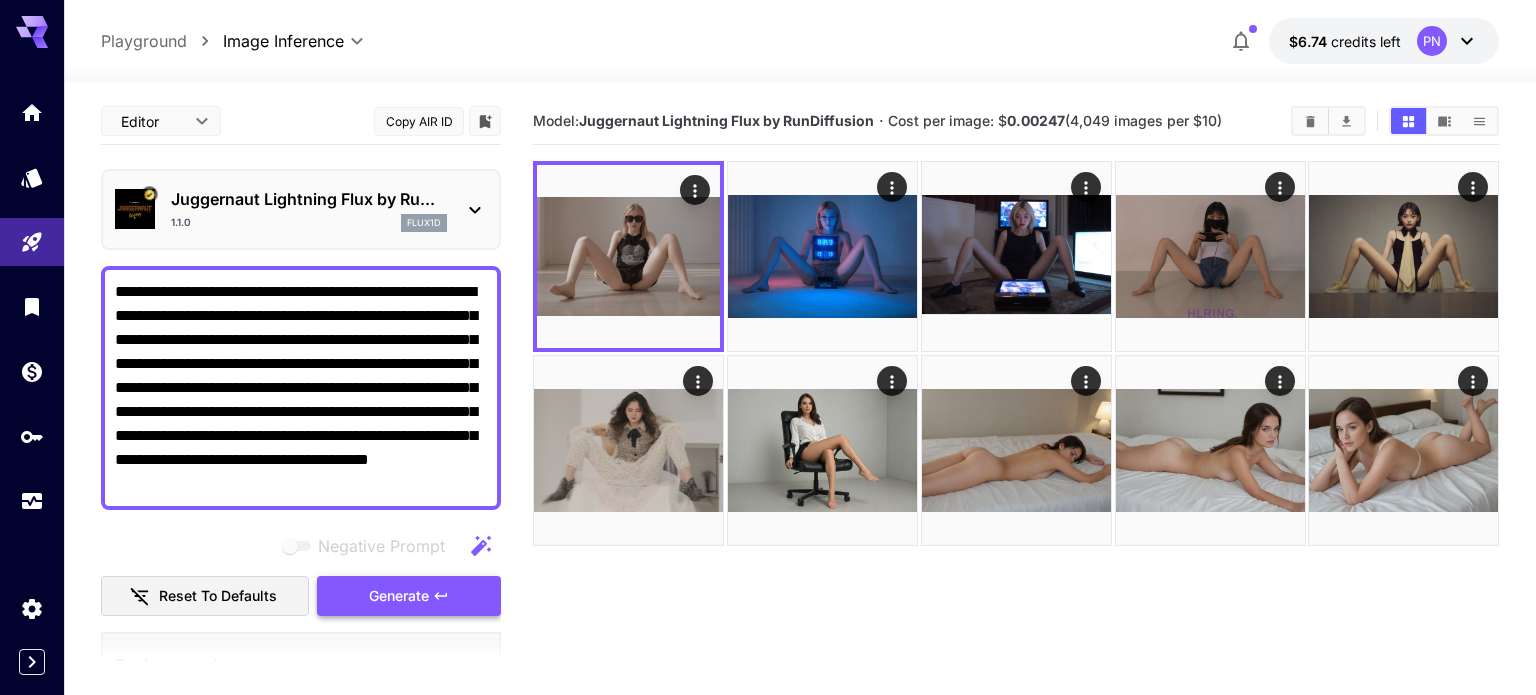 type on "**********" 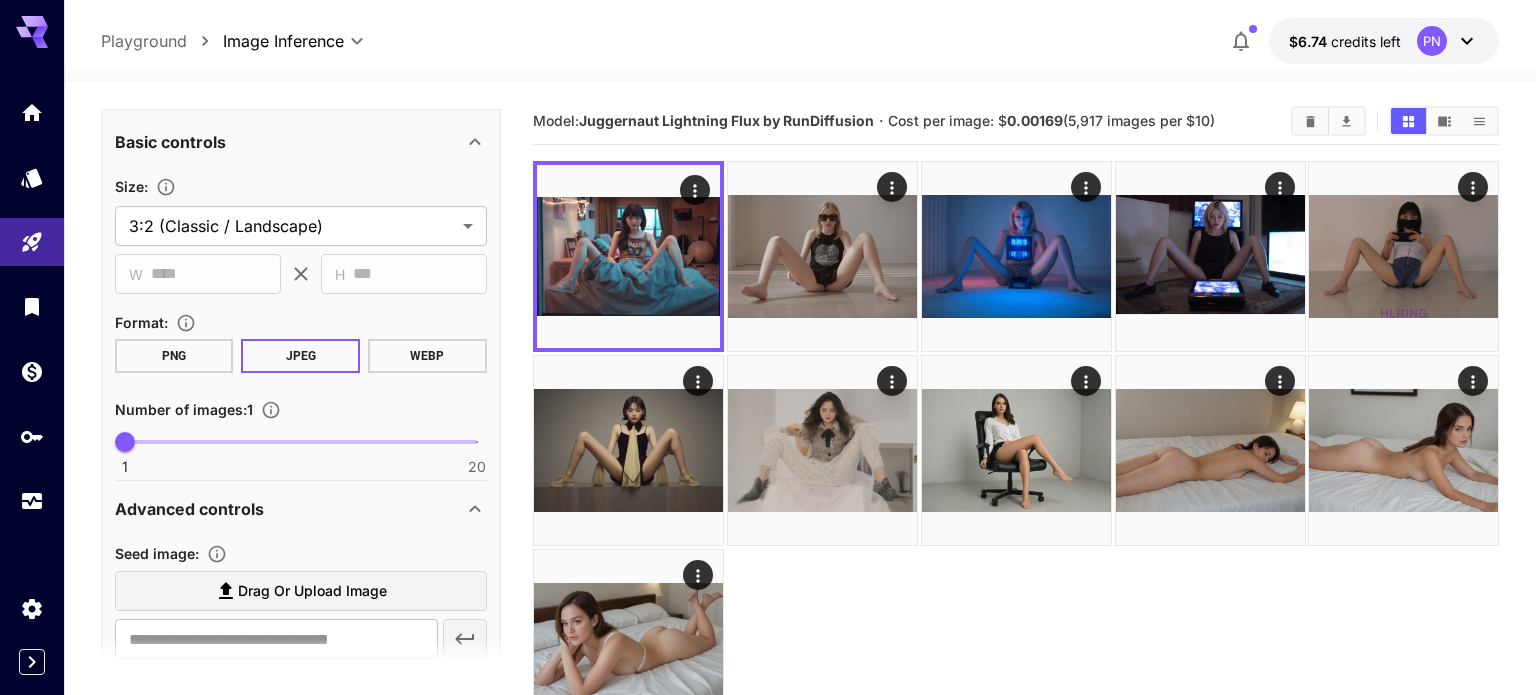 scroll, scrollTop: 524, scrollLeft: 0, axis: vertical 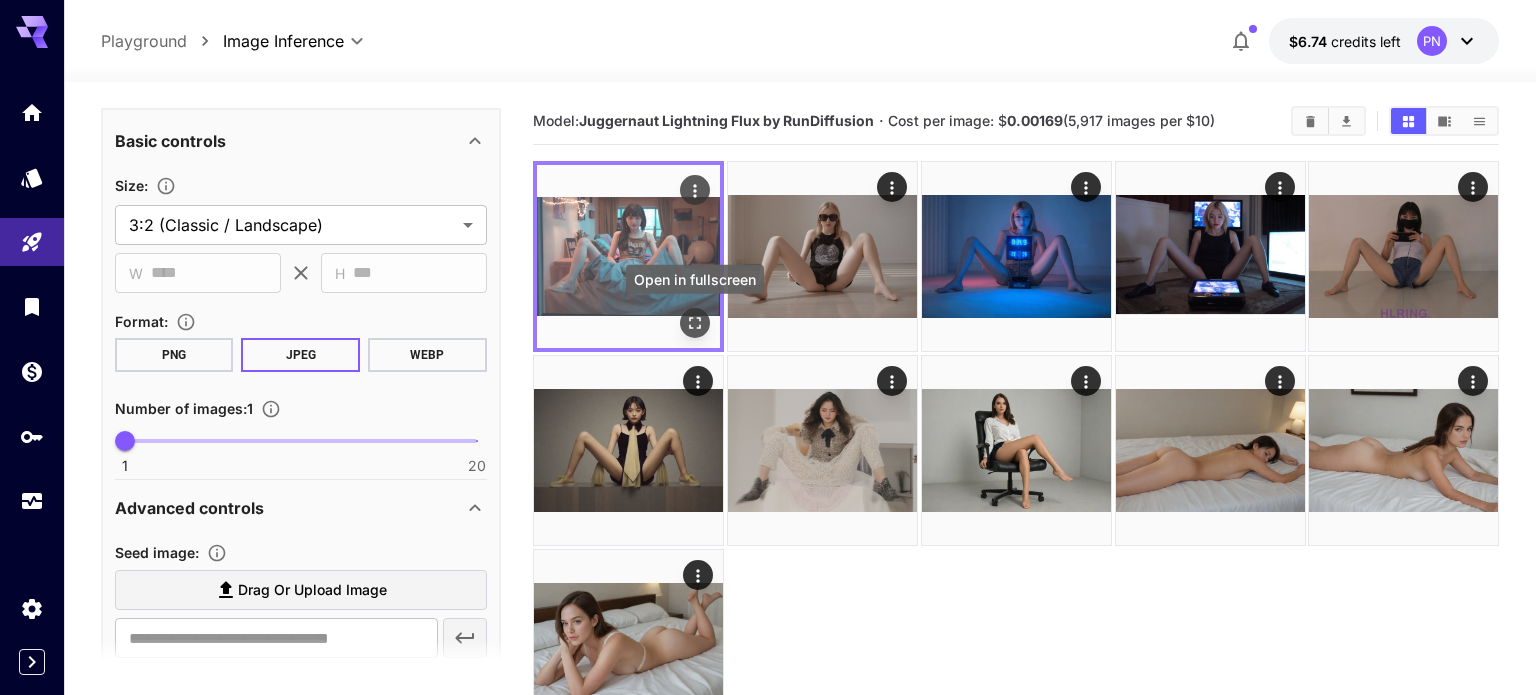 click 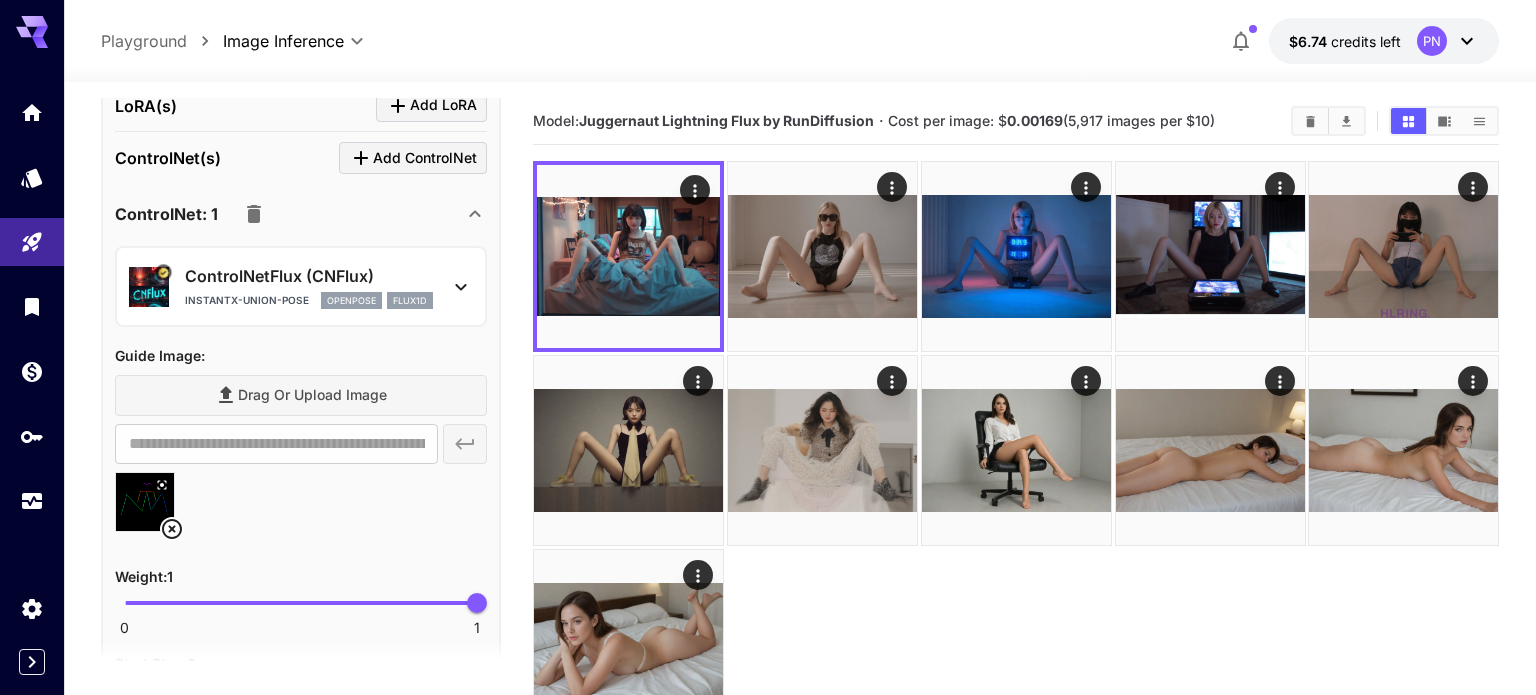 scroll, scrollTop: 1978, scrollLeft: 0, axis: vertical 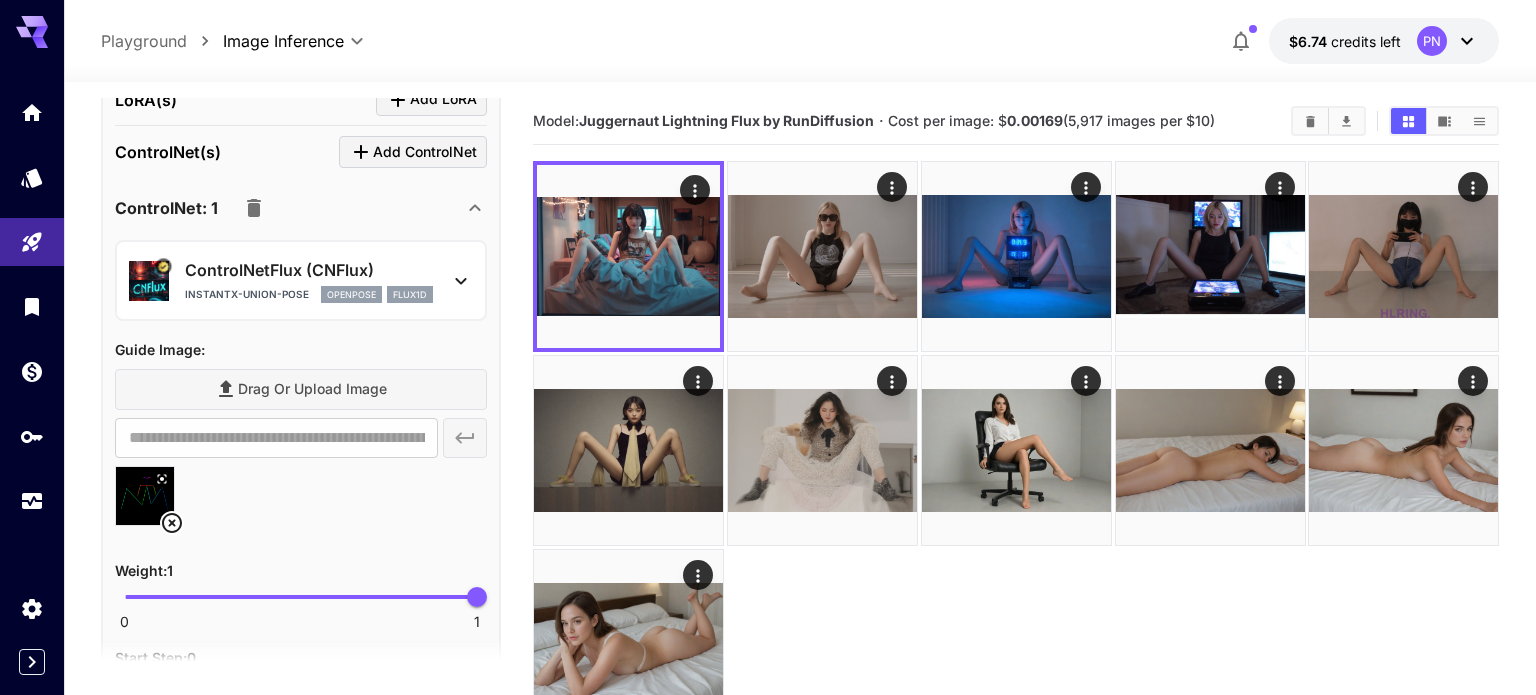 click on "openpose" at bounding box center (351, 295) 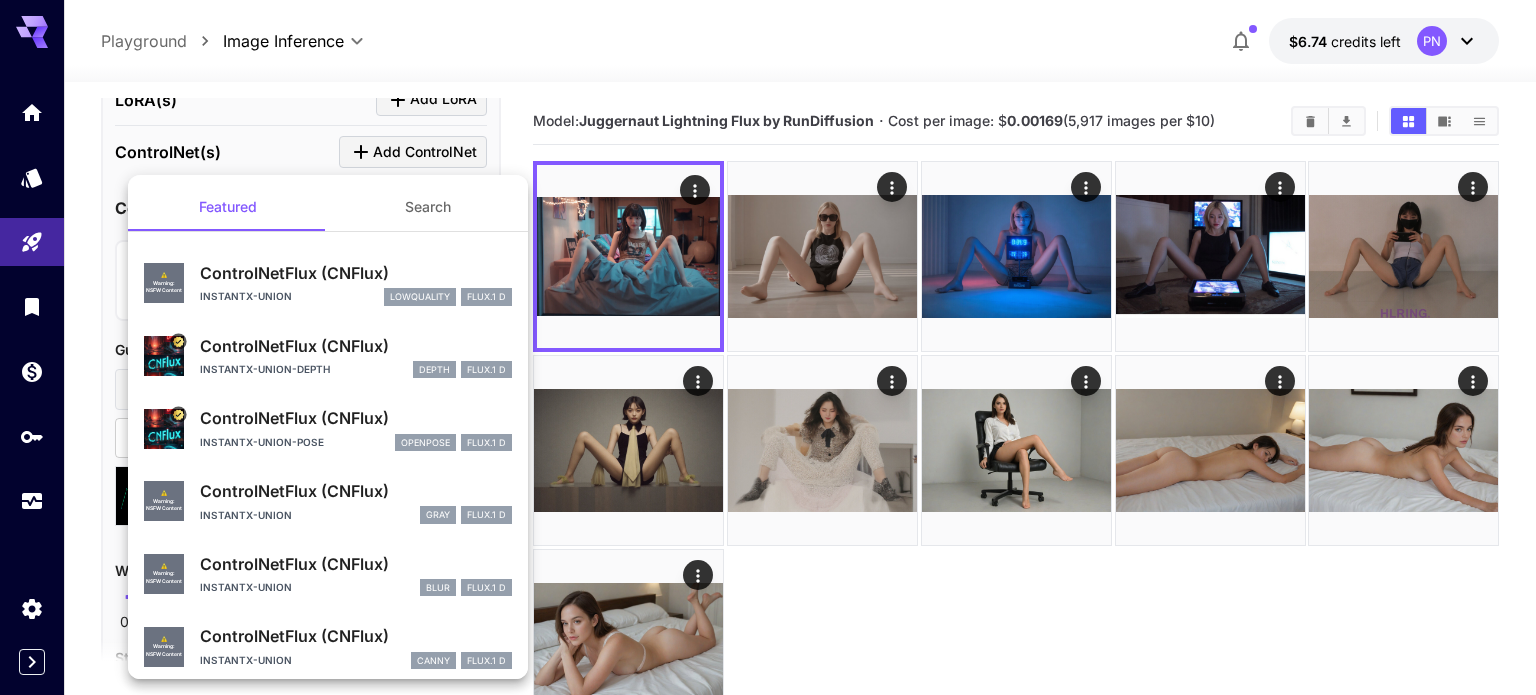 click on "instantx-union lowquality FLUX.1 D" at bounding box center (356, 297) 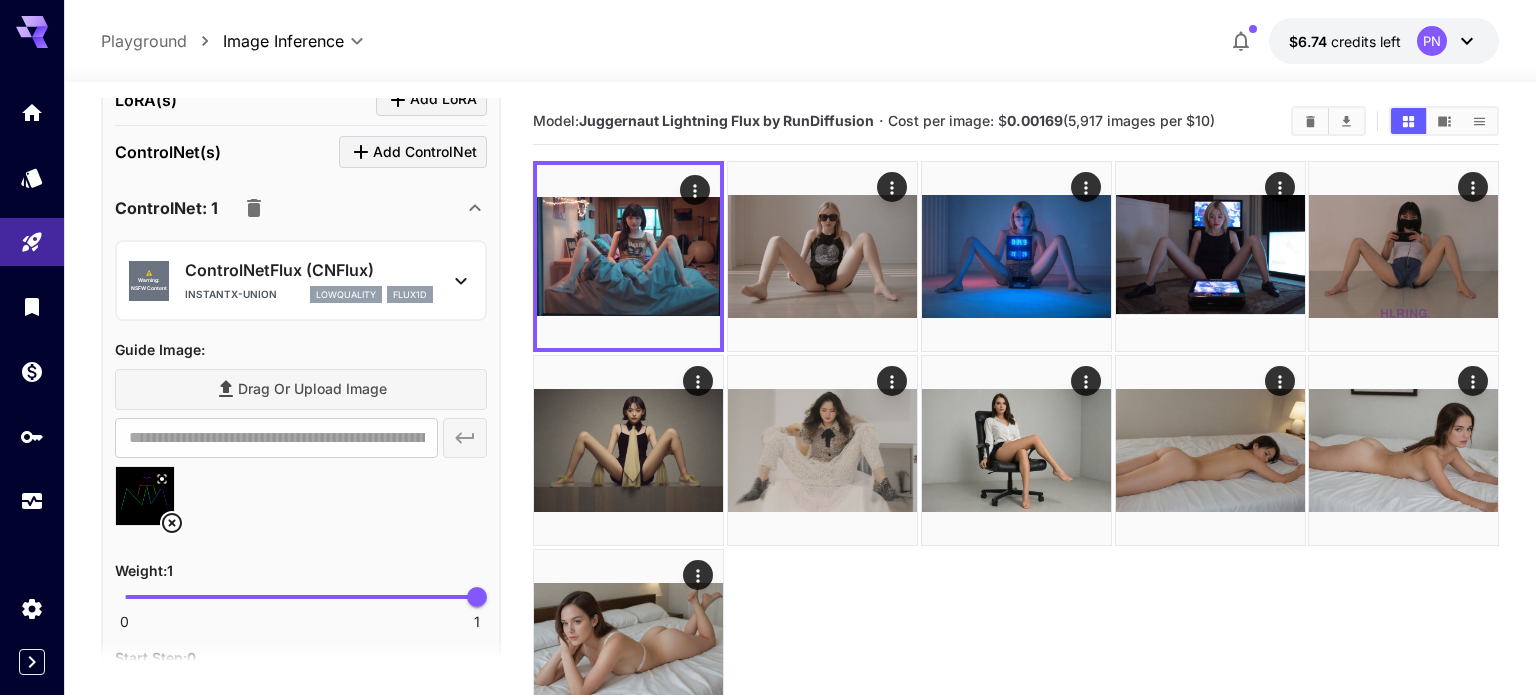 scroll, scrollTop: 0, scrollLeft: 0, axis: both 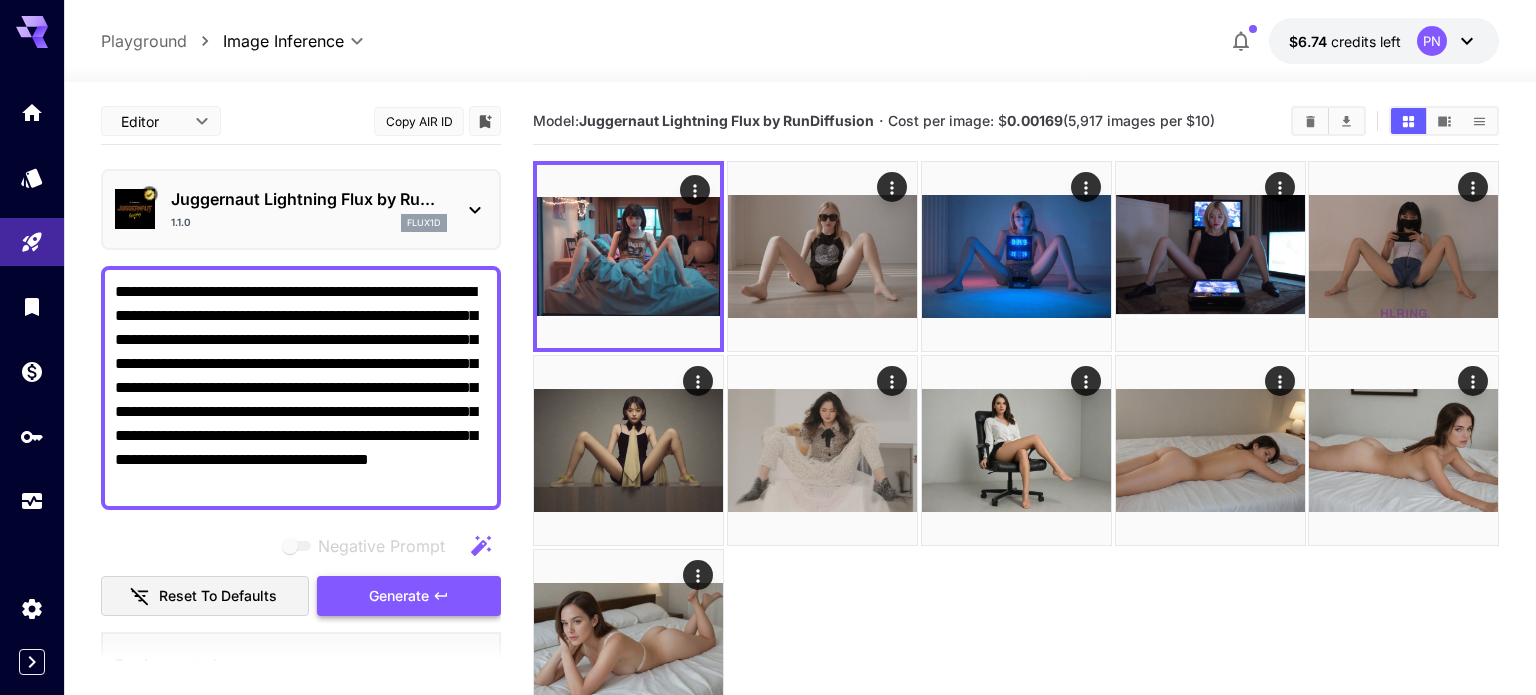 click on "Generate" at bounding box center (409, 596) 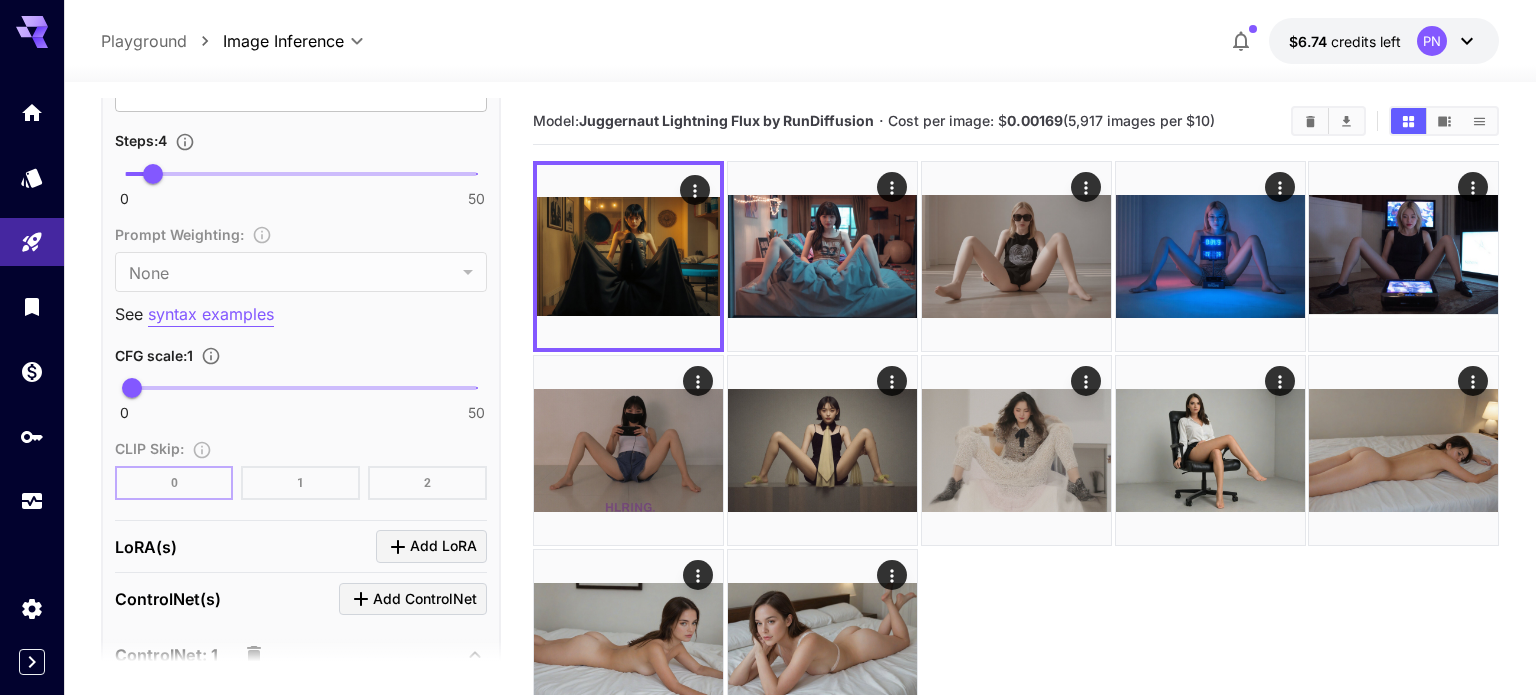 scroll, scrollTop: 1548, scrollLeft: 0, axis: vertical 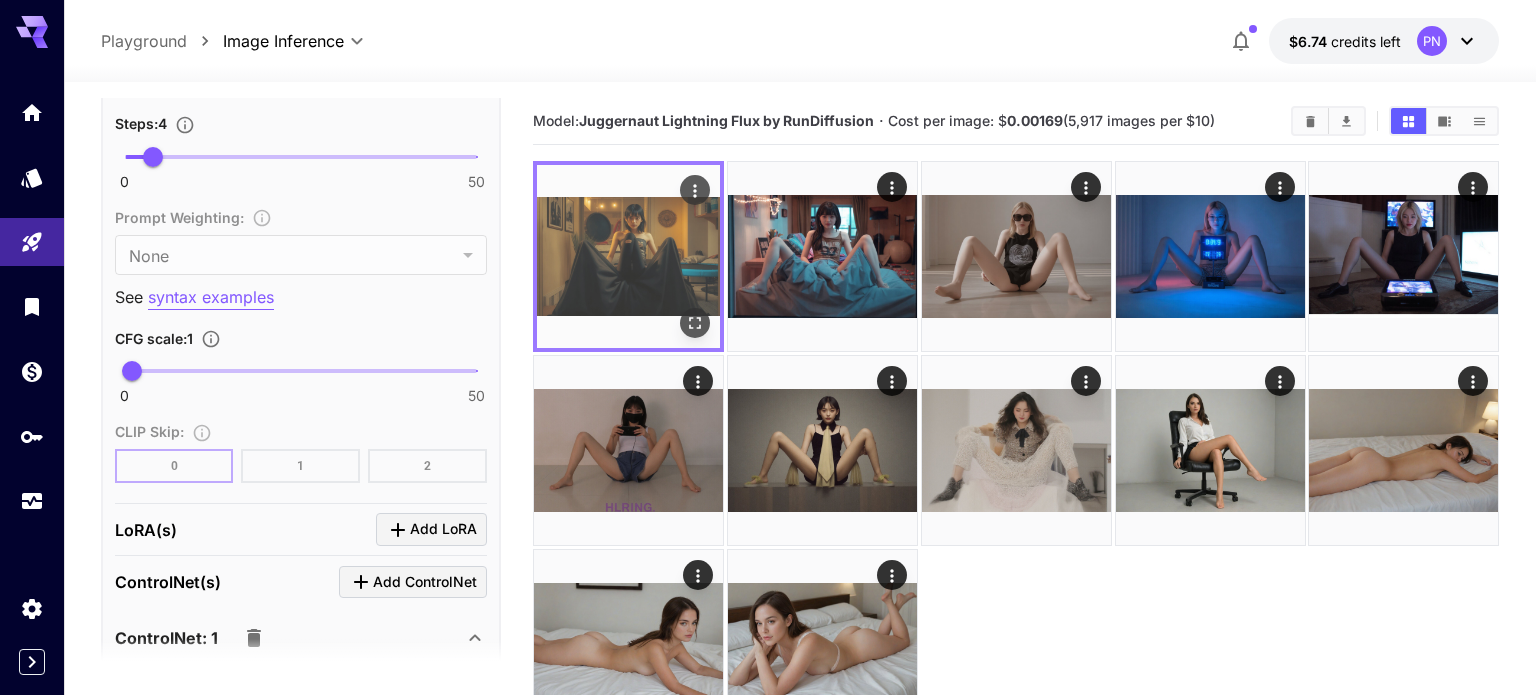 click 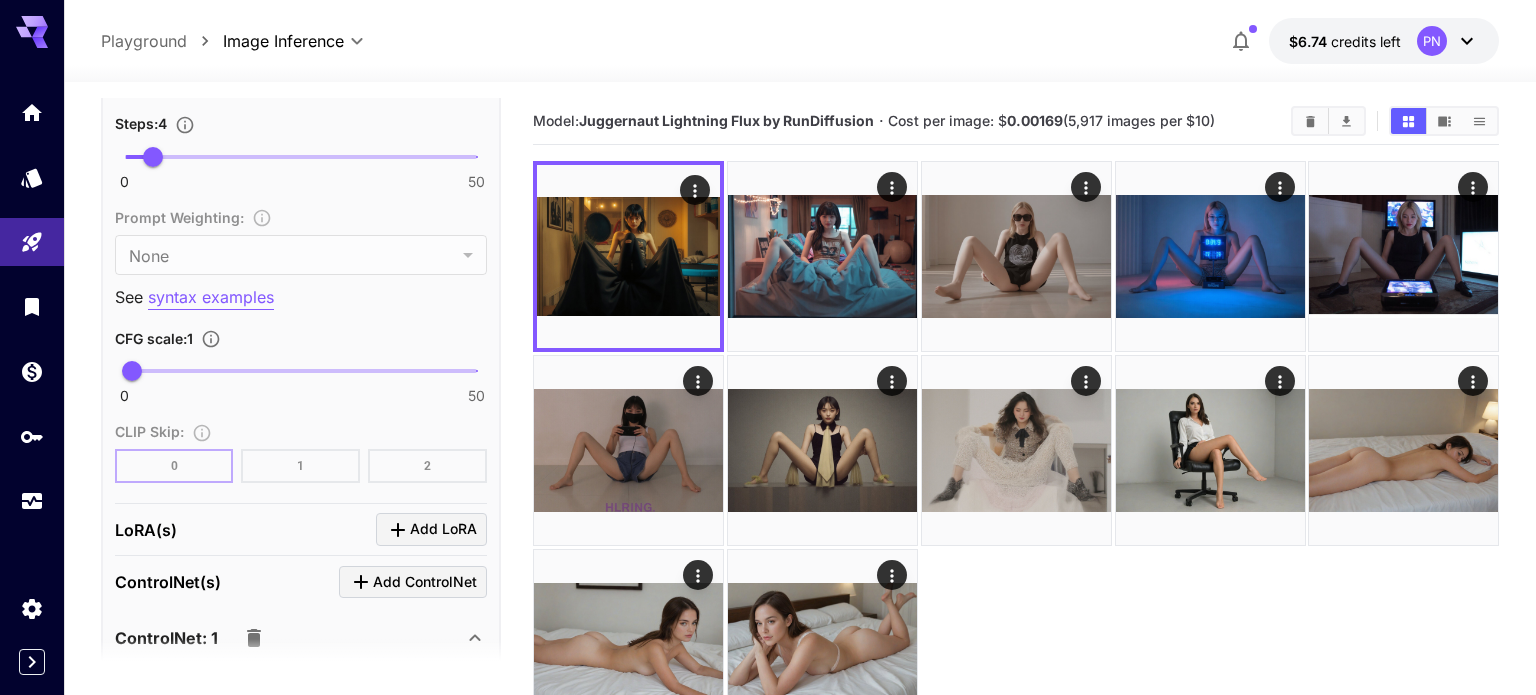 scroll, scrollTop: 0, scrollLeft: 0, axis: both 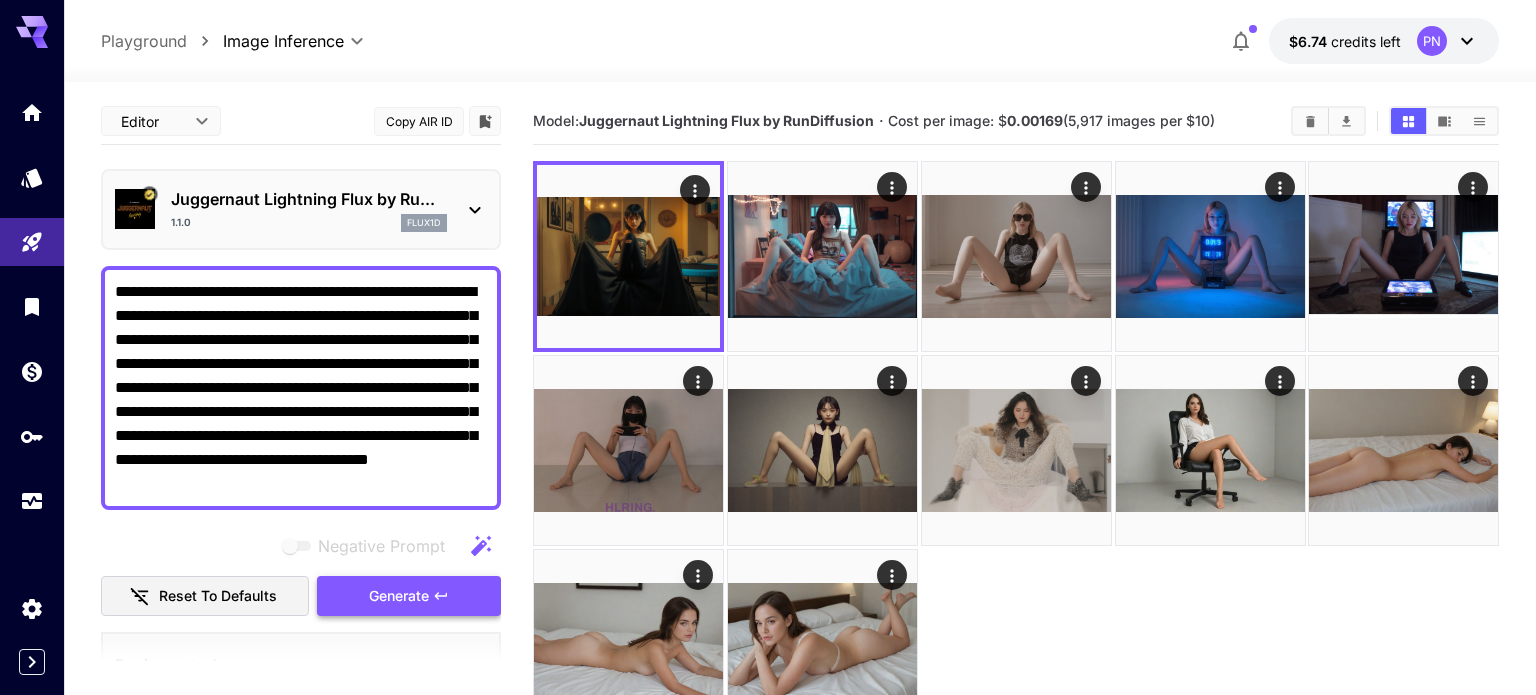 click on "Generate" at bounding box center [399, 596] 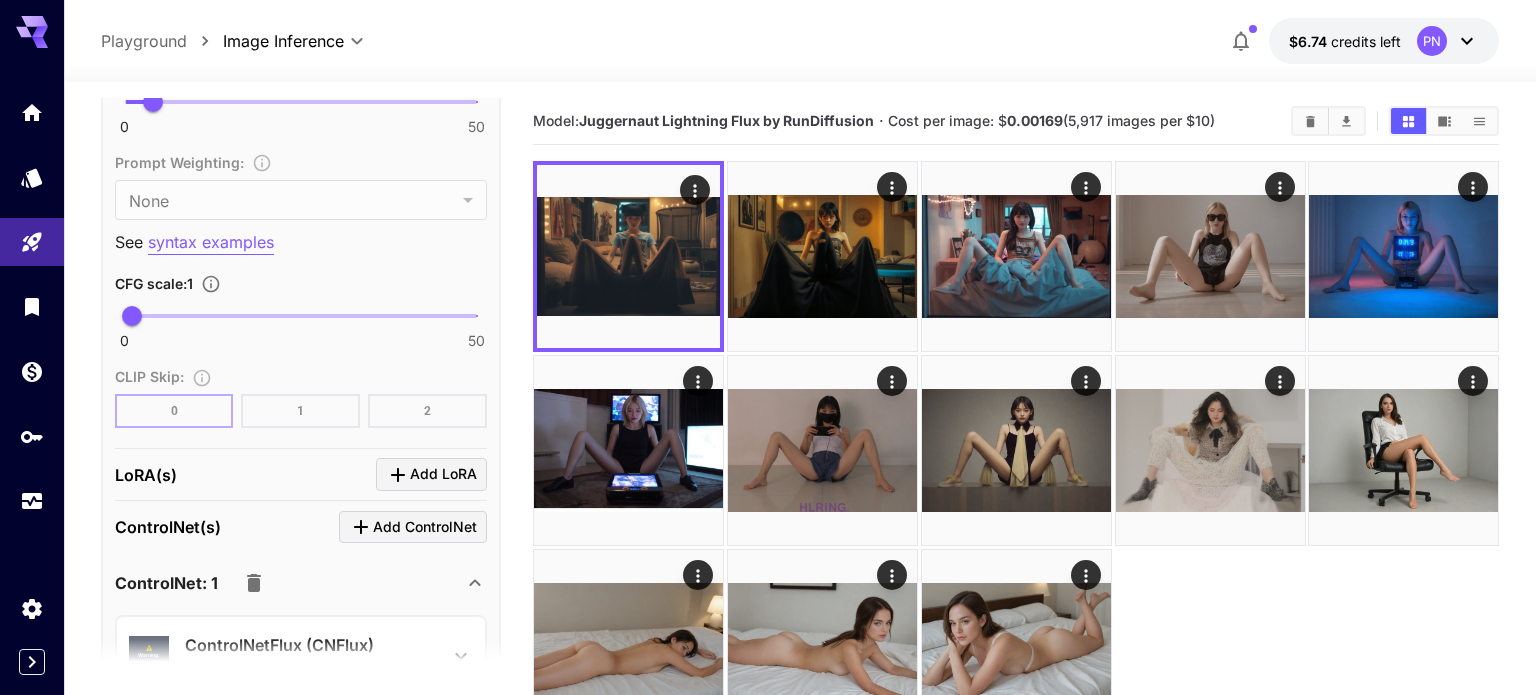 scroll, scrollTop: 1610, scrollLeft: 0, axis: vertical 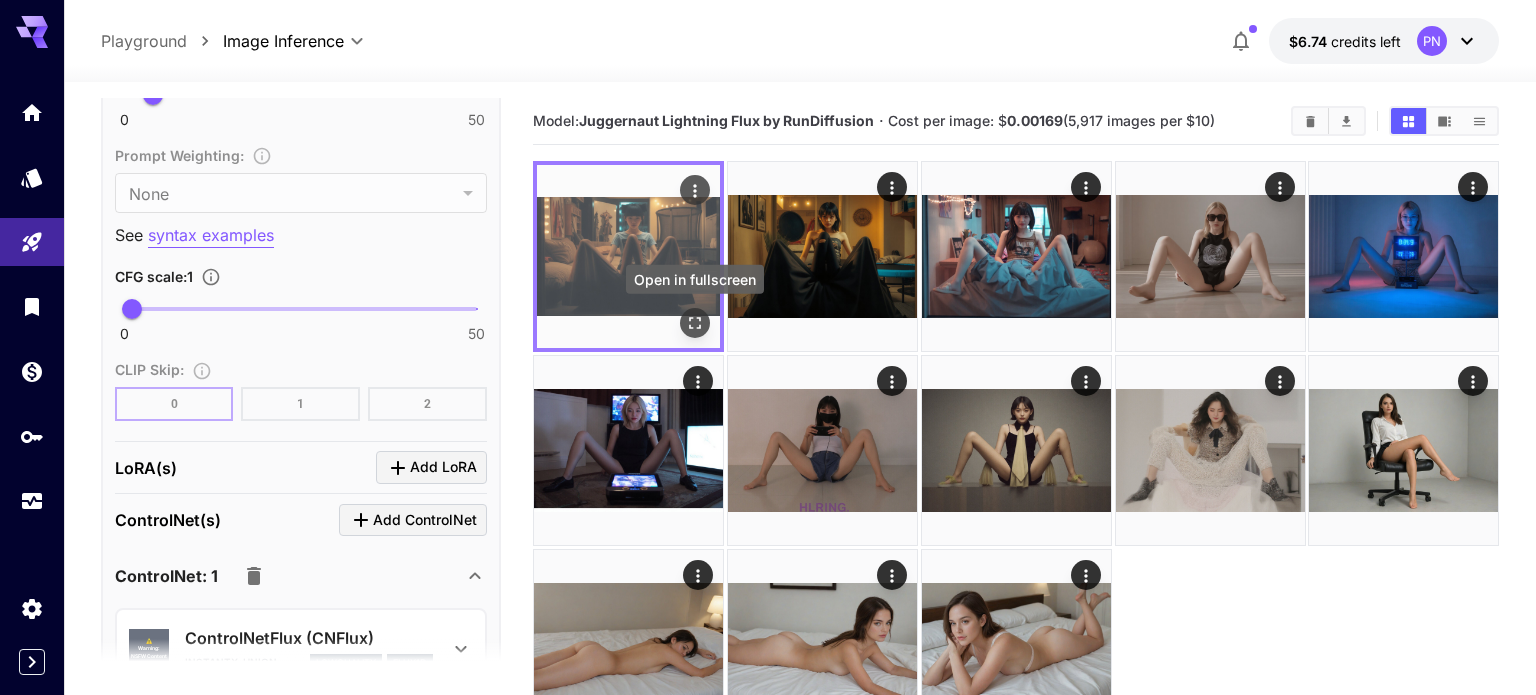 click 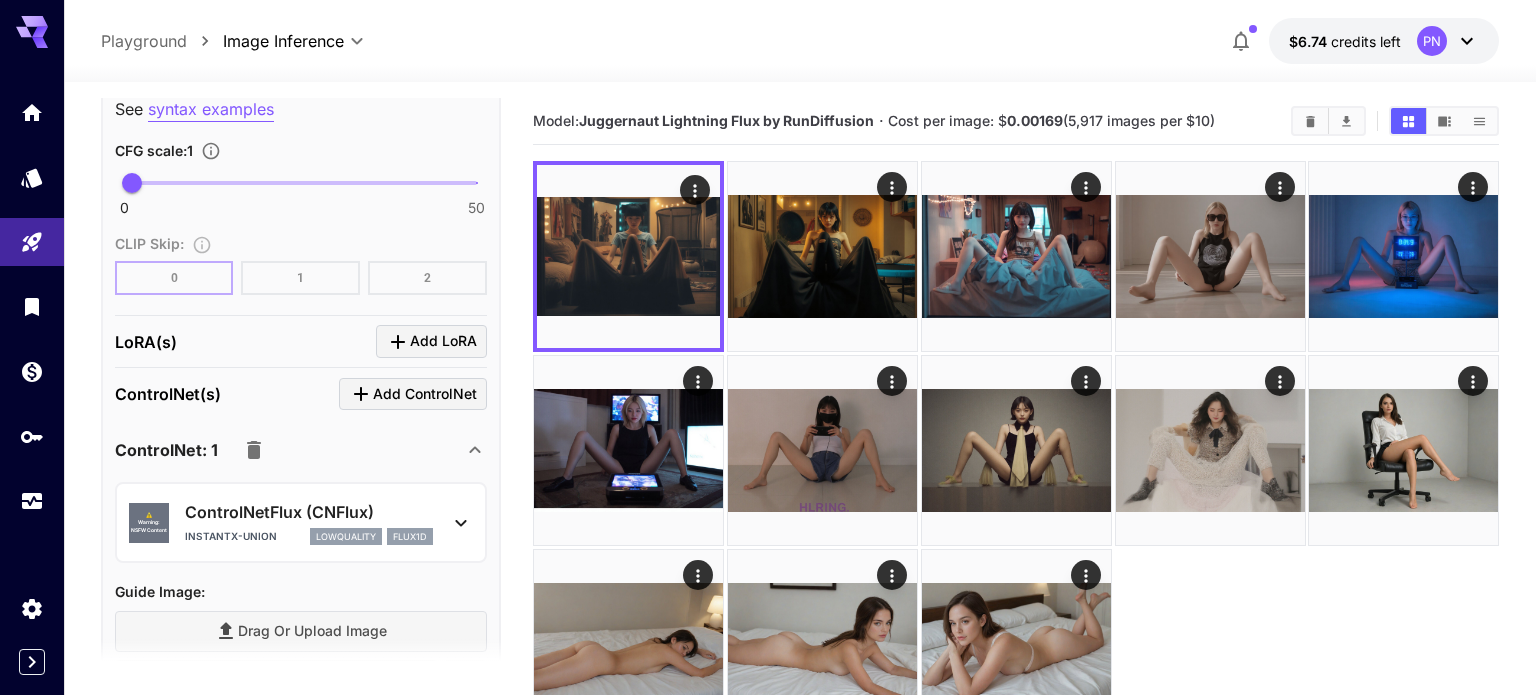 scroll, scrollTop: 1739, scrollLeft: 0, axis: vertical 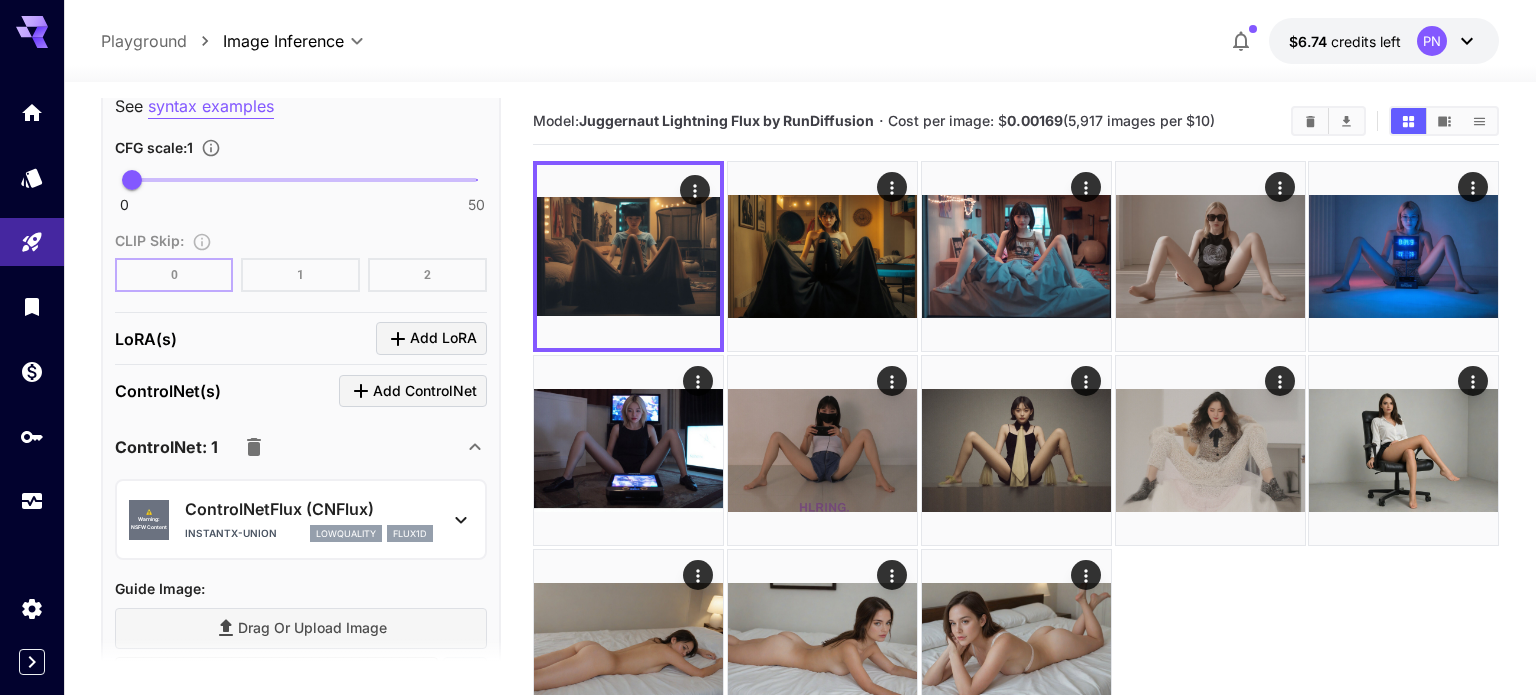 click on "ControlNetFlux (CNFlux)" at bounding box center [309, 509] 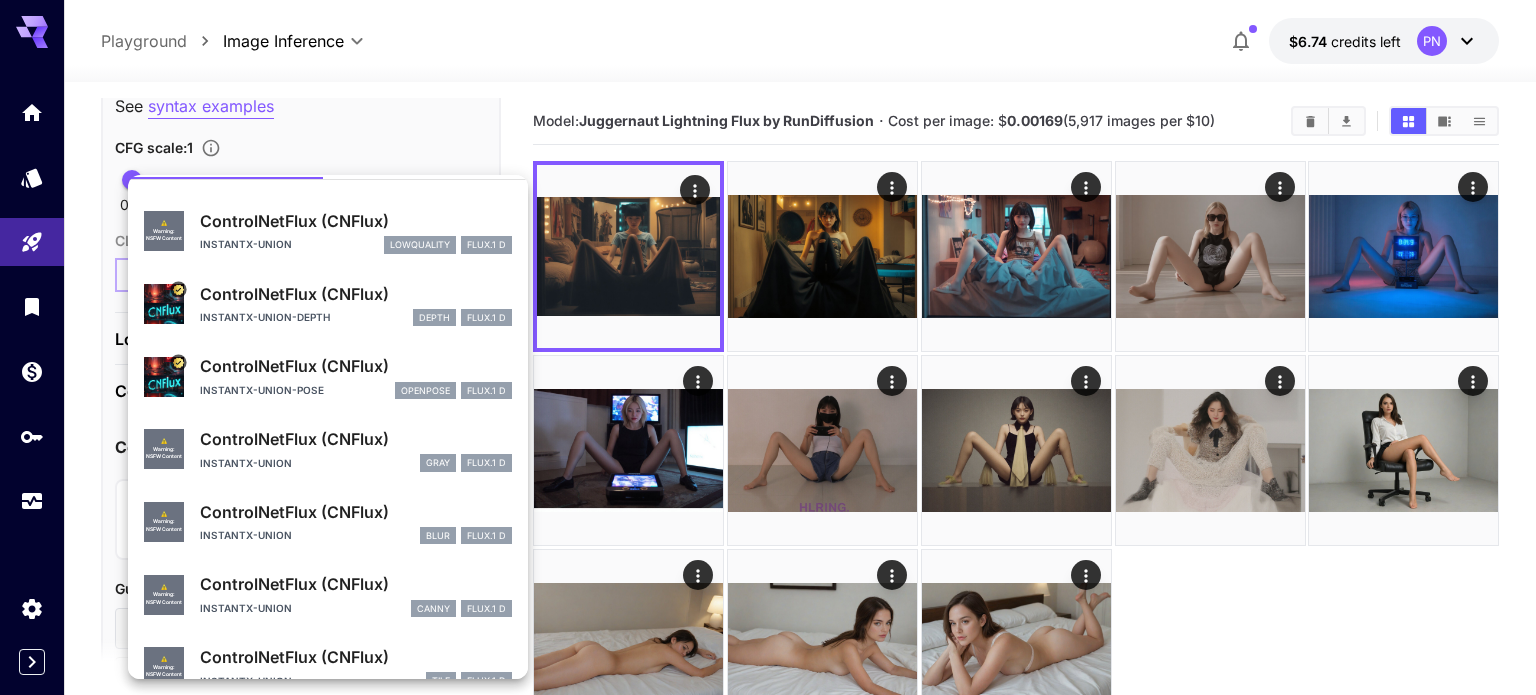 scroll, scrollTop: 84, scrollLeft: 0, axis: vertical 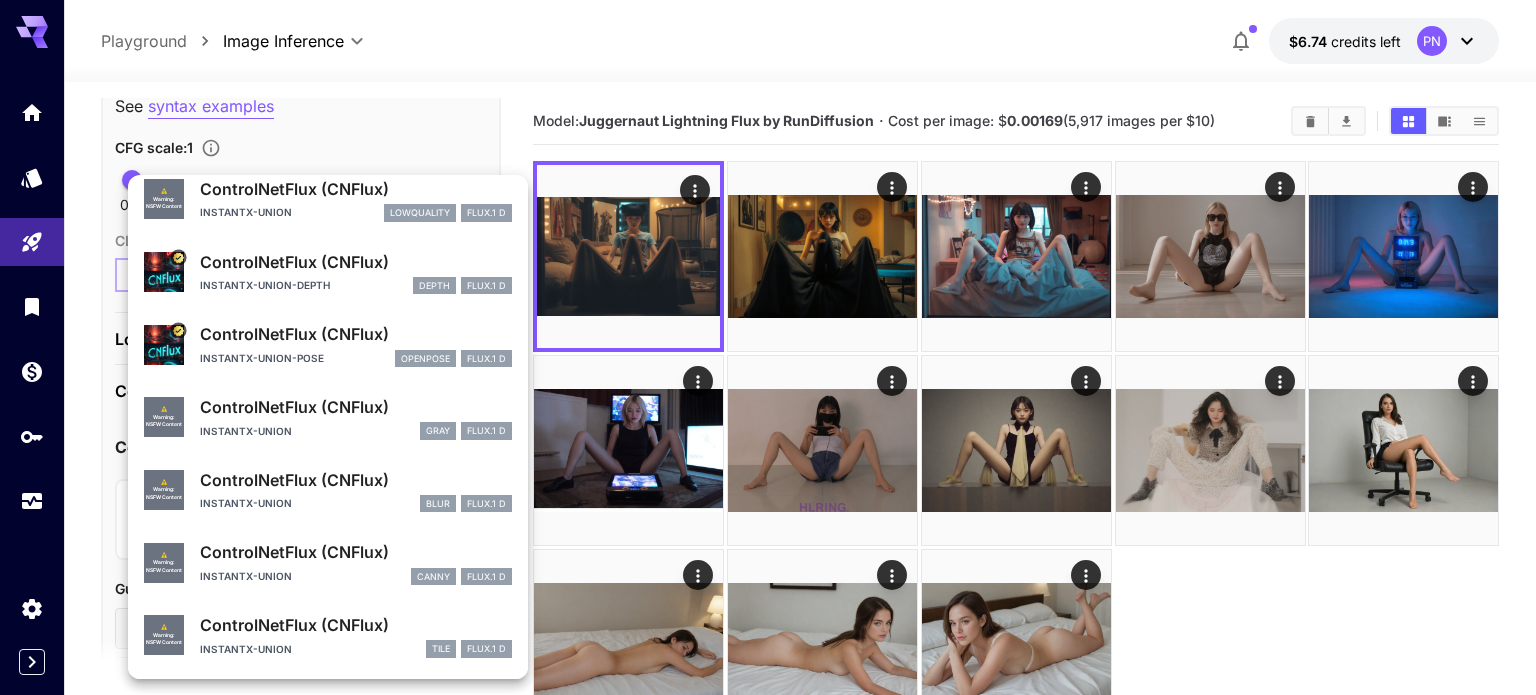 click on "ControlNetFlux (CNFlux) instantx-union canny FLUX.1 D" at bounding box center (356, 562) 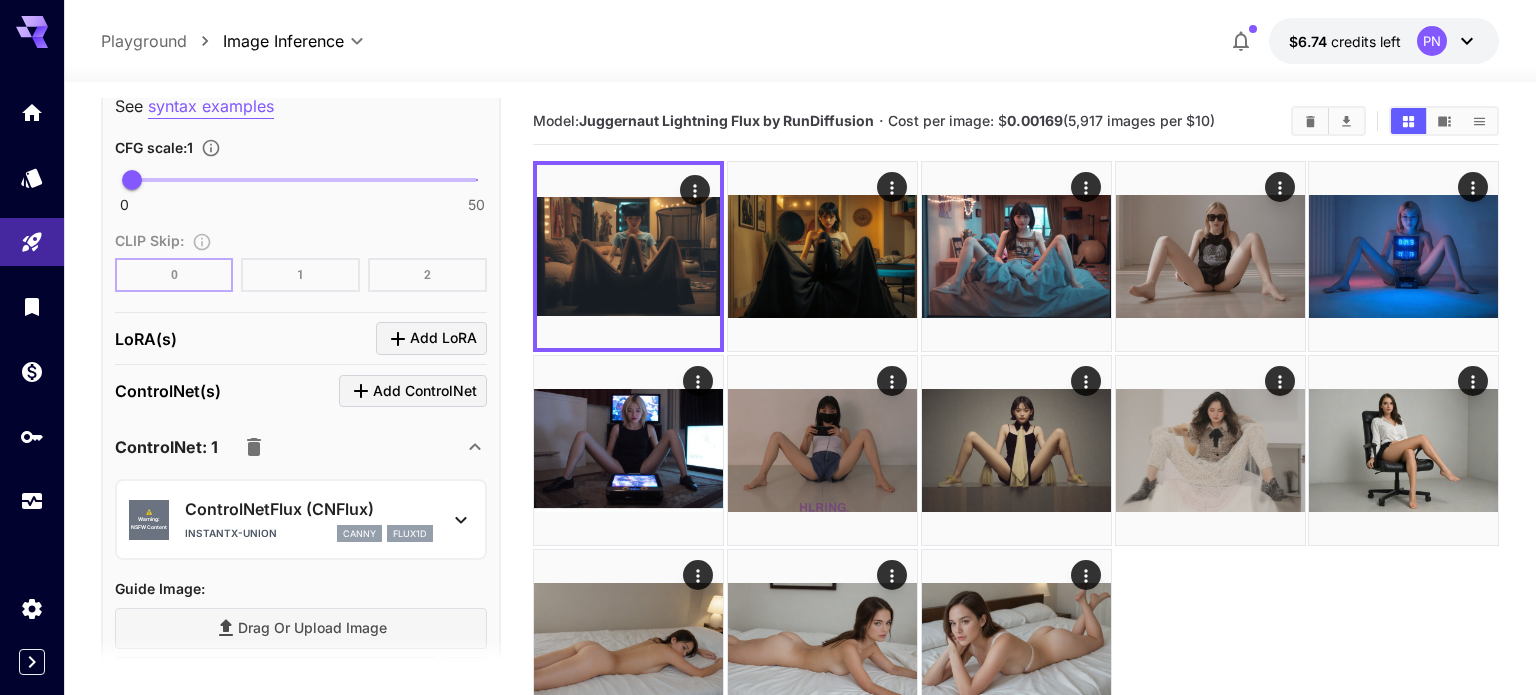 scroll, scrollTop: 0, scrollLeft: 0, axis: both 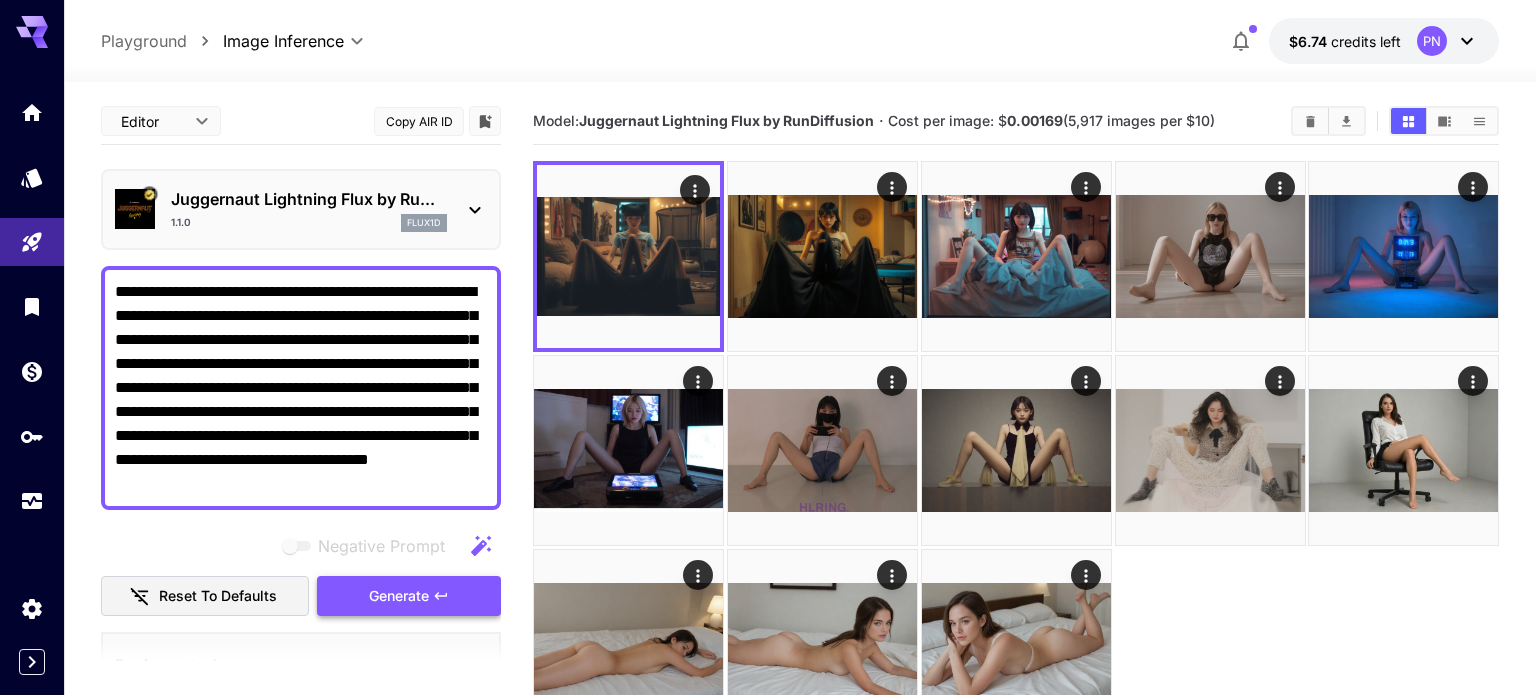click on "Generate" at bounding box center (399, 596) 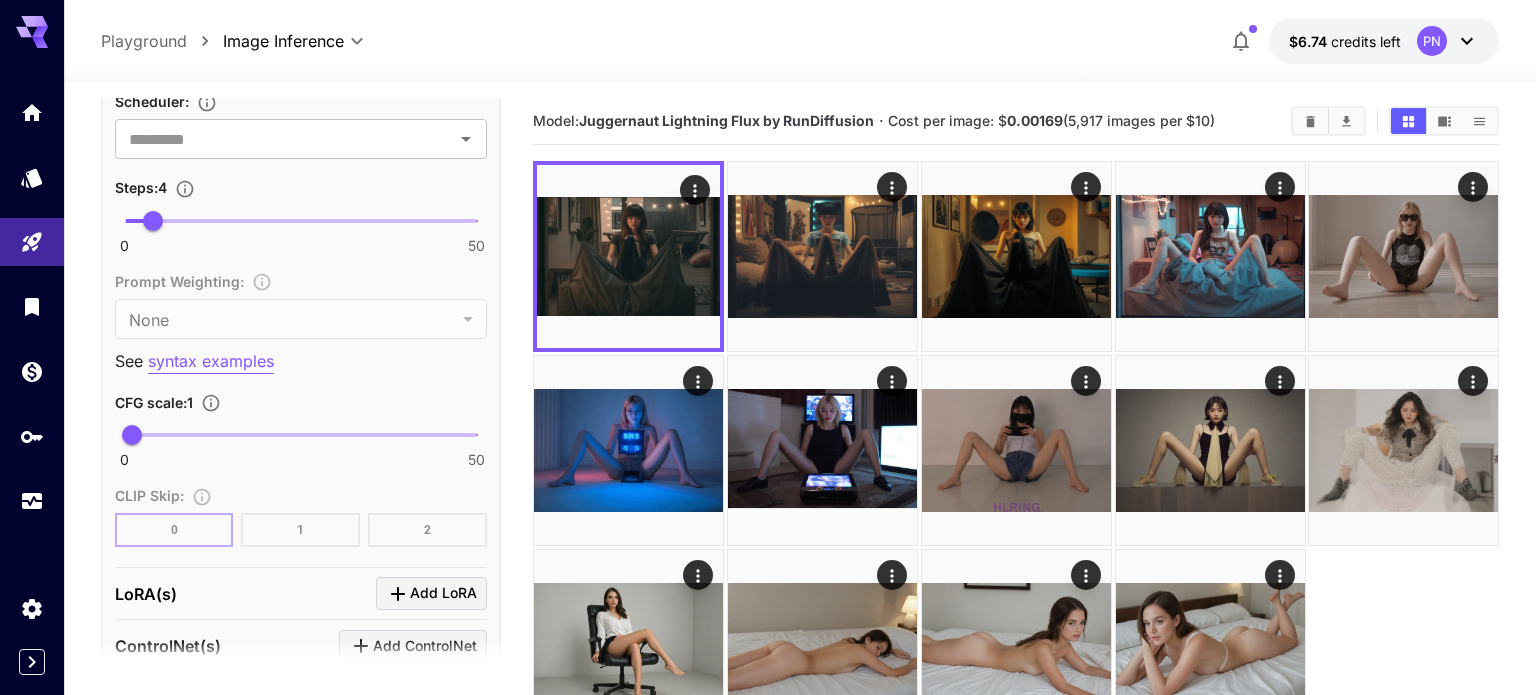 scroll, scrollTop: 1616, scrollLeft: 0, axis: vertical 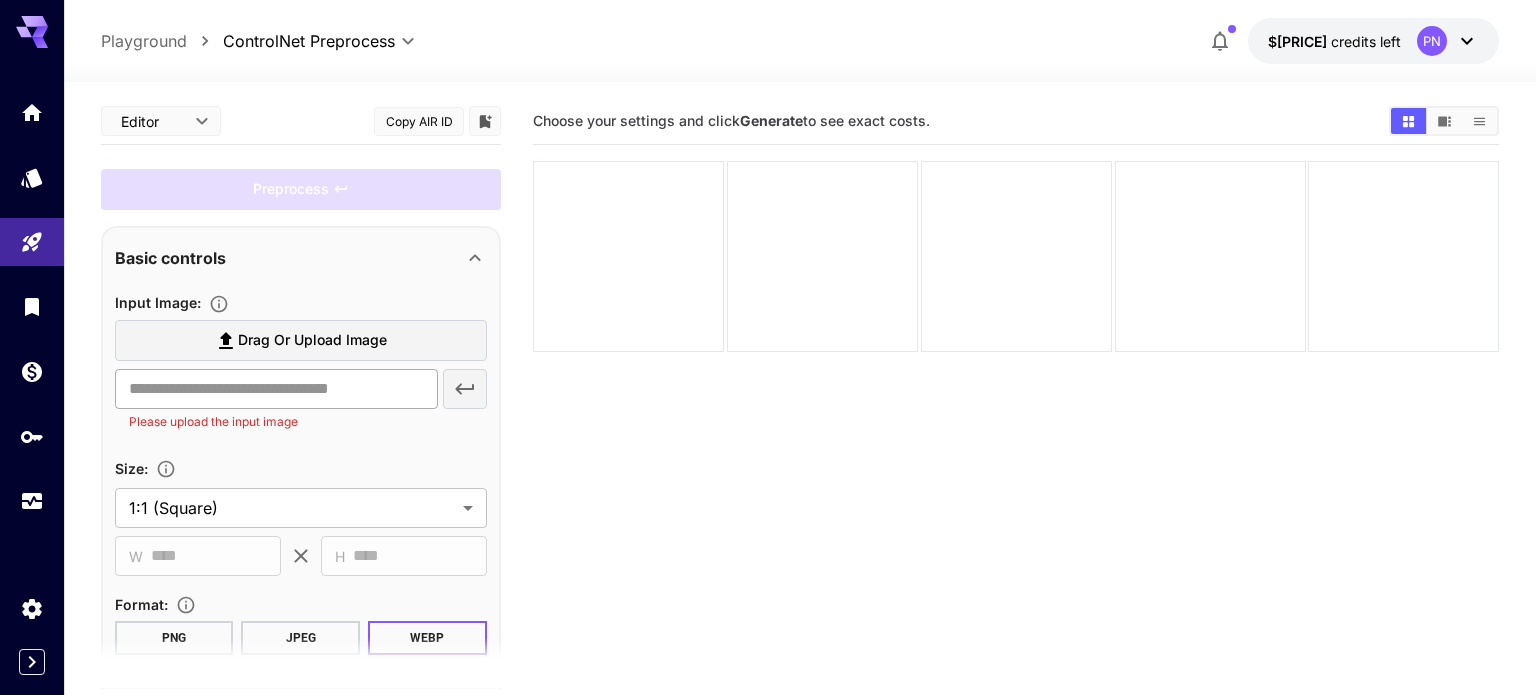 click at bounding box center (276, 389) 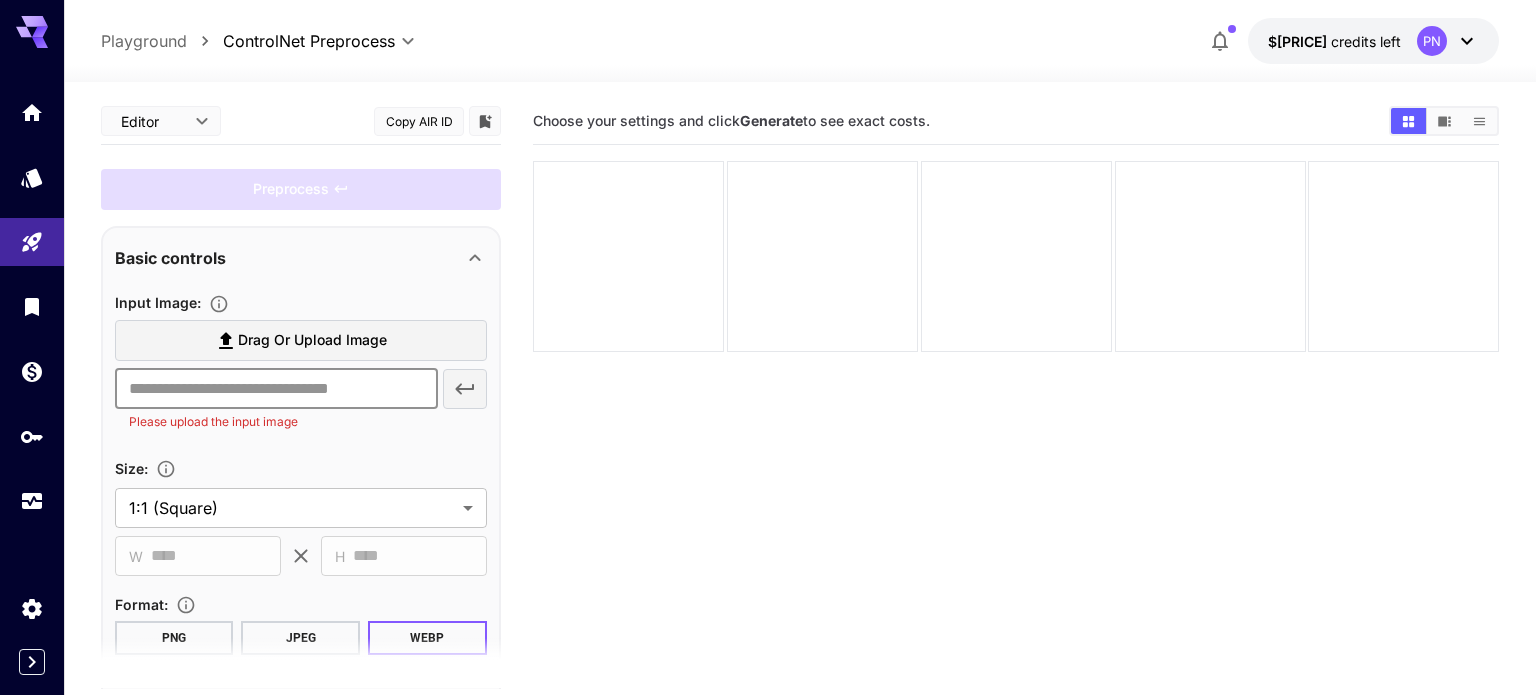 paste on "**********" 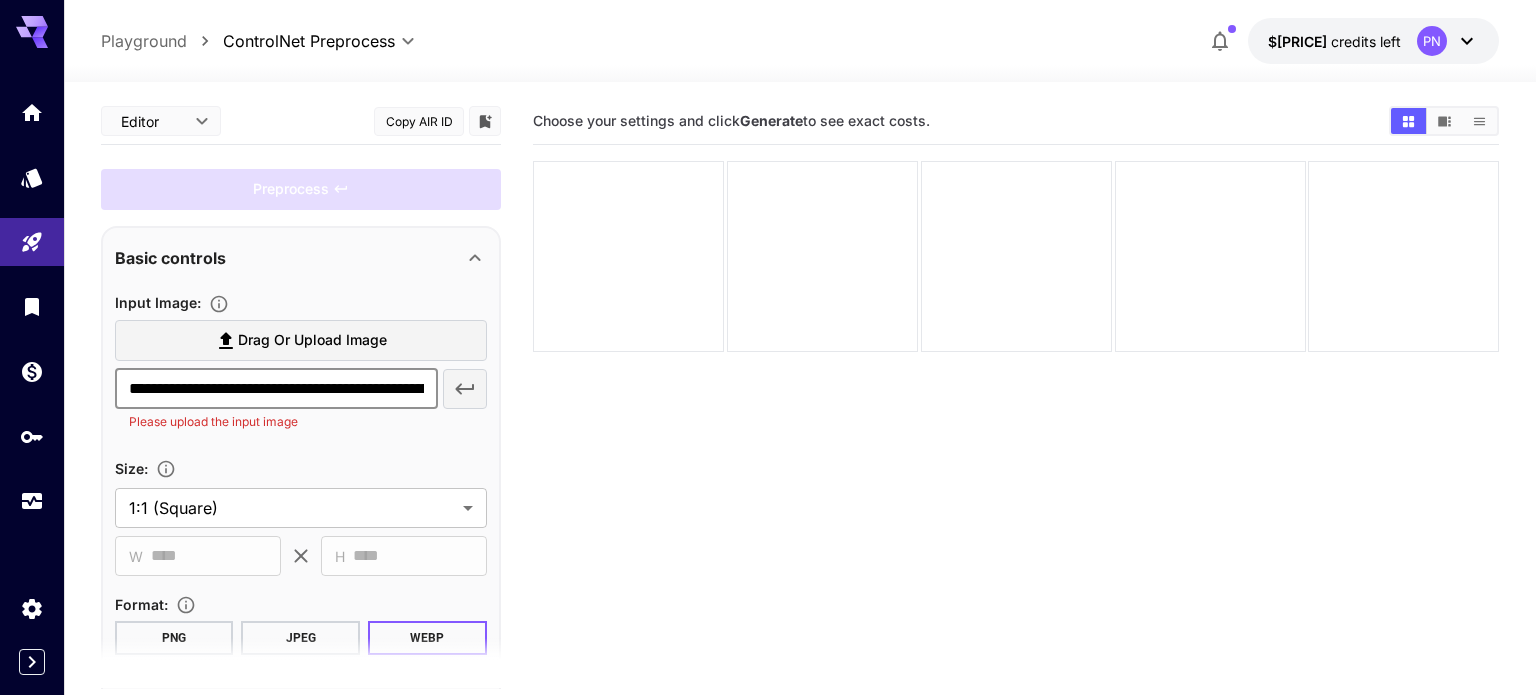 scroll, scrollTop: 0, scrollLeft: 329, axis: horizontal 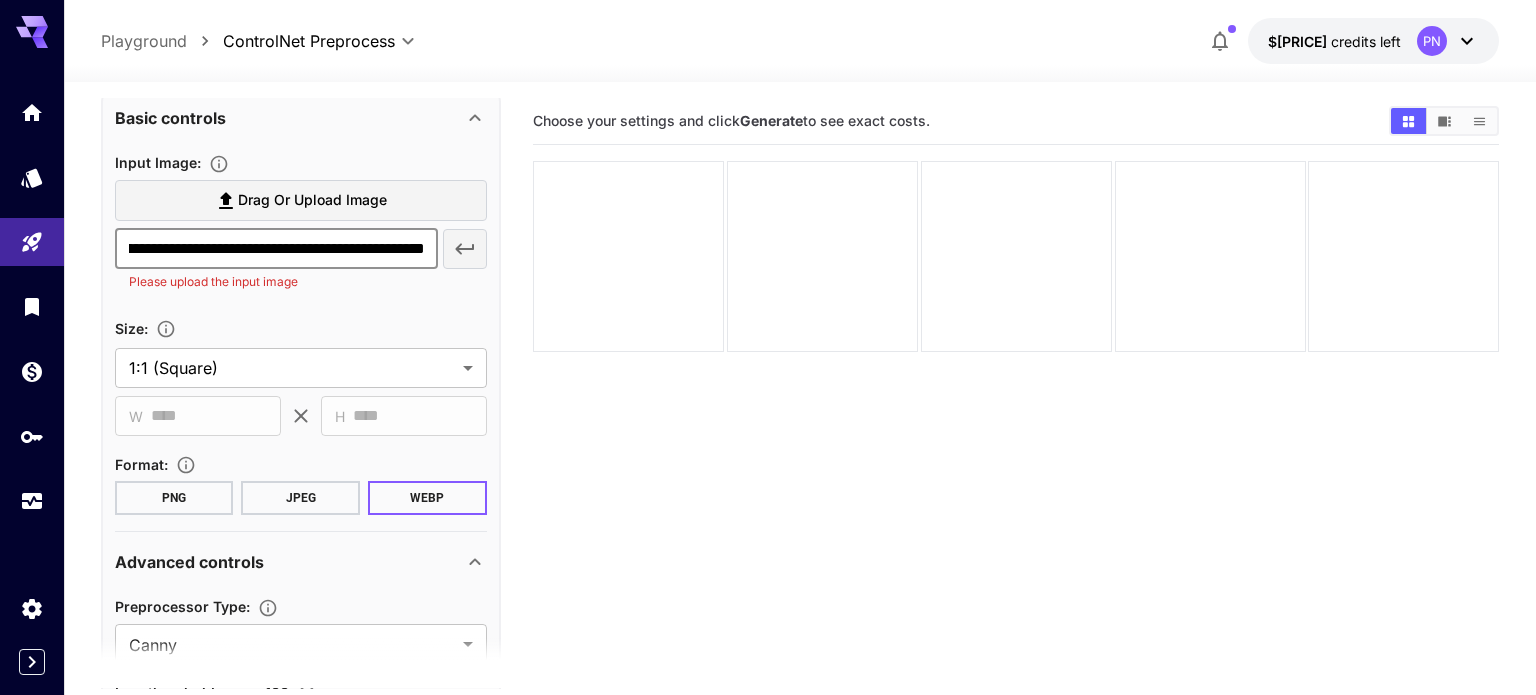 type on "**********" 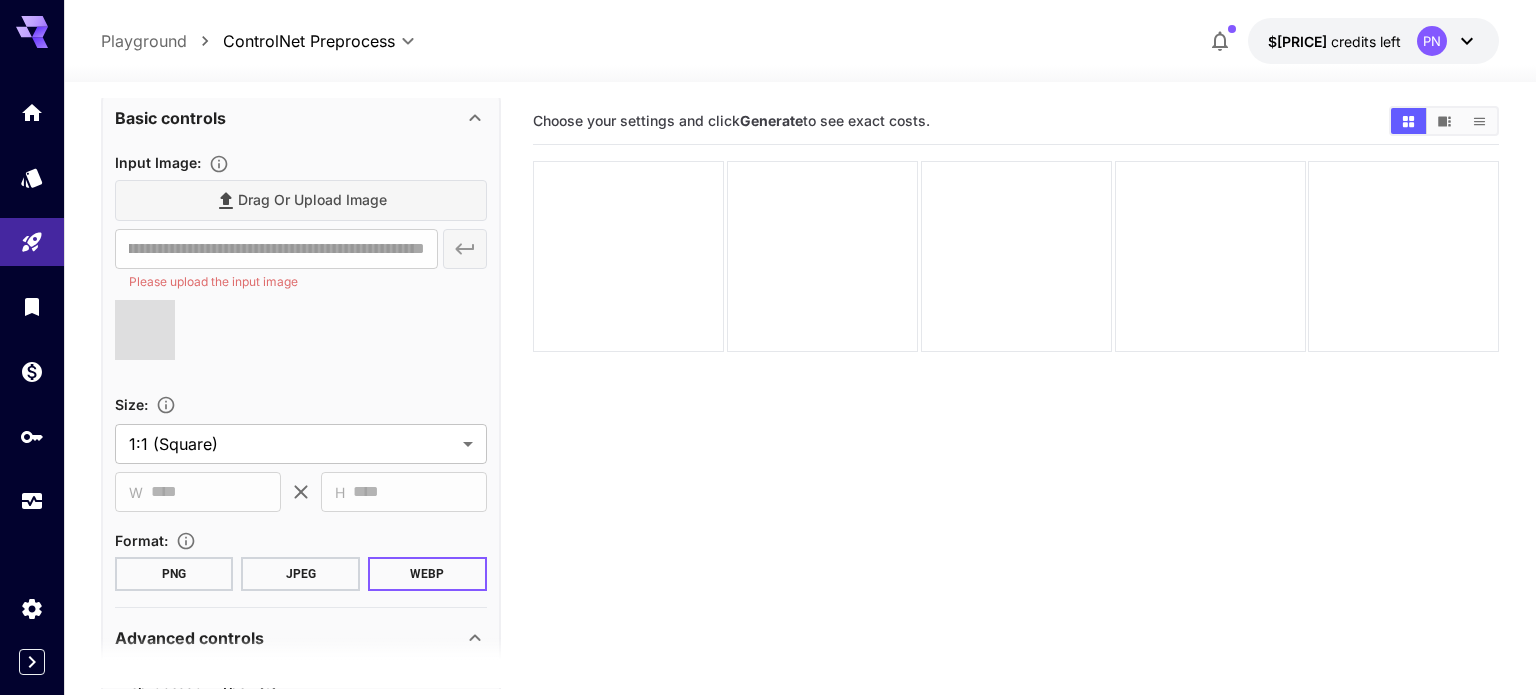 scroll, scrollTop: 0, scrollLeft: 0, axis: both 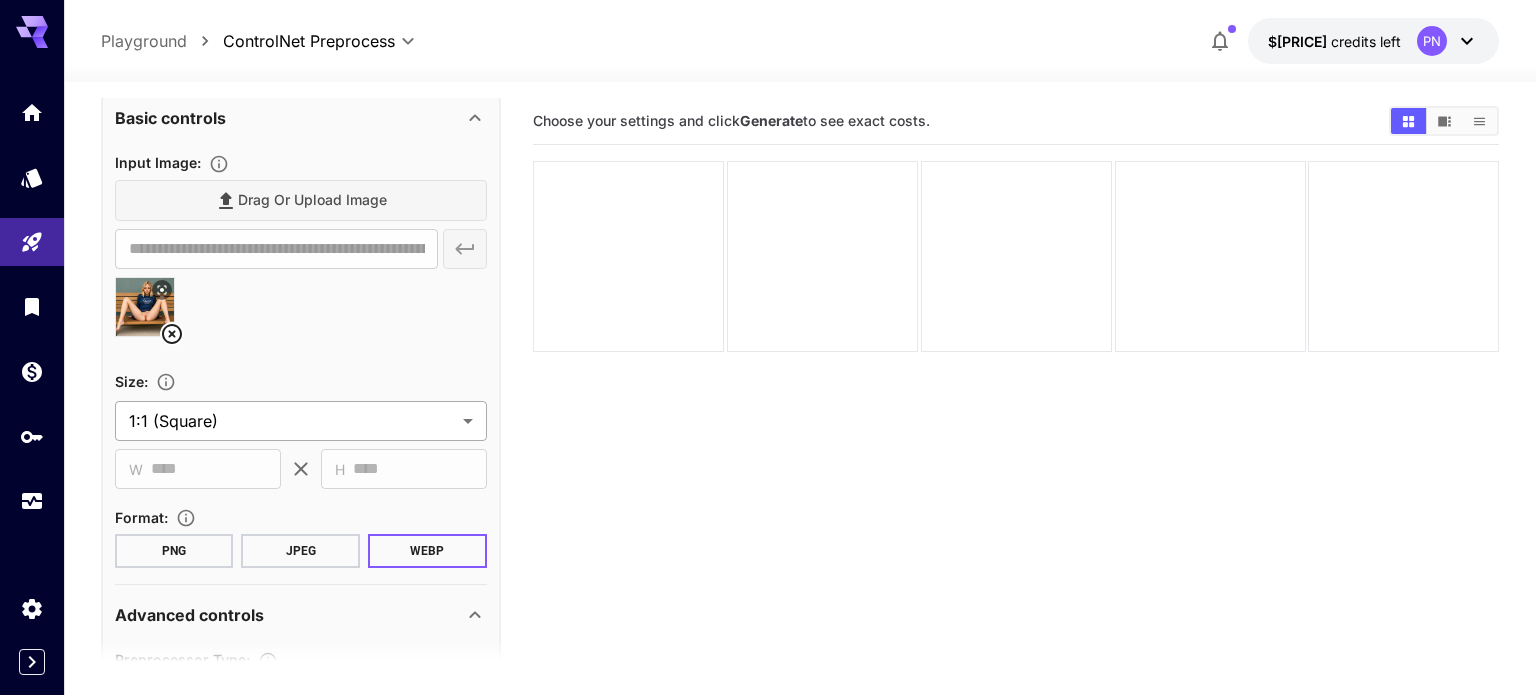 click on "**********" at bounding box center [768, 426] 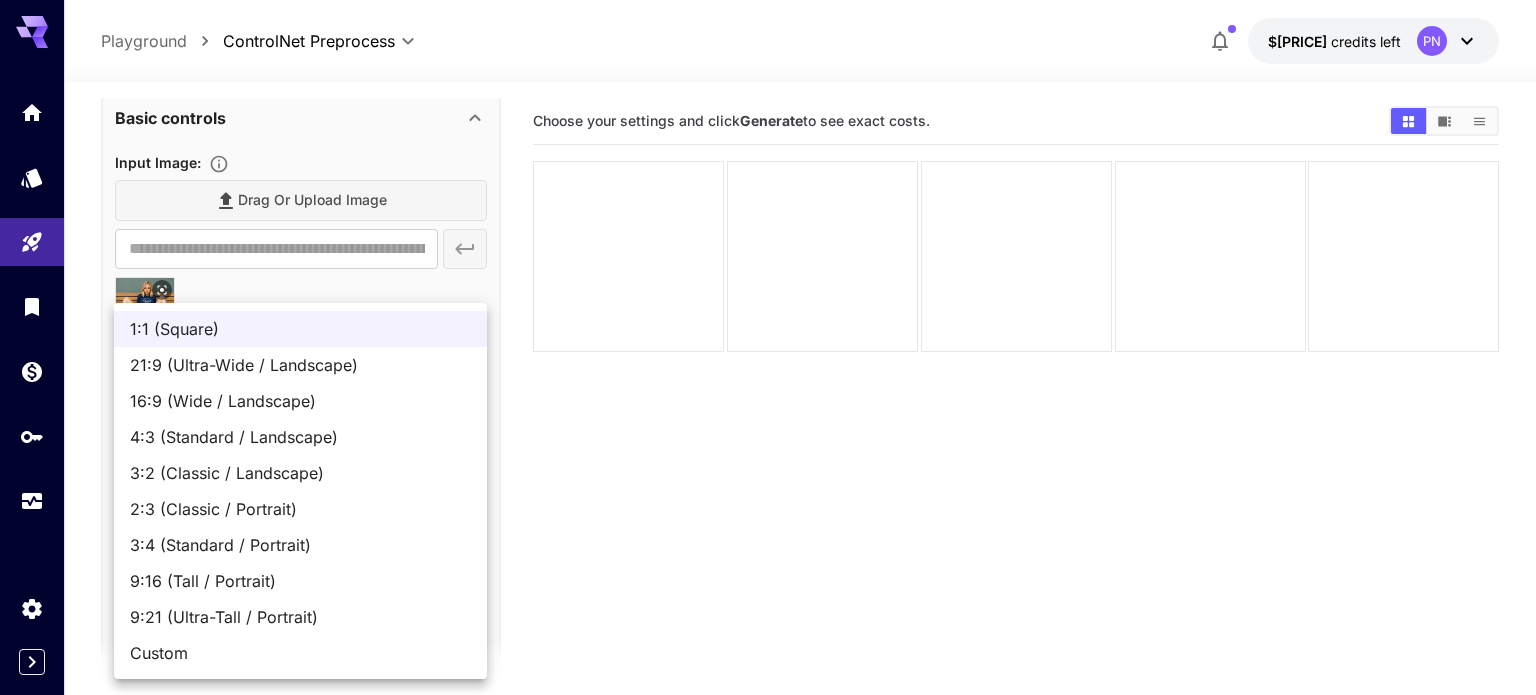 click on "4:3 (Standard / Landscape)" at bounding box center [300, 437] 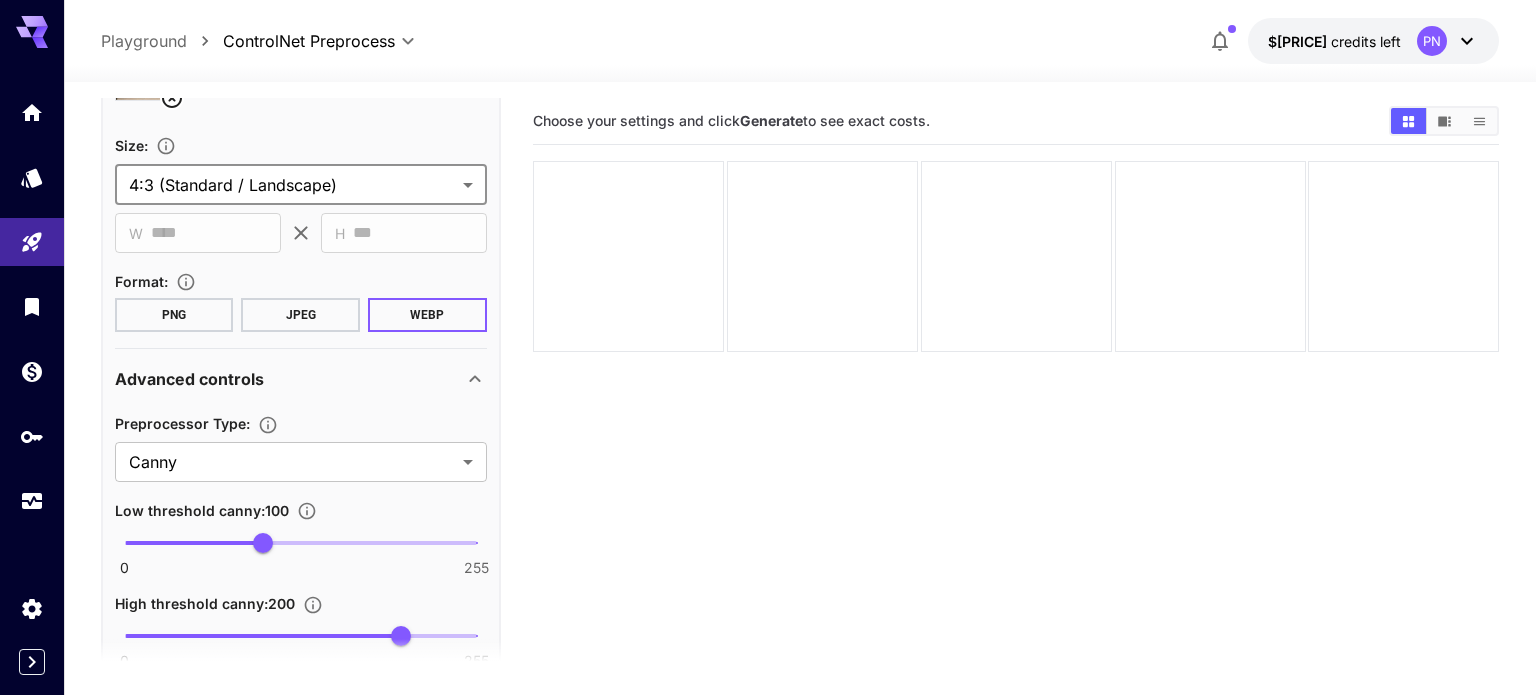 scroll, scrollTop: 472, scrollLeft: 0, axis: vertical 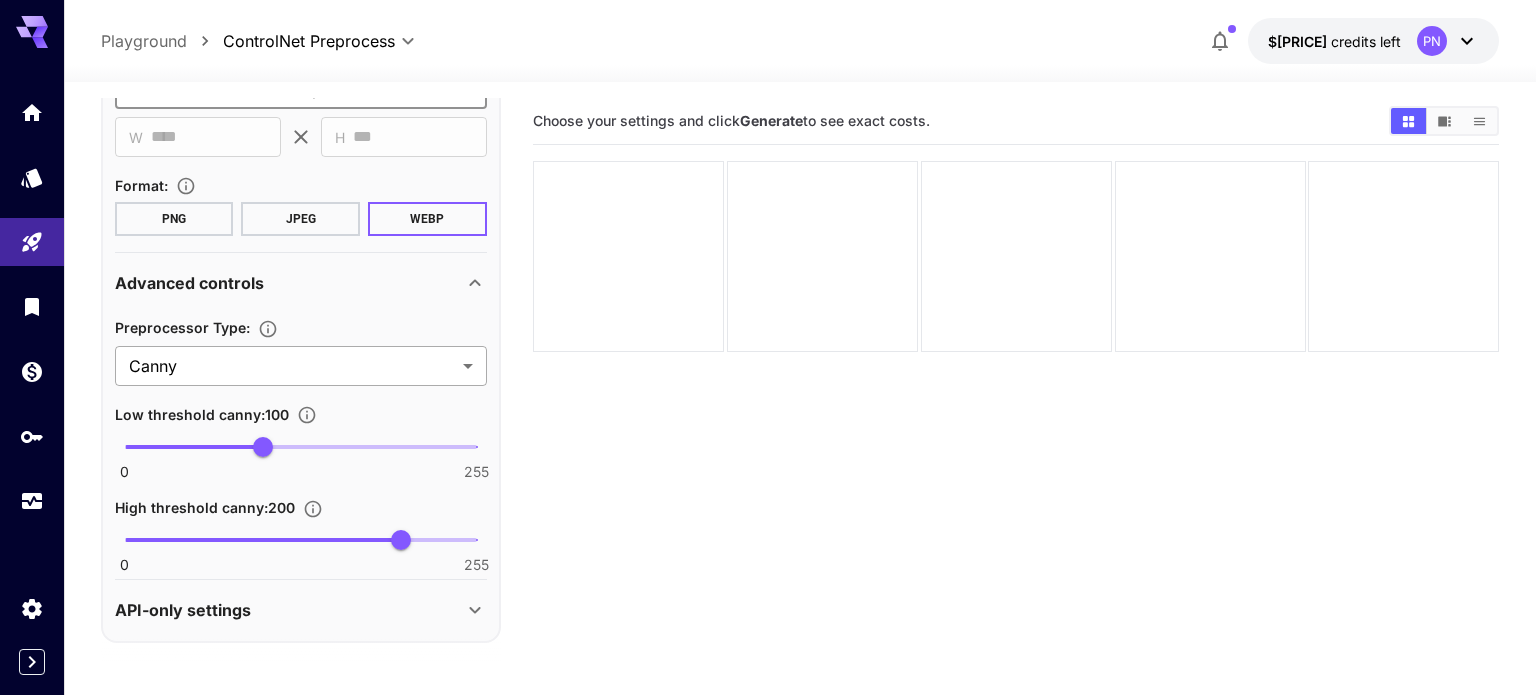 click on "**********" at bounding box center [768, 426] 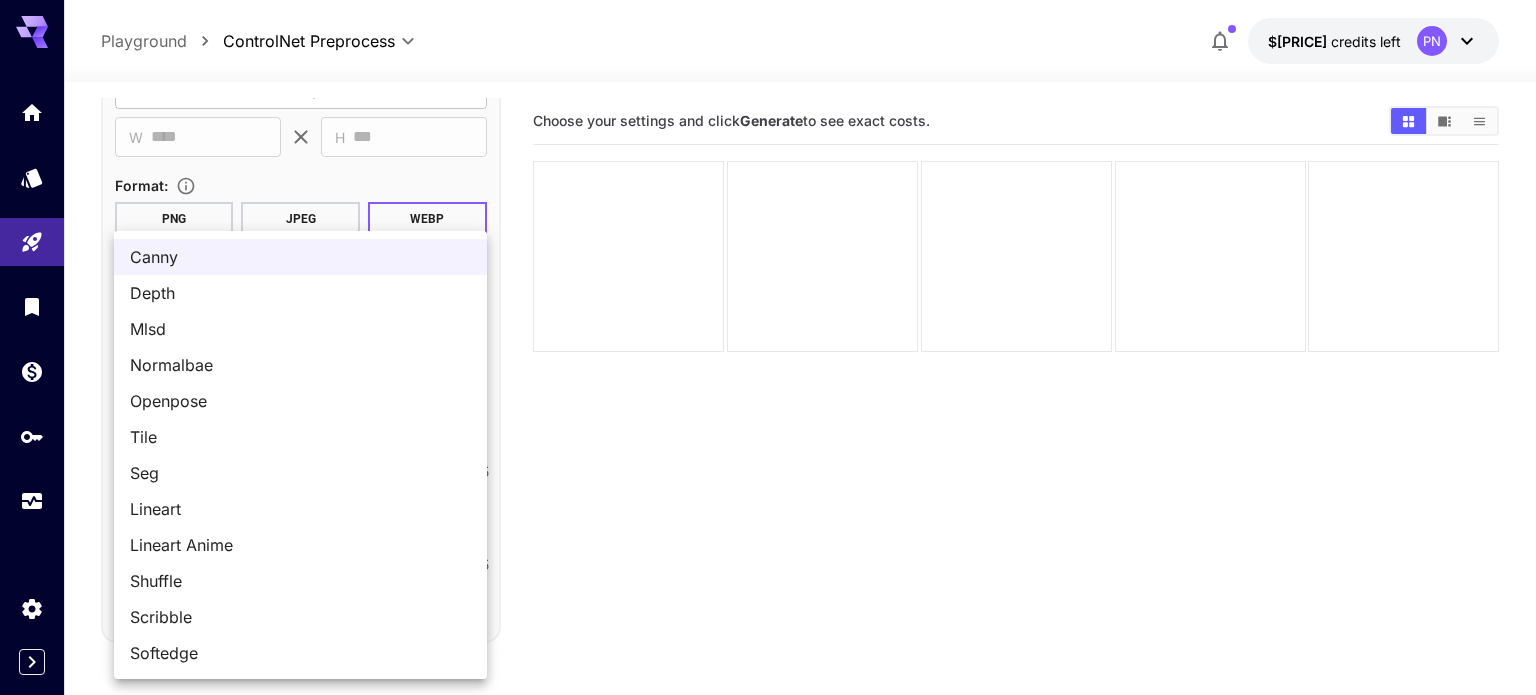 click on "Openpose" at bounding box center [300, 401] 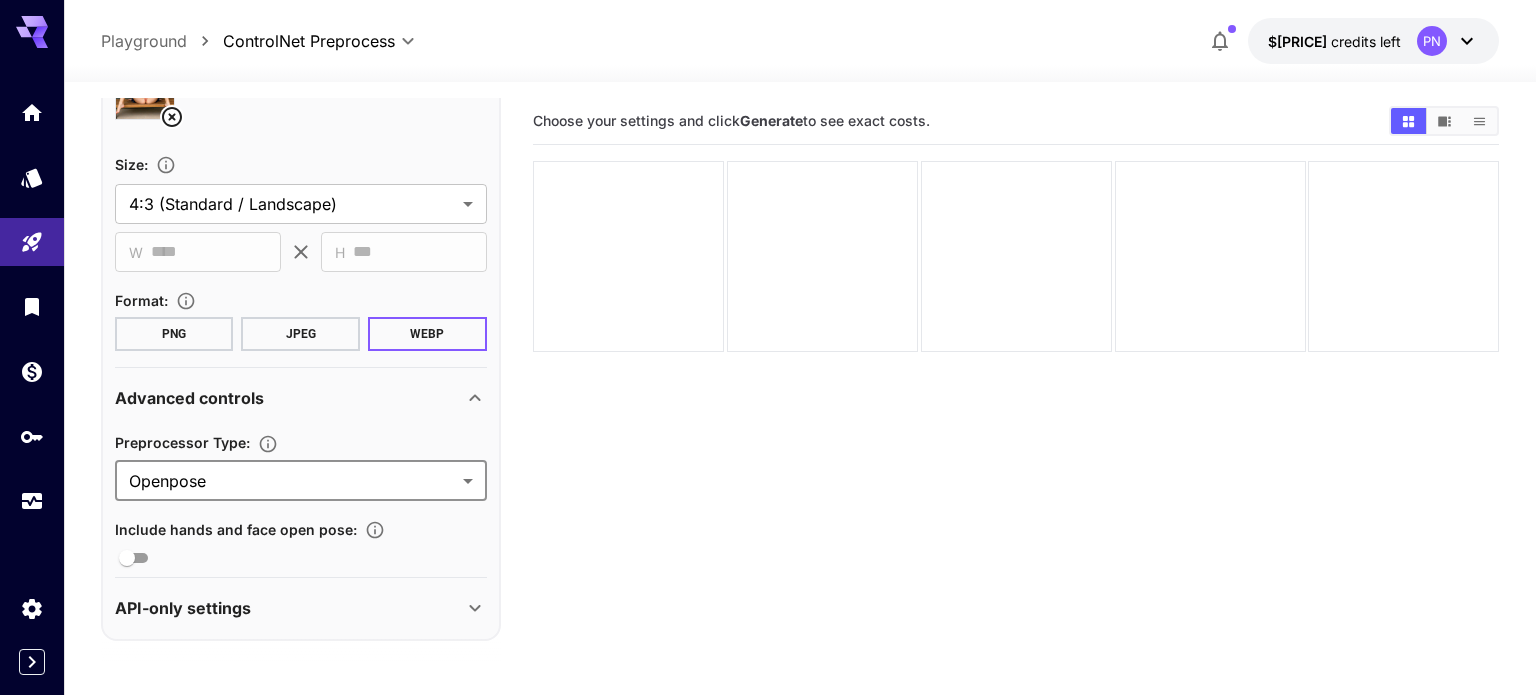 scroll, scrollTop: 158, scrollLeft: 0, axis: vertical 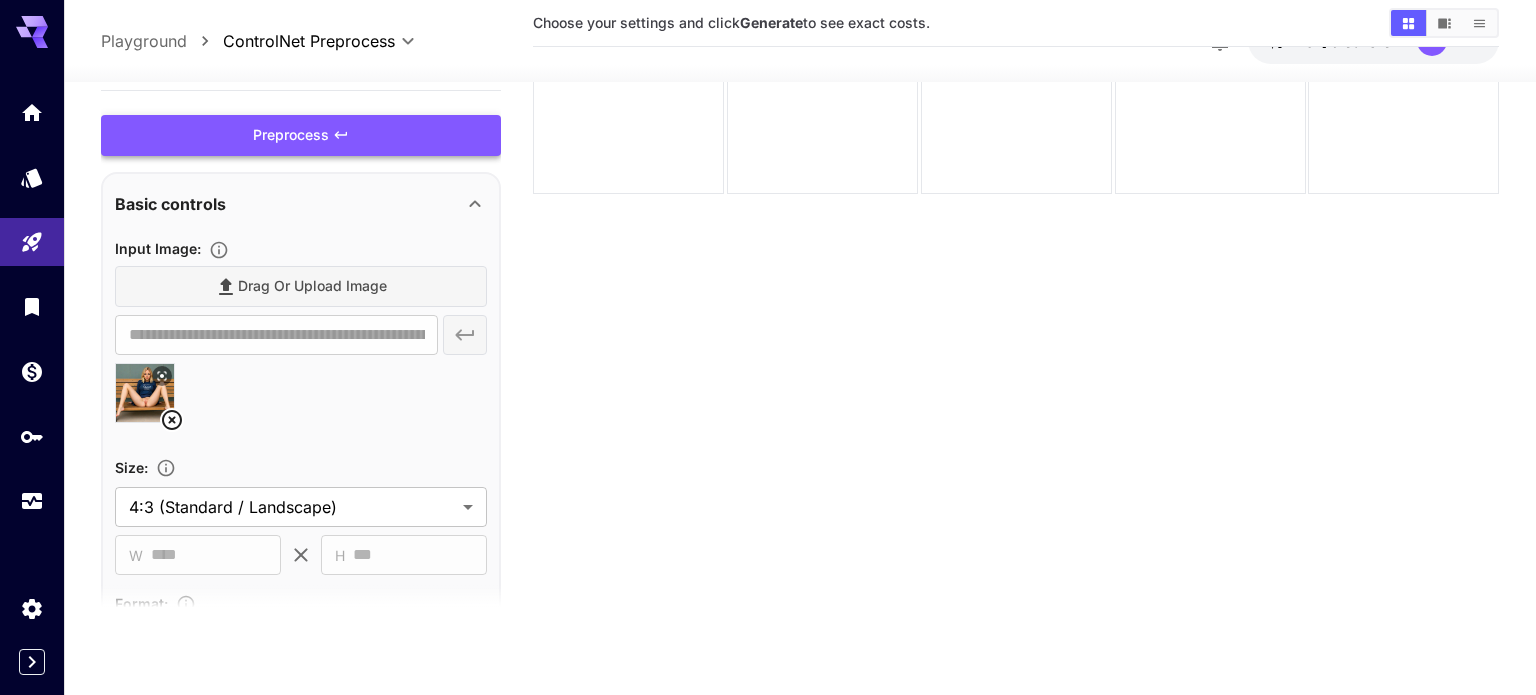 click on "Preprocess" at bounding box center (301, 135) 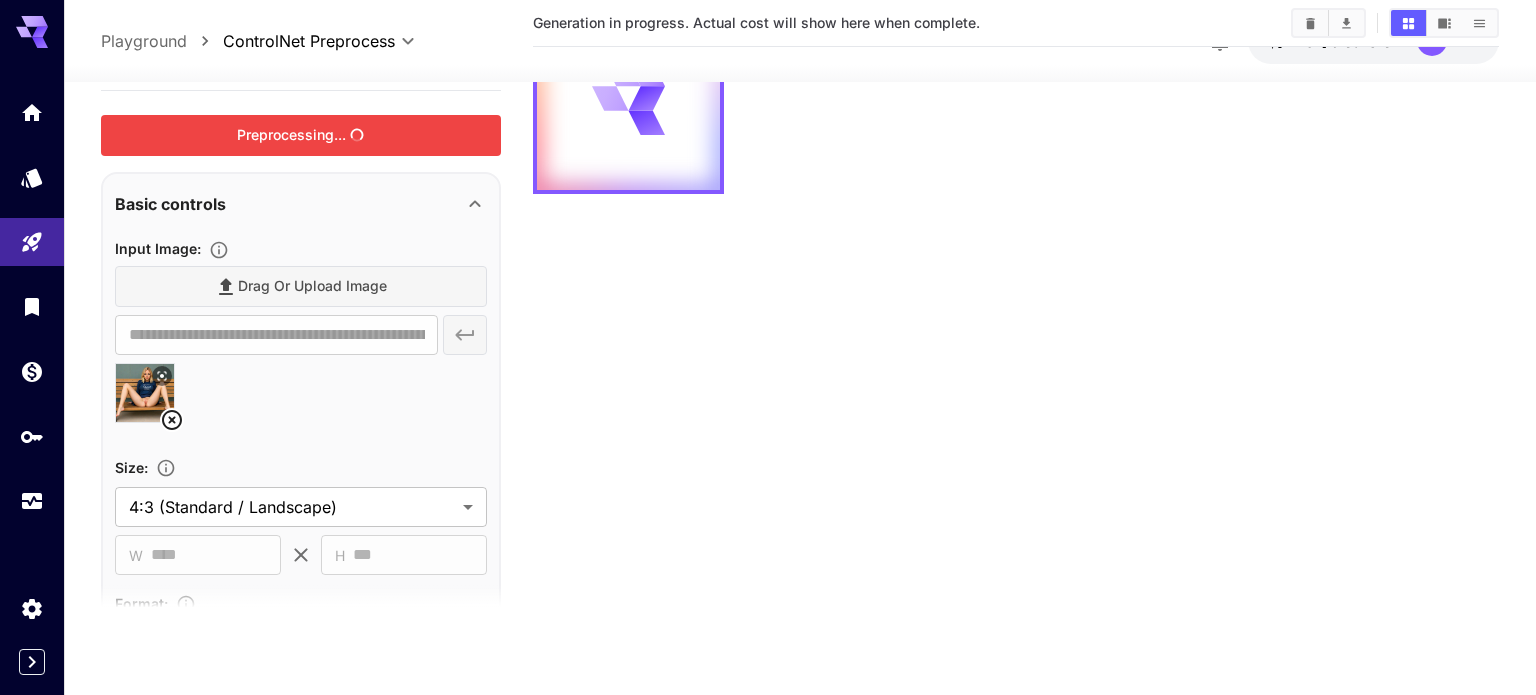 scroll, scrollTop: 0, scrollLeft: 0, axis: both 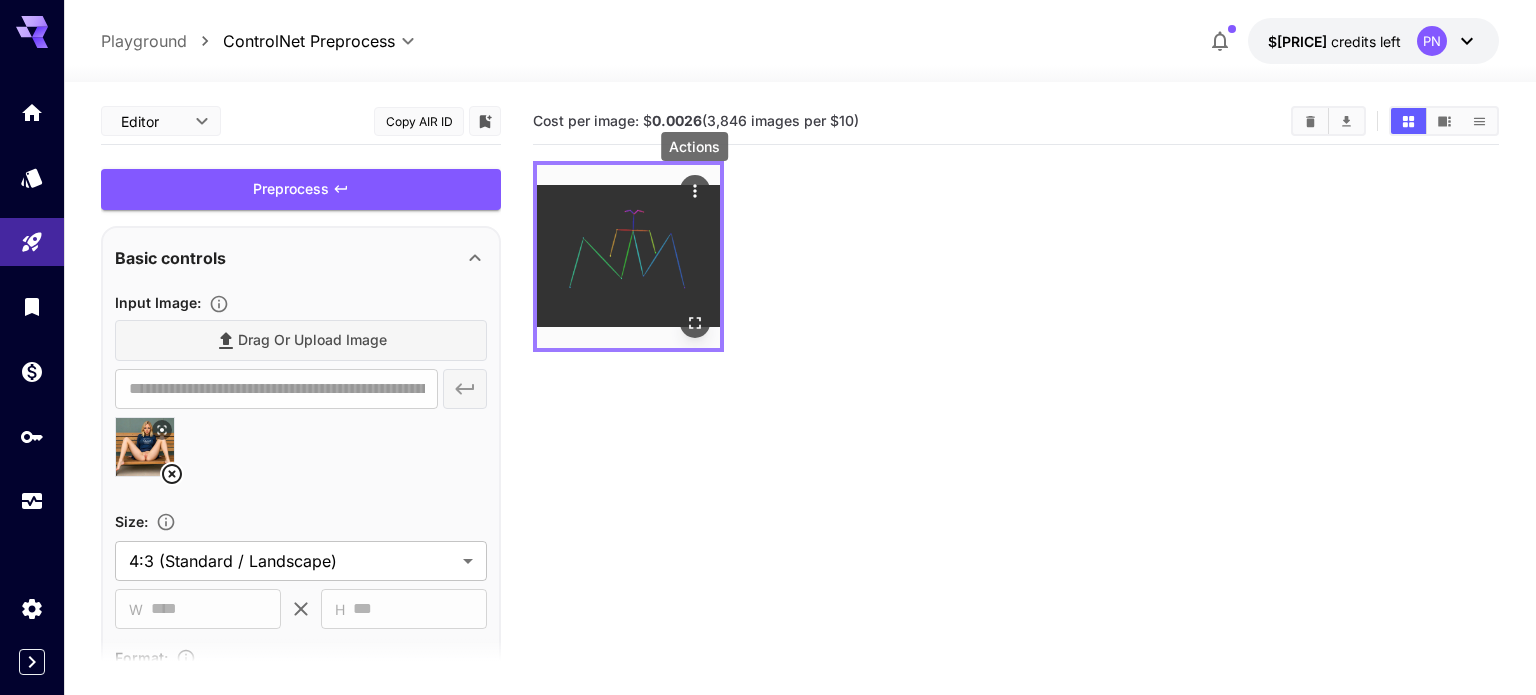 click 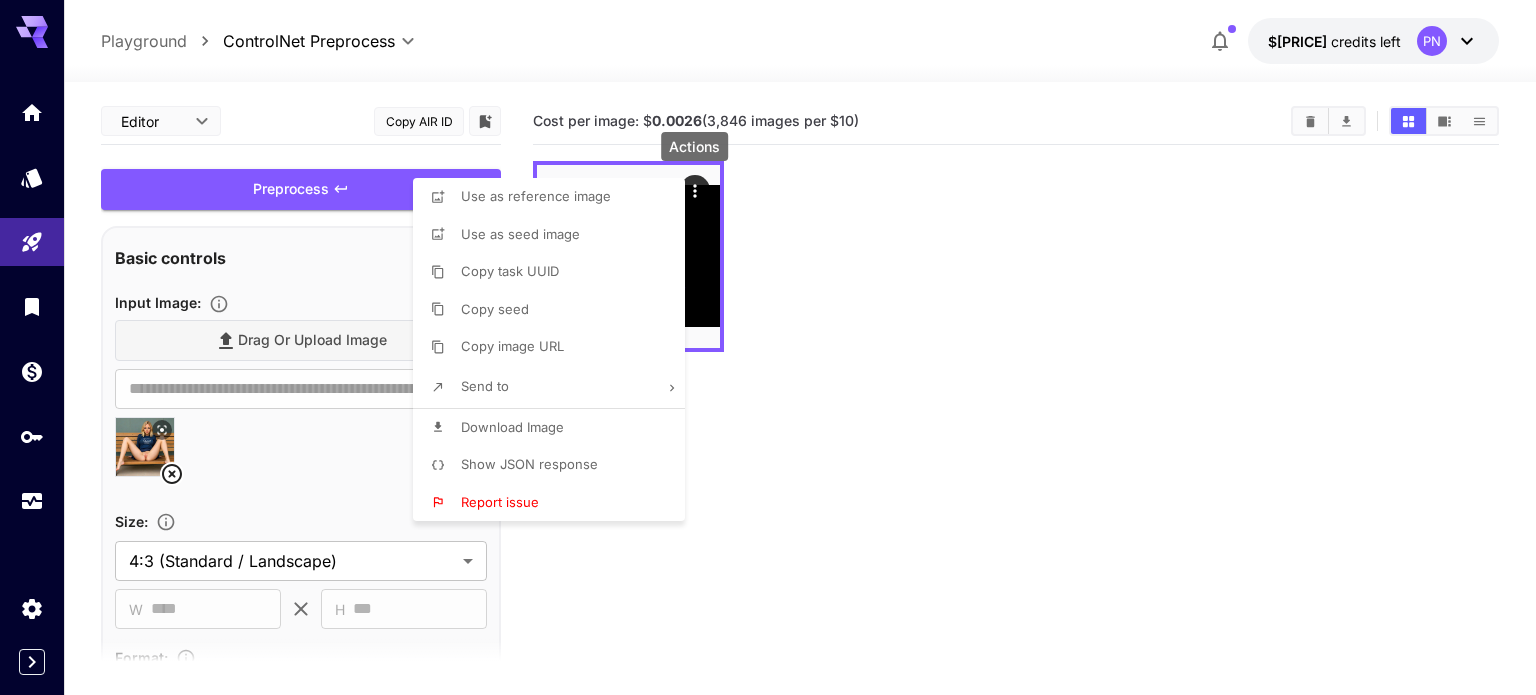 click at bounding box center (768, 347) 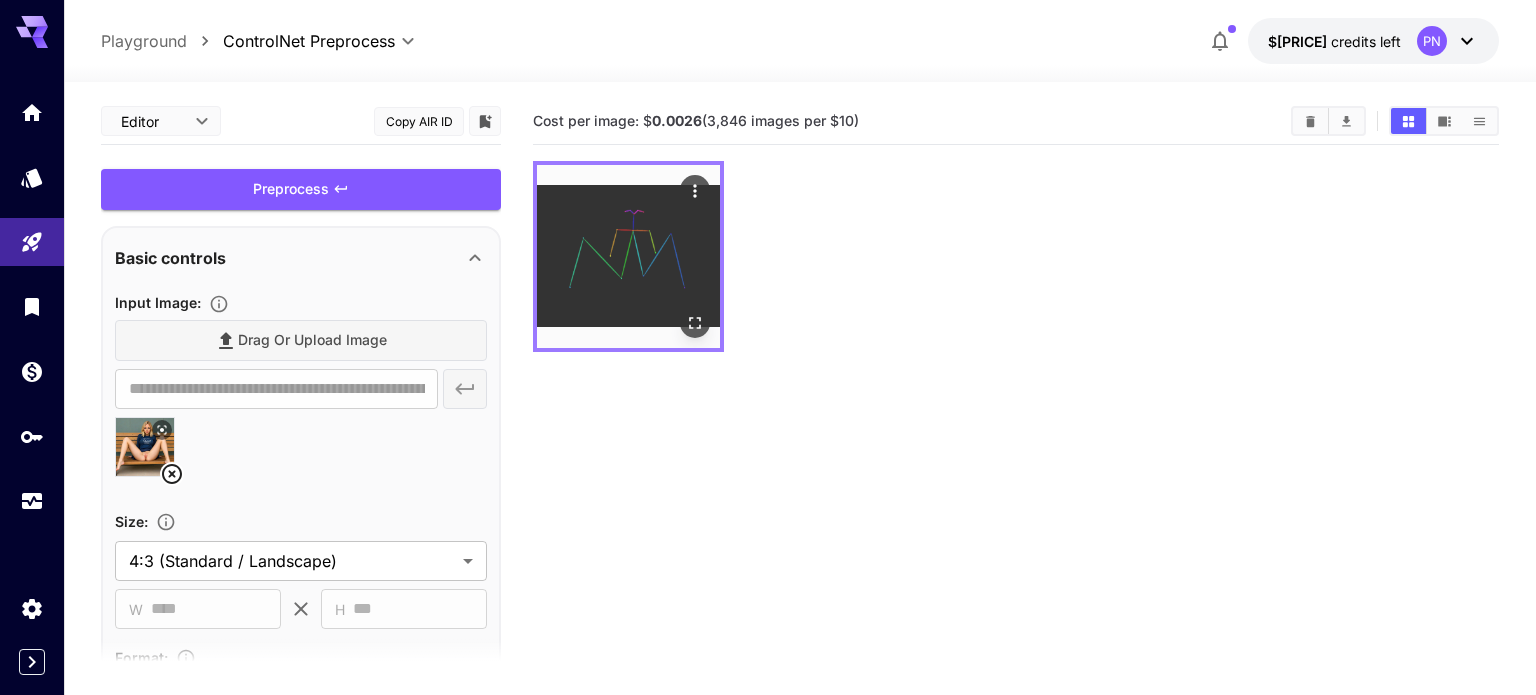 click at bounding box center [628, 256] 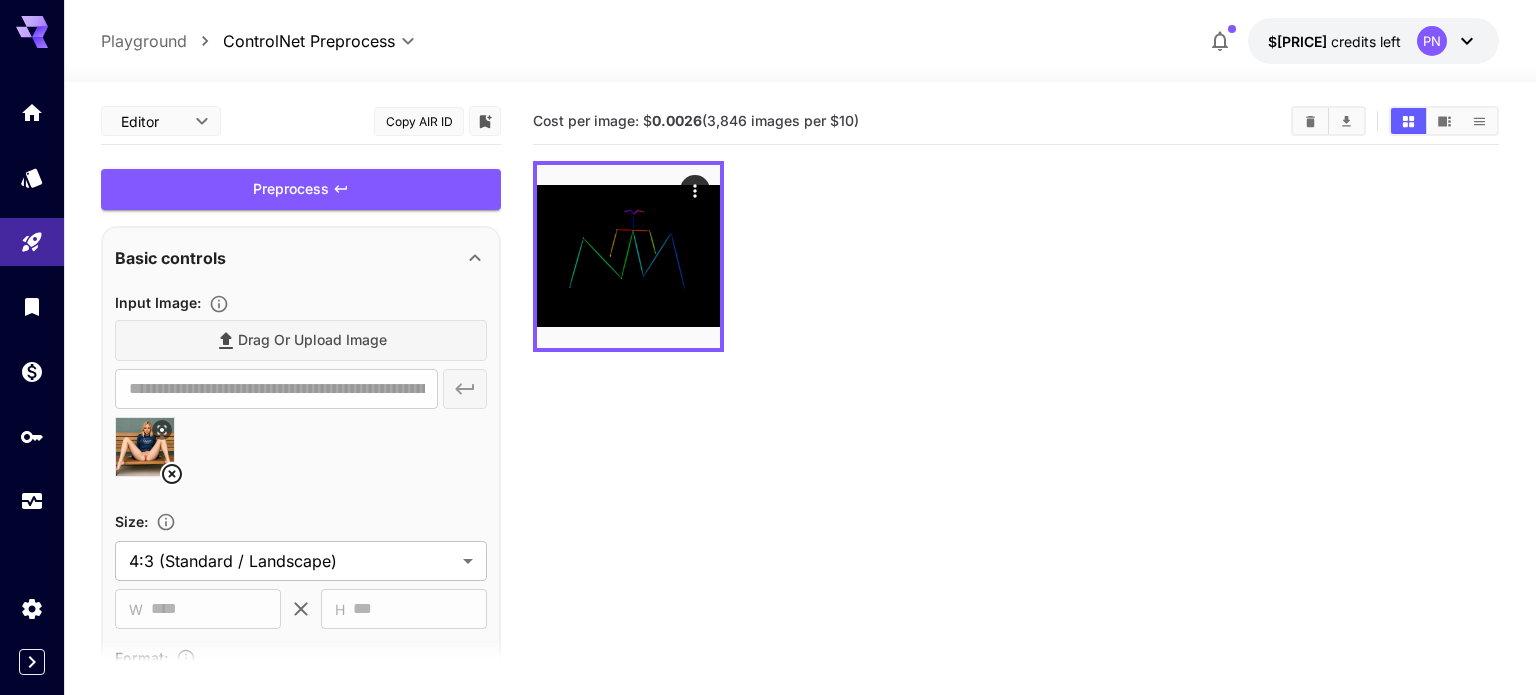 click at bounding box center (1016, 256) 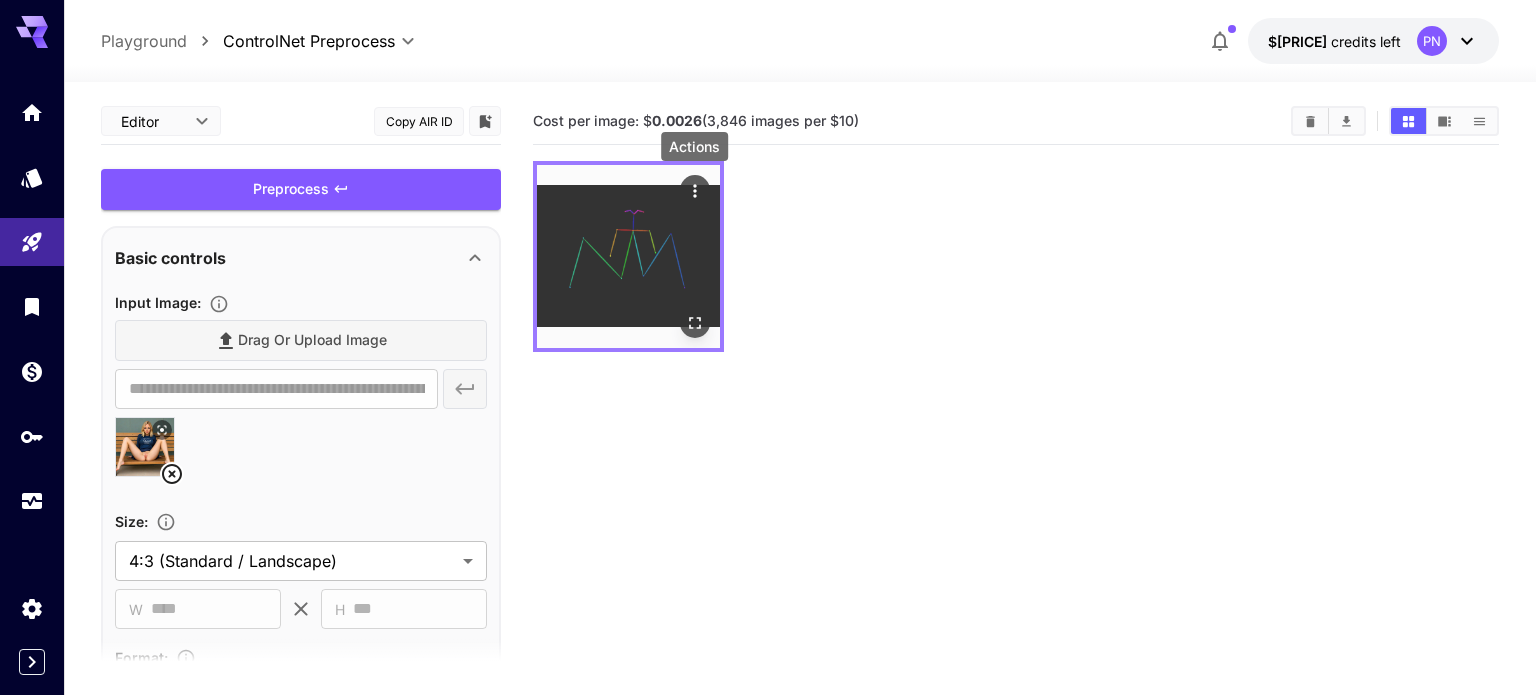 click at bounding box center (695, 190) 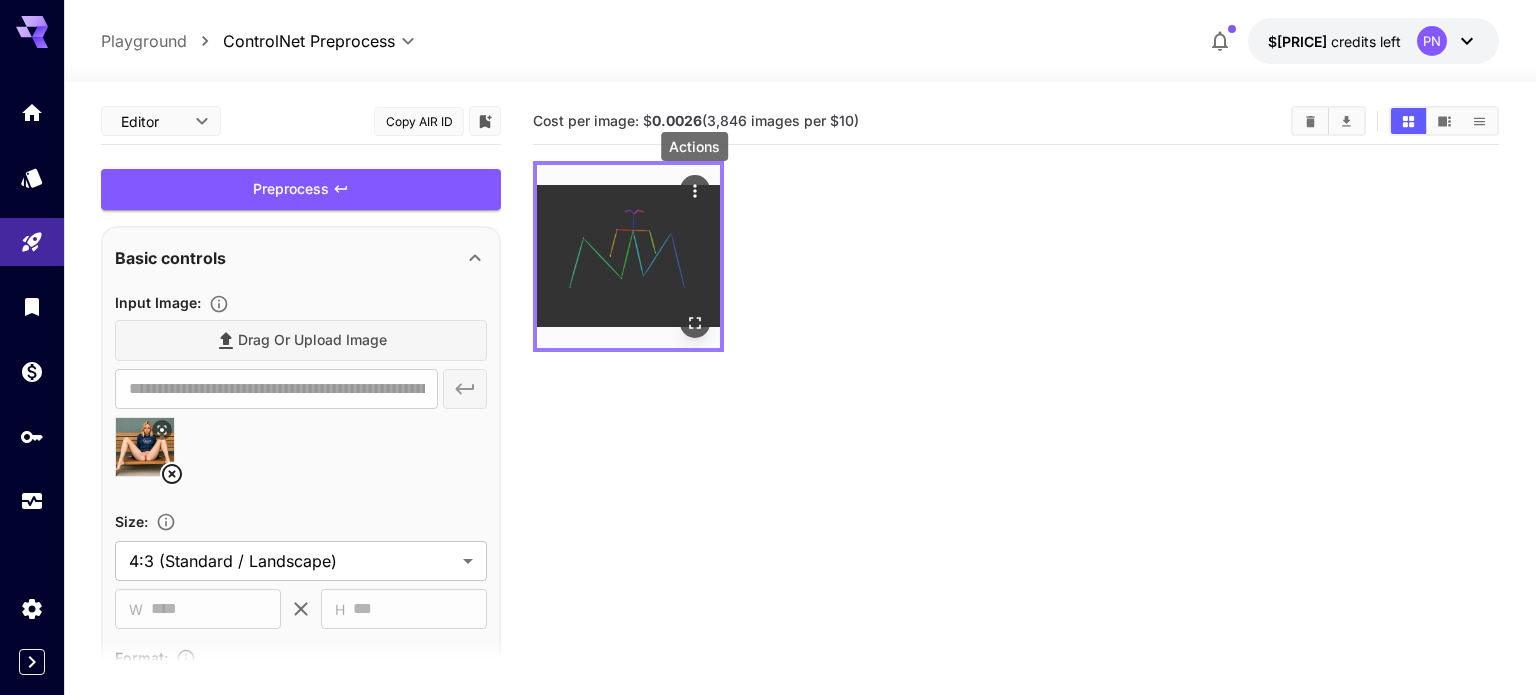 click 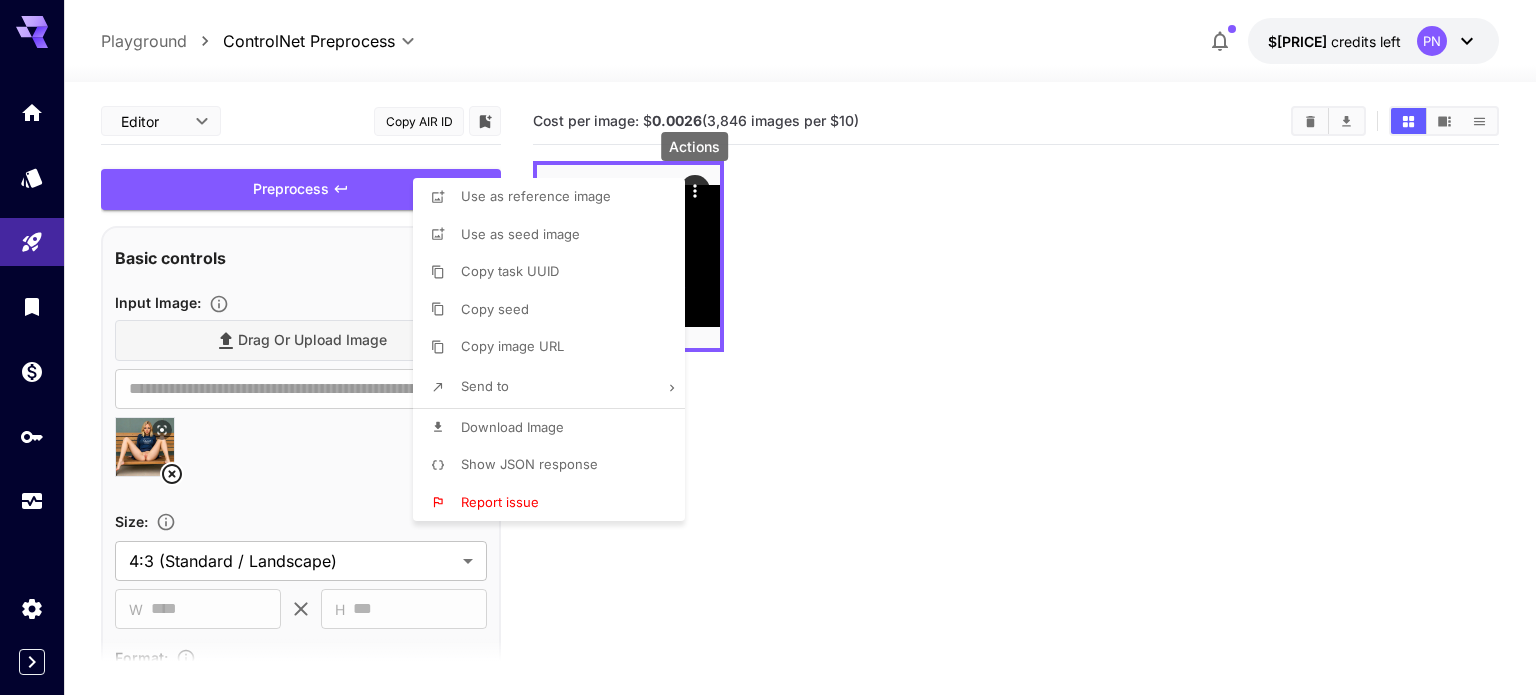 click on "Copy image URL" at bounding box center [512, 346] 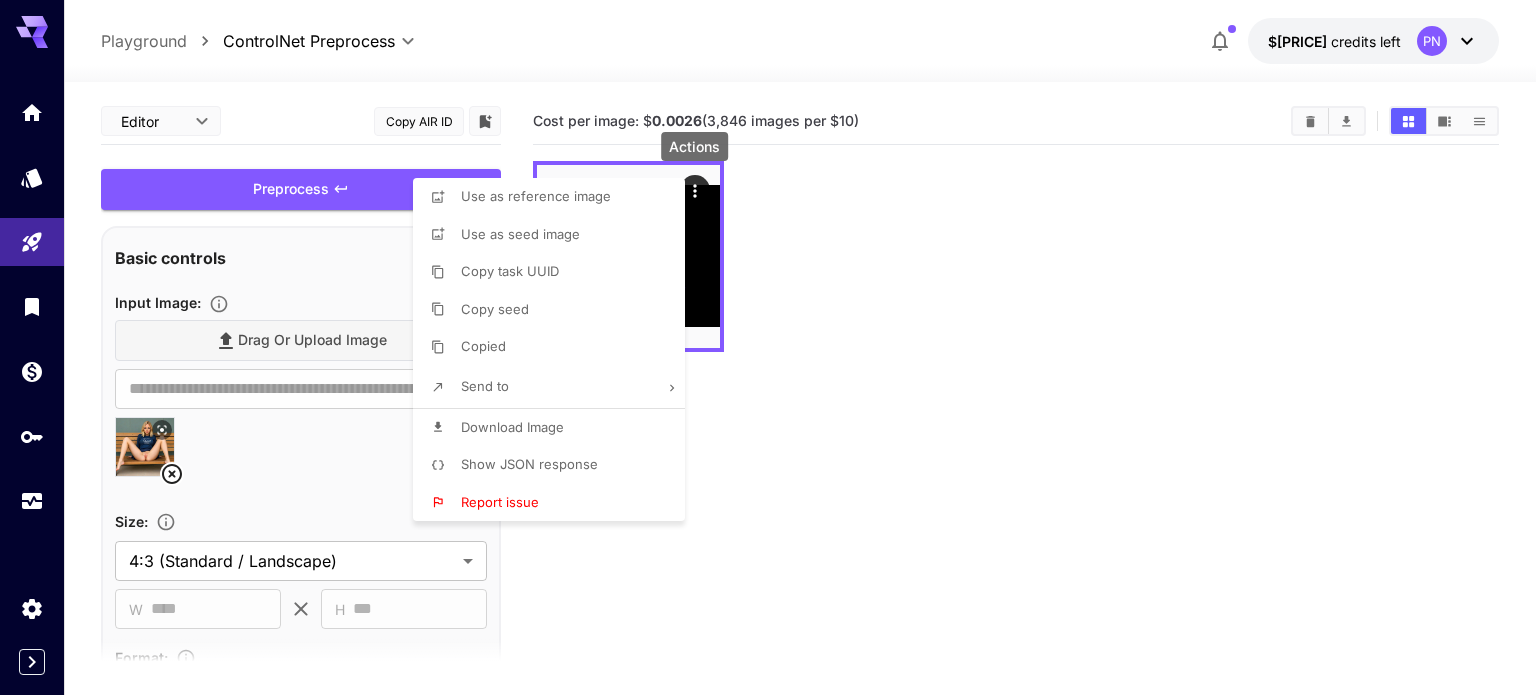 click at bounding box center [768, 347] 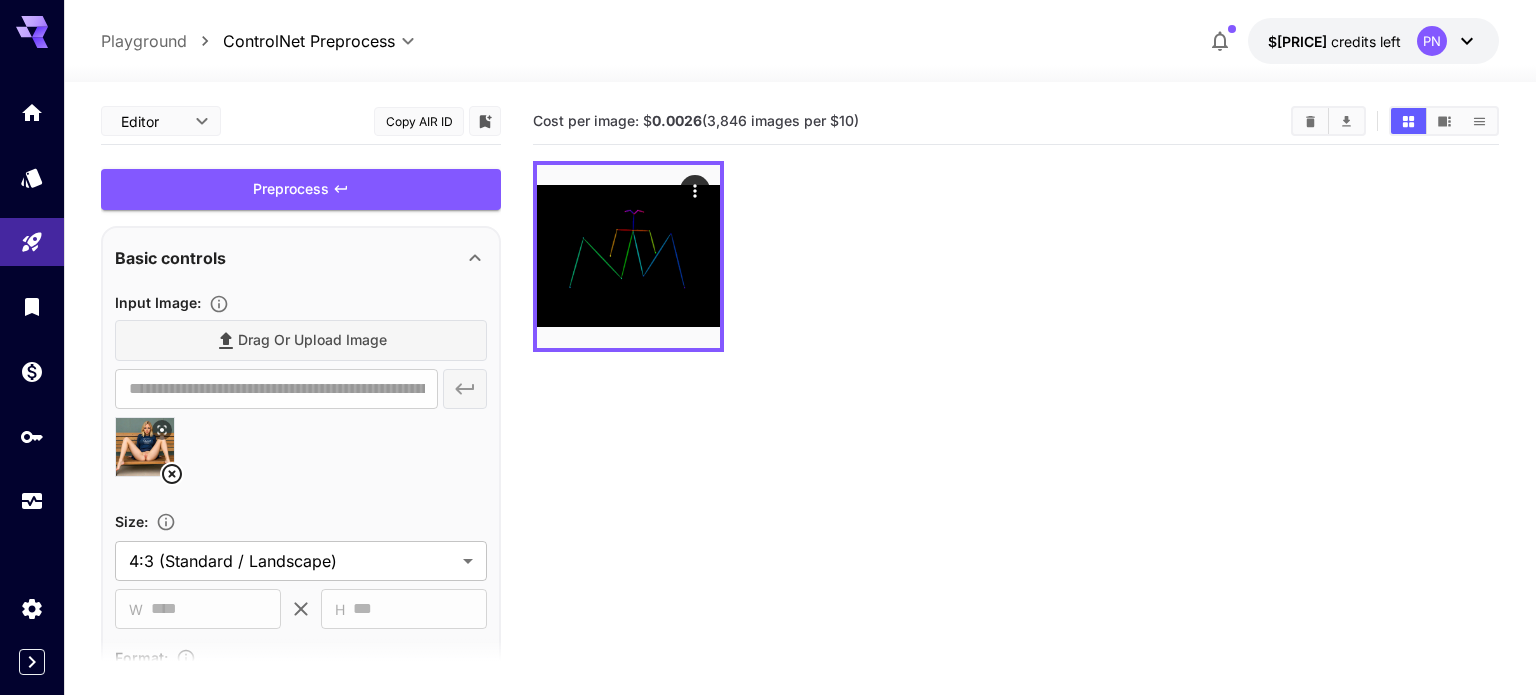 type 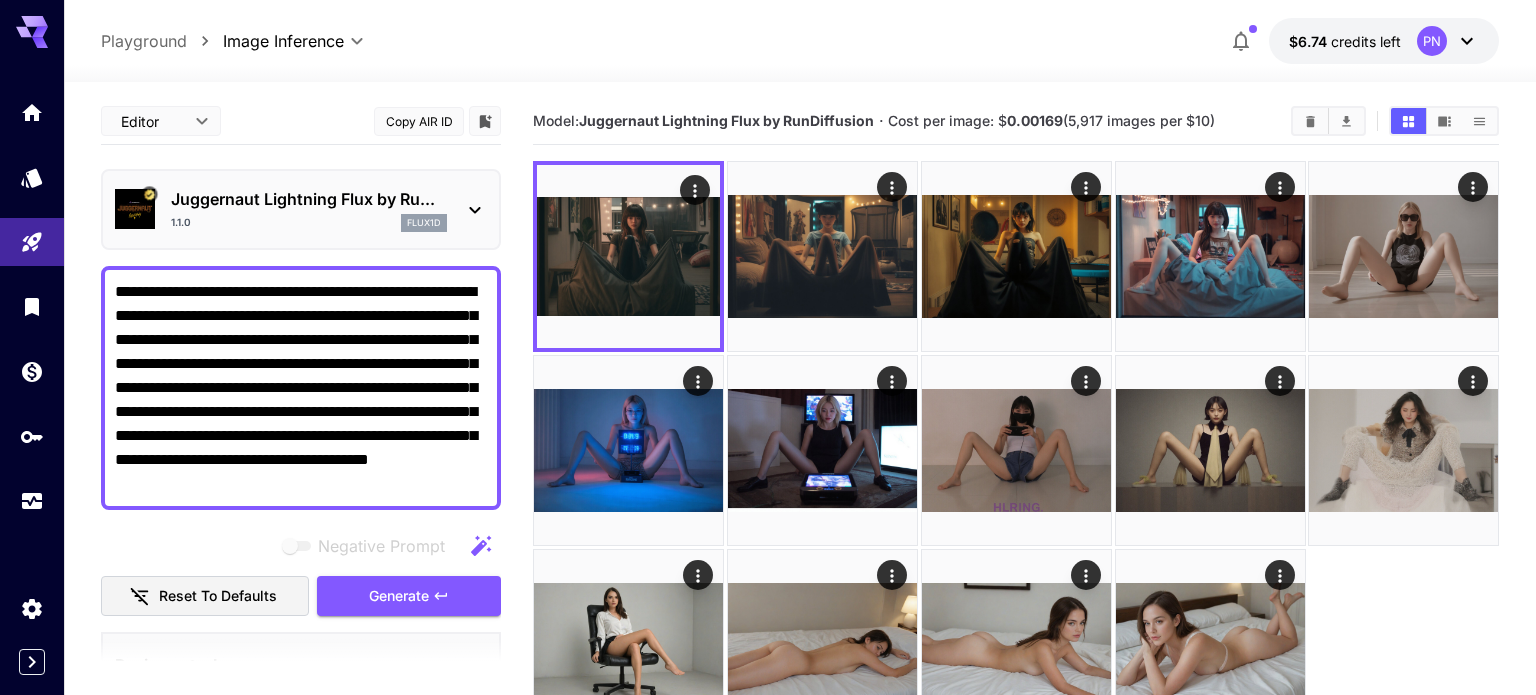 scroll, scrollTop: 0, scrollLeft: 0, axis: both 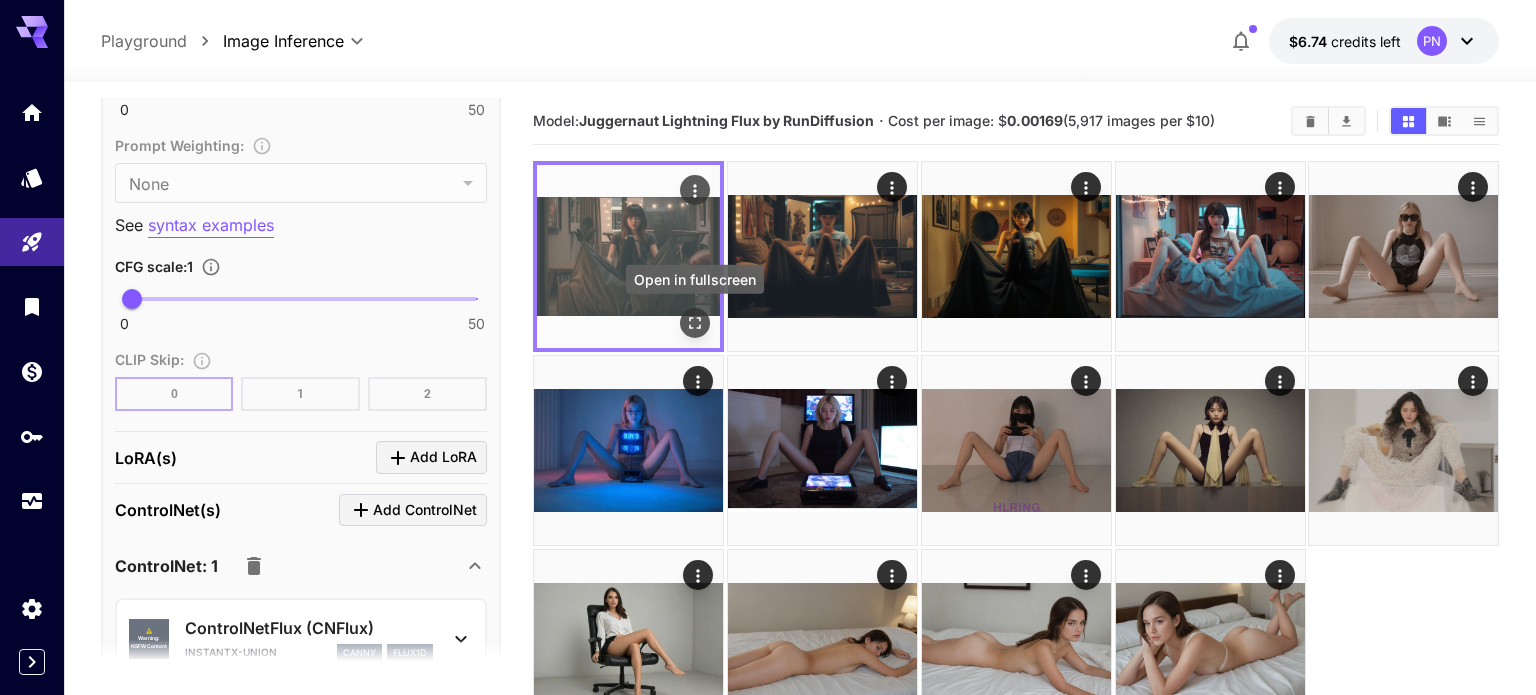 click at bounding box center (695, 323) 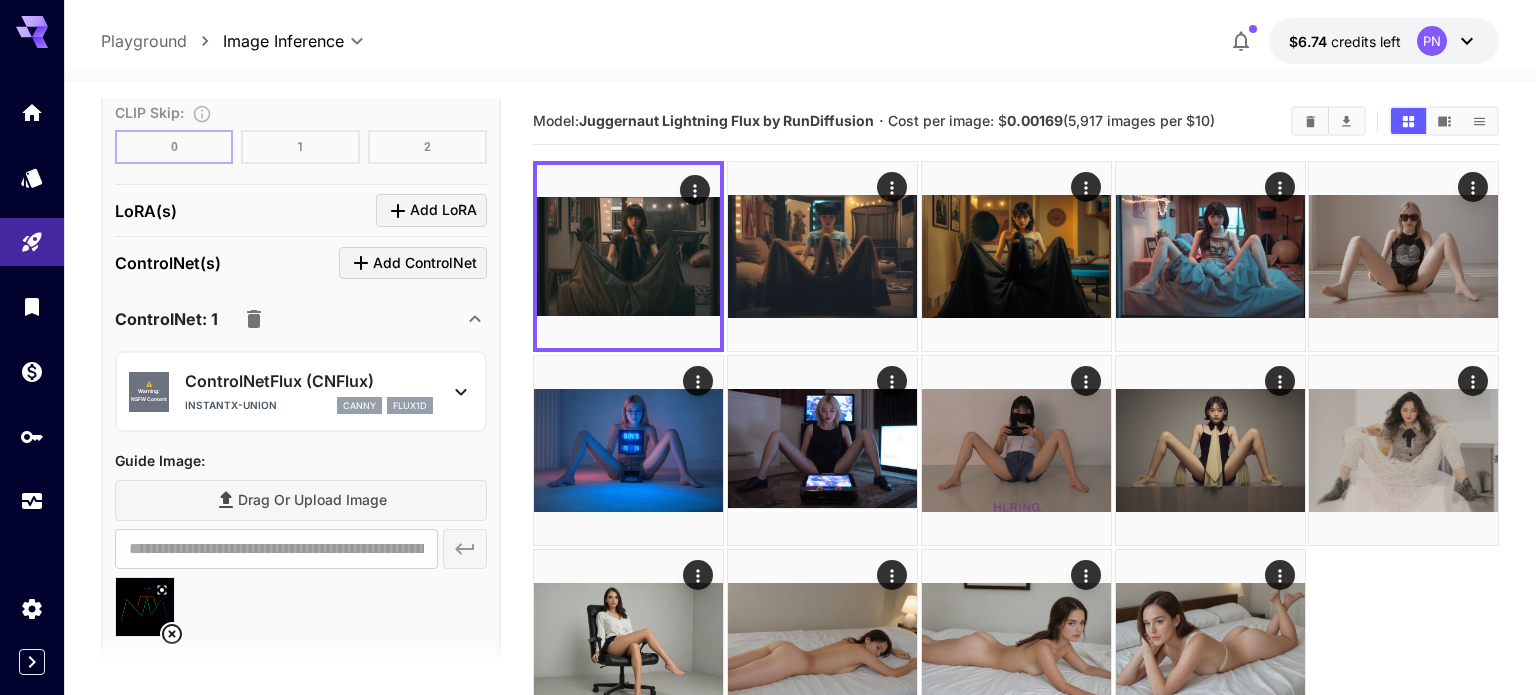 scroll, scrollTop: 1869, scrollLeft: 0, axis: vertical 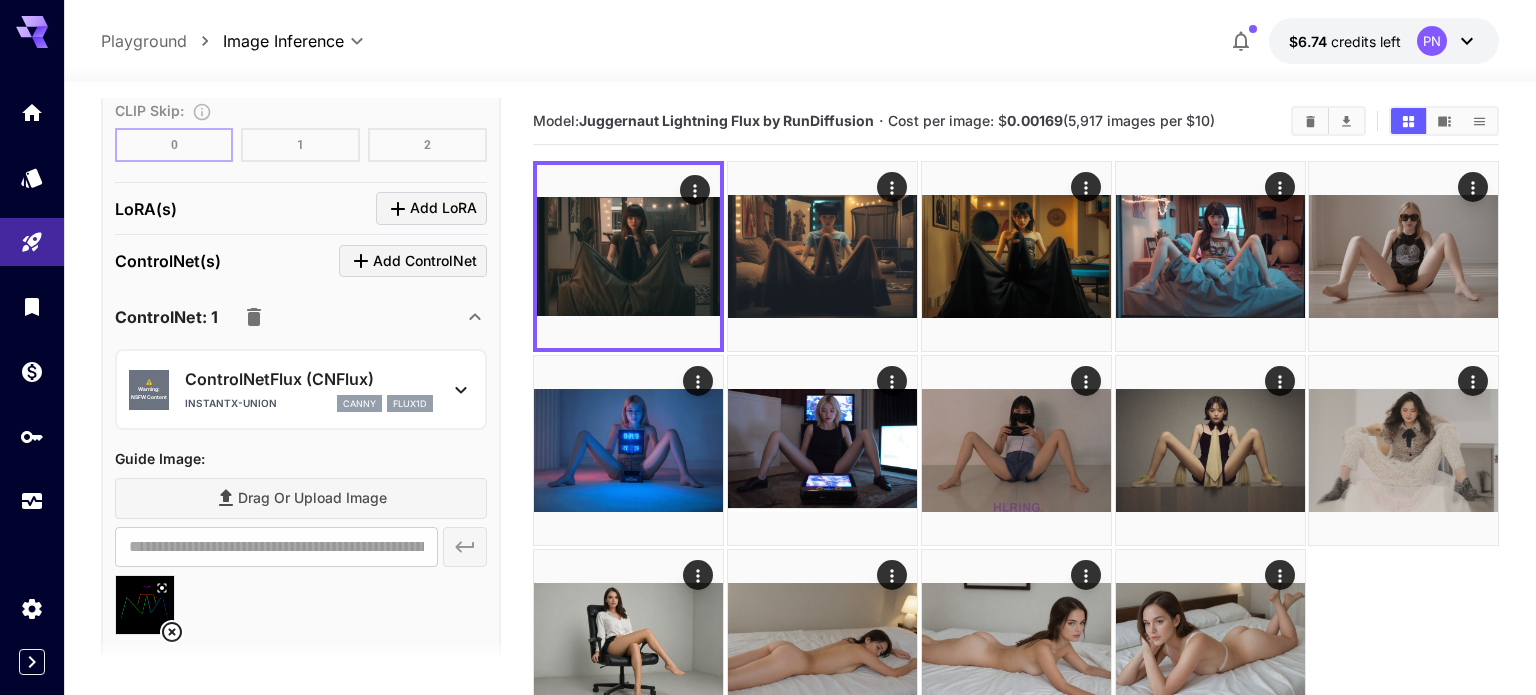 click on "⚠️ Warning: NSFW Content ControlNetFlux (CNFlux) instantx-union canny flux1d" at bounding box center [301, 389] 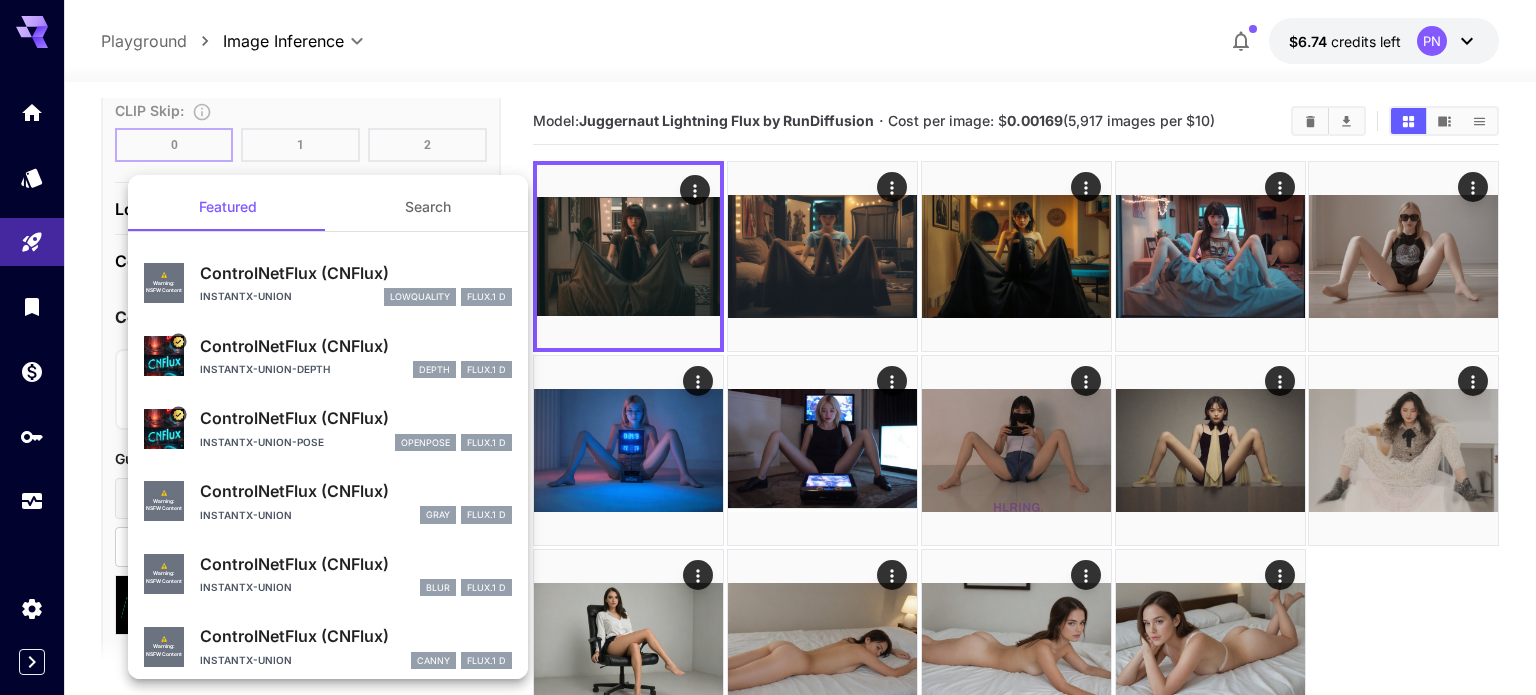 click on "ControlNetFlux (CNFlux) instantx-union-pose openpose FLUX.1 D" at bounding box center [356, 428] 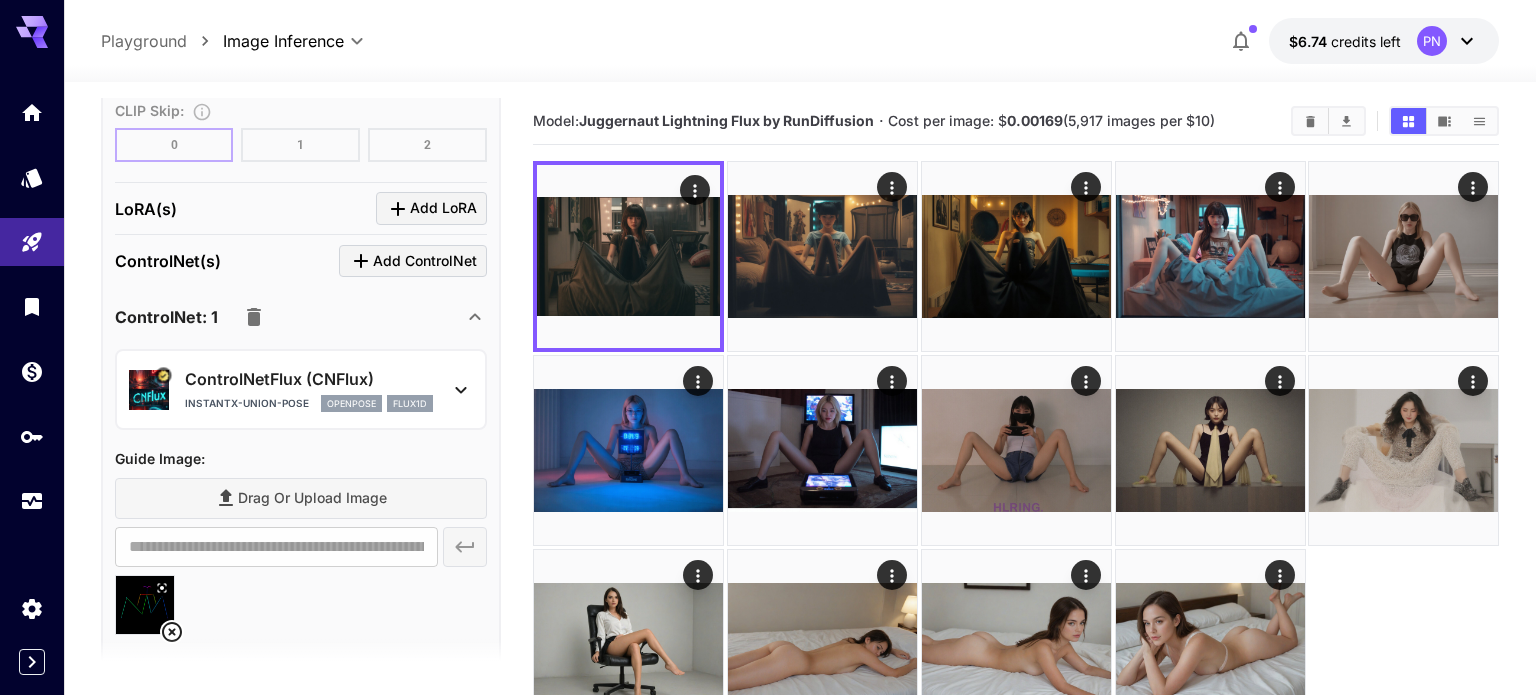 scroll, scrollTop: 0, scrollLeft: 0, axis: both 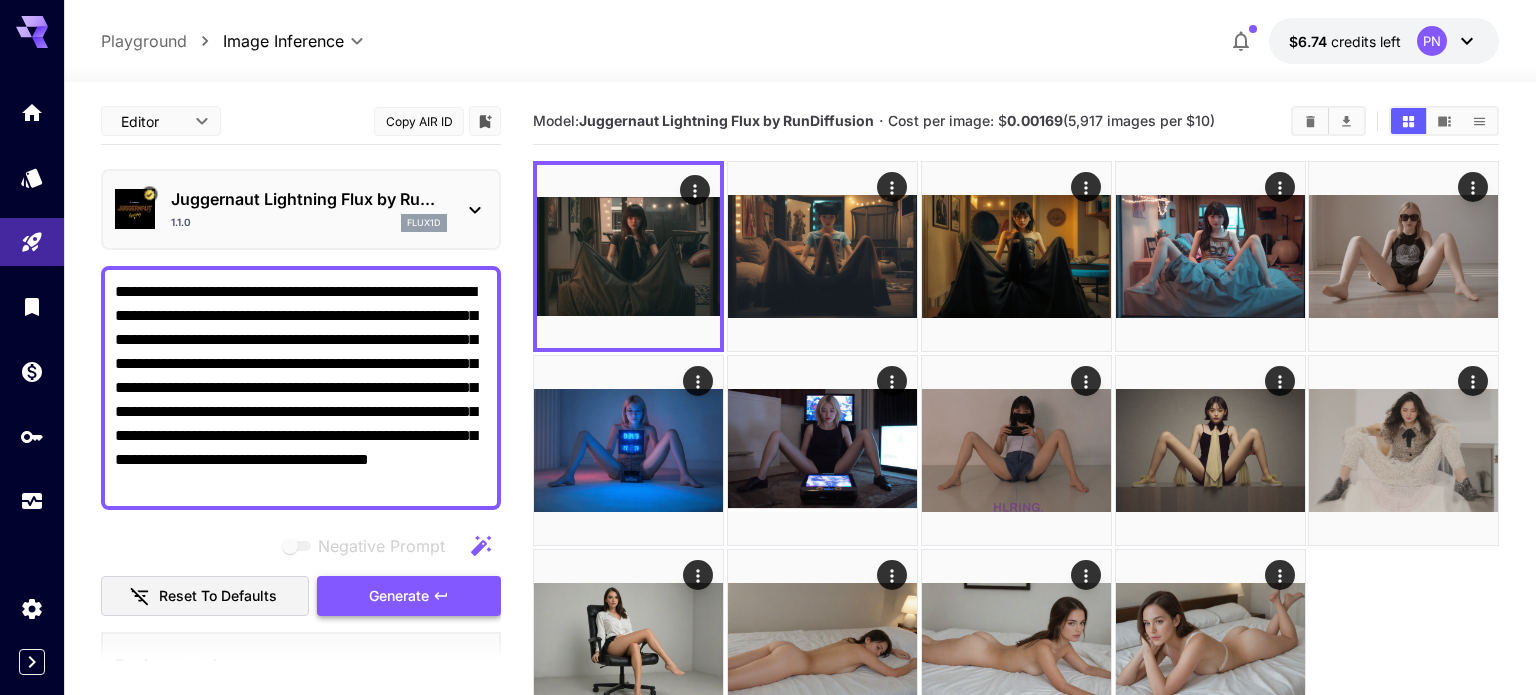 click 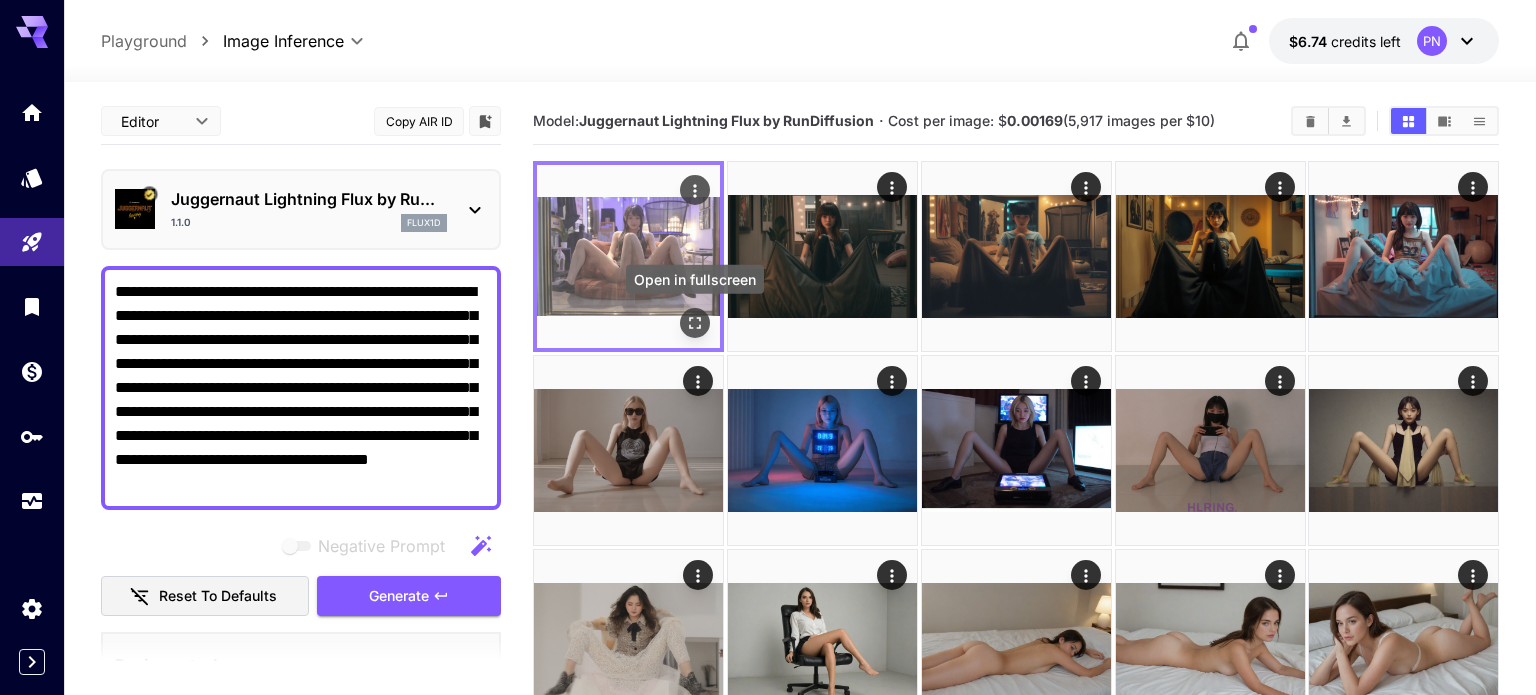 click 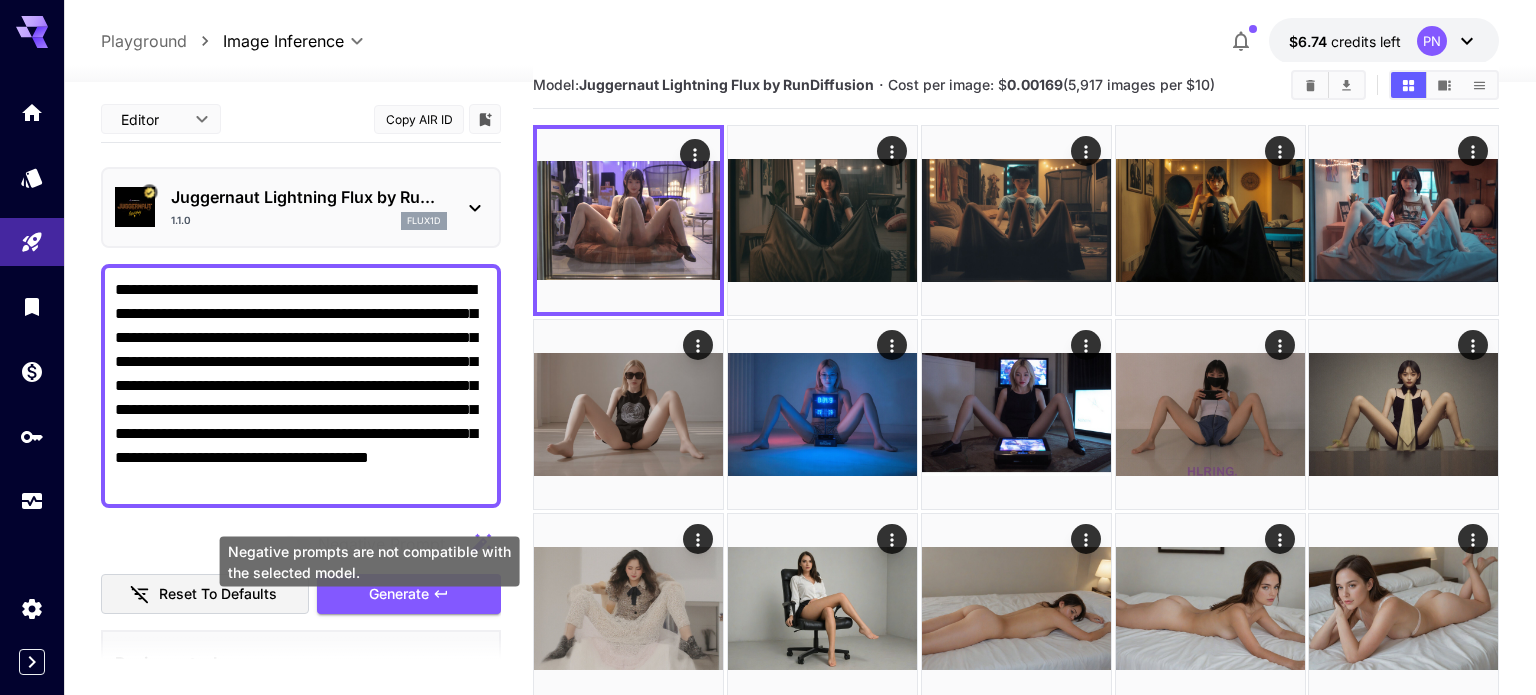 scroll, scrollTop: 158, scrollLeft: 0, axis: vertical 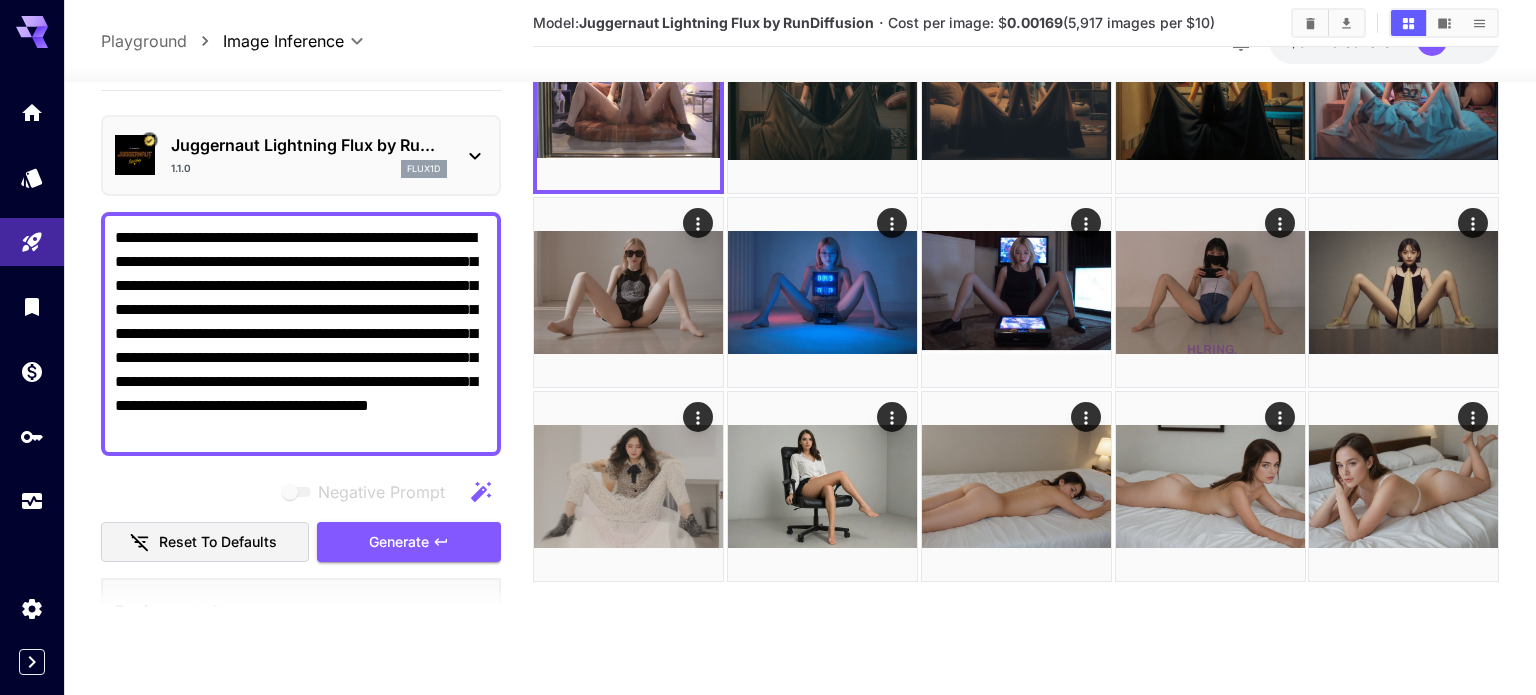 click on "Juggernaut Lightning Flux by Ru..." at bounding box center [309, 145] 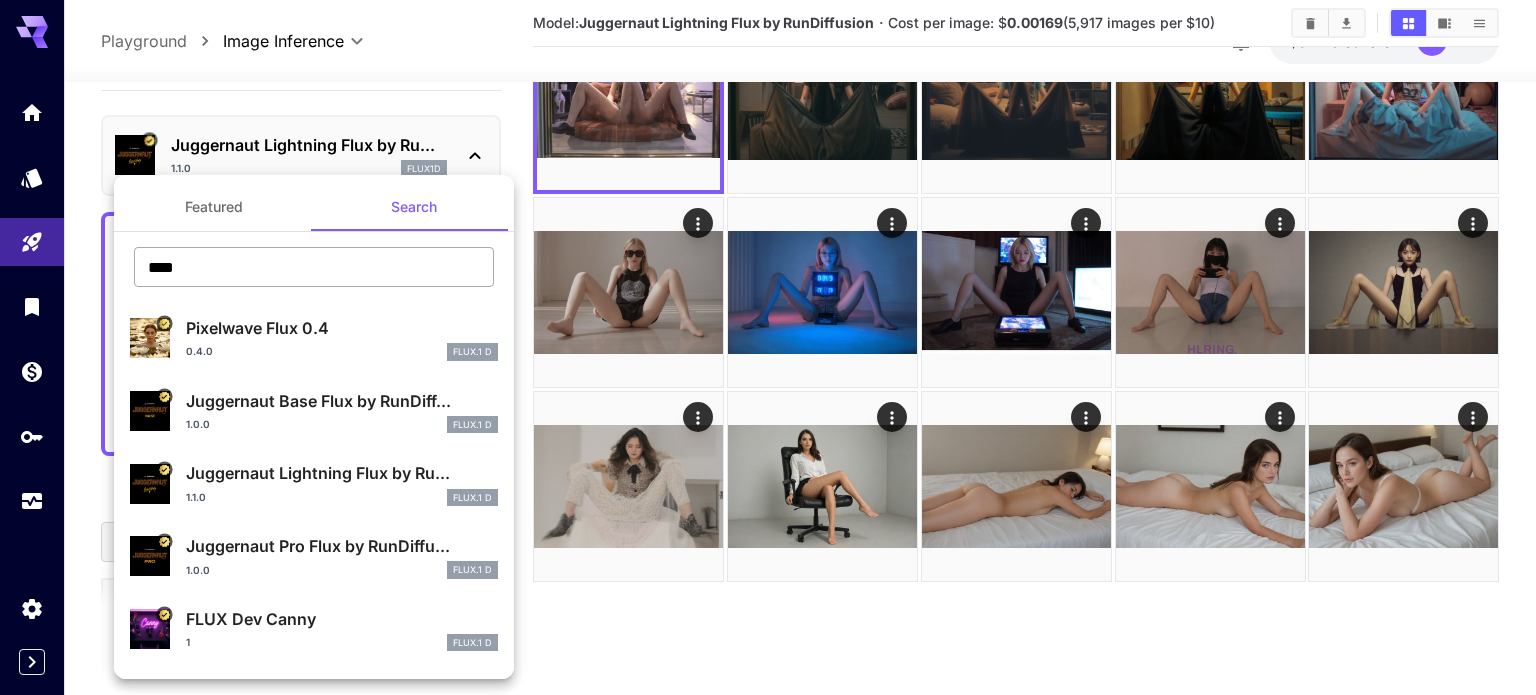 click on "****" at bounding box center (314, 267) 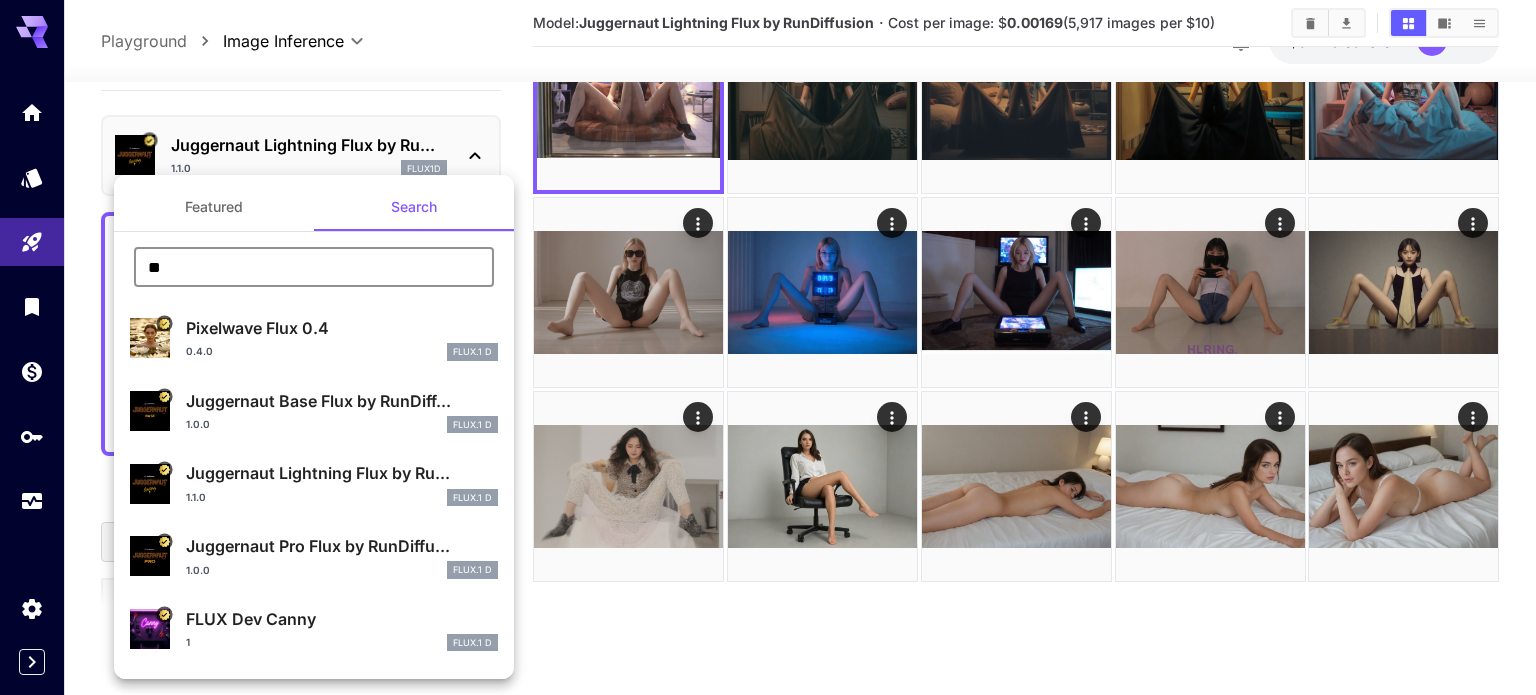 type on "*" 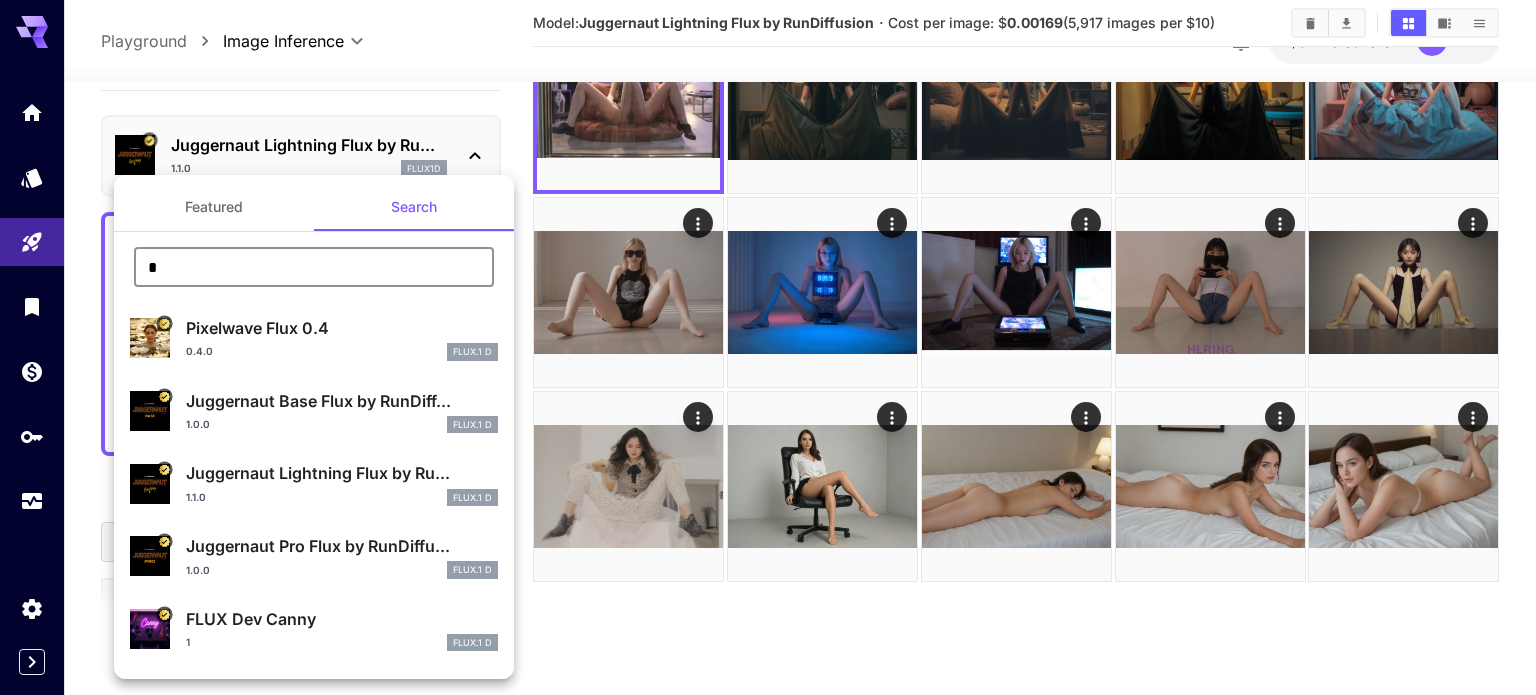 type 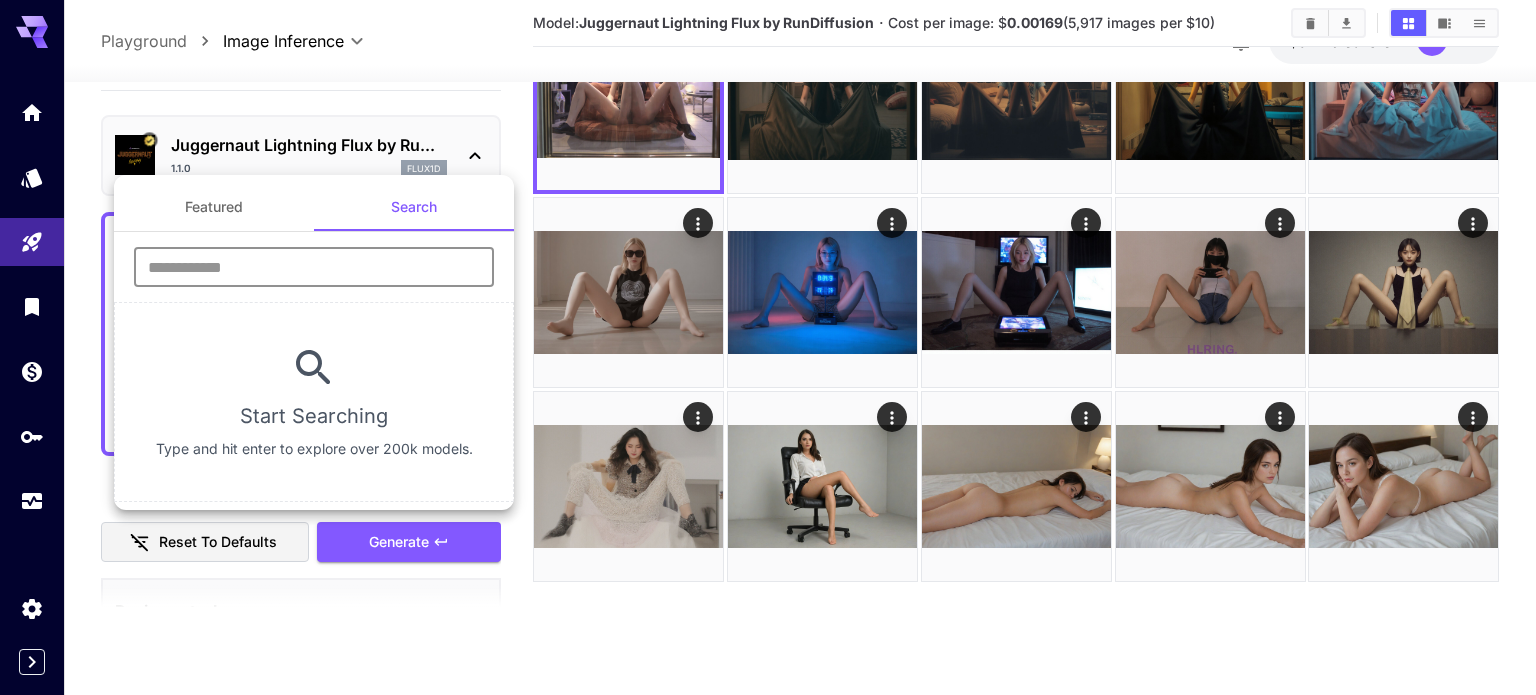 click on "Featured" at bounding box center [214, 207] 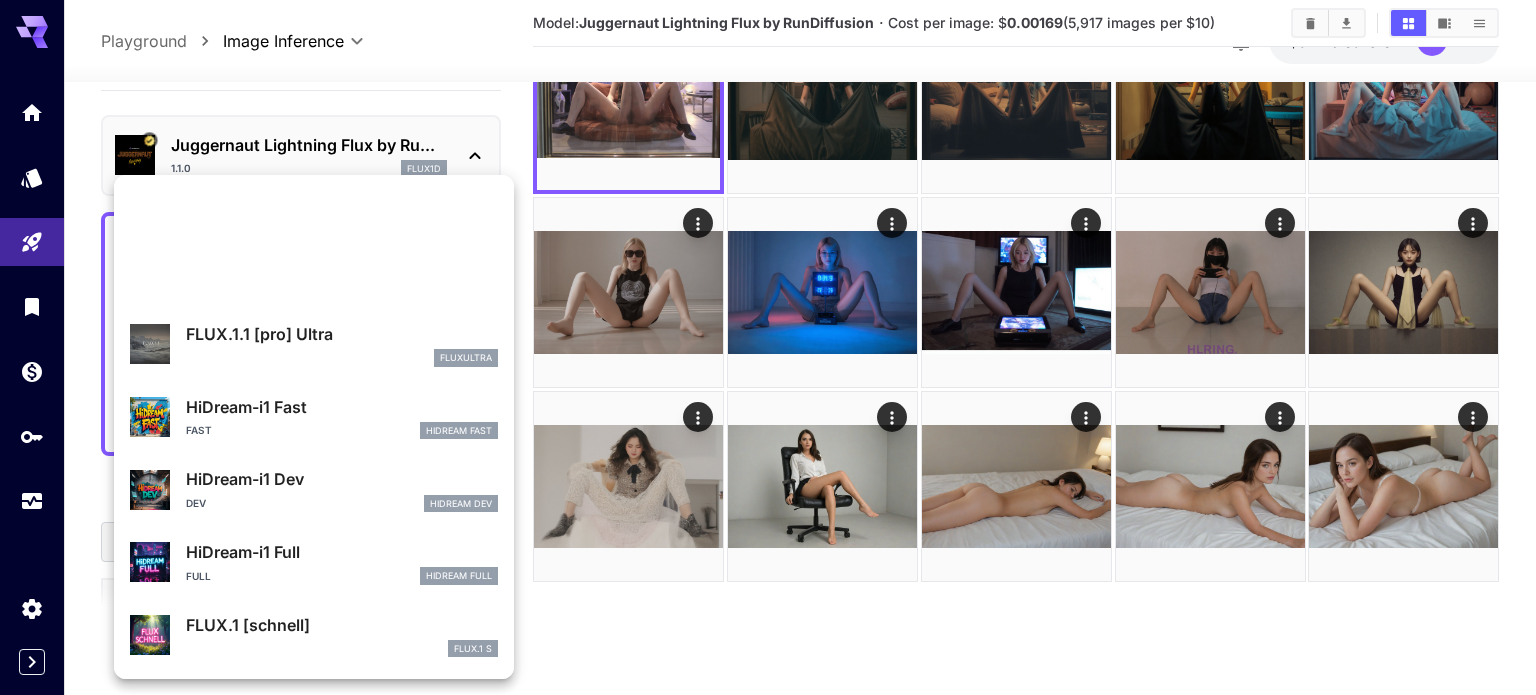 scroll, scrollTop: 1796, scrollLeft: 0, axis: vertical 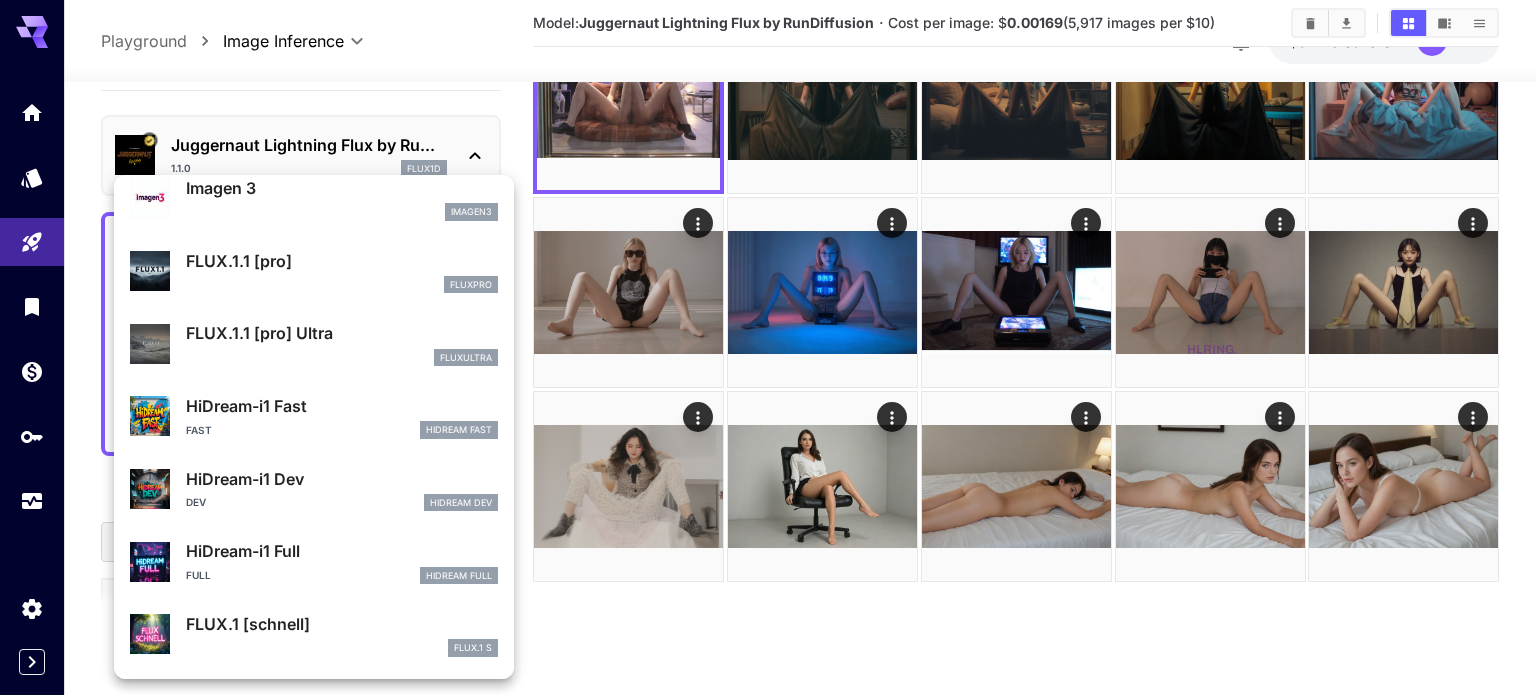 click on "FLUX.1 [schnell] FLUX.1 S" at bounding box center [342, 634] 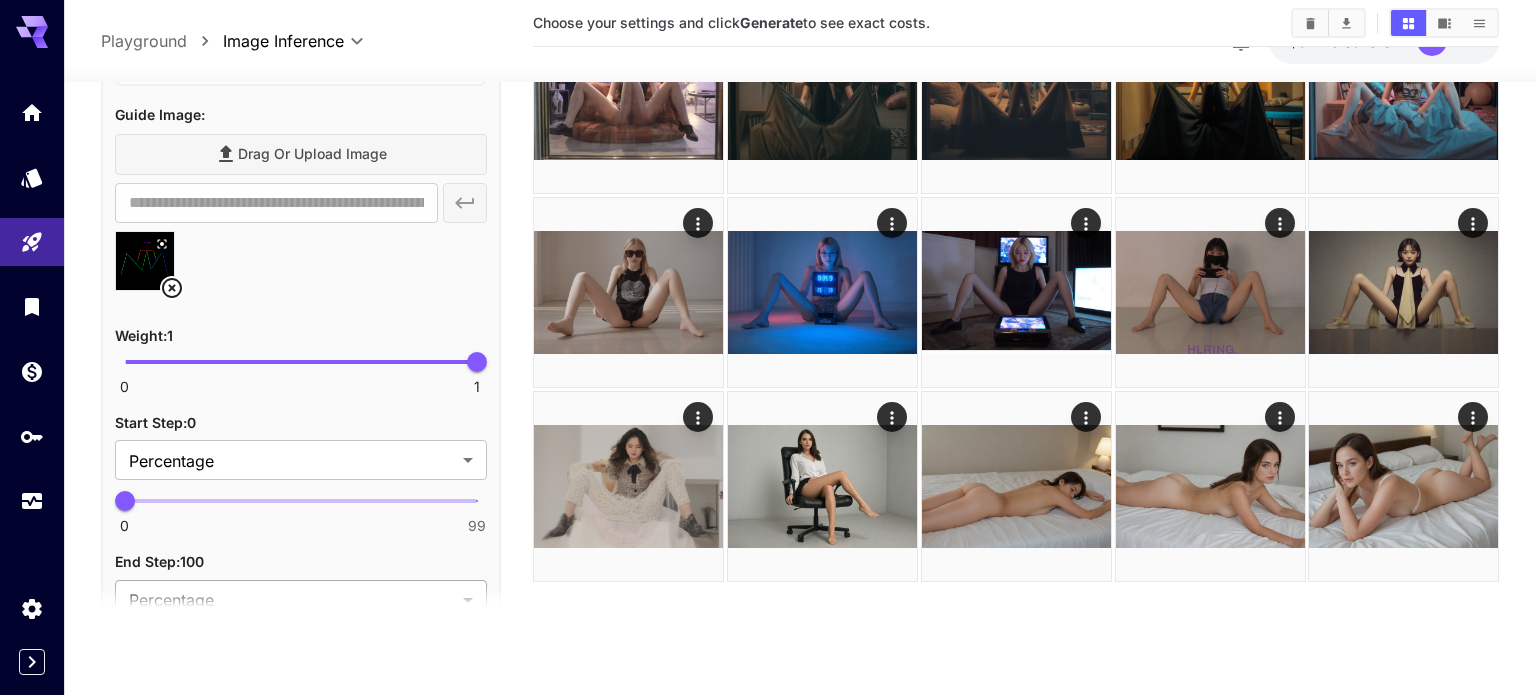 scroll, scrollTop: 0, scrollLeft: 0, axis: both 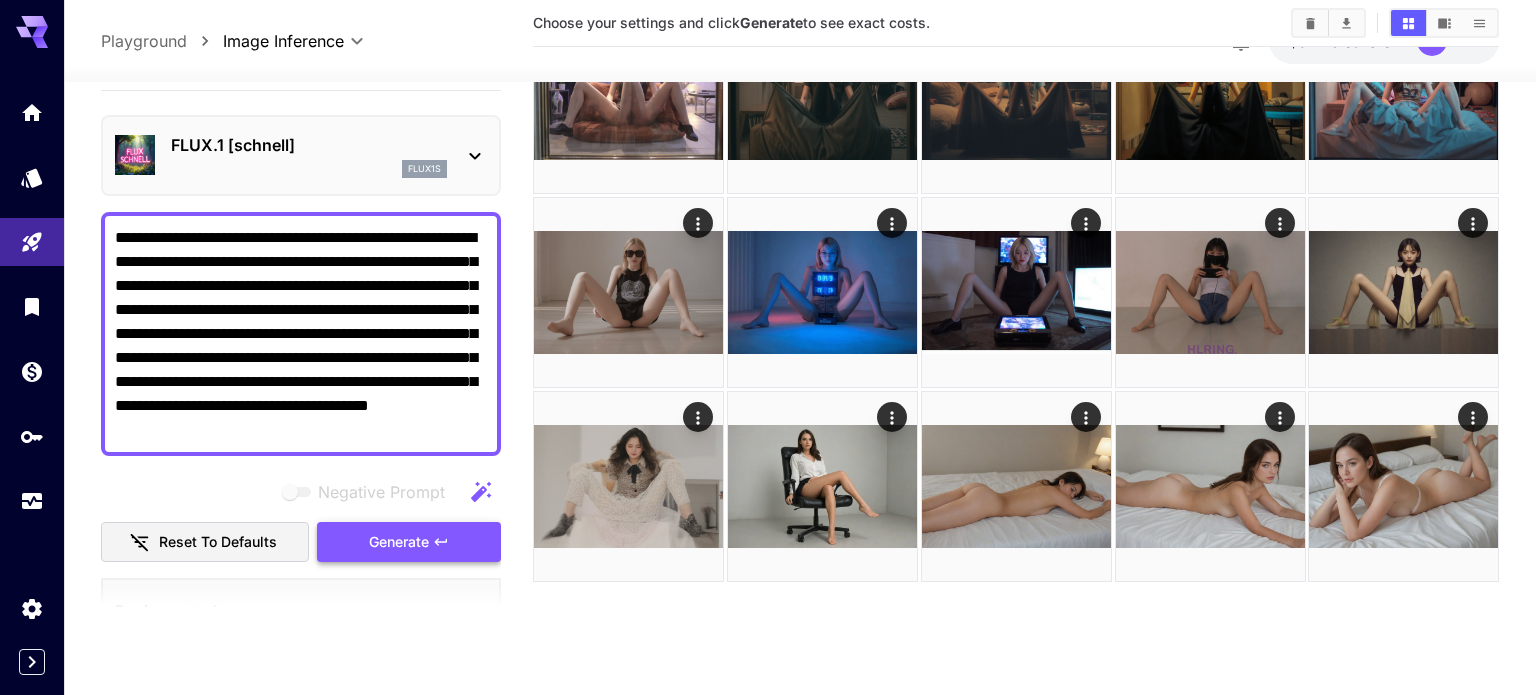 click on "Negative Prompt Reset to defaults Generate" at bounding box center (301, 517) 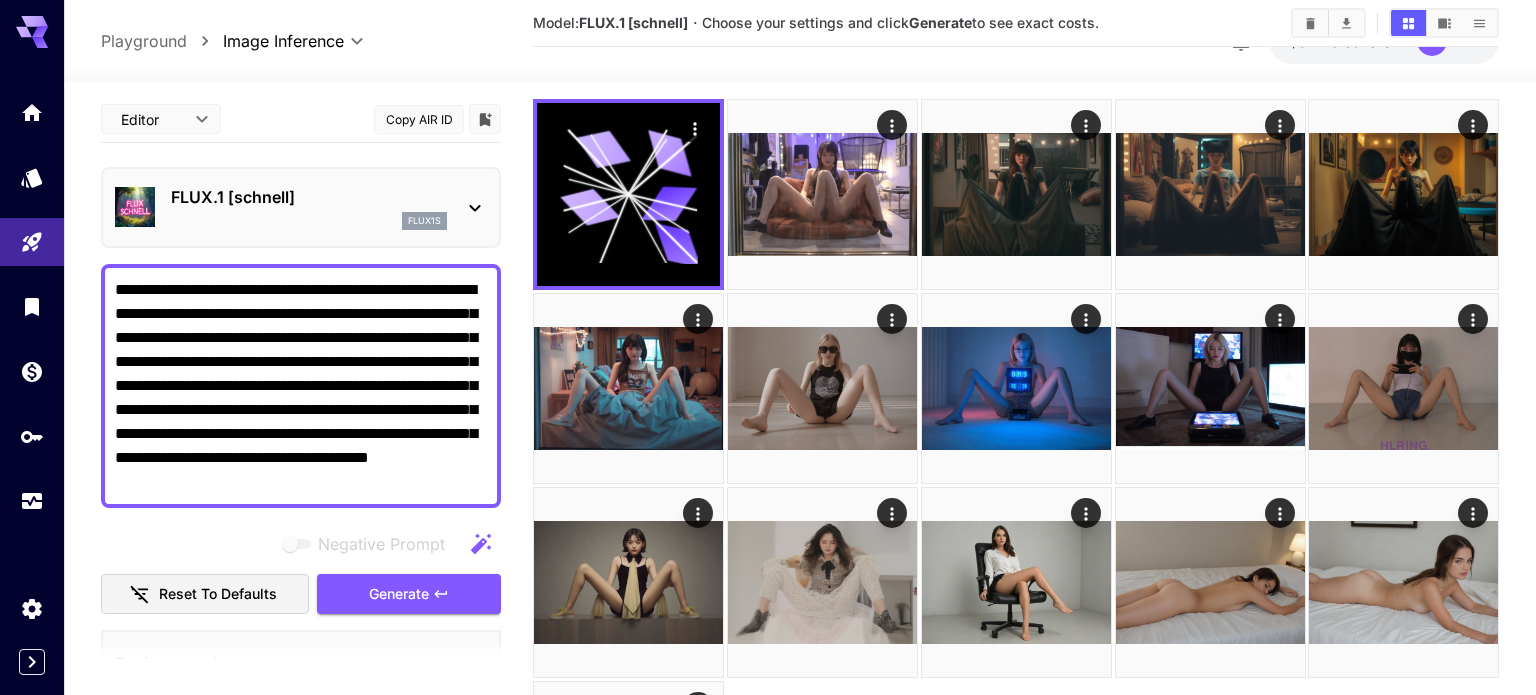 scroll, scrollTop: 0, scrollLeft: 0, axis: both 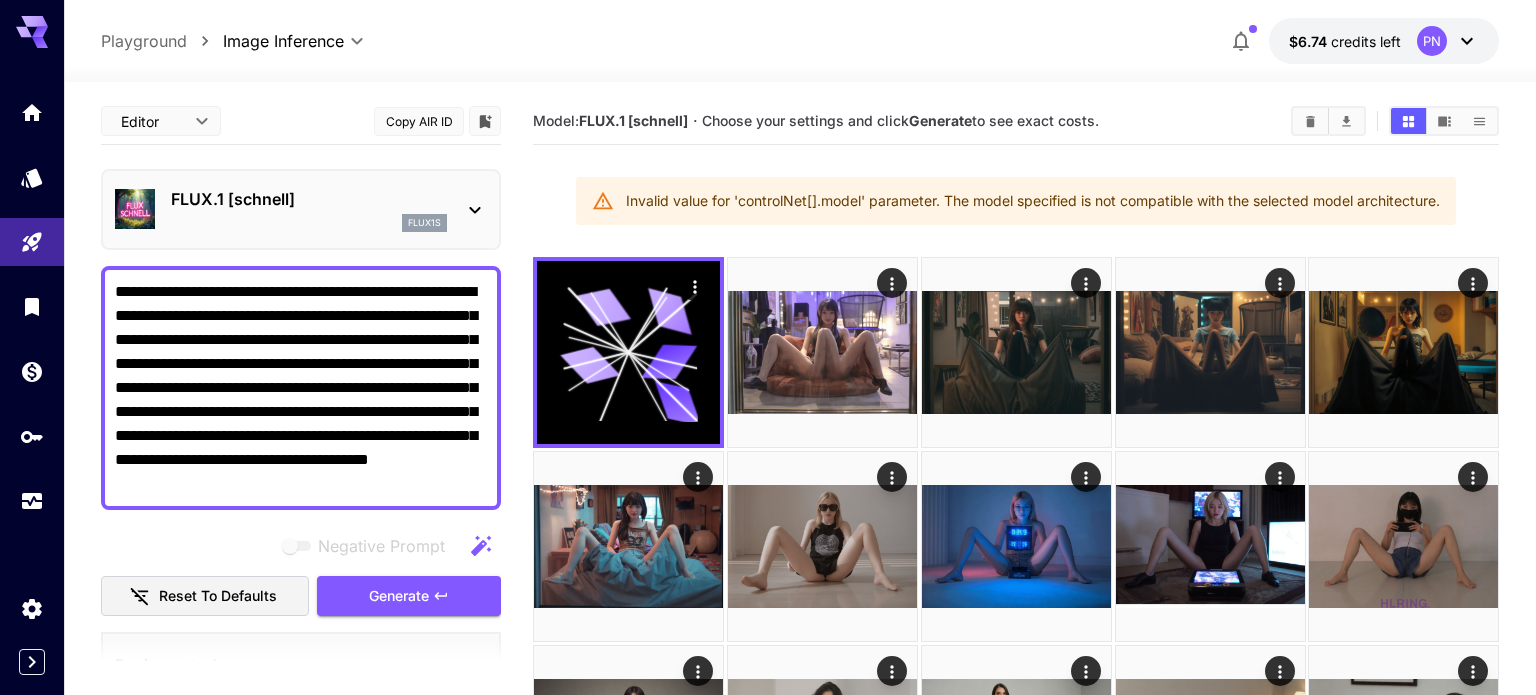 click on "FLUX.1 [schnell]" at bounding box center (309, 199) 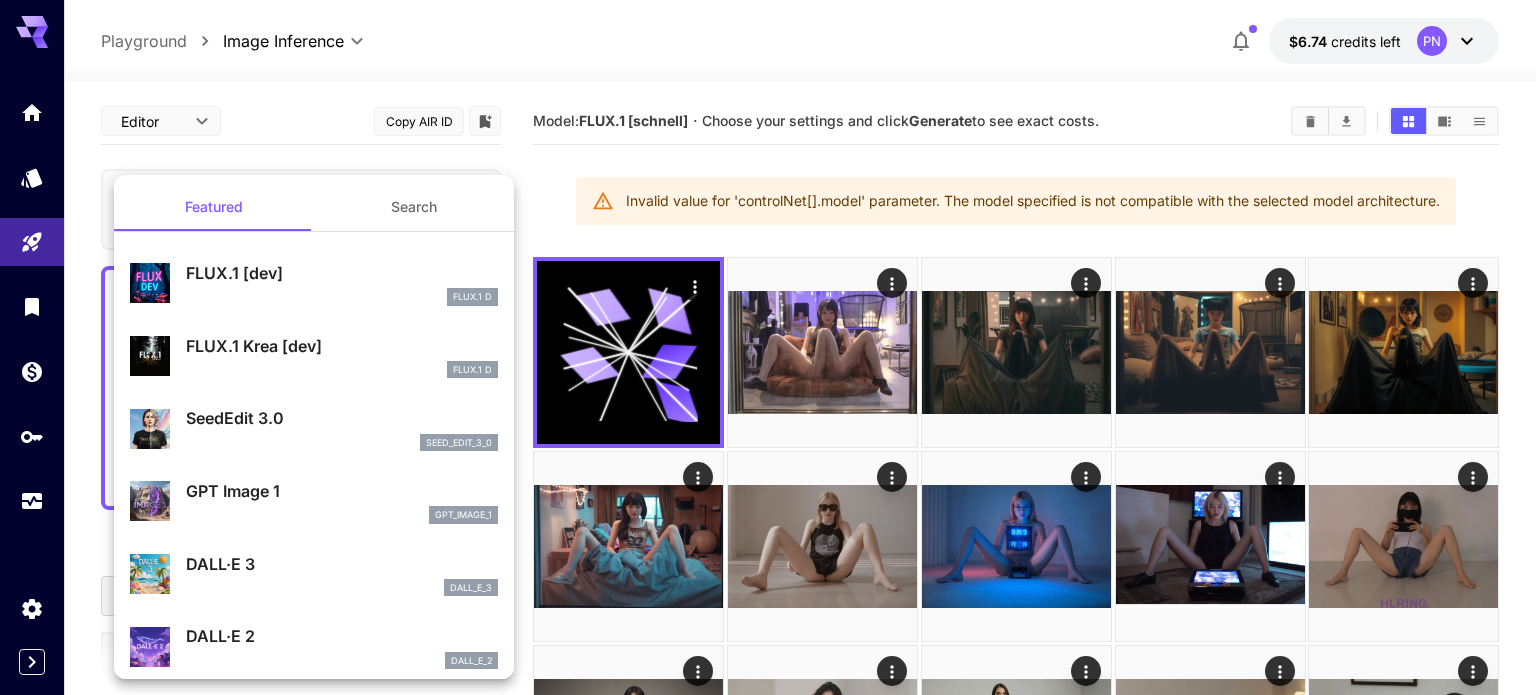 click on "FLUX.1 Krea [dev]" at bounding box center (342, 346) 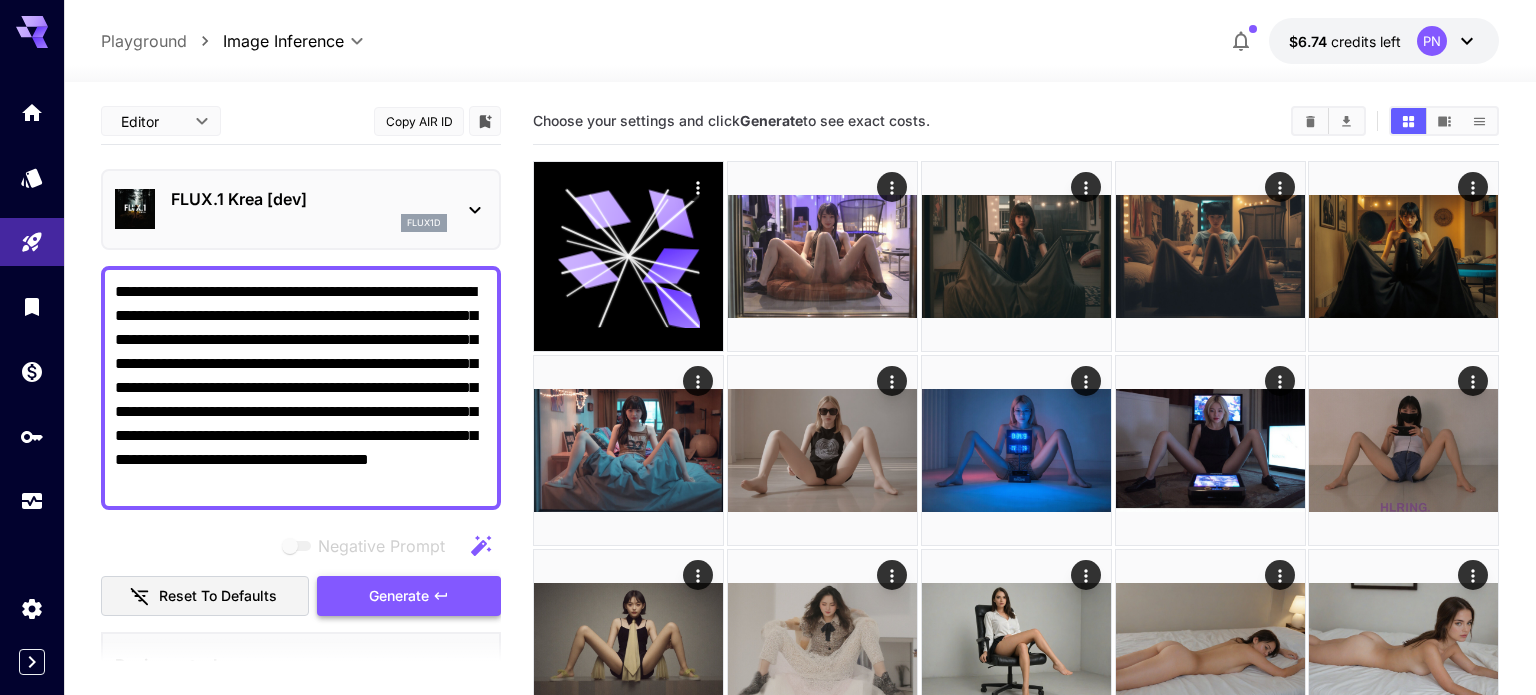 click on "Generate" at bounding box center (399, 596) 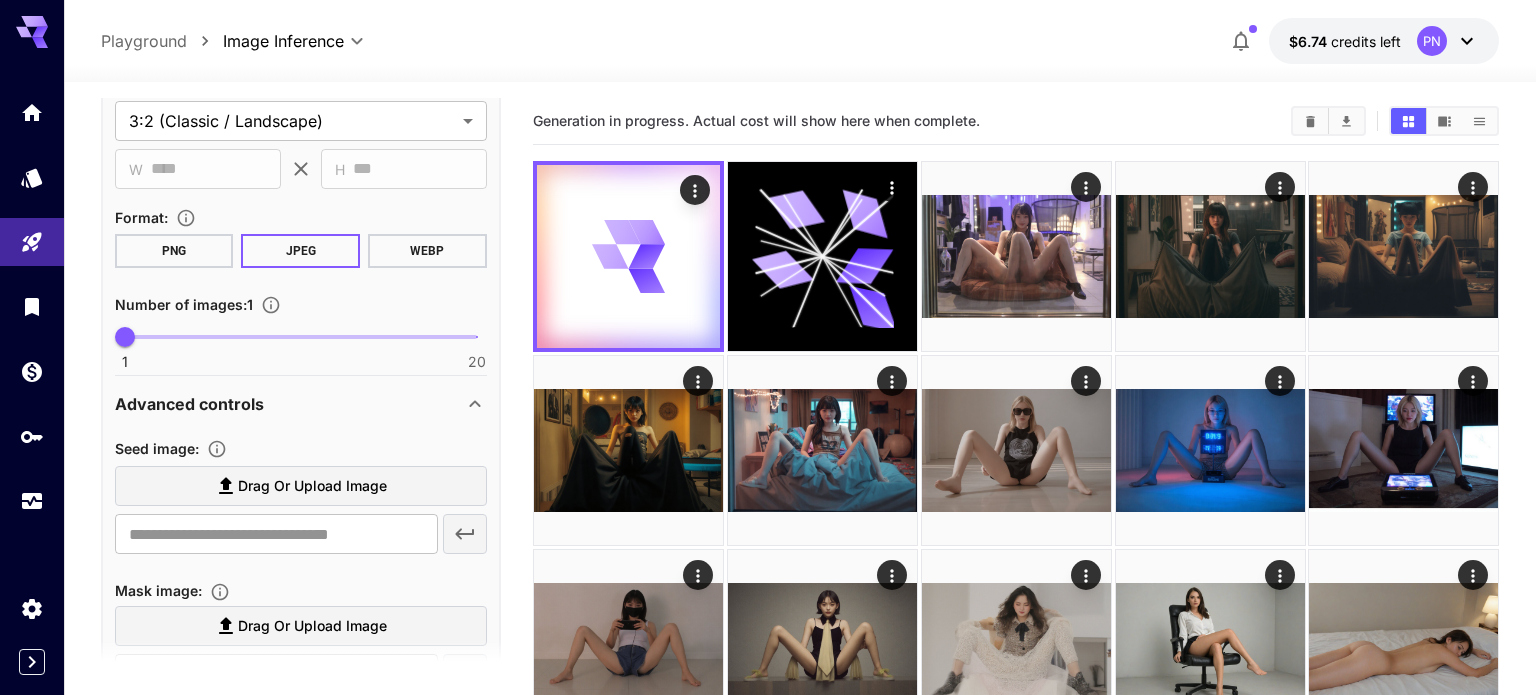 scroll, scrollTop: 0, scrollLeft: 0, axis: both 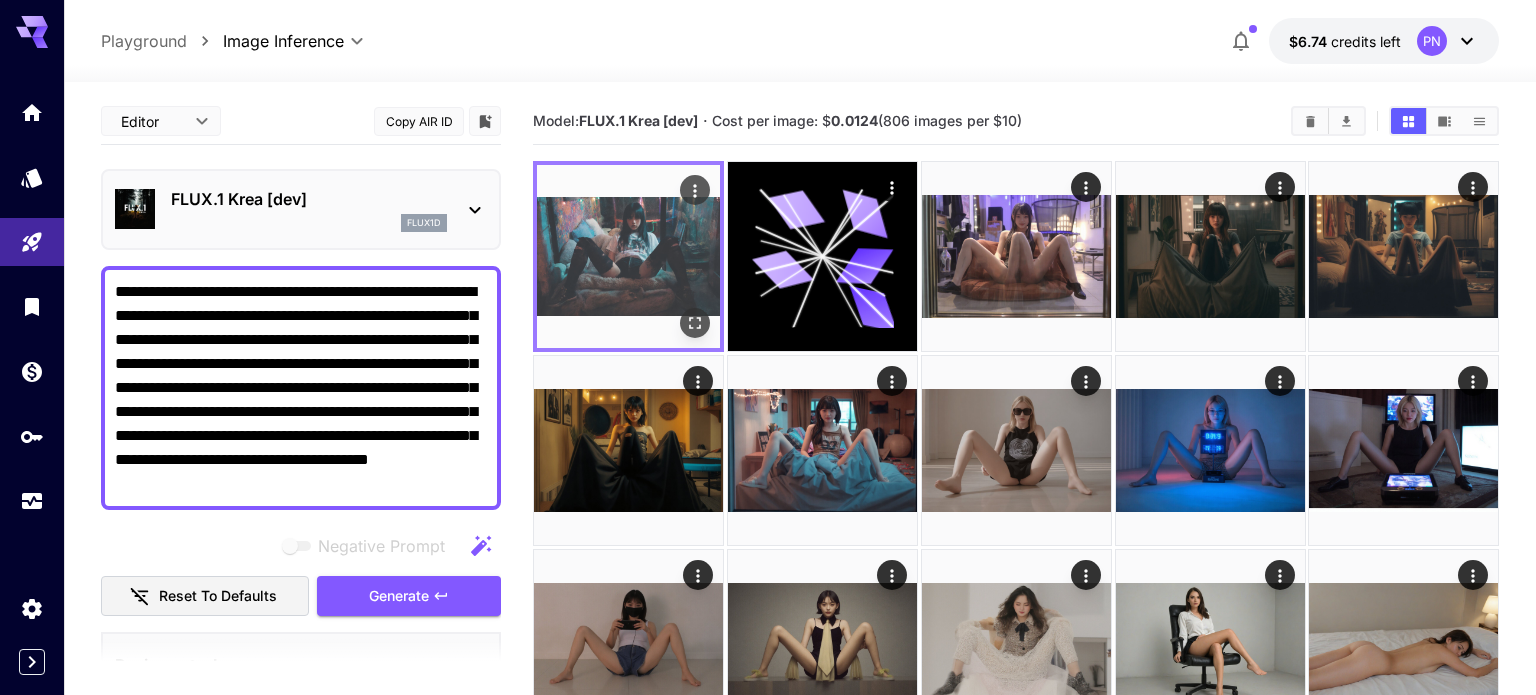 click at bounding box center (628, 256) 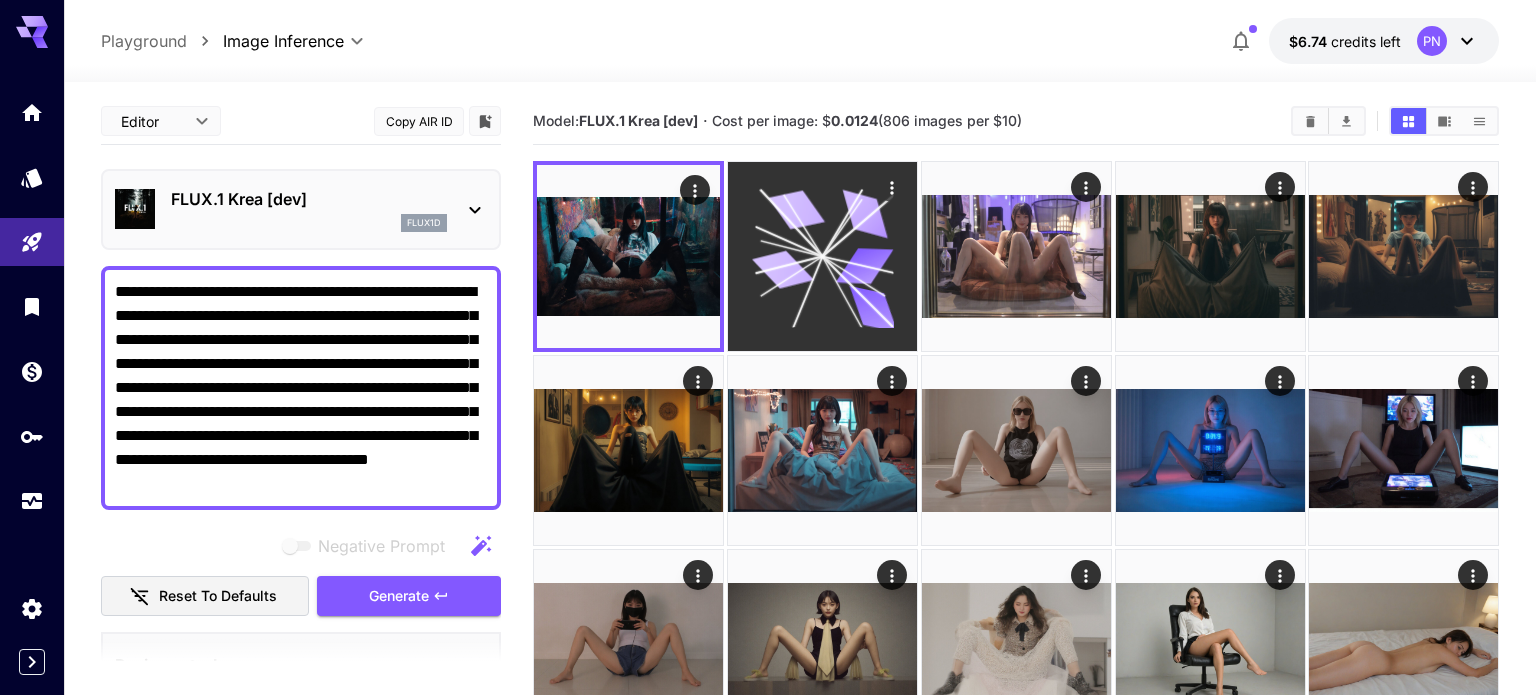 click 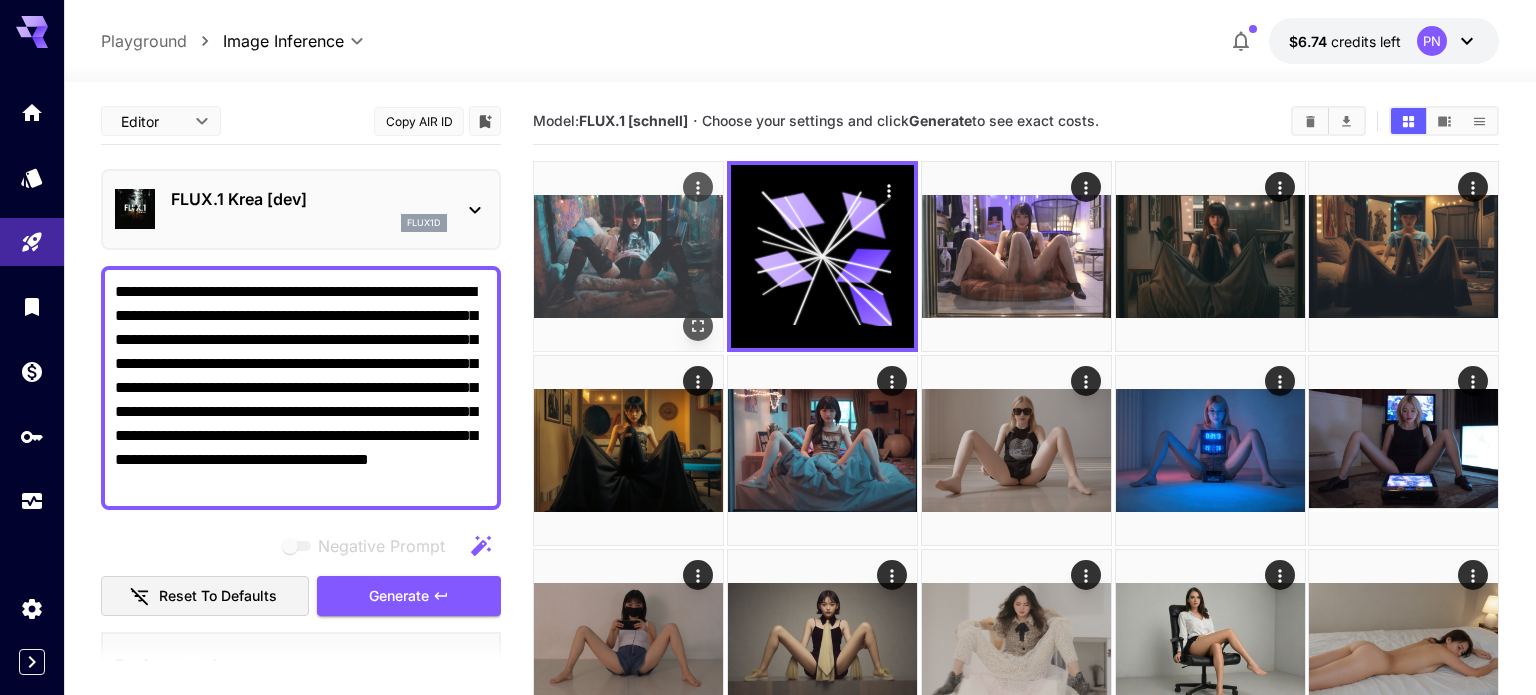 click at bounding box center (628, 256) 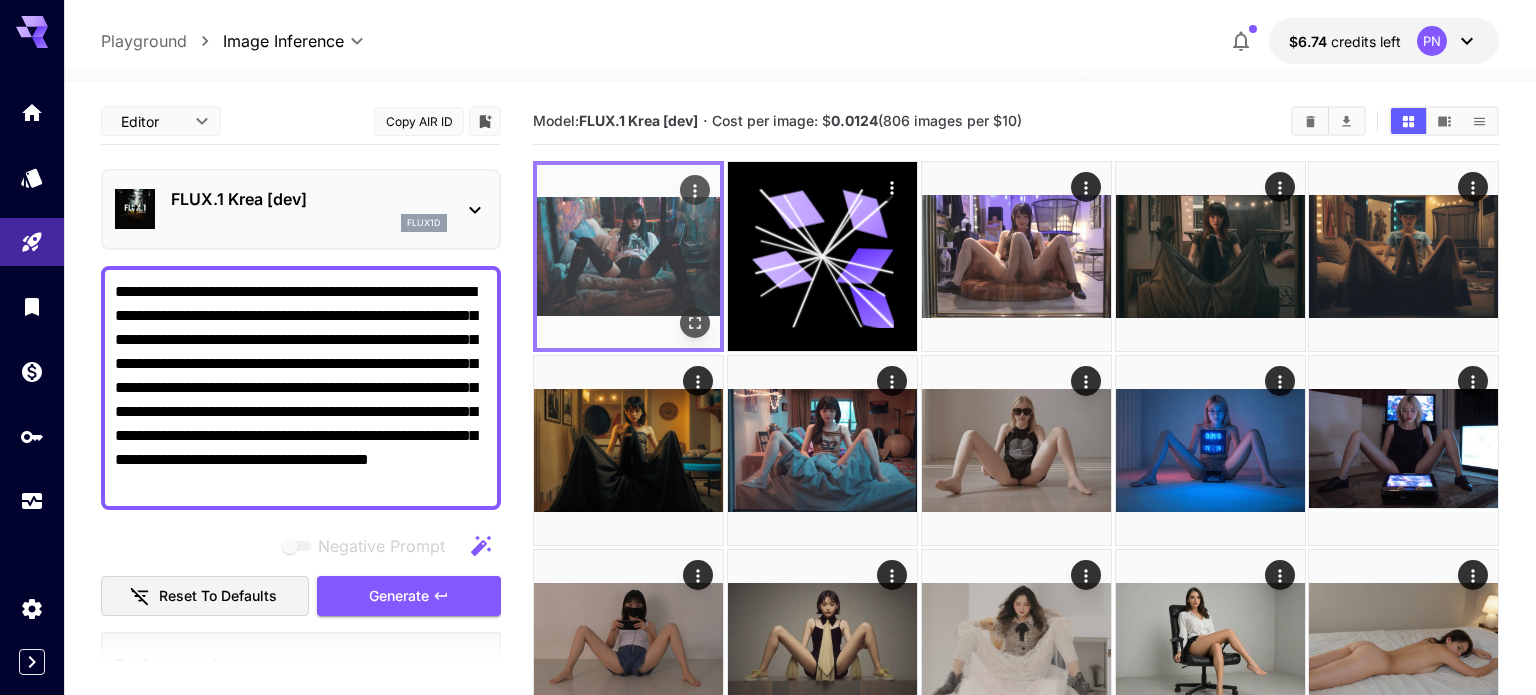 click 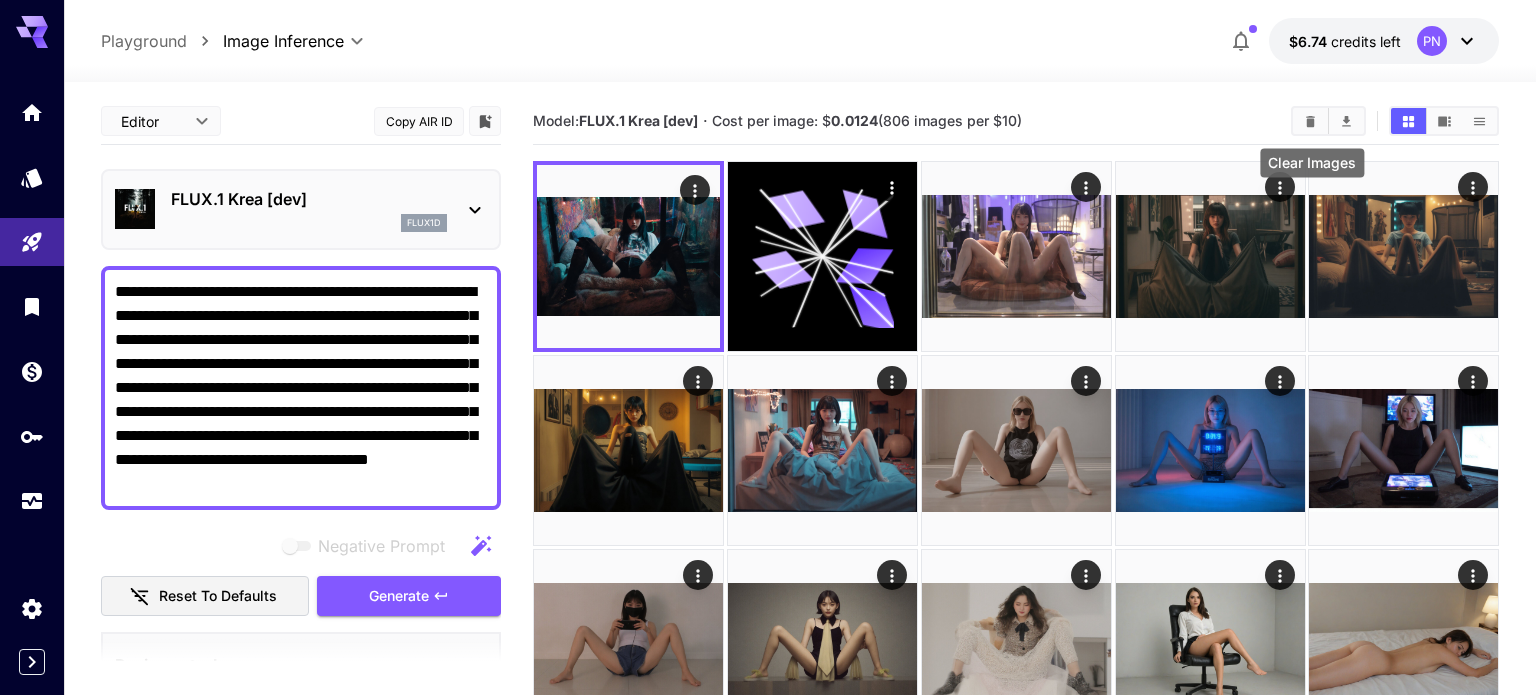click at bounding box center (1310, 121) 